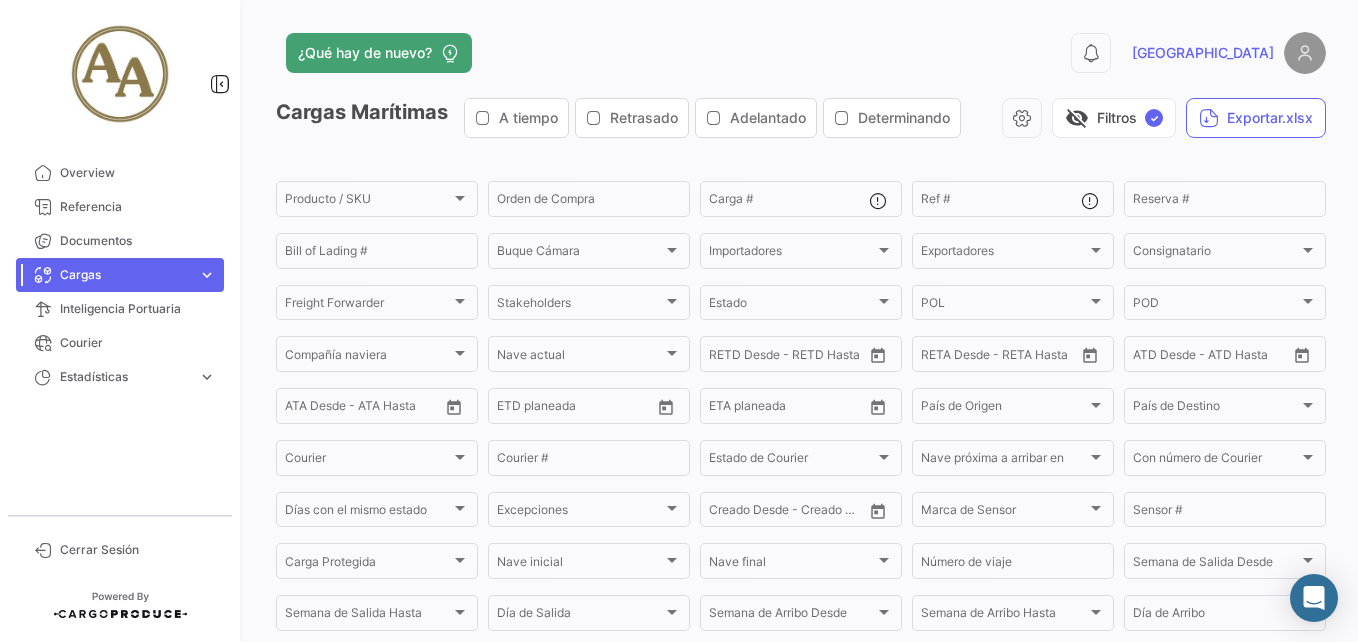 scroll, scrollTop: 0, scrollLeft: 0, axis: both 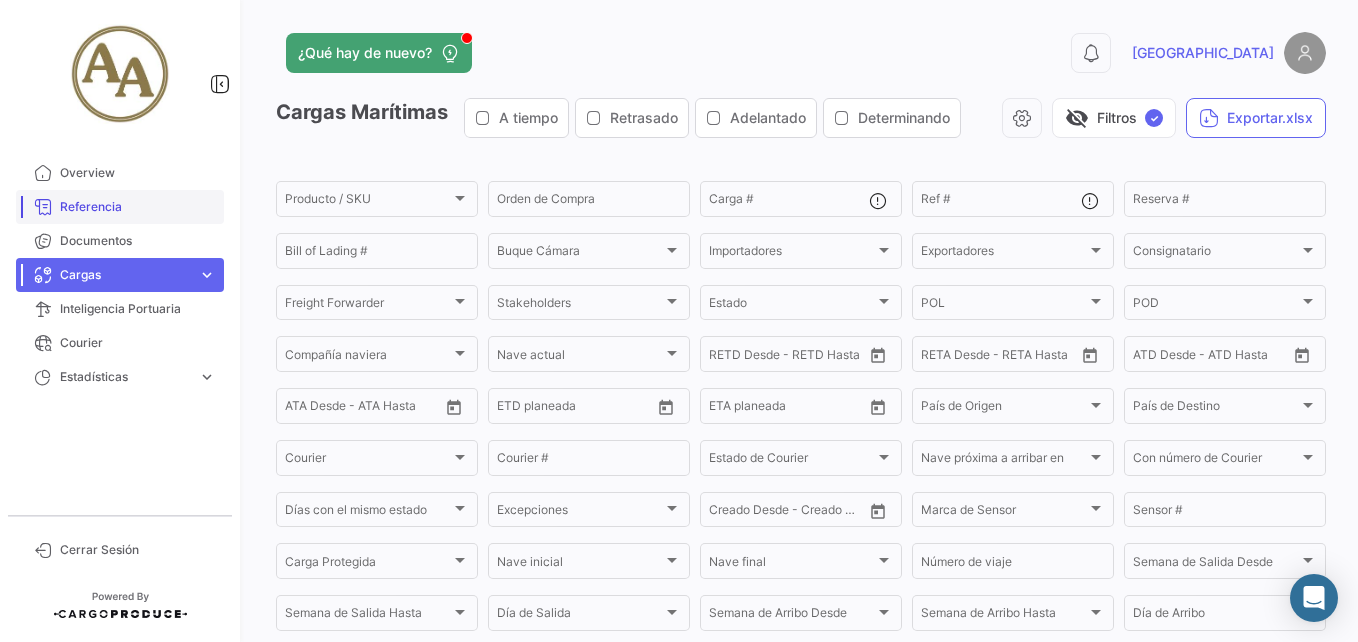 click on "Referencia" at bounding box center [138, 207] 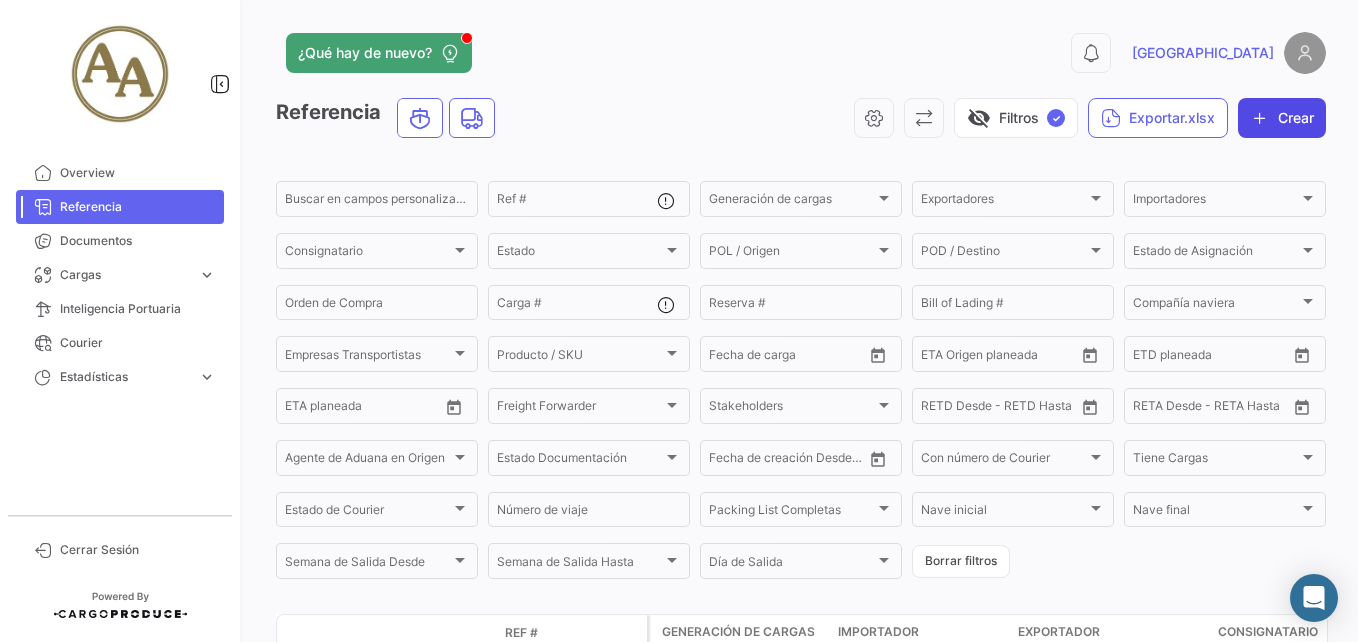 click 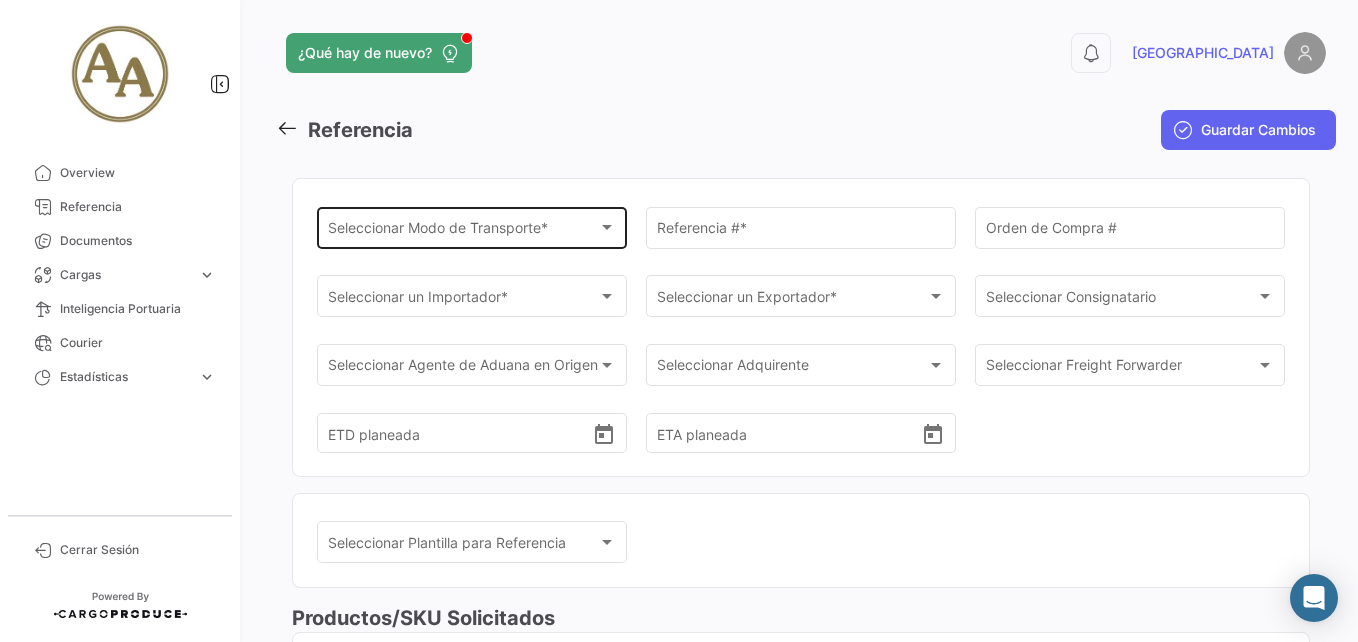 click on "Seleccionar
Modo de Transporte *" at bounding box center (463, 231) 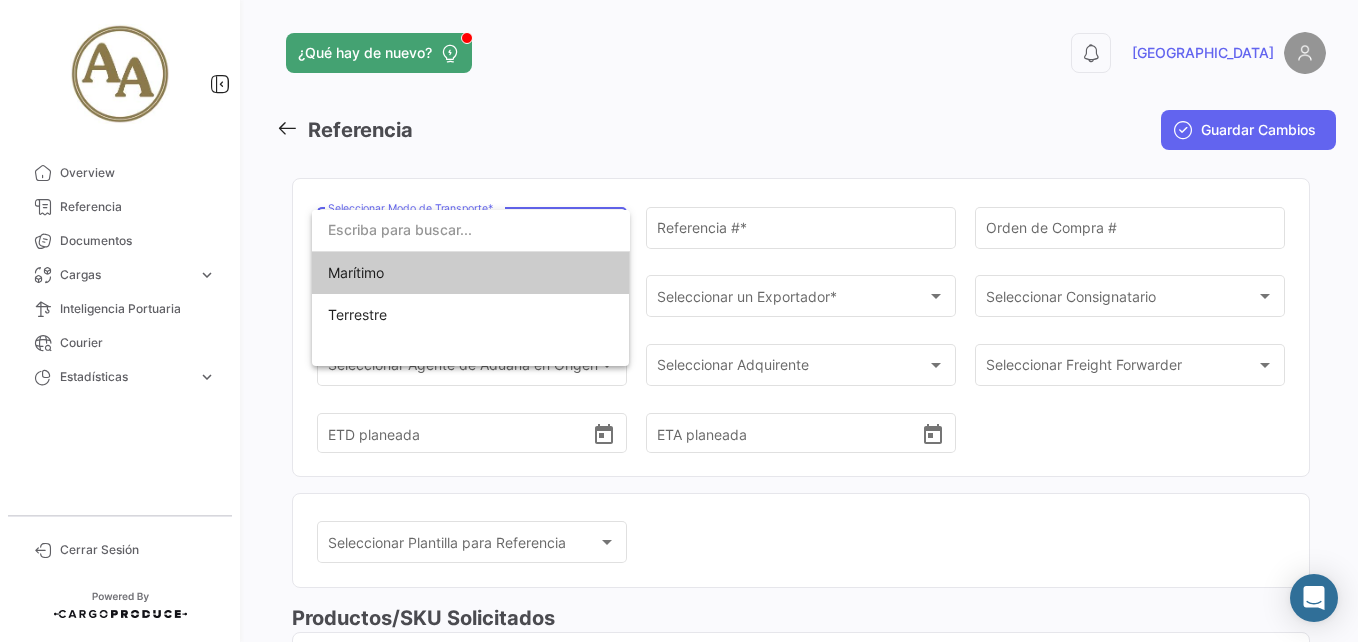 click on "Marítimo" at bounding box center [468, 273] 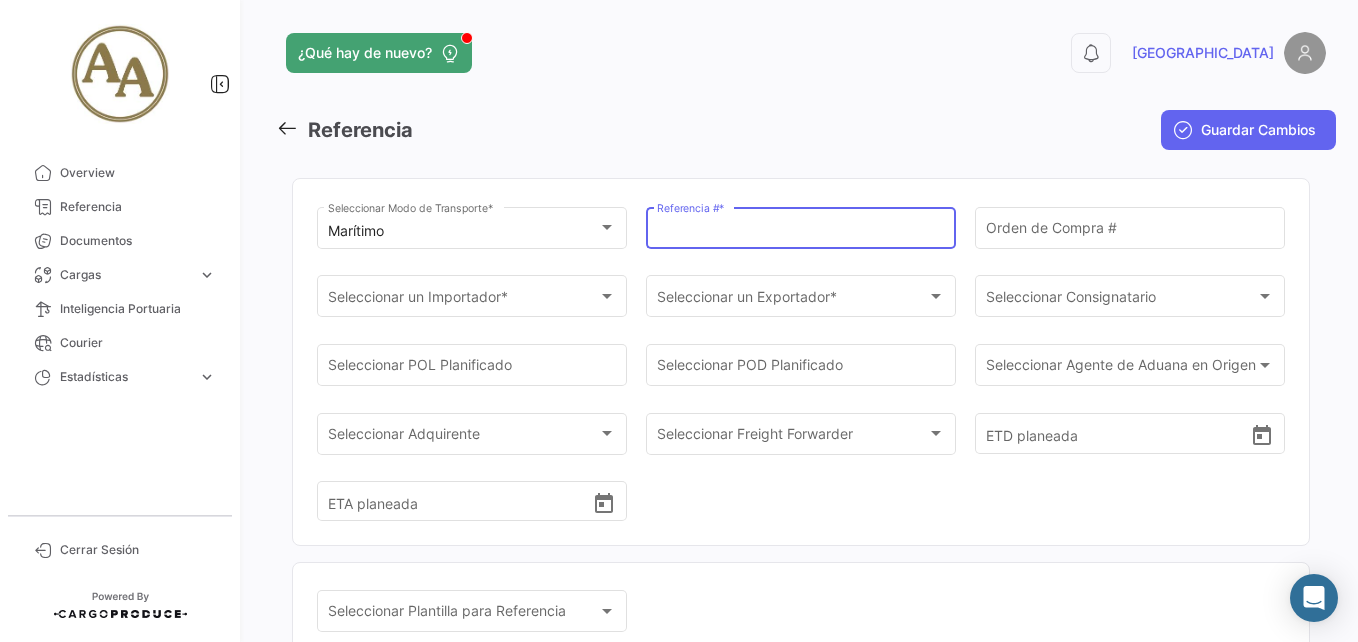 click on "Referencia #  *" at bounding box center [801, 231] 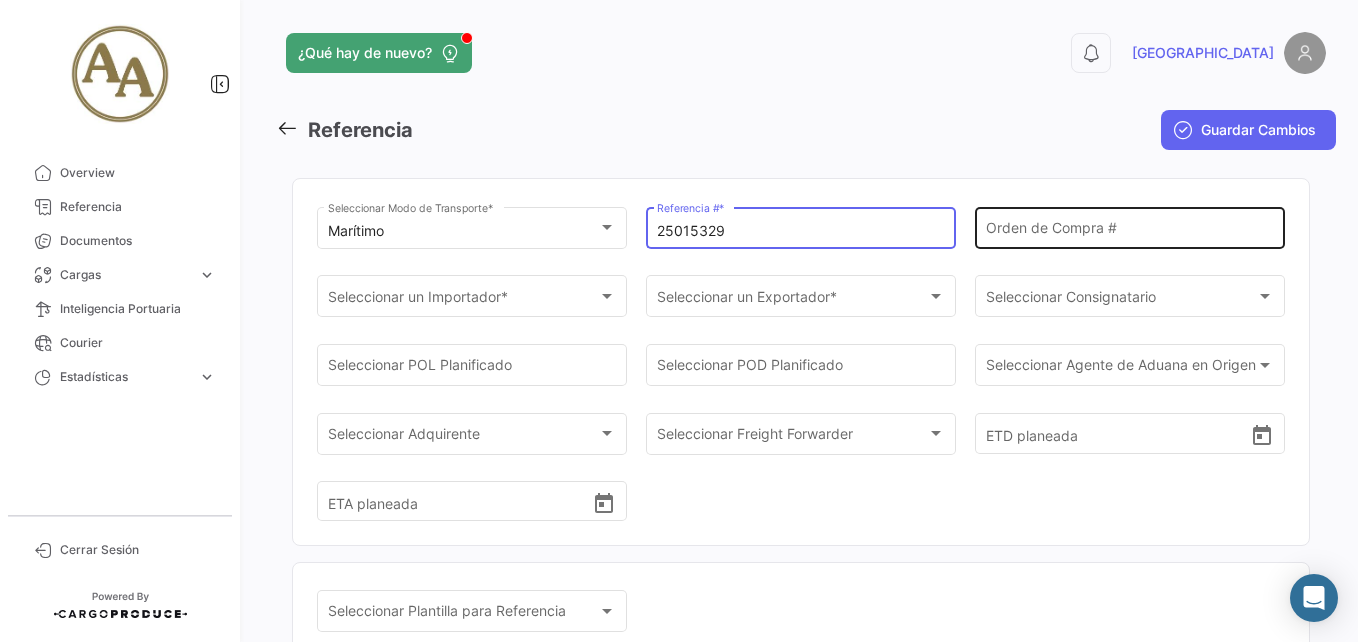 type on "25015329" 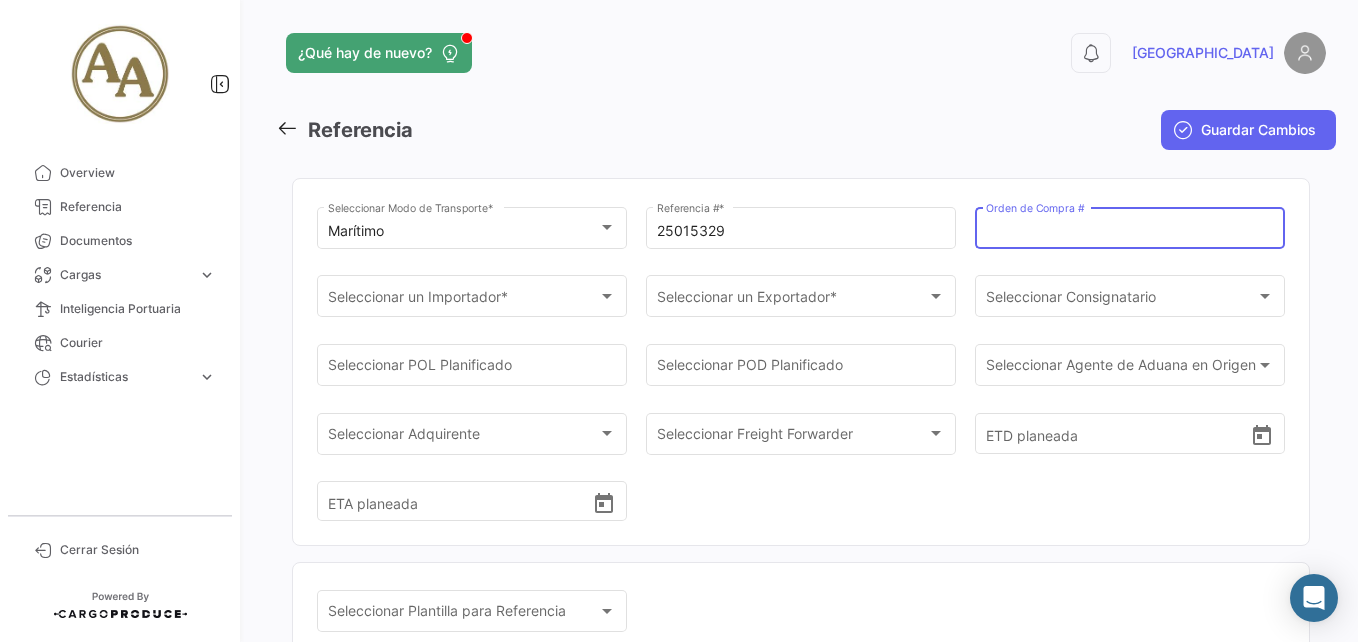 click on "Orden de Compra #" at bounding box center (1130, 231) 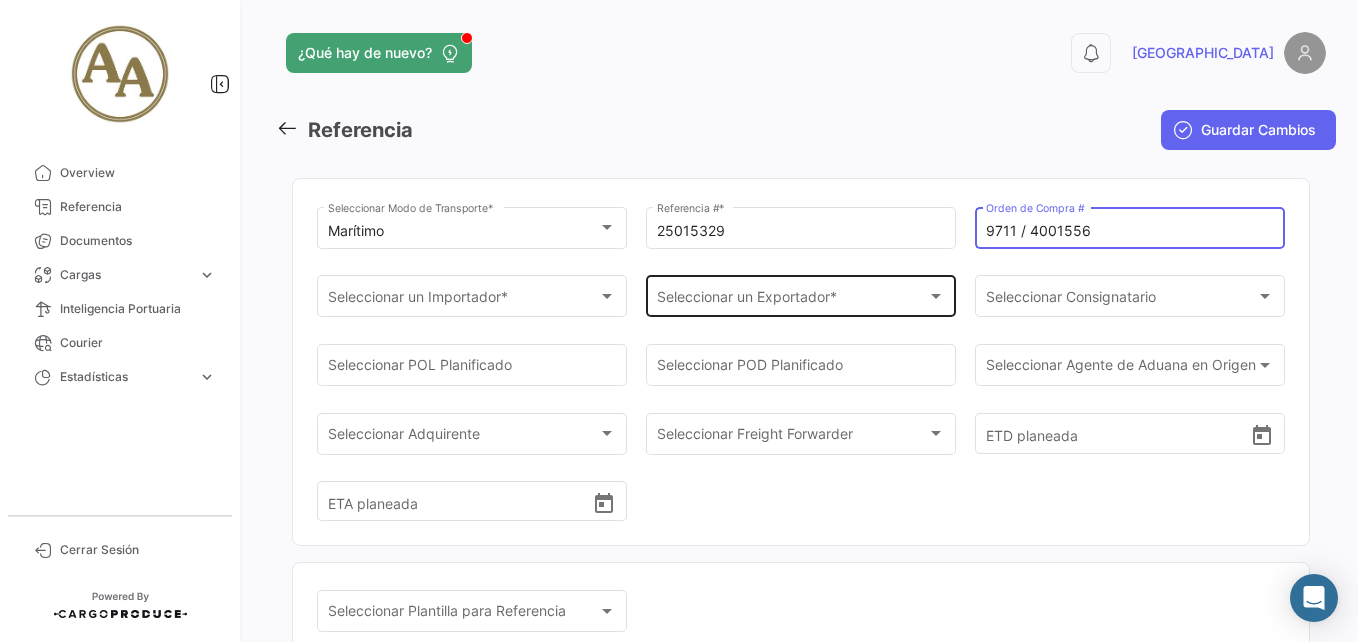 type on "9711 / 4001556" 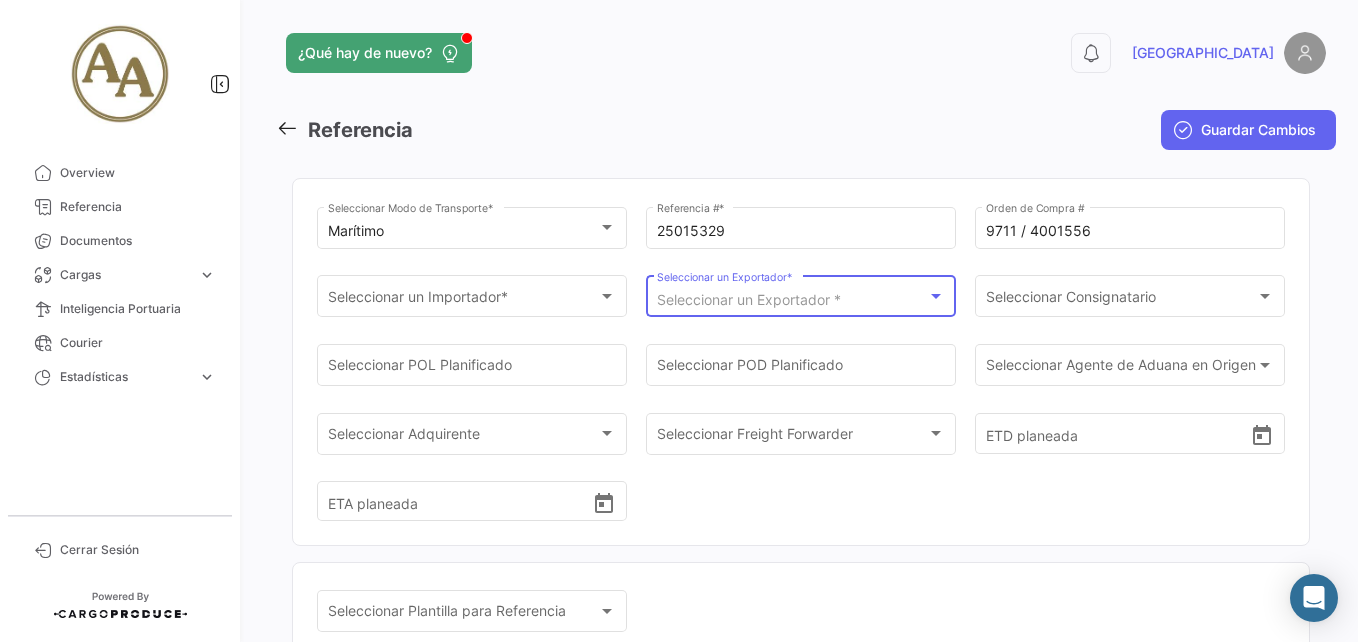 click on "Seleccionar un Exportador *" at bounding box center (792, 300) 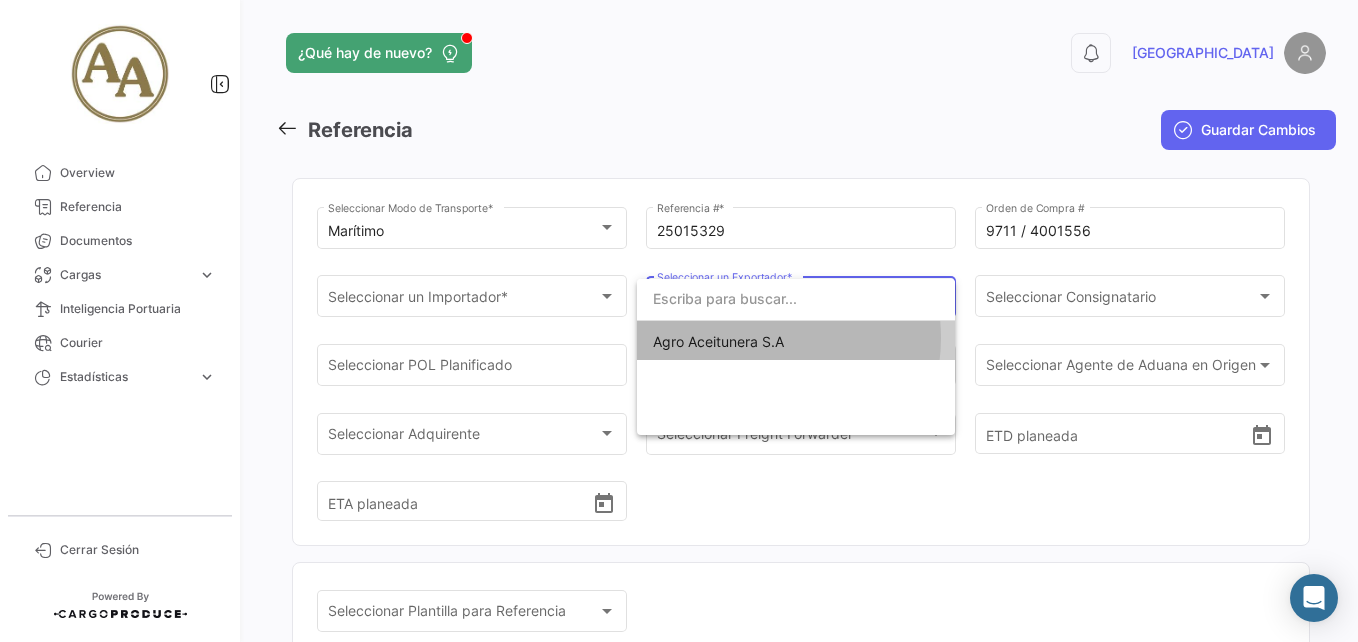click on "Agro Aceitunera S.A" at bounding box center [718, 341] 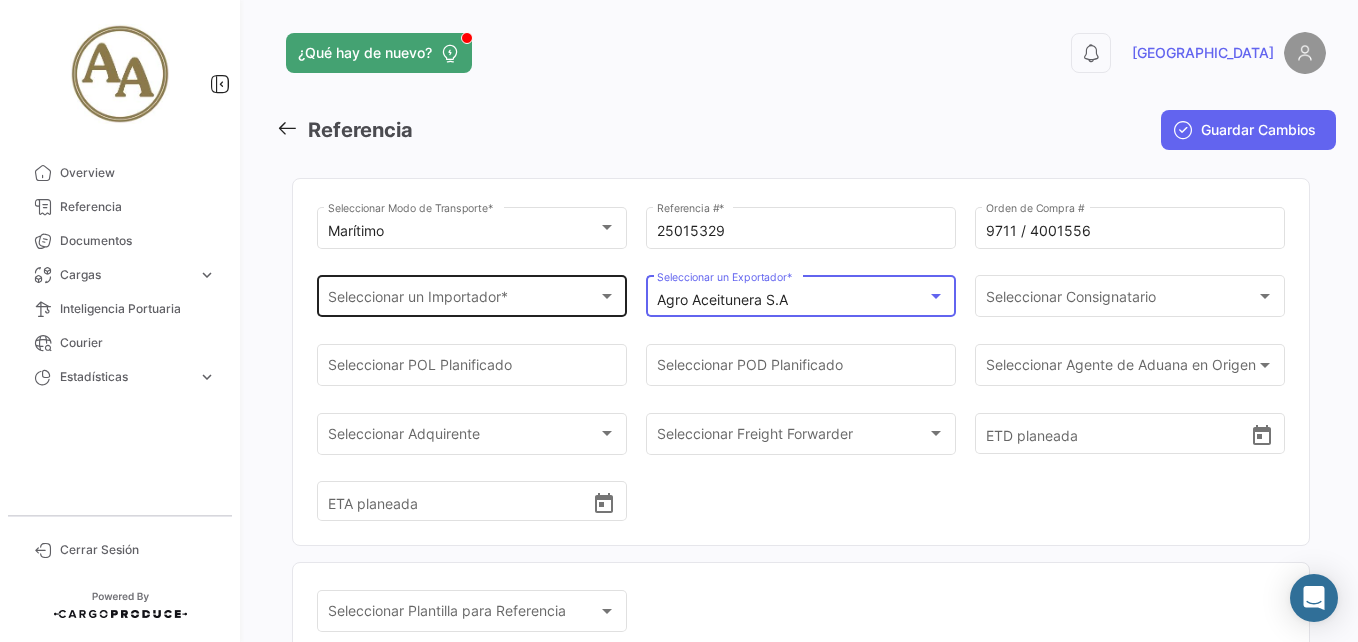 click on "Seleccionar un Importador * Seleccionar un Importador  *" 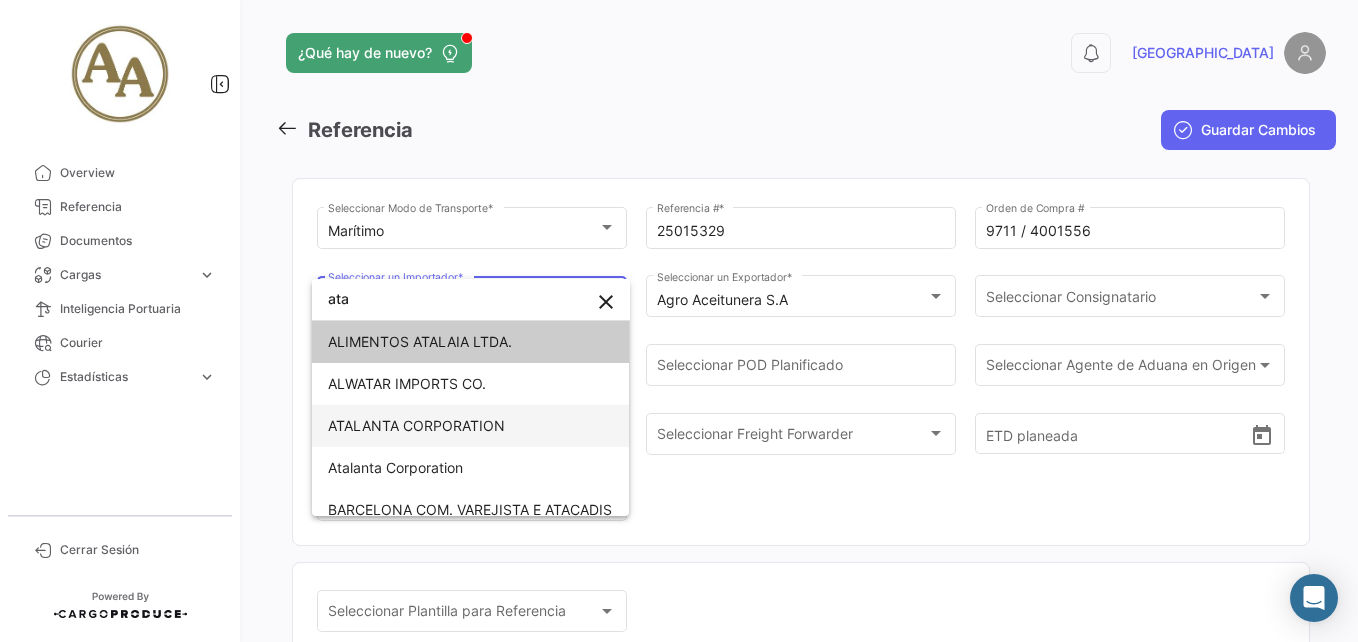 type on "ata" 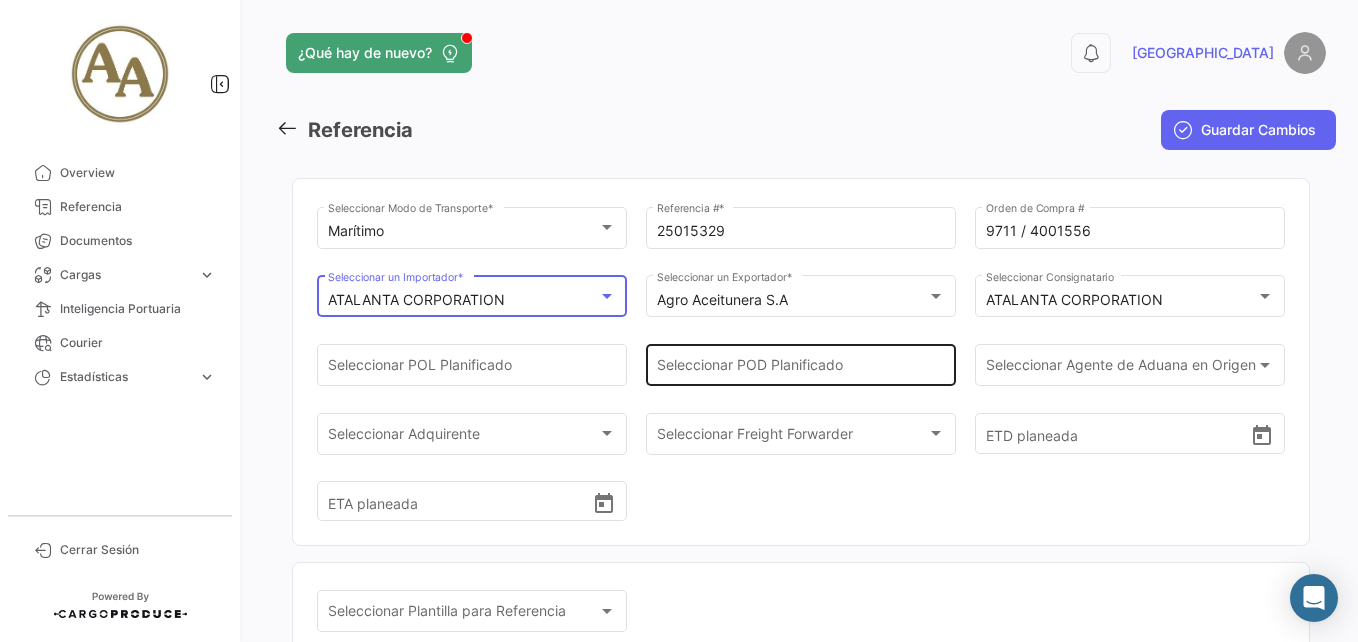 scroll, scrollTop: 141, scrollLeft: 0, axis: vertical 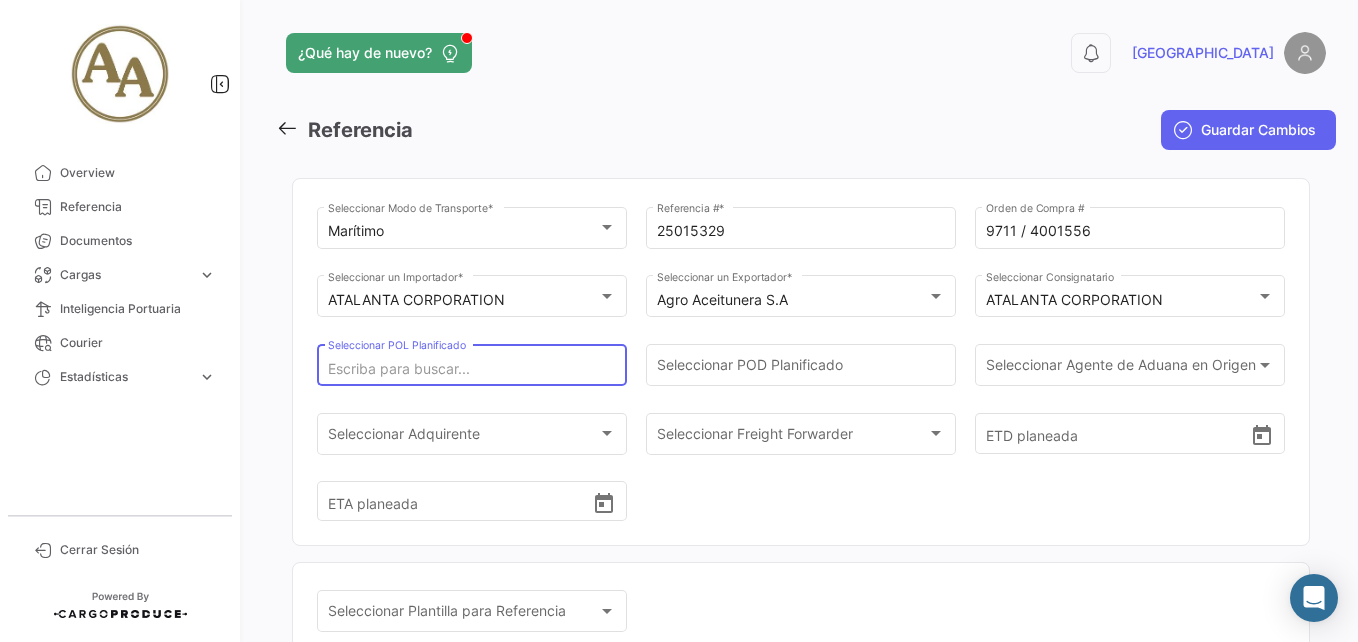 click on "Seleccionar
POL Planificado" at bounding box center [472, 369] 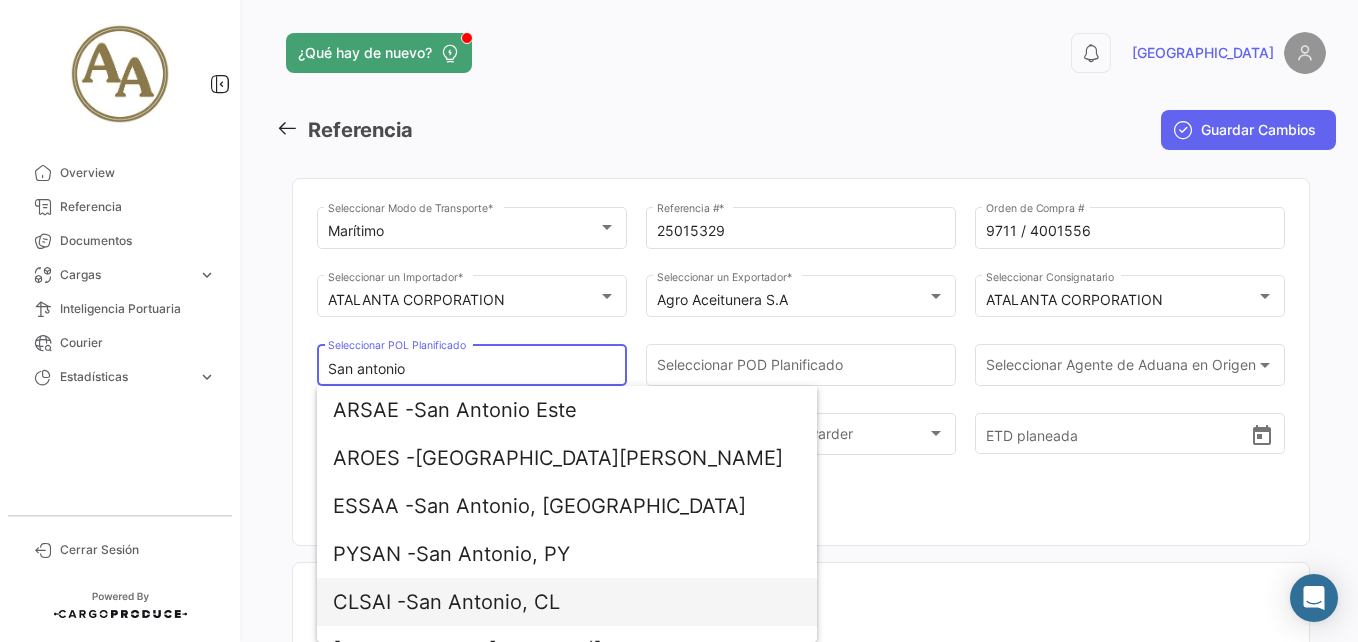 click on "CLSAI -    [GEOGRAPHIC_DATA], CL" at bounding box center [567, 602] 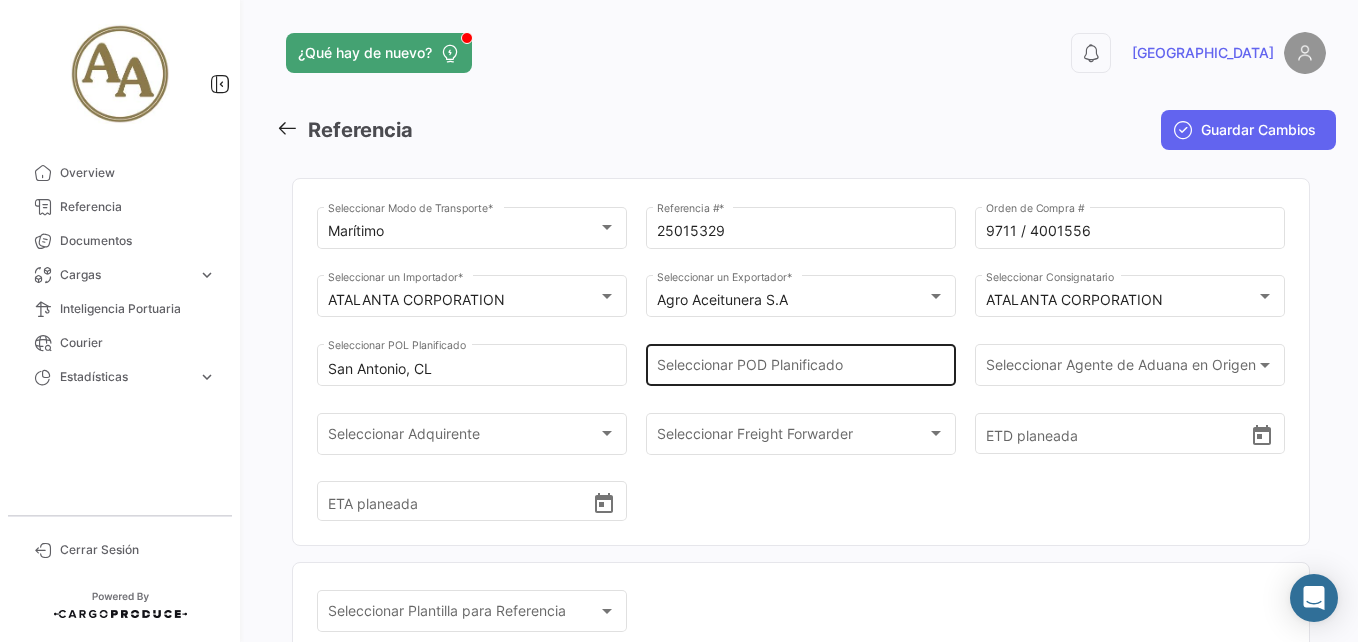 click on "Seleccionar
POD Planificado" 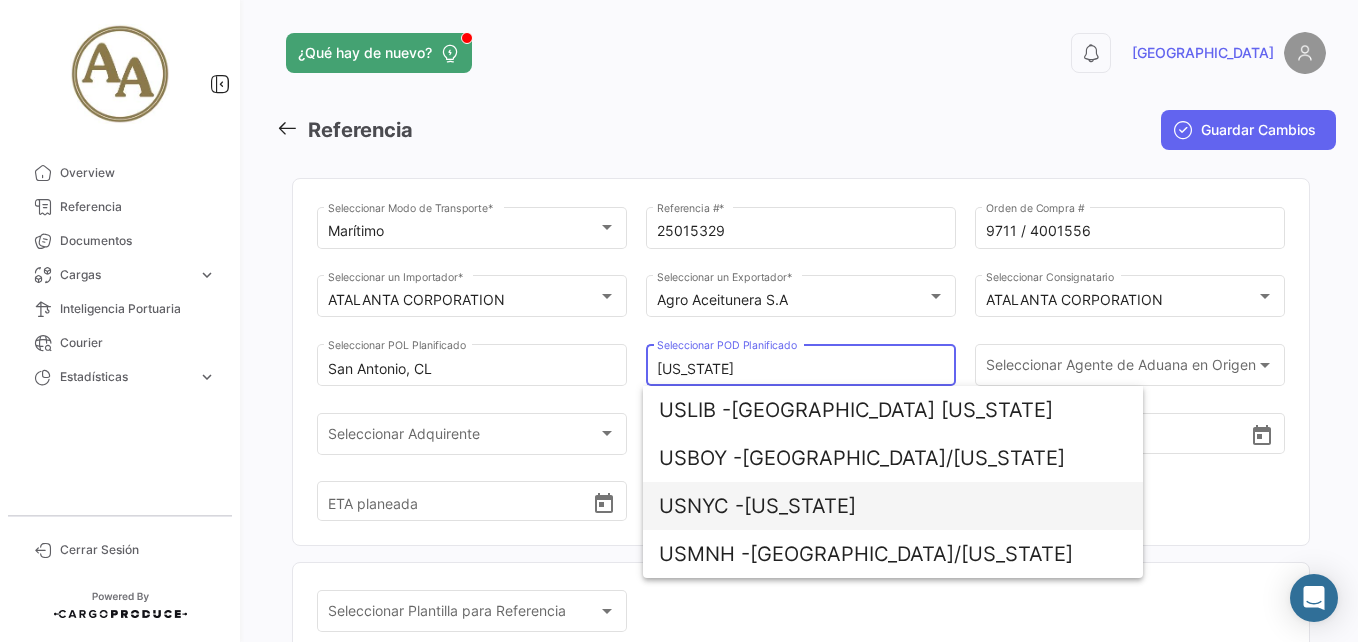 click on "USNYC -    [US_STATE]" at bounding box center [893, 506] 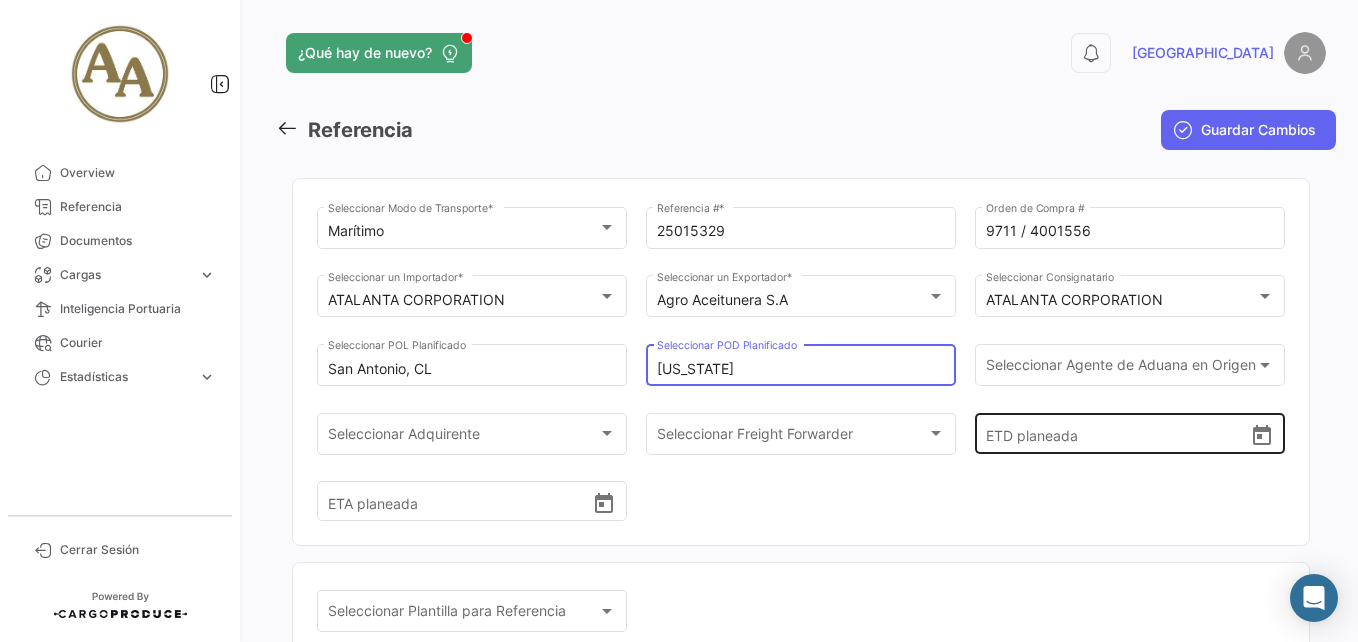 click on "ETD planeada" 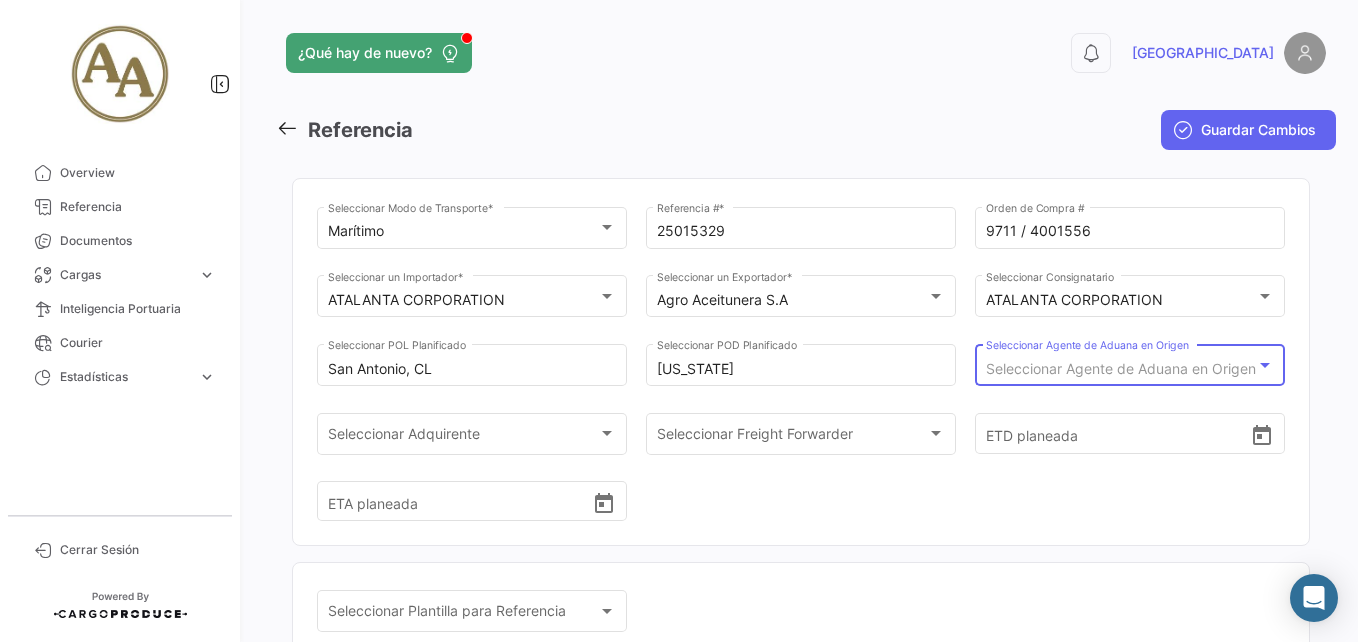 click on "Seleccionar
Agente de Aduana en Origen" at bounding box center (1121, 368) 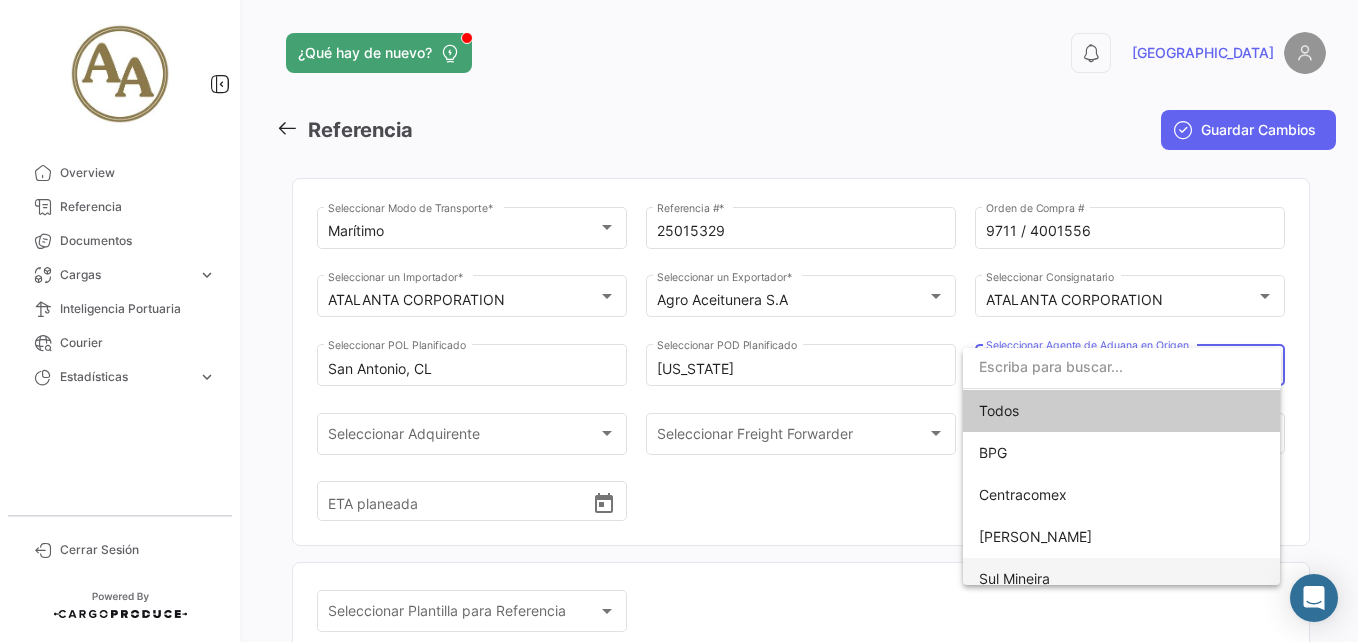 click on "Sul Mineira" at bounding box center [1014, 578] 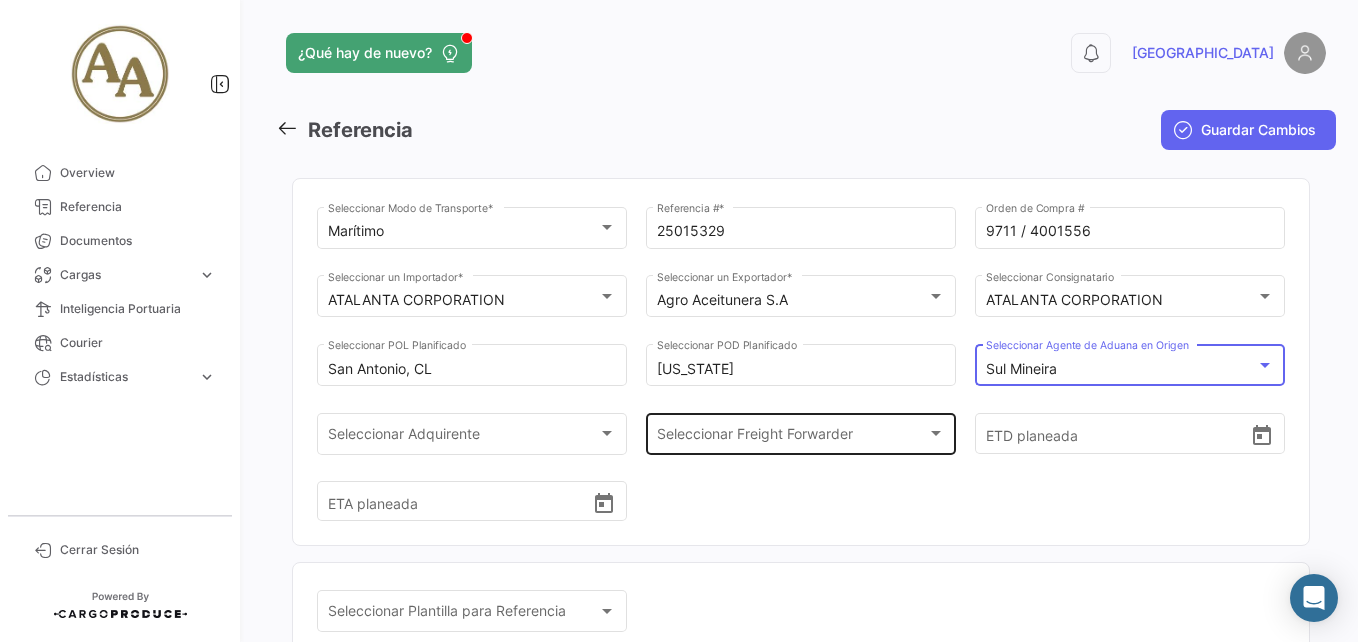 click on "Seleccionar Freight Forwarder" at bounding box center (792, 437) 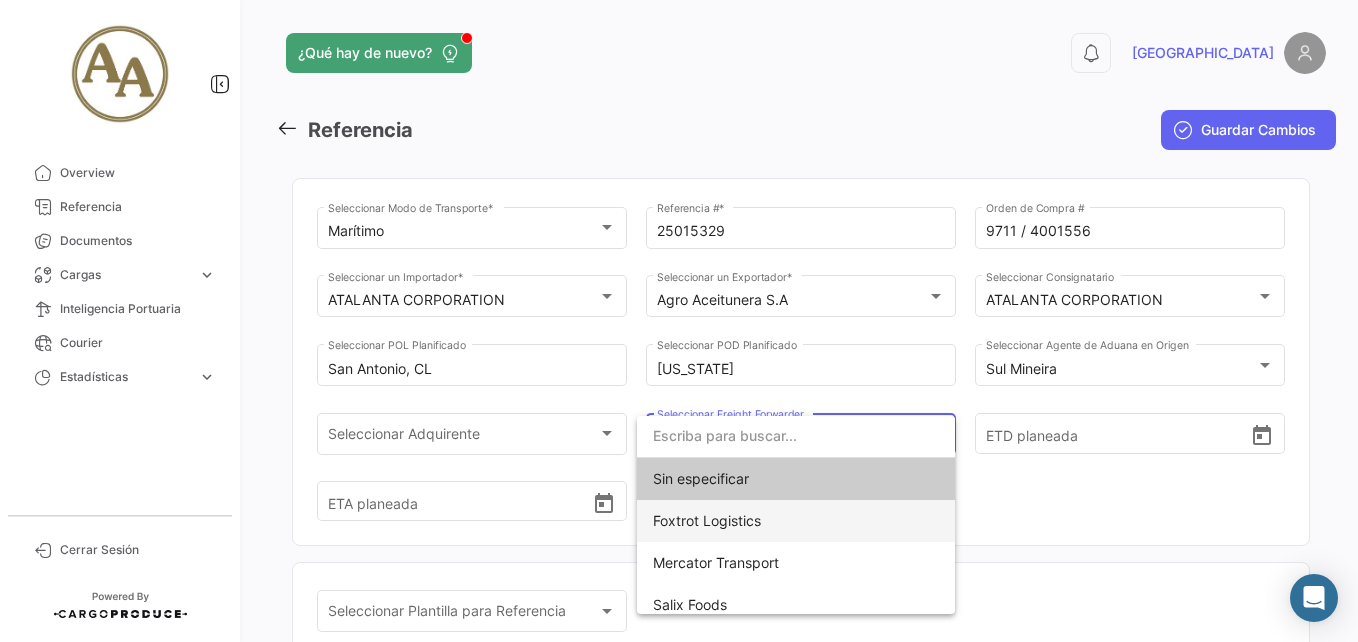 click on "Foxtrot Logistics" at bounding box center [707, 520] 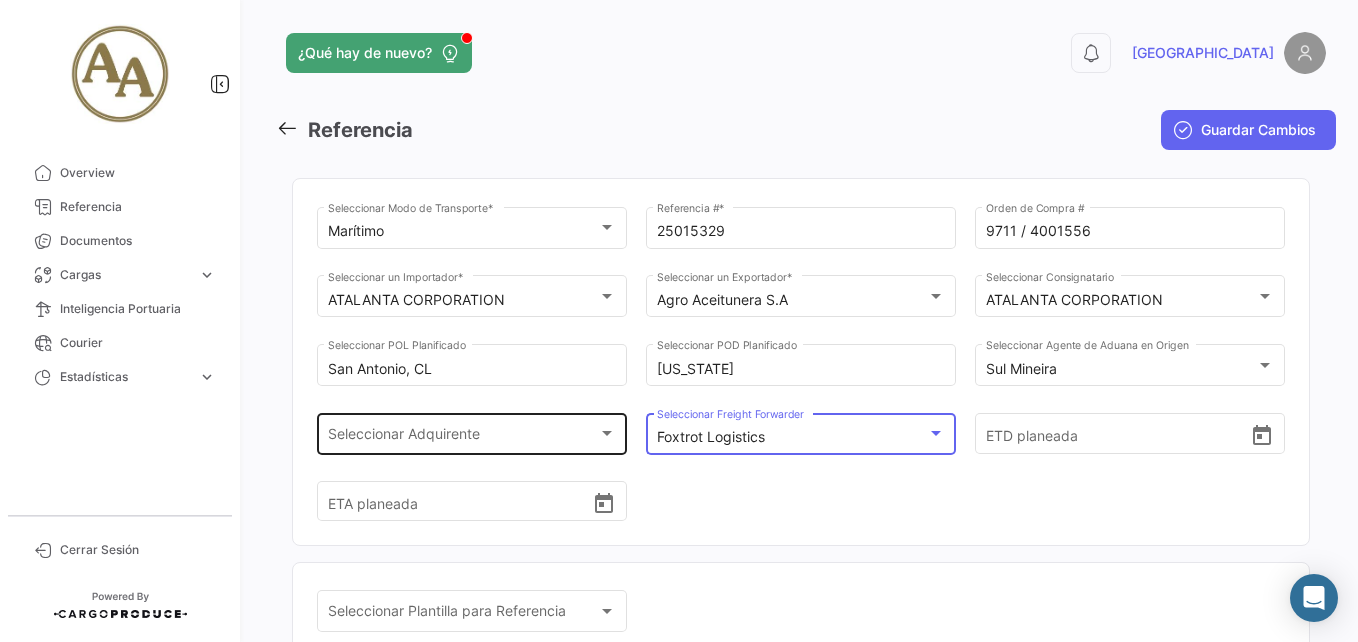 click on "Seleccionar Adquirente" at bounding box center (463, 437) 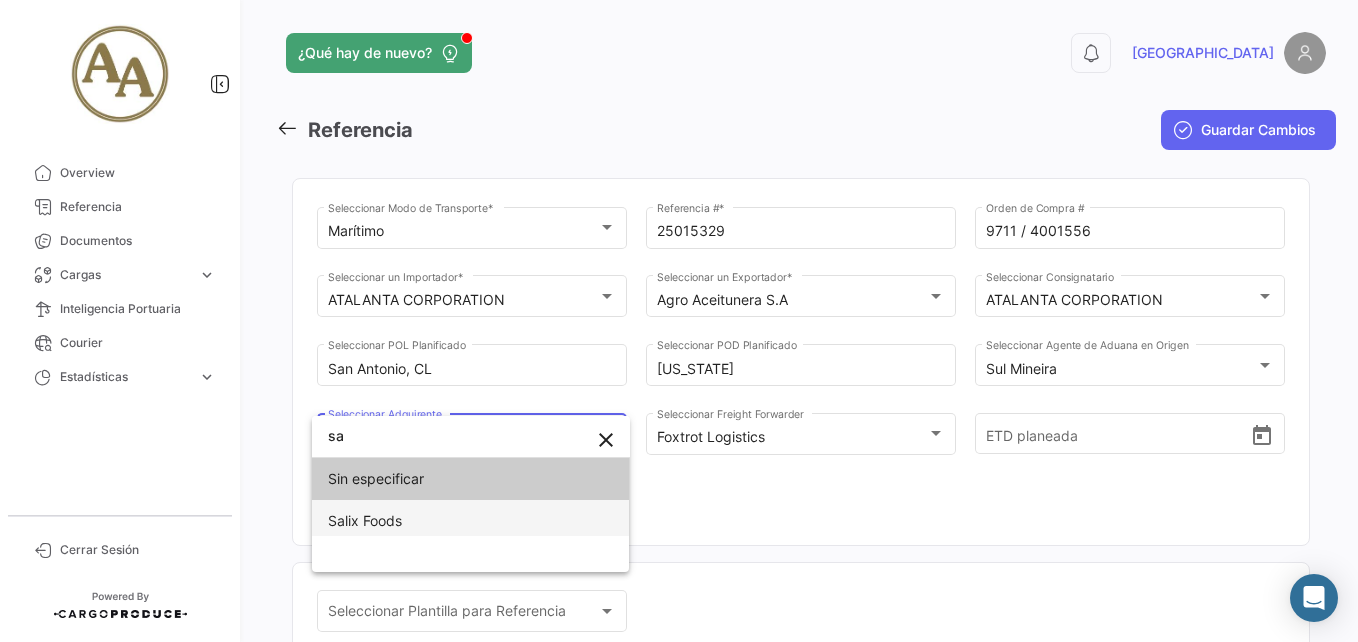 type on "sa" 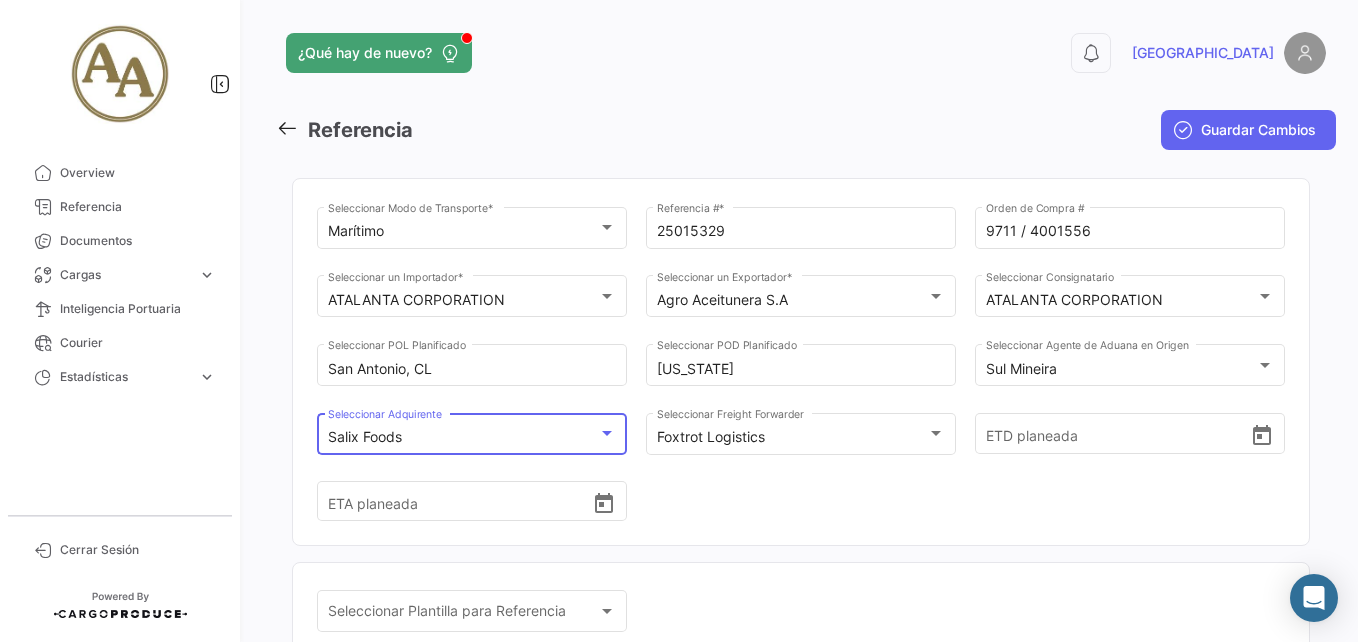 scroll, scrollTop: 0, scrollLeft: 0, axis: both 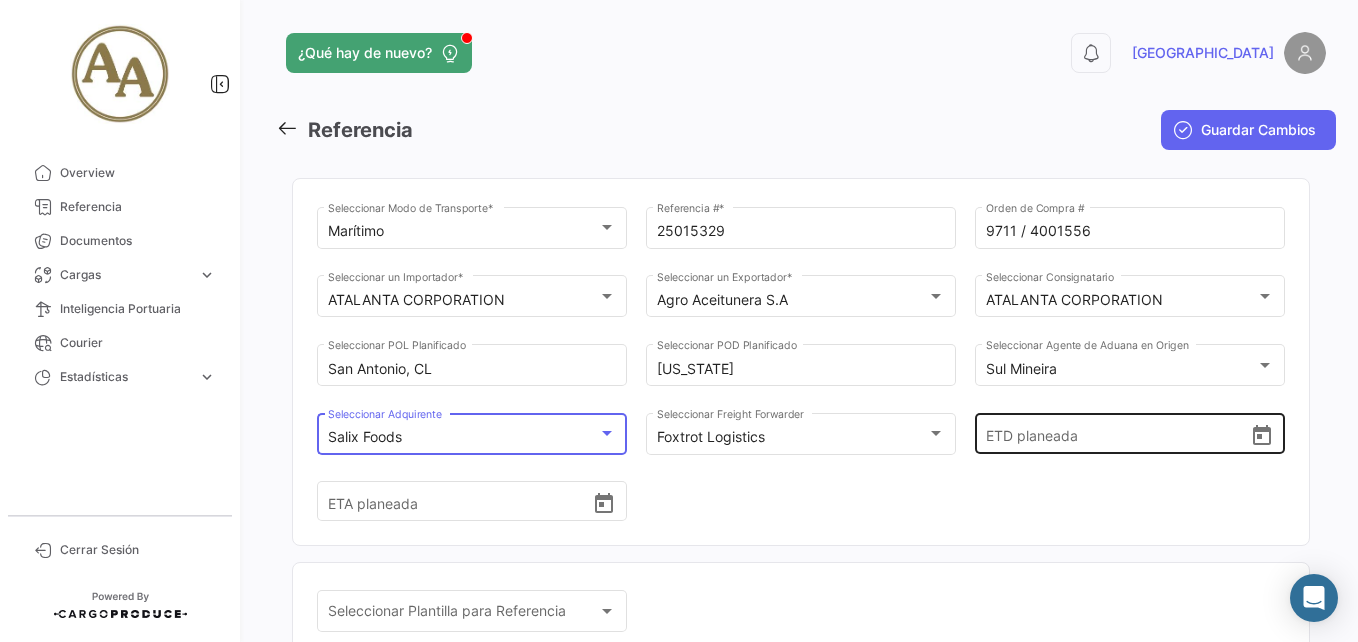click on "ETD planeada" at bounding box center (1118, 434) 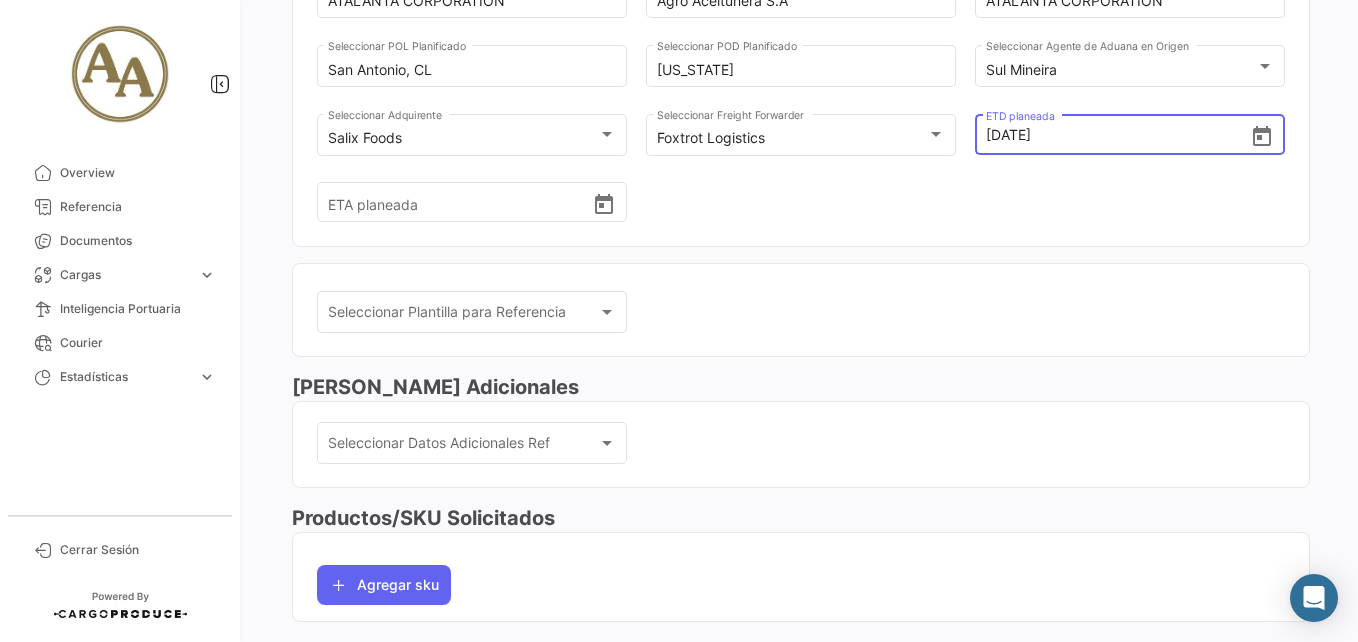 scroll, scrollTop: 300, scrollLeft: 0, axis: vertical 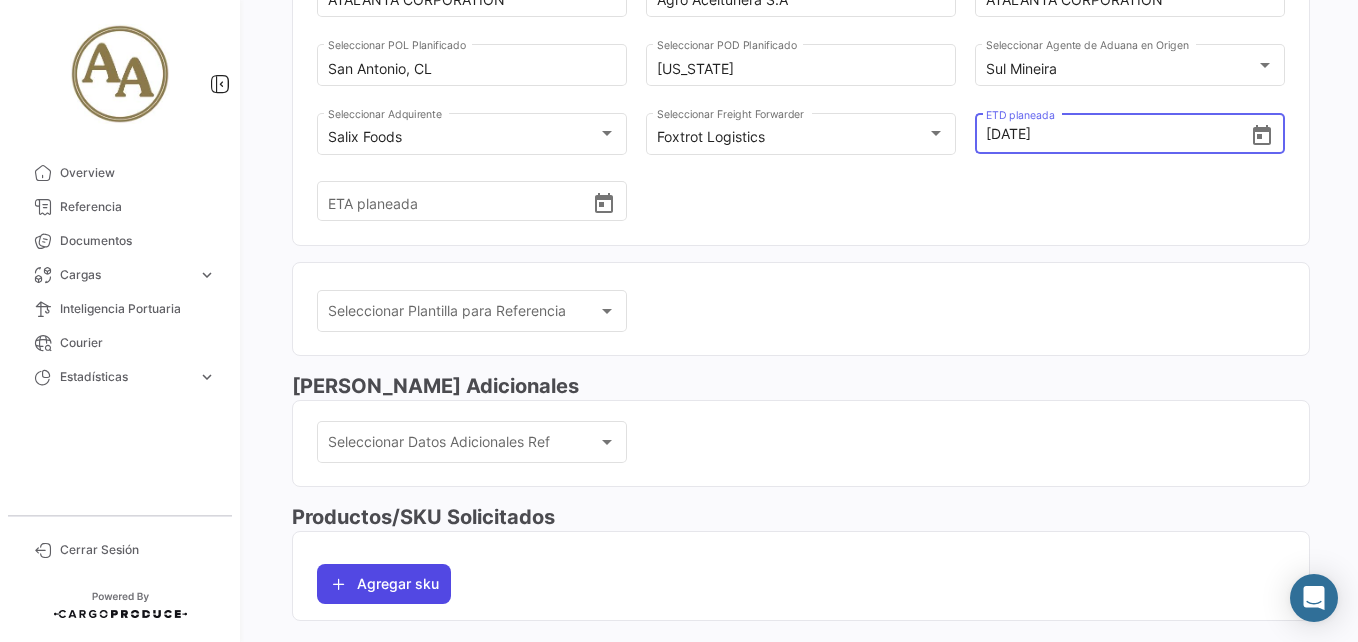 type on "[DATE] 00:00" 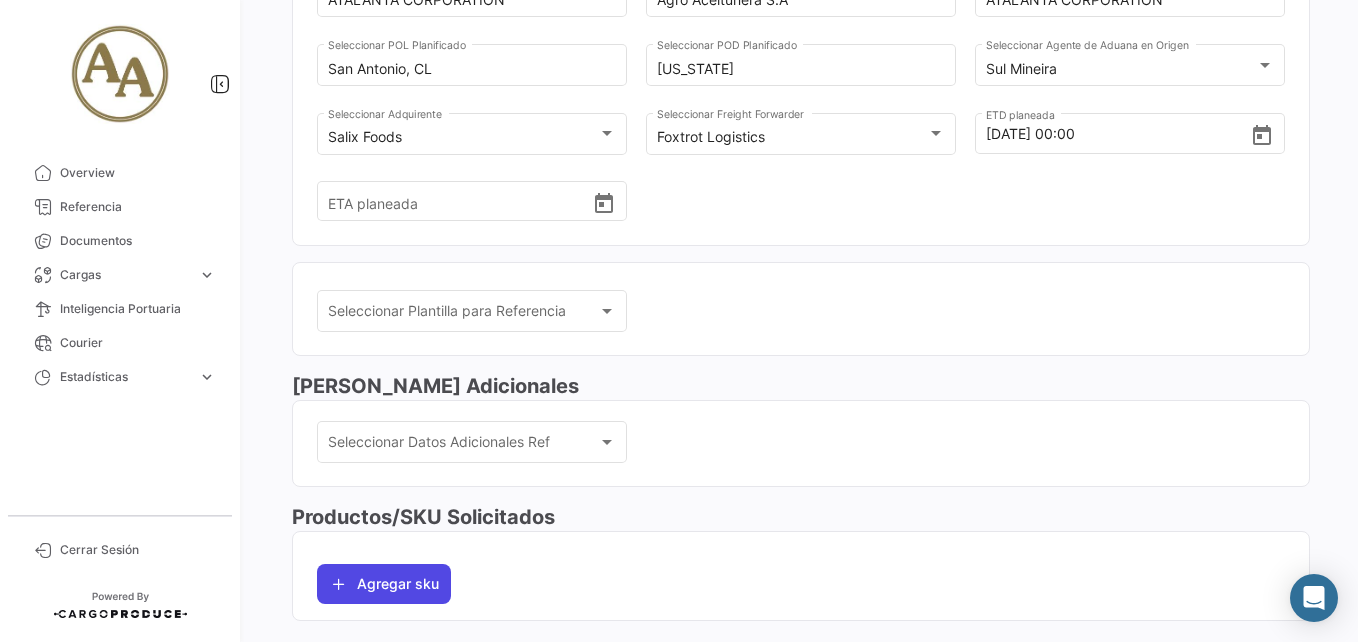 click on "Agregar sku" 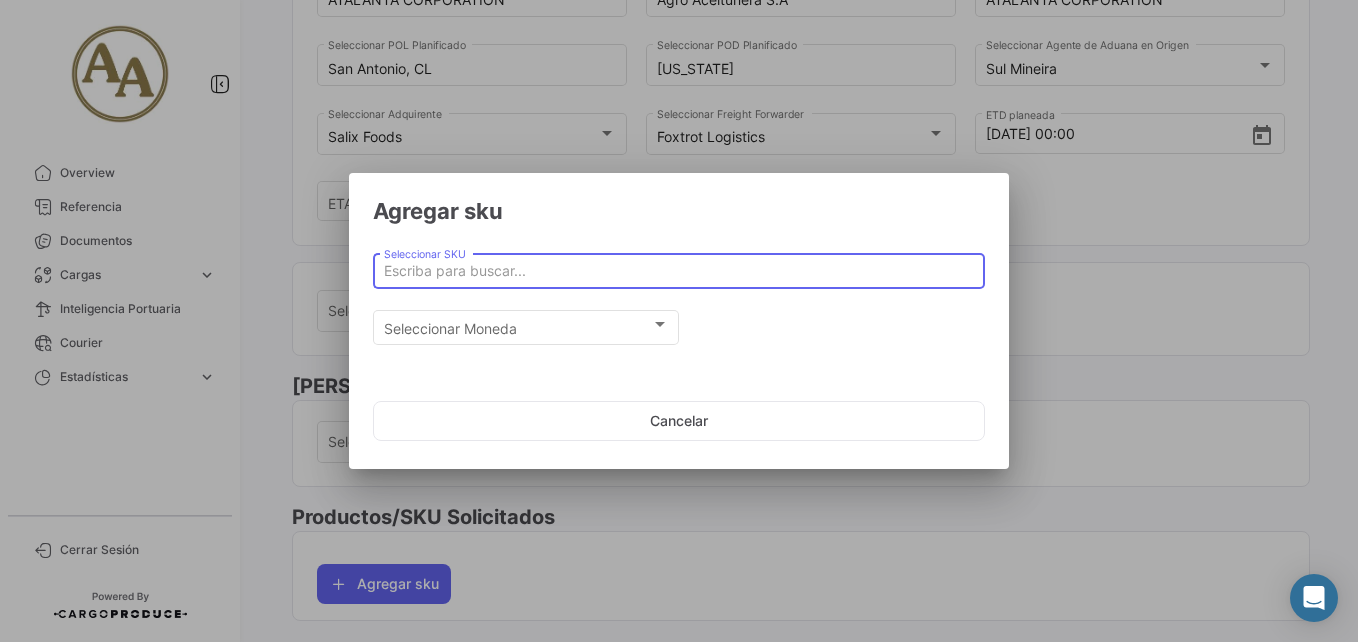 click on "Seleccionar
SKU" at bounding box center (679, 271) 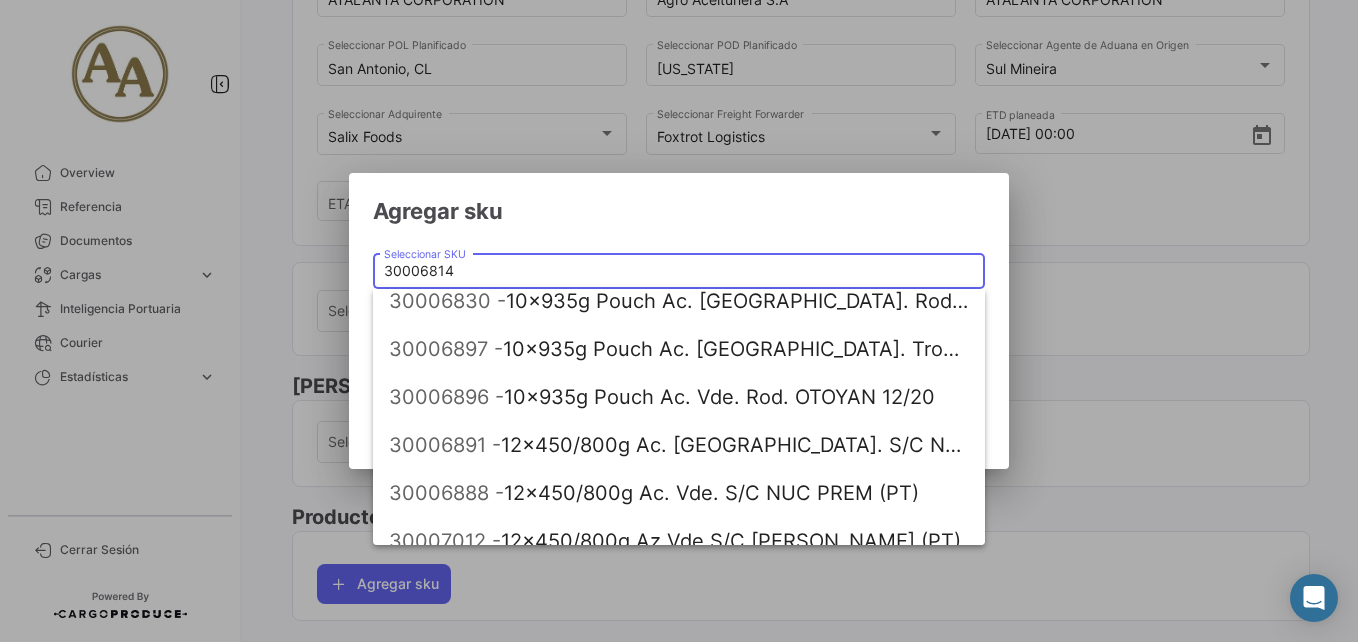scroll, scrollTop: 0, scrollLeft: 0, axis: both 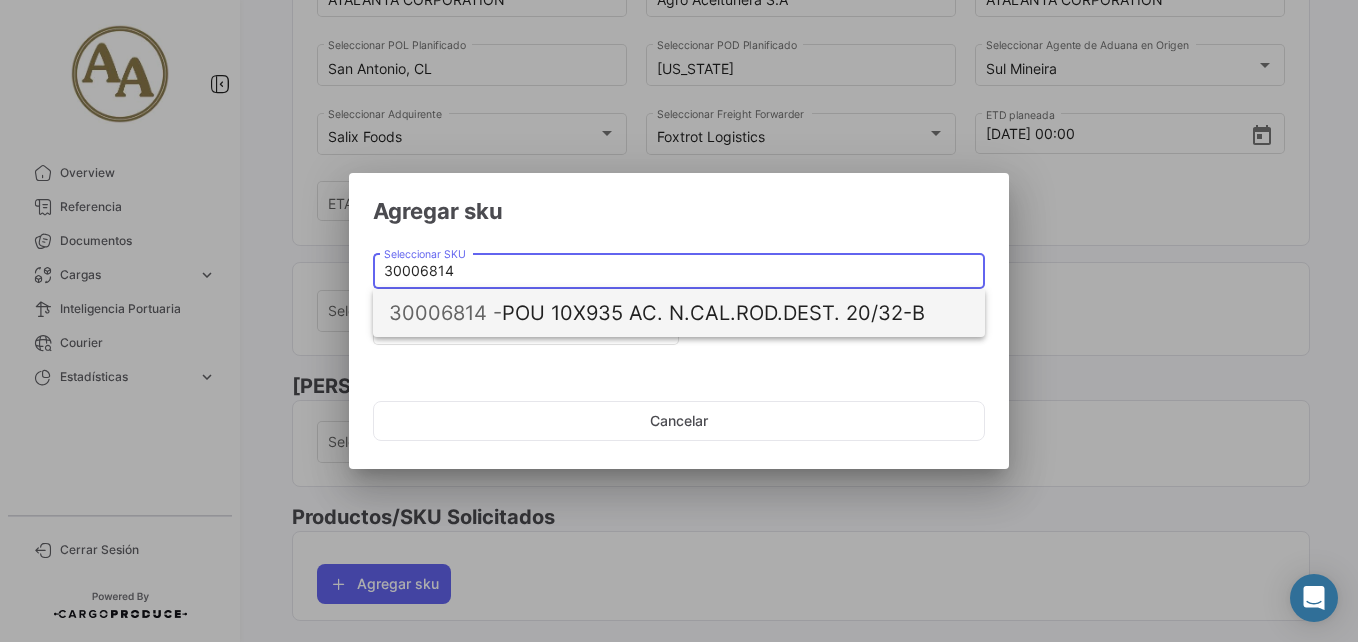 click on "30006814 -" at bounding box center (445, 313) 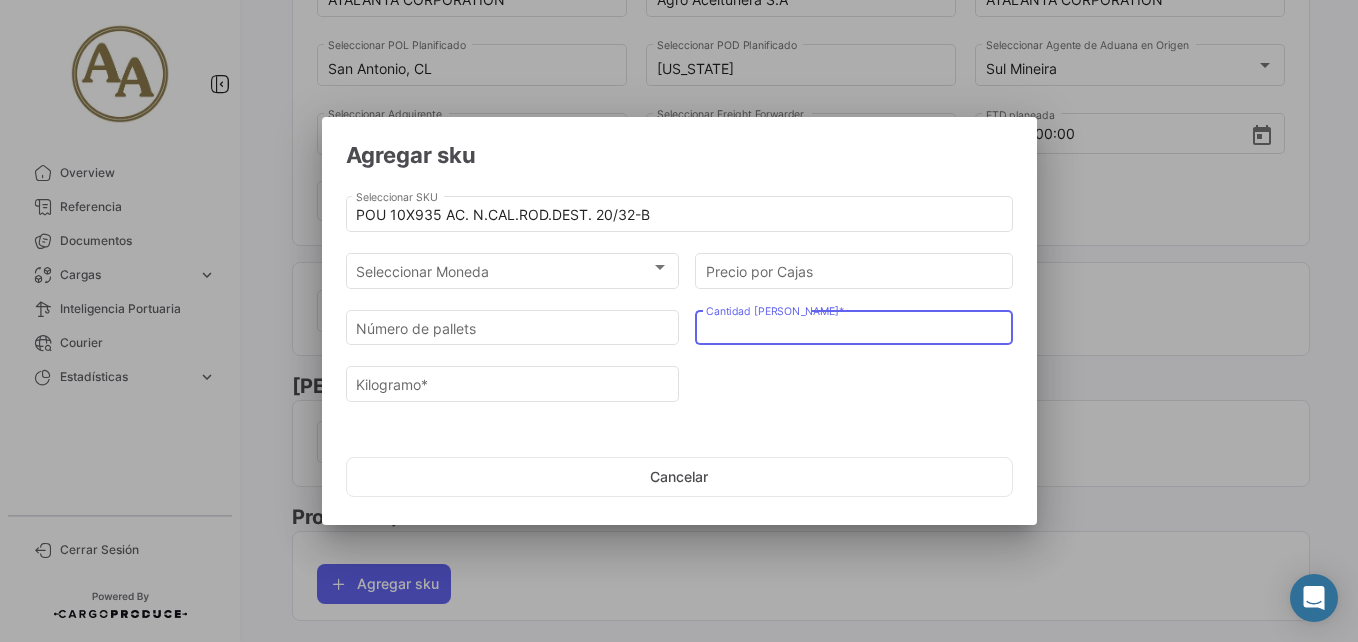 click on "Cantidad [PERSON_NAME]  *" at bounding box center (854, 328) 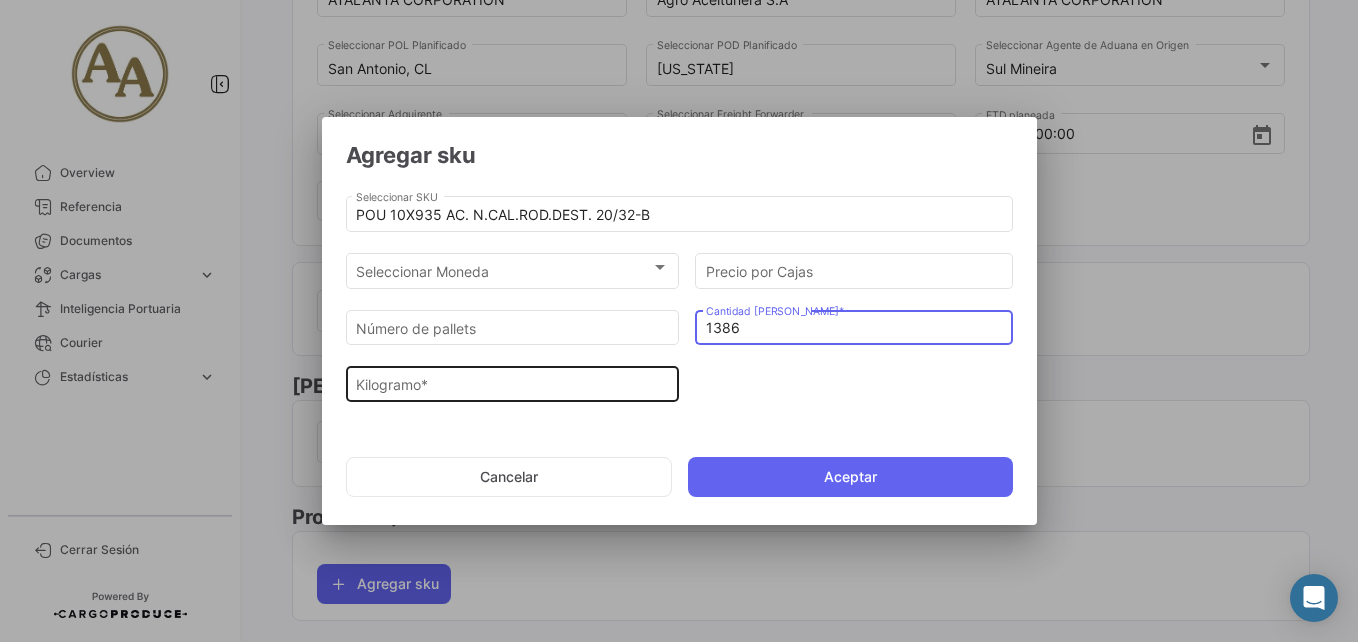 type on "1386" 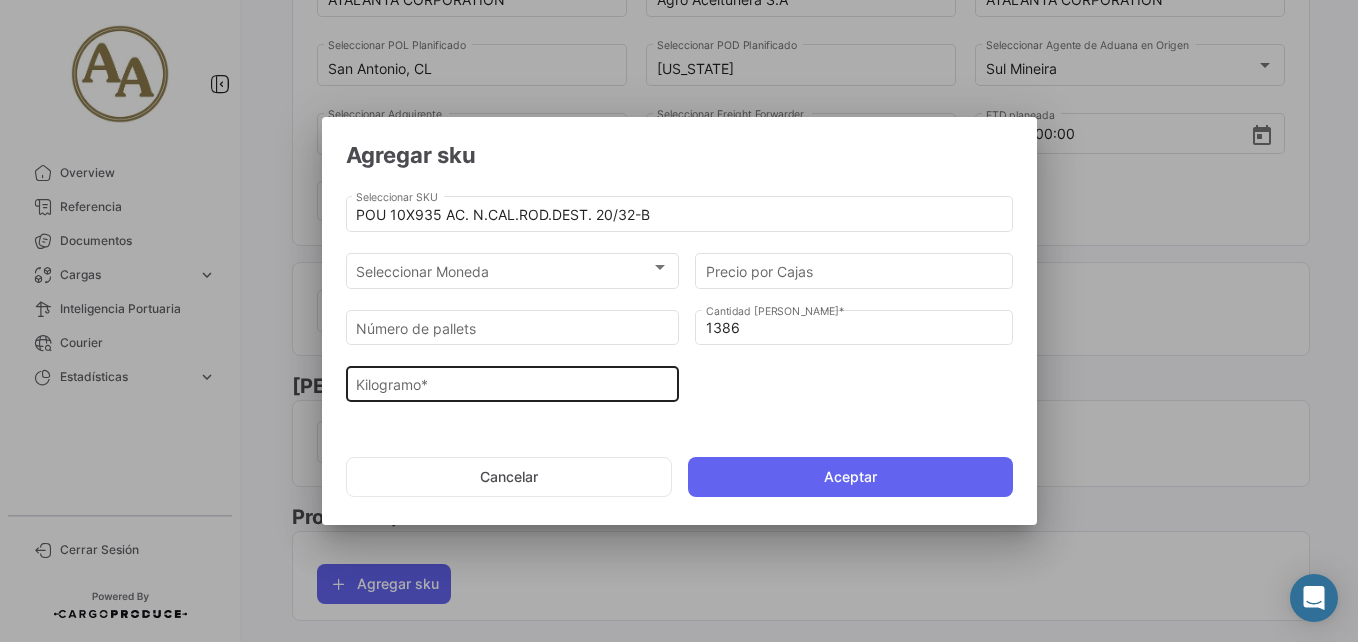 click on "Kilogramo  *" at bounding box center (512, 382) 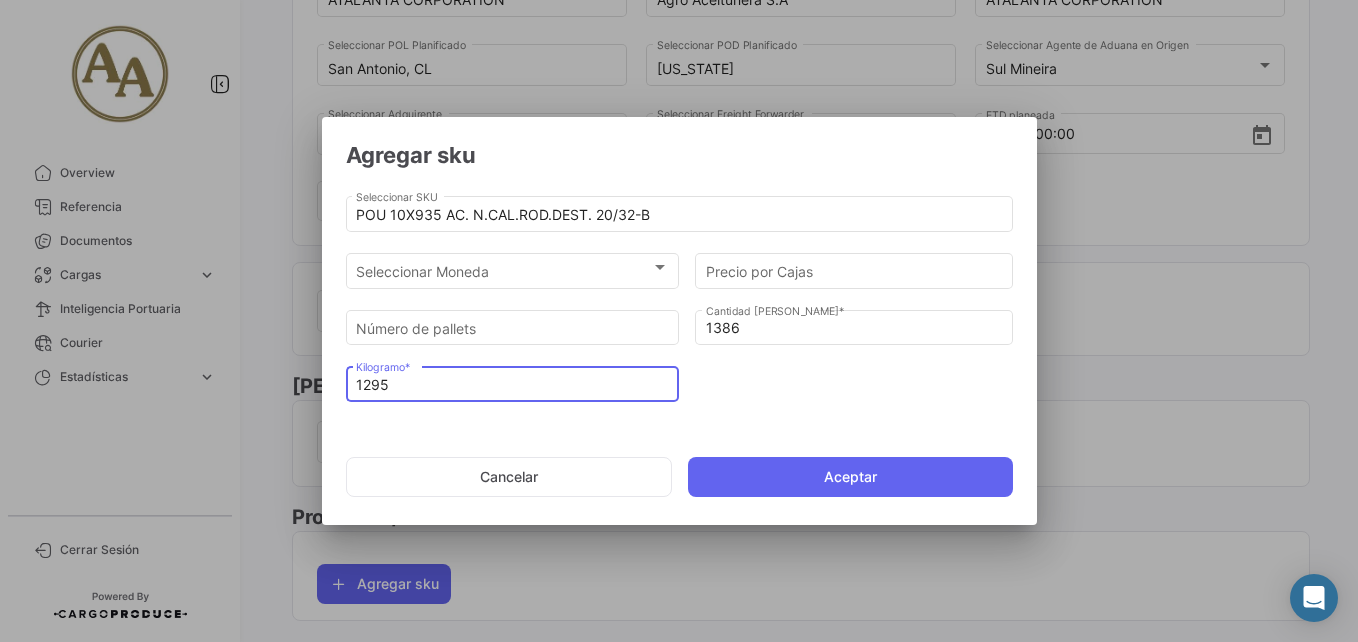 type on "12959" 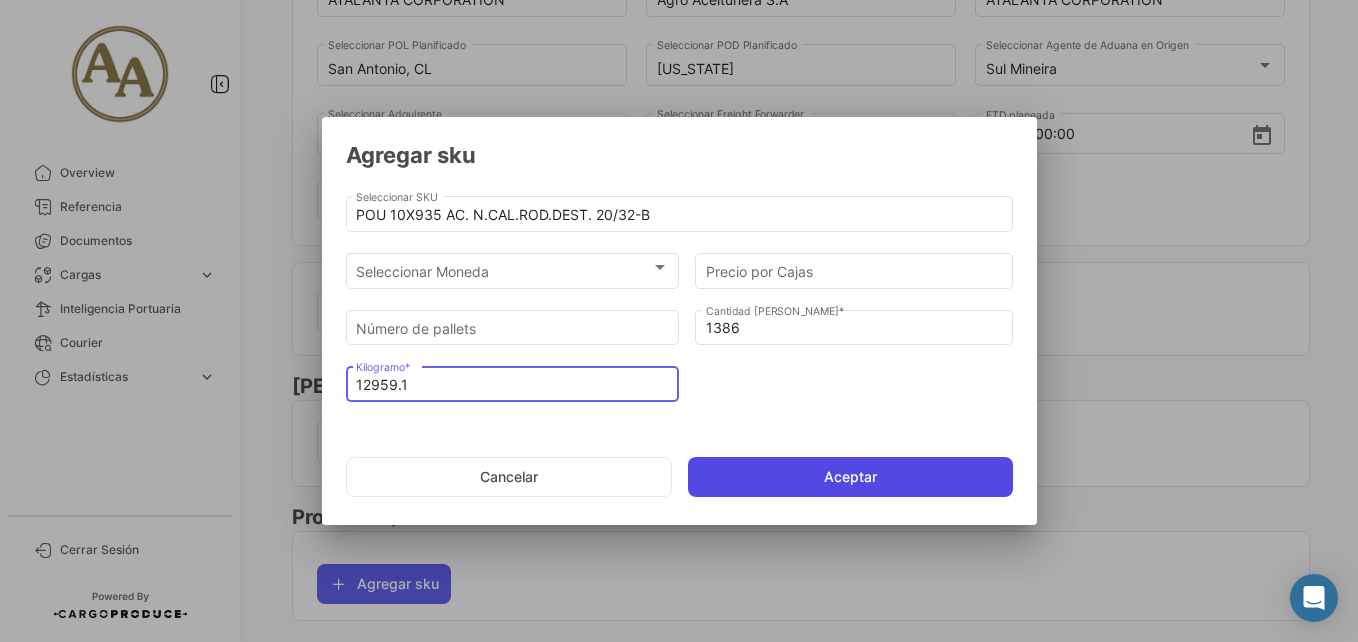 type on "12959.1" 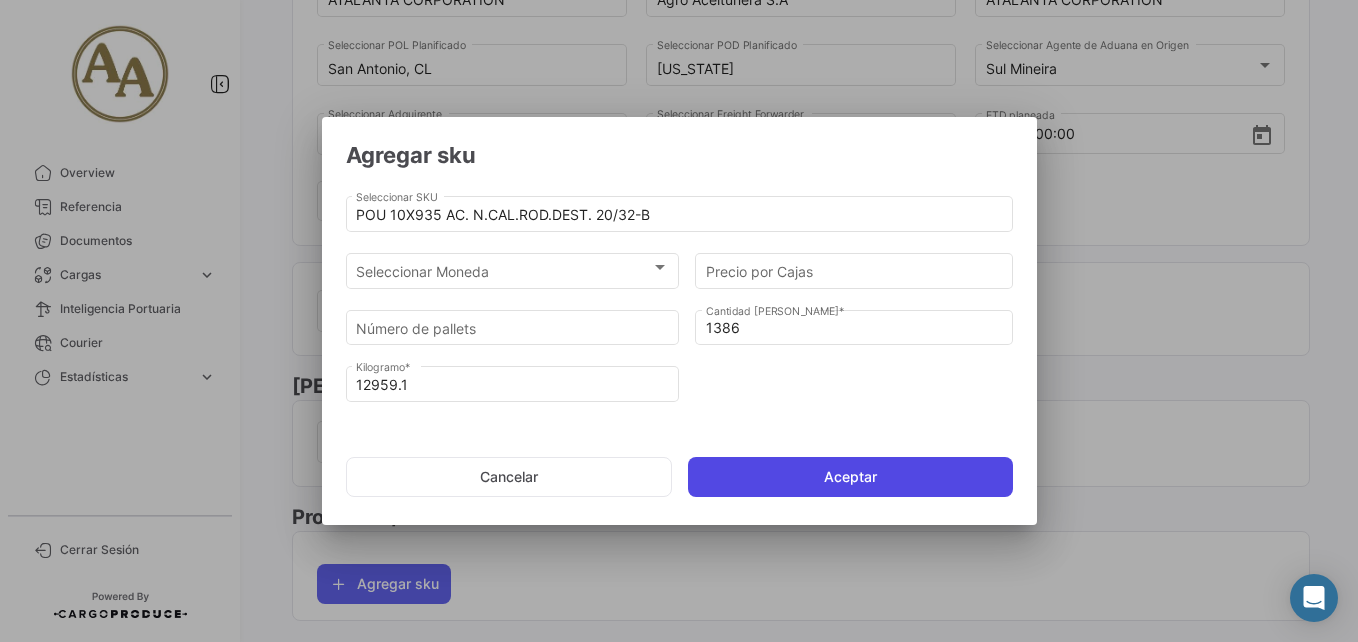 click on "Aceptar" 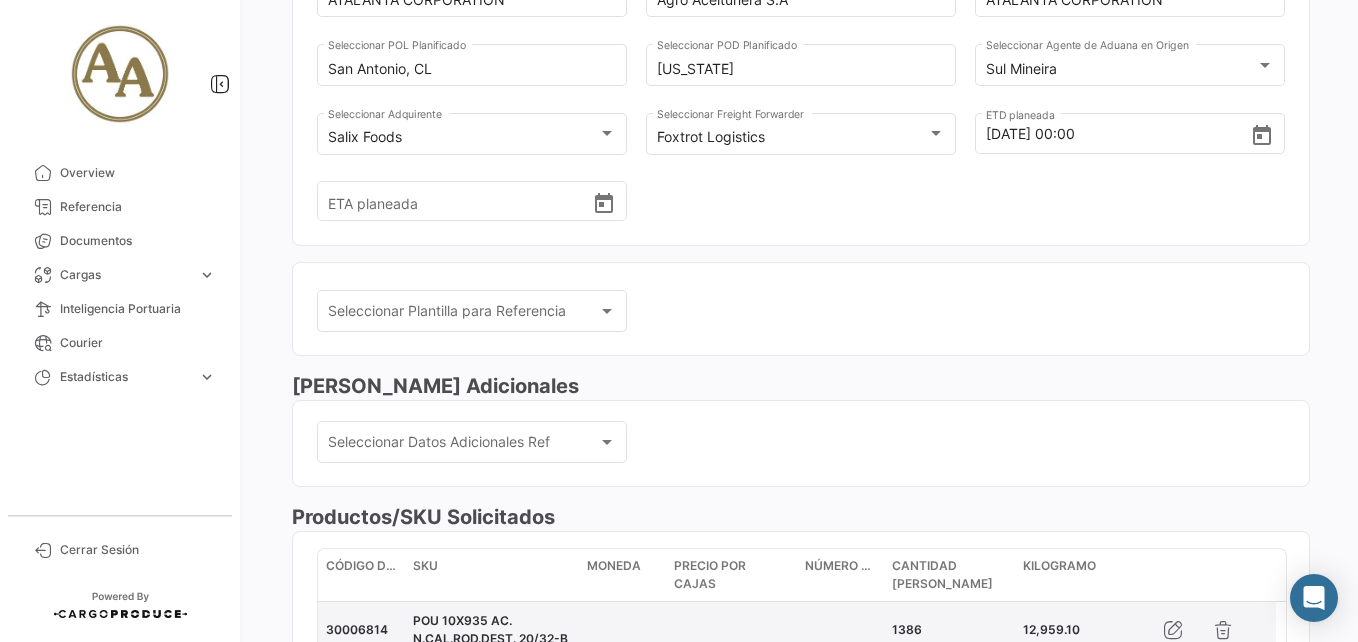 scroll, scrollTop: 675, scrollLeft: 0, axis: vertical 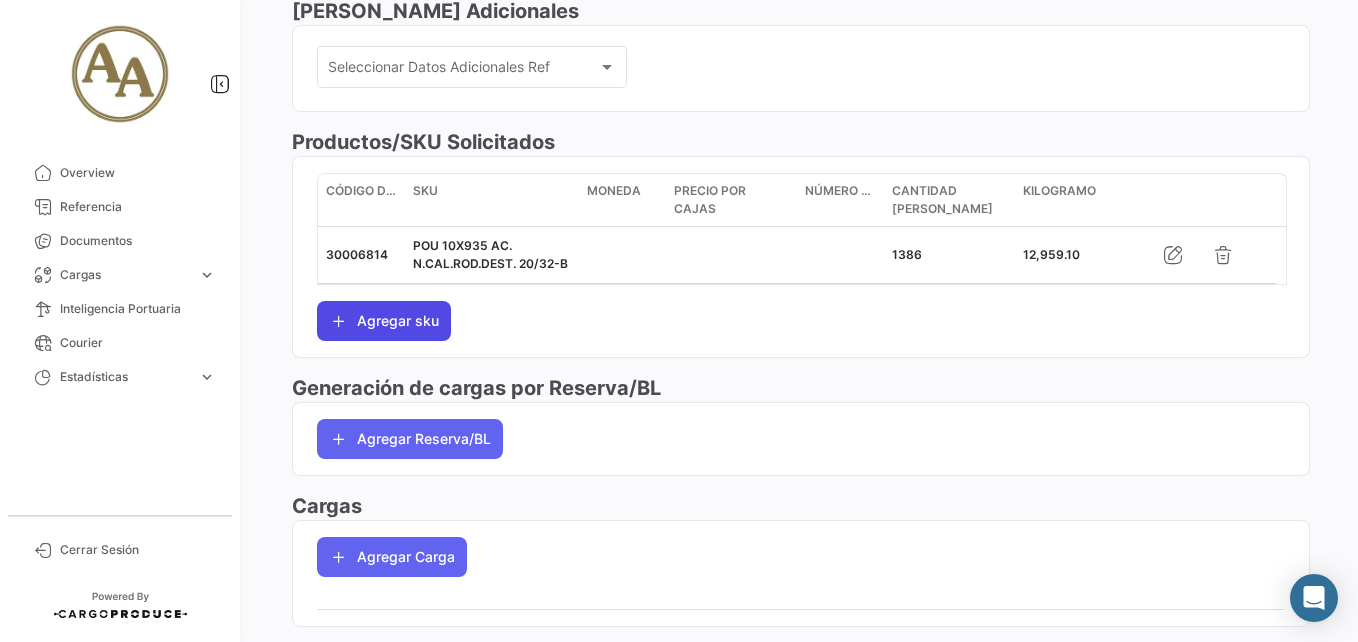 click on "Agregar sku" 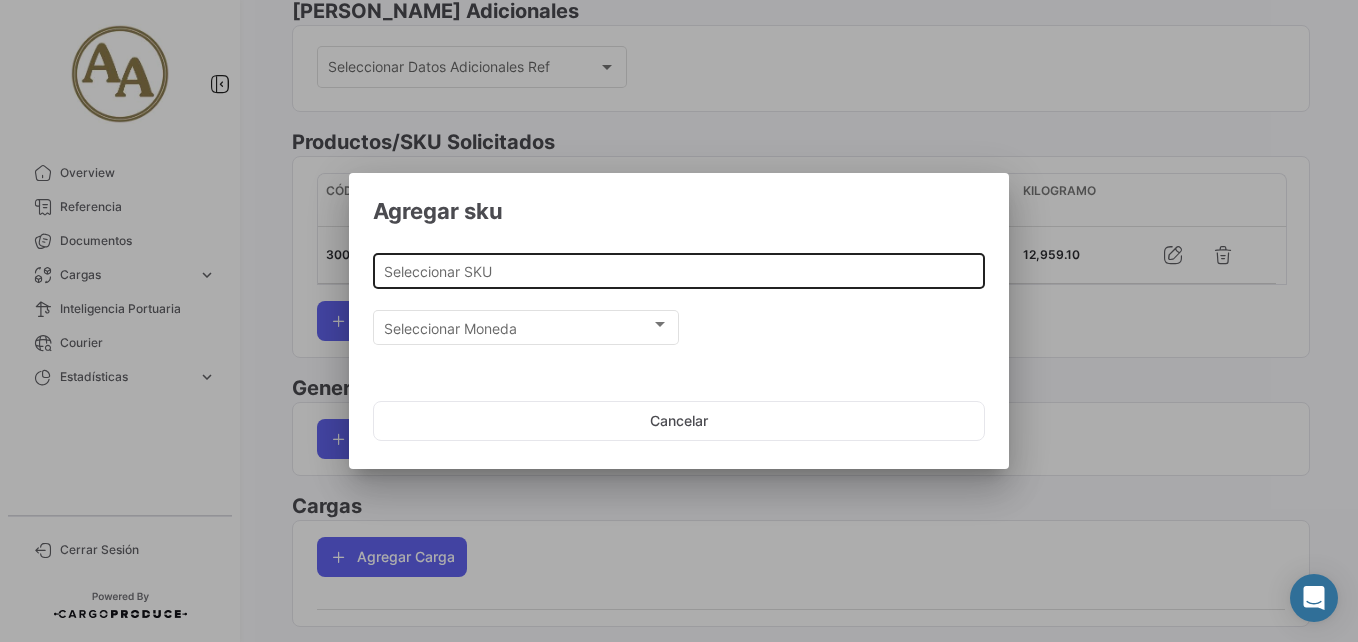 click on "Seleccionar
SKU" at bounding box center (679, 271) 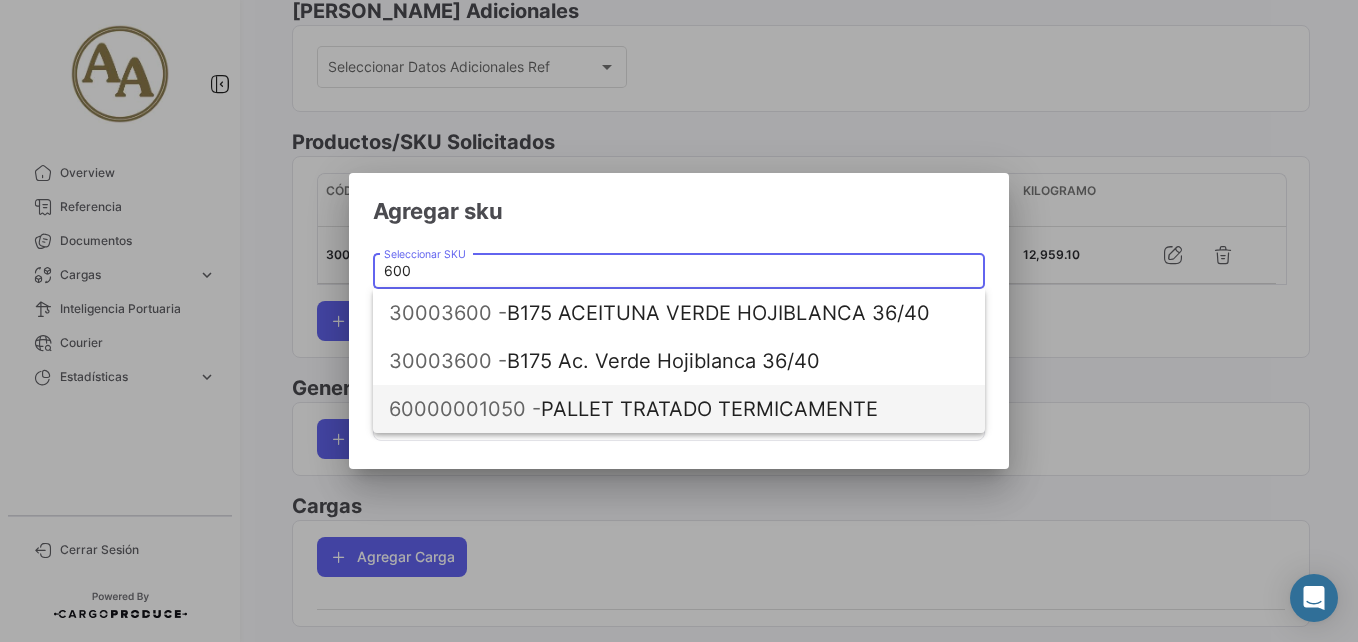 click on "60000001050 -    PALLET TRATADO TERMICAMENTE" at bounding box center [679, 409] 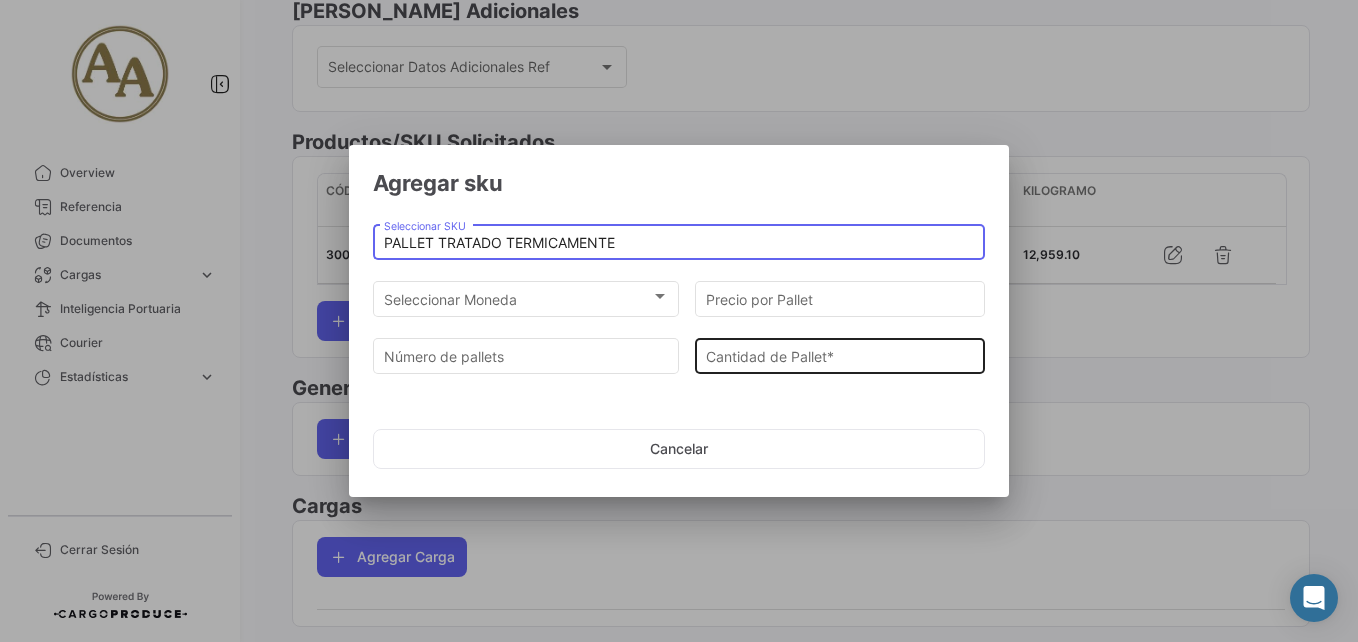 click on "Cantidad de Pallet  *" at bounding box center [840, 356] 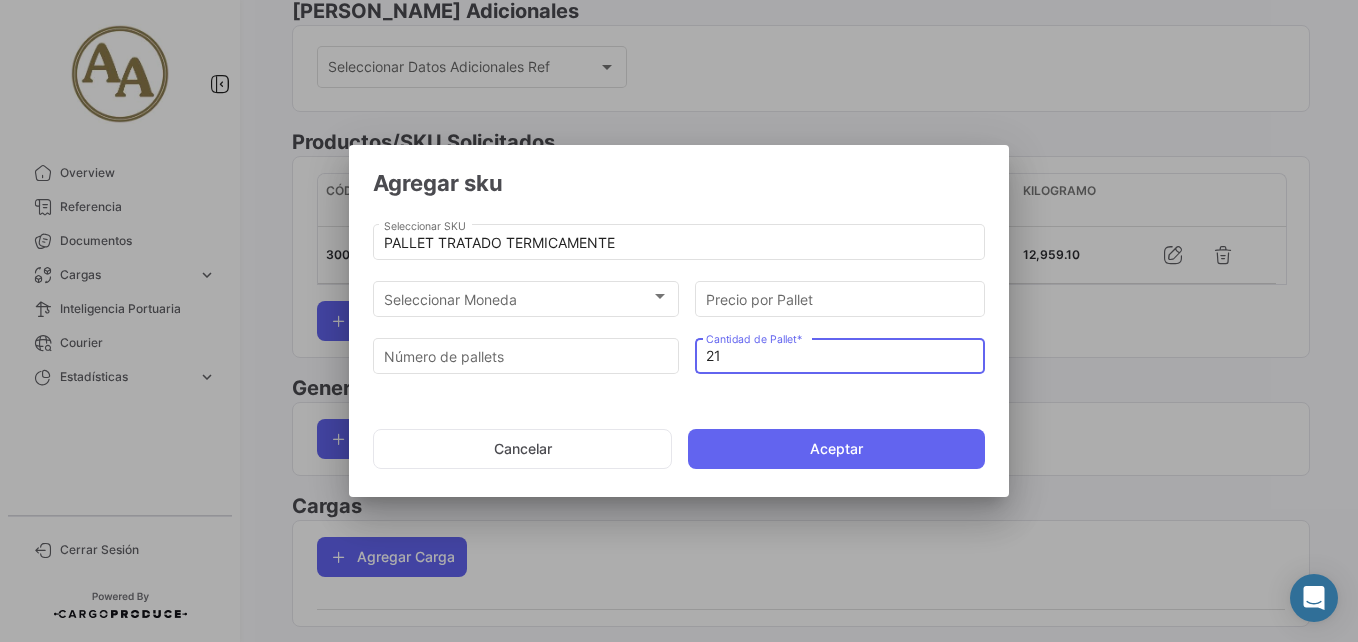 type on "21" 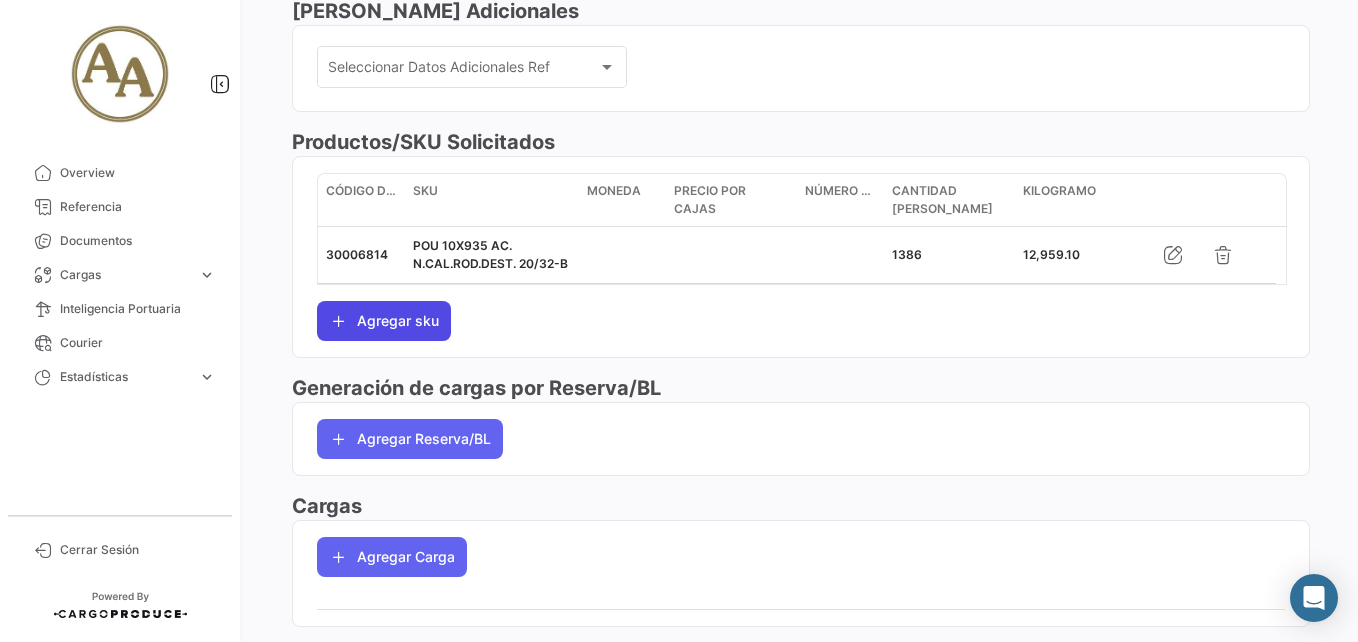 click on "Agregar sku" 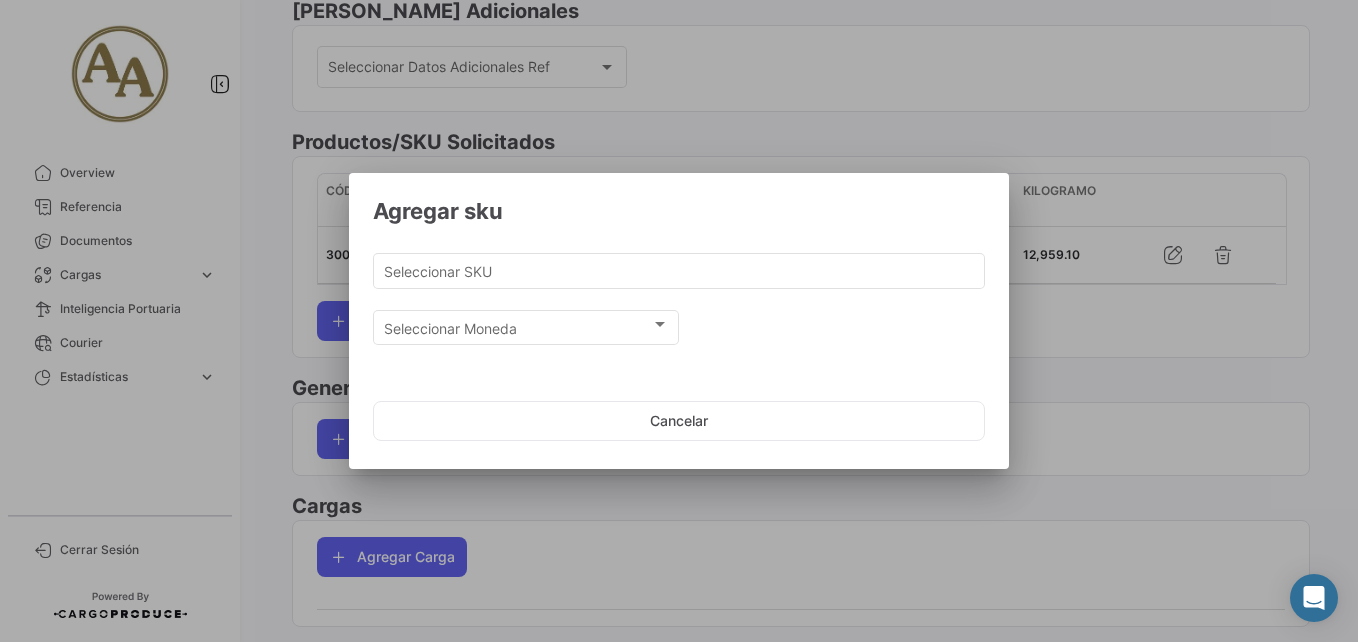 click on "Seleccionar
SKU" at bounding box center [679, 278] 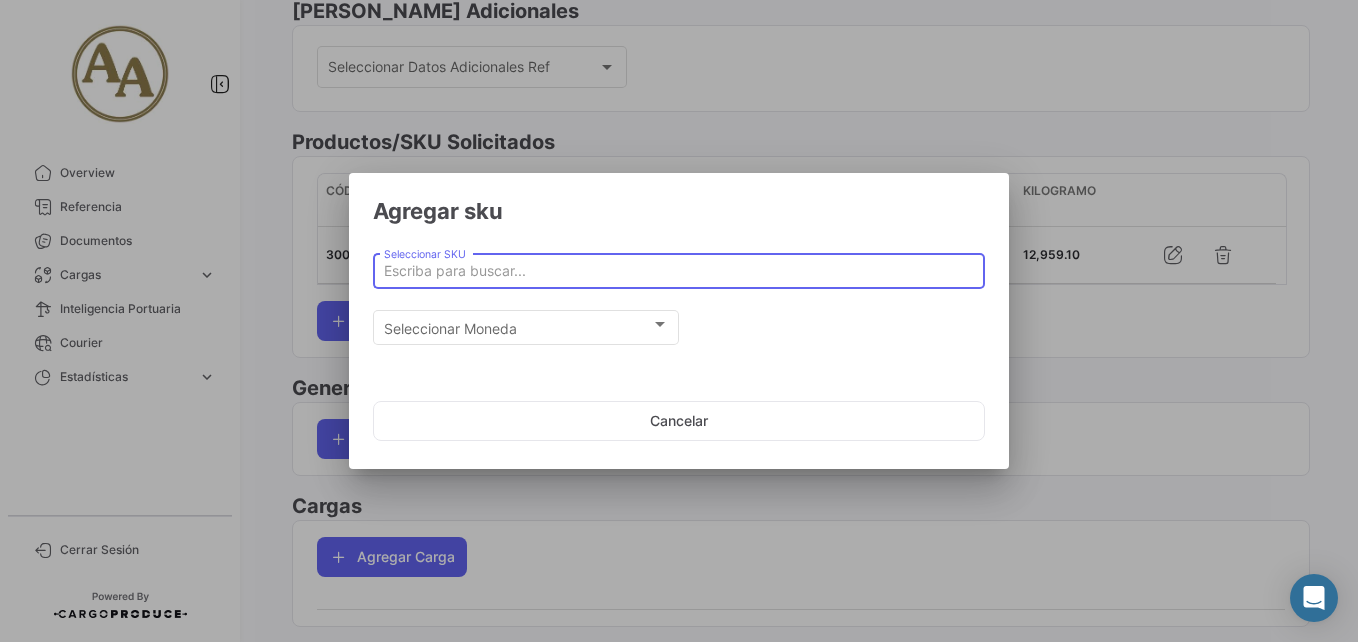 click on "Seleccionar
SKU" at bounding box center [679, 271] 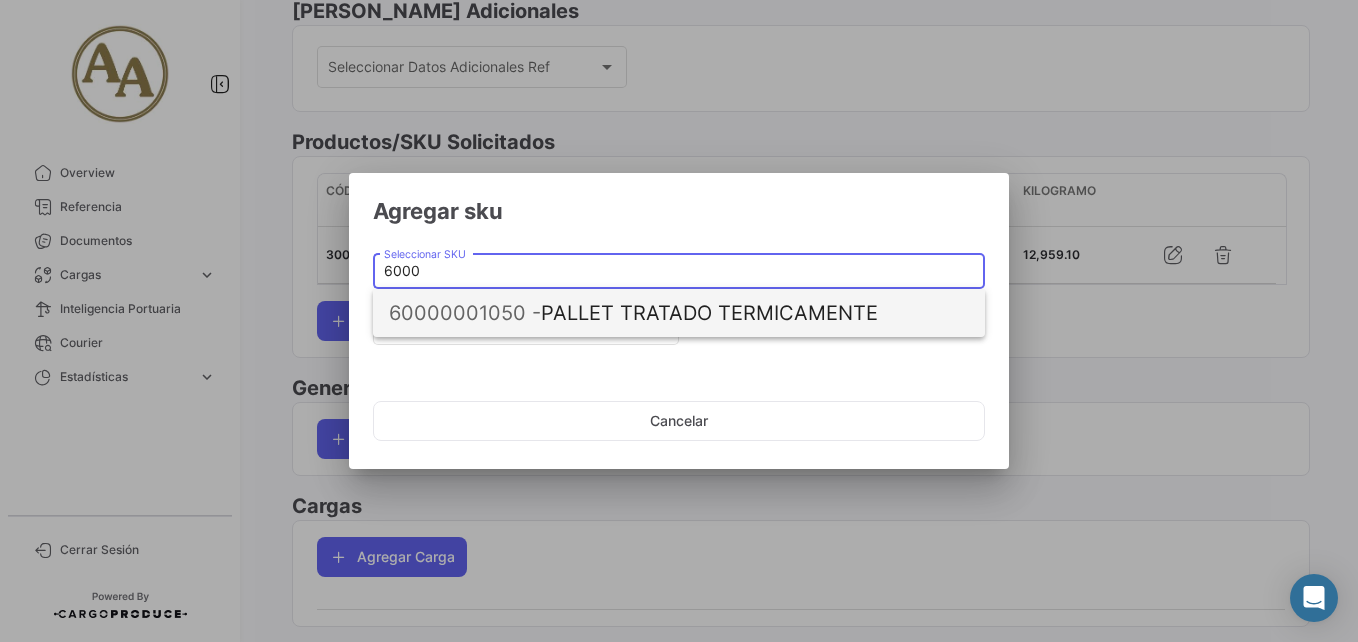 click on "60000001050 -" at bounding box center [465, 313] 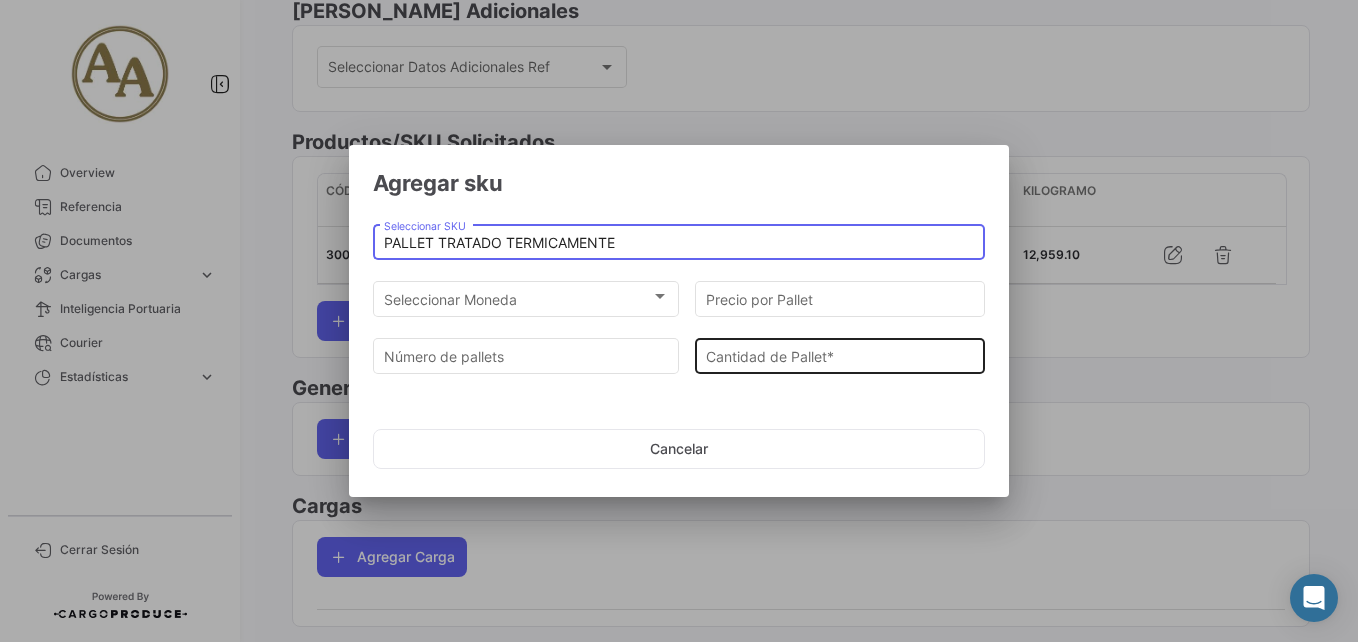 click on "Cantidad de Pallet  *" at bounding box center (840, 356) 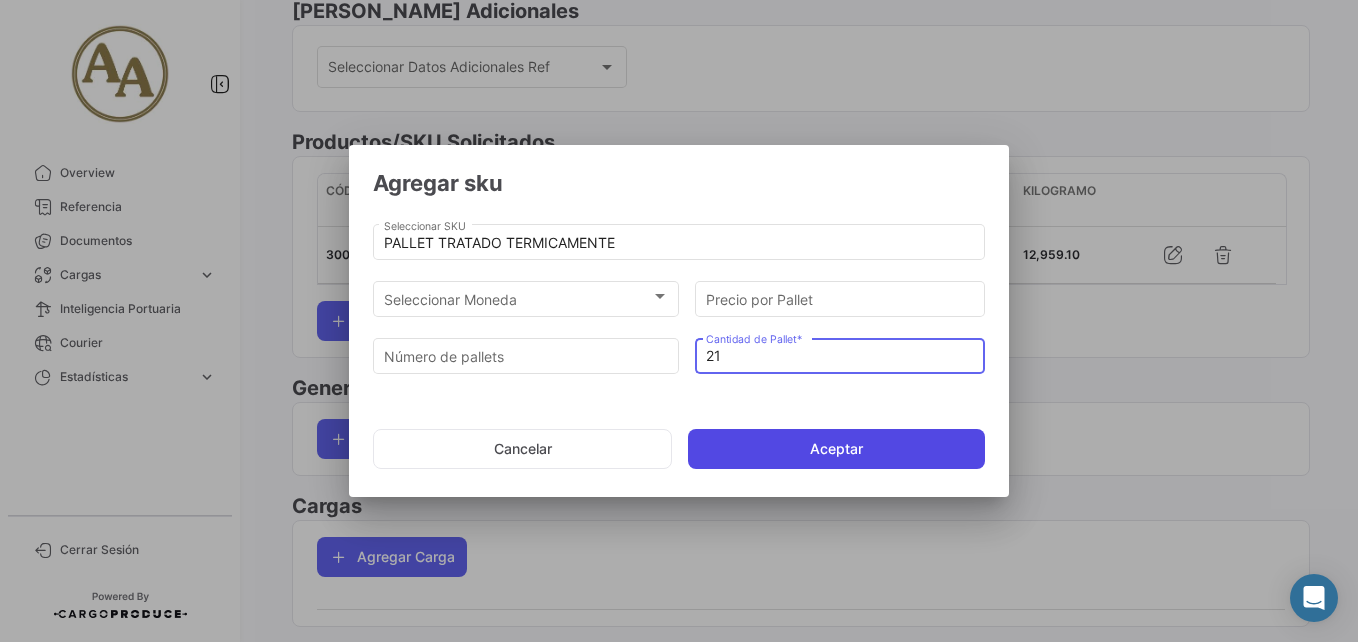 type on "21" 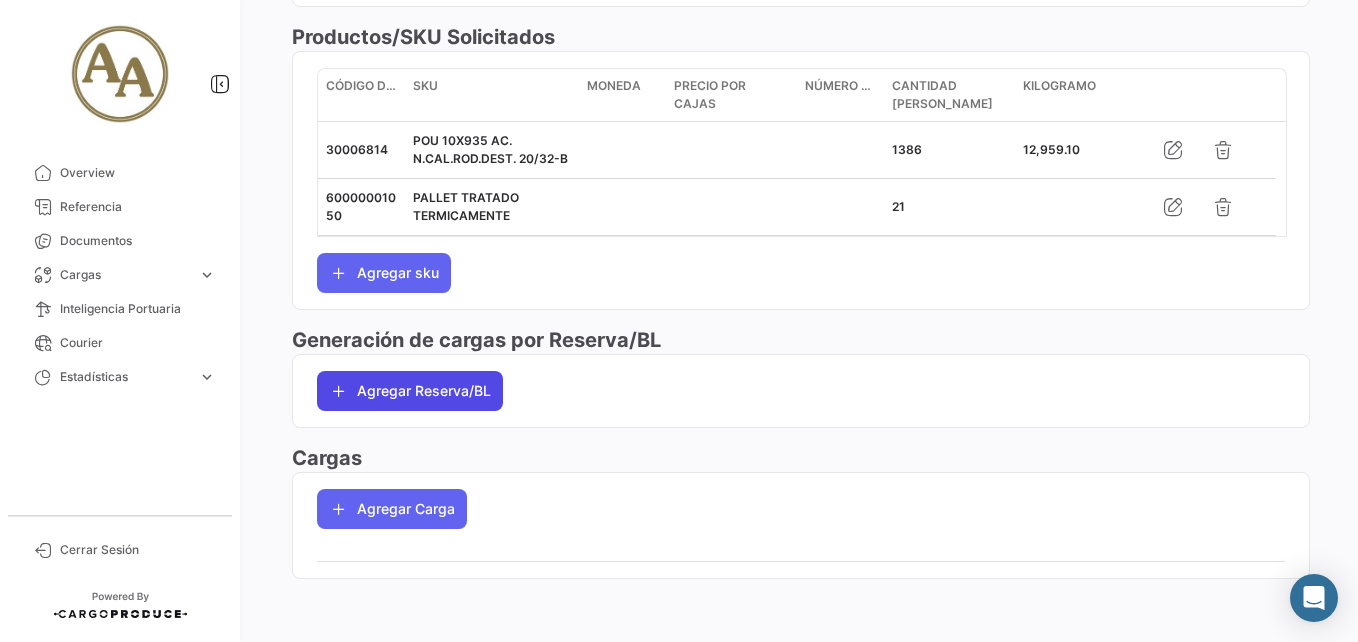 scroll, scrollTop: 781, scrollLeft: 0, axis: vertical 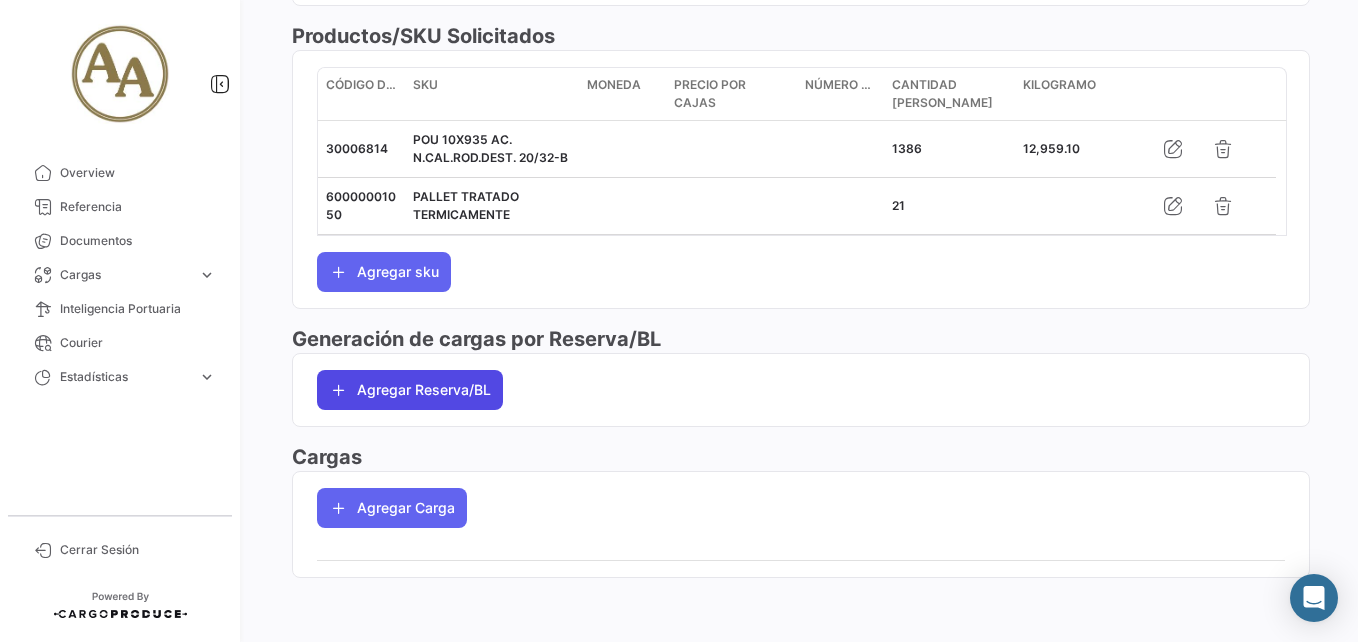 click on "Agregar Reserva/BL" 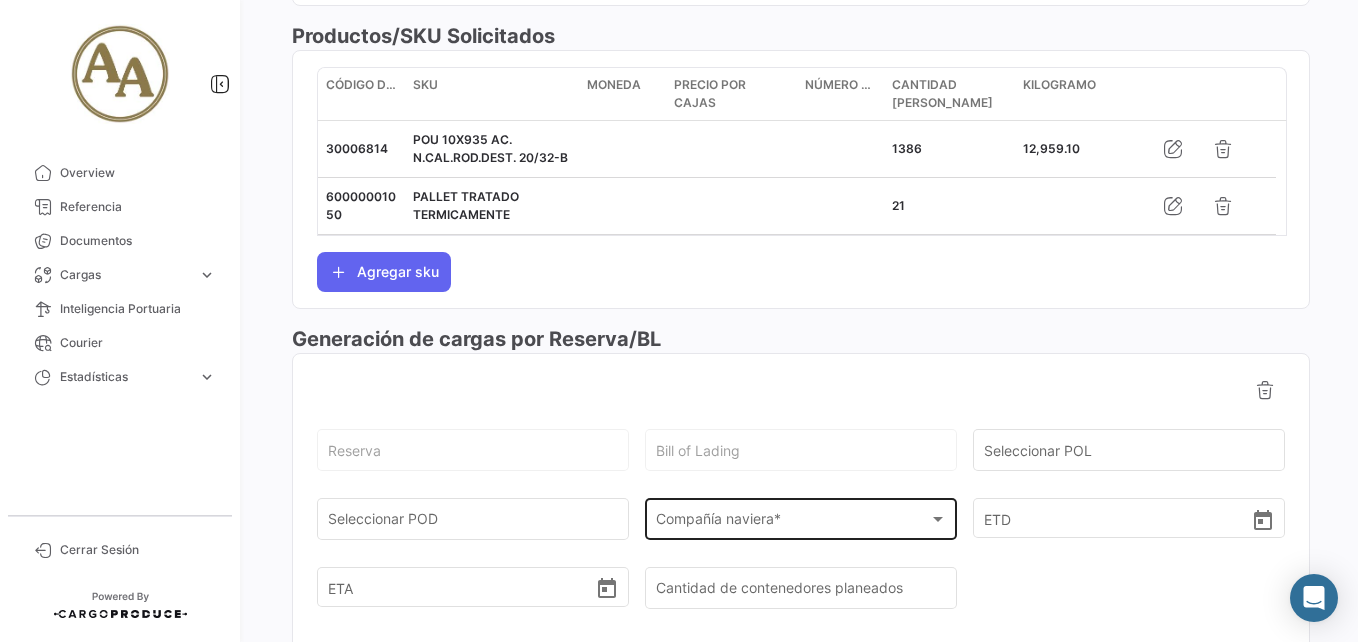 click on "Compañía naviera *" at bounding box center (792, 523) 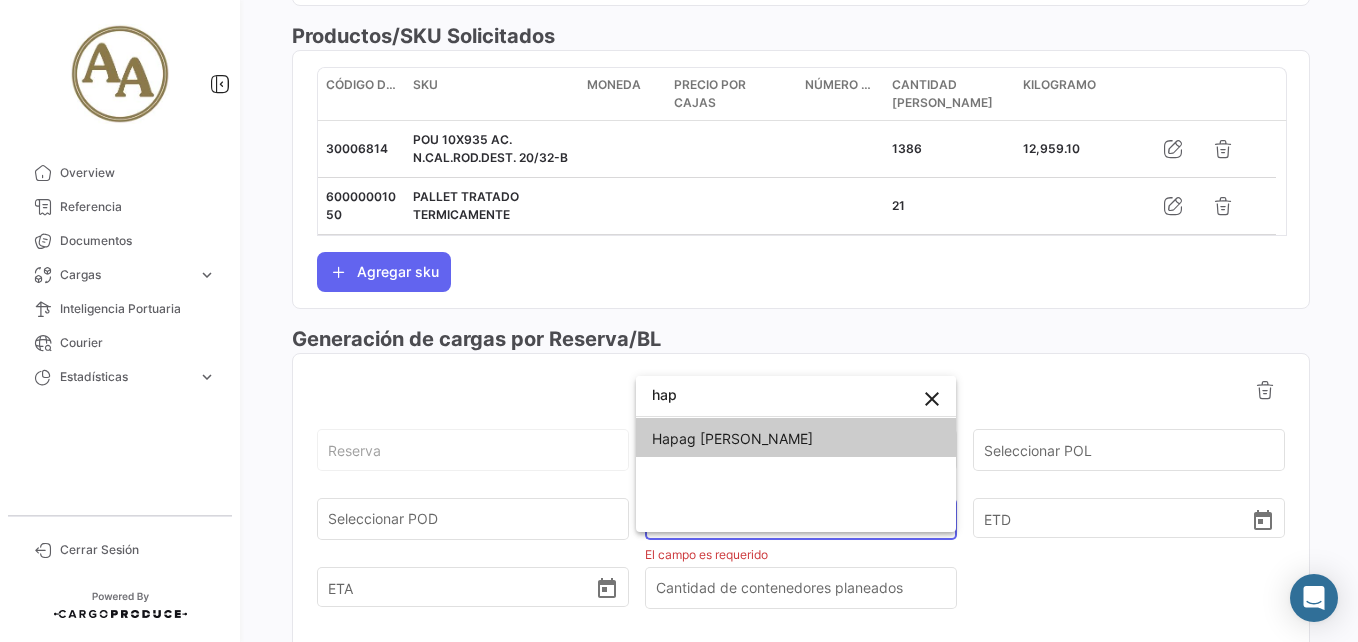 type on "hap" 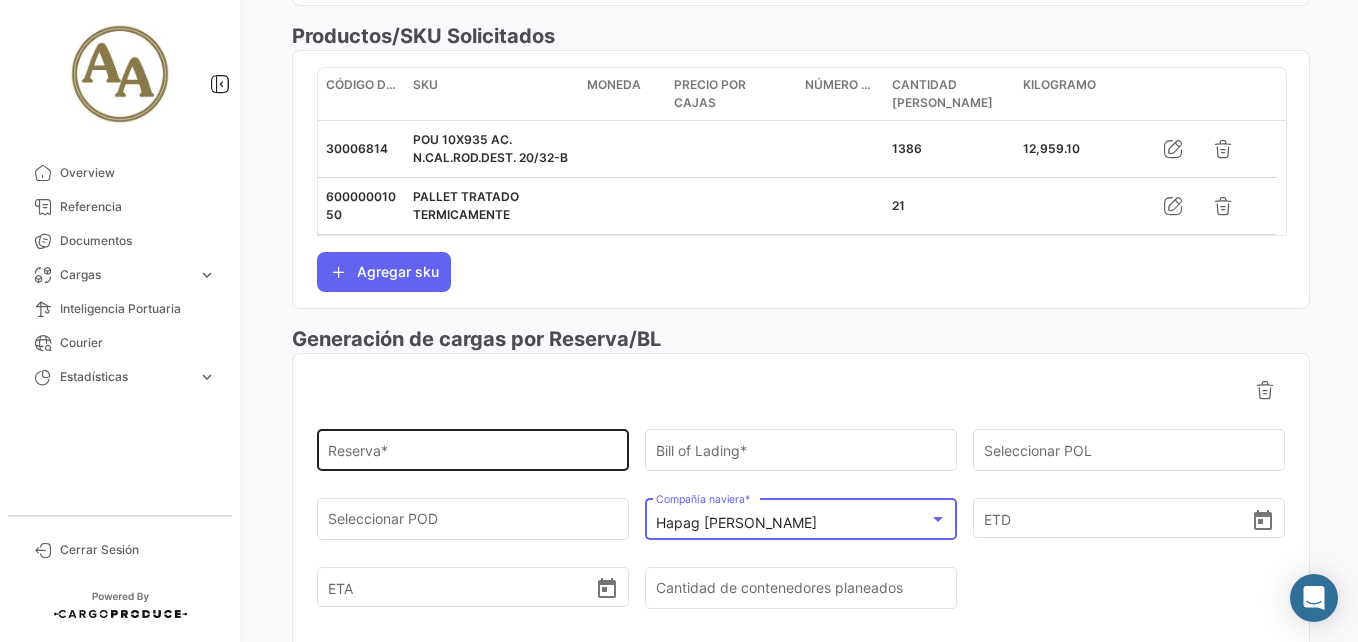 click on "Reserva  *" at bounding box center (473, 454) 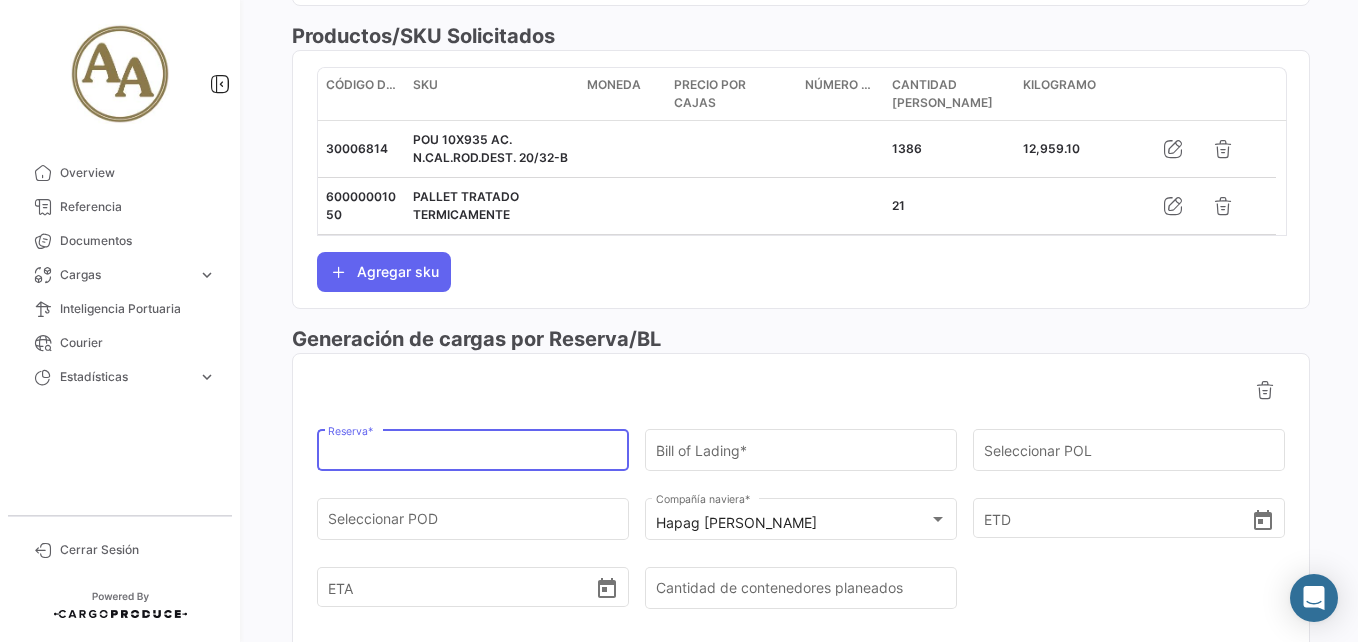 paste on "93082363" 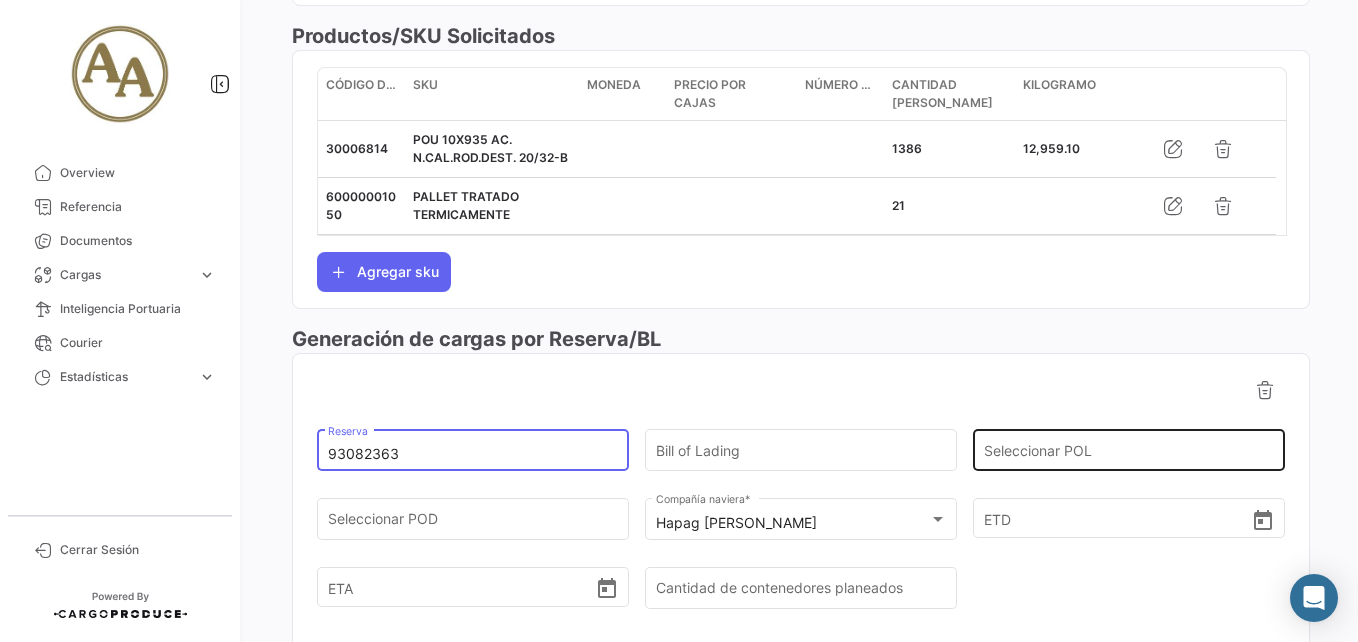 type on "93082363" 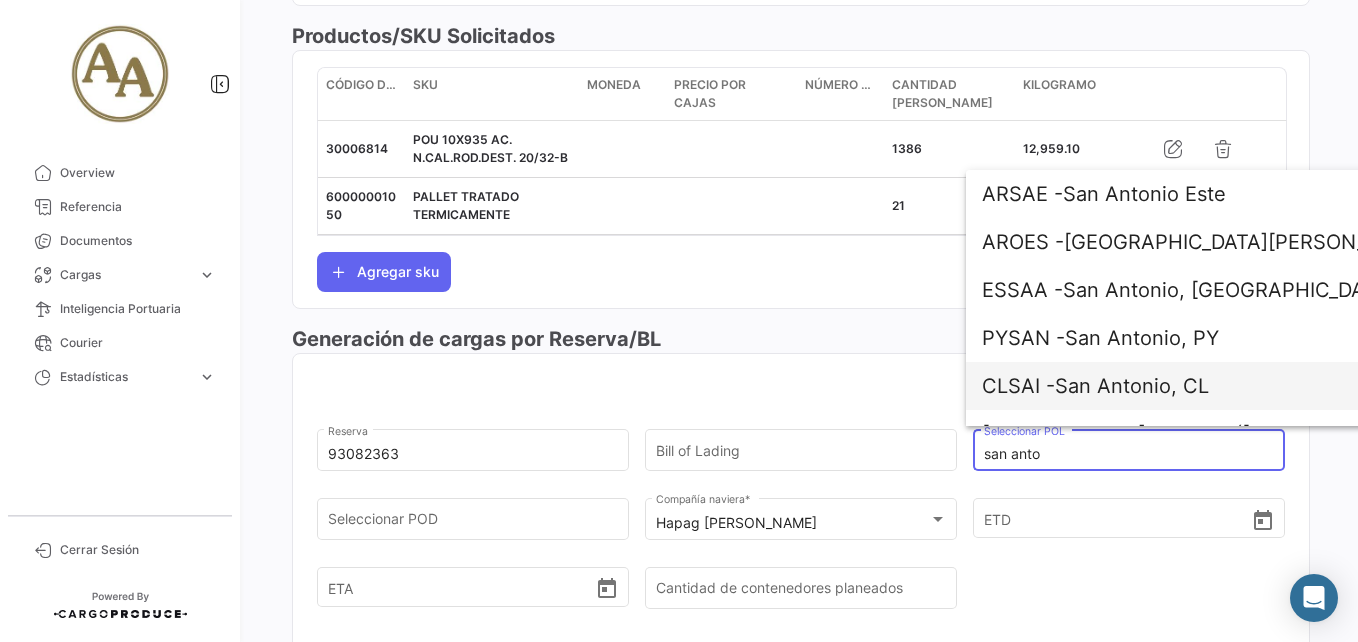click on "CLSAI -    [GEOGRAPHIC_DATA], CL" at bounding box center [1216, 386] 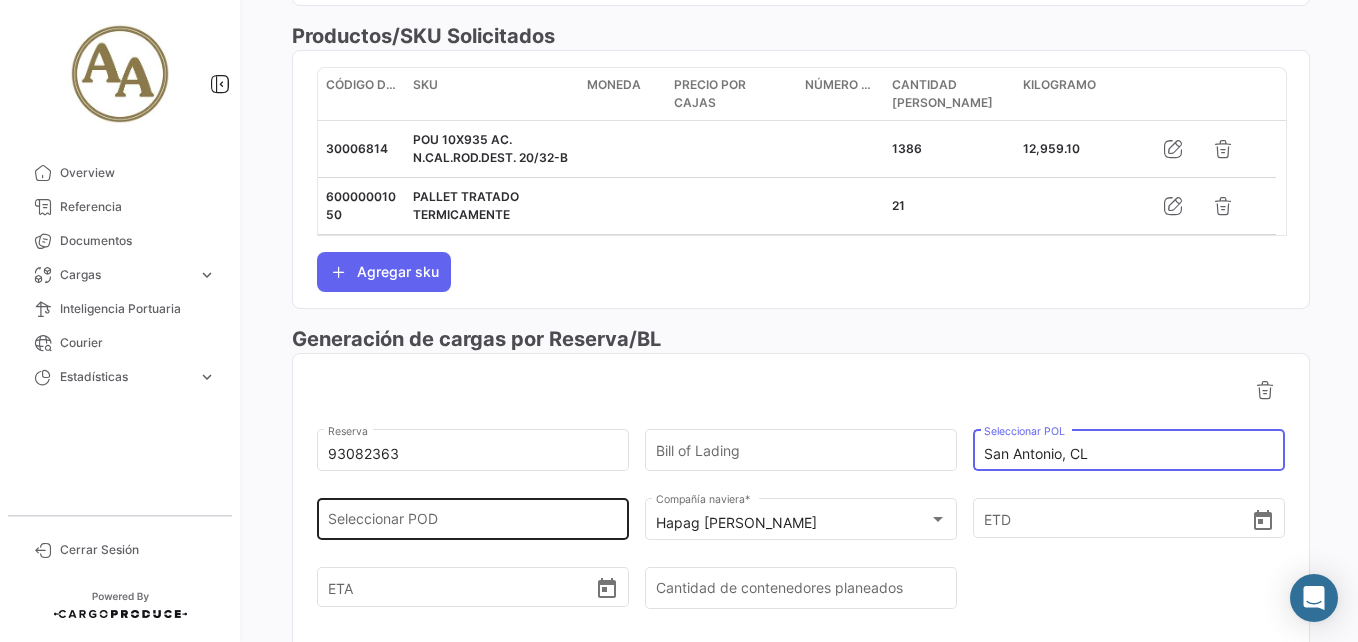 click on "Seleccionar POD" at bounding box center (473, 523) 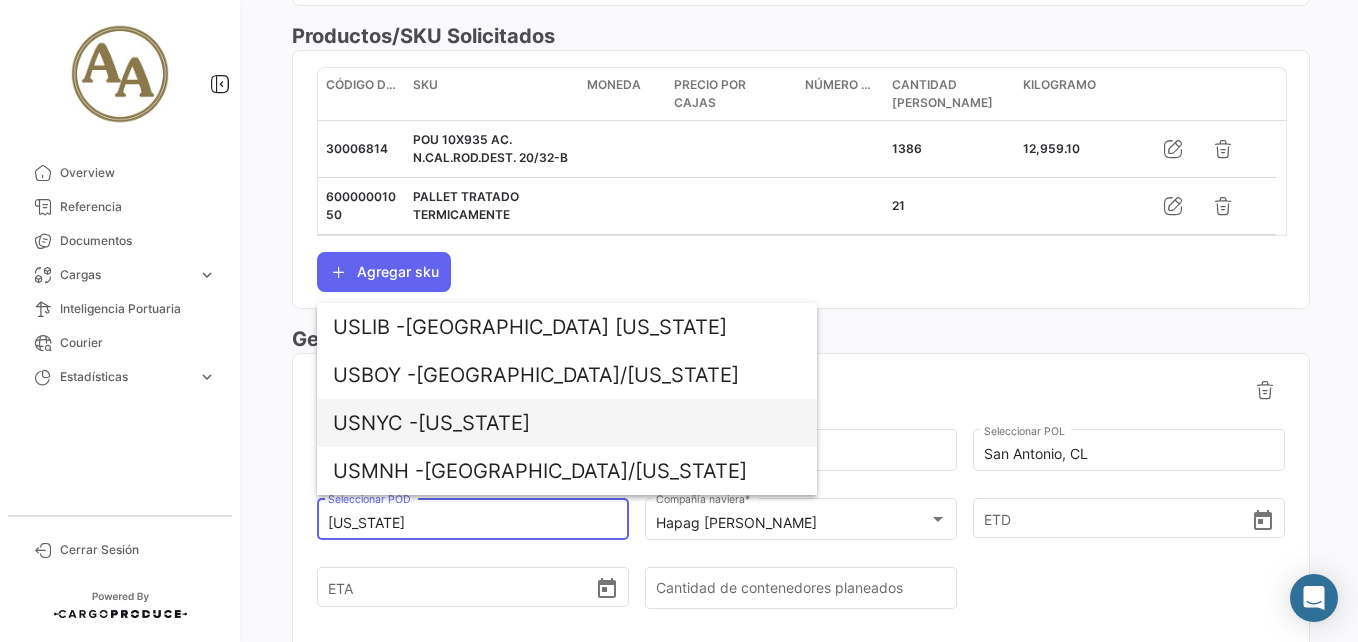click on "USNYC -    [US_STATE]" at bounding box center (567, 423) 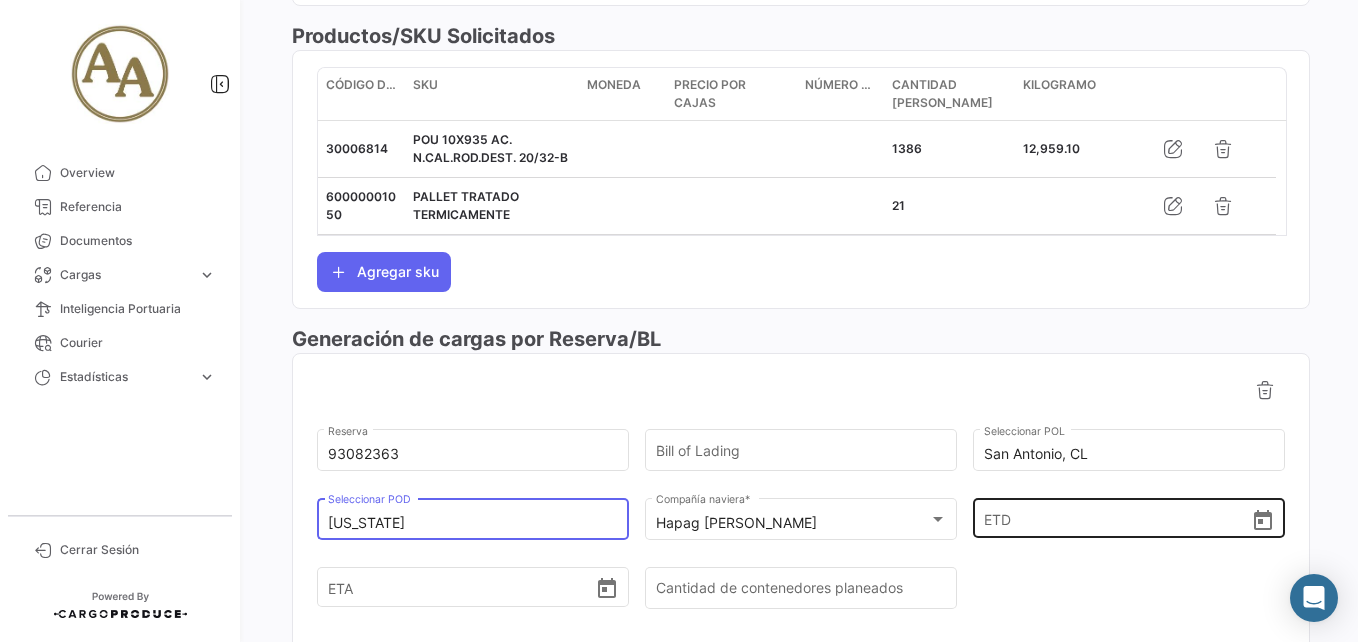 click on "ETD" at bounding box center (1117, 519) 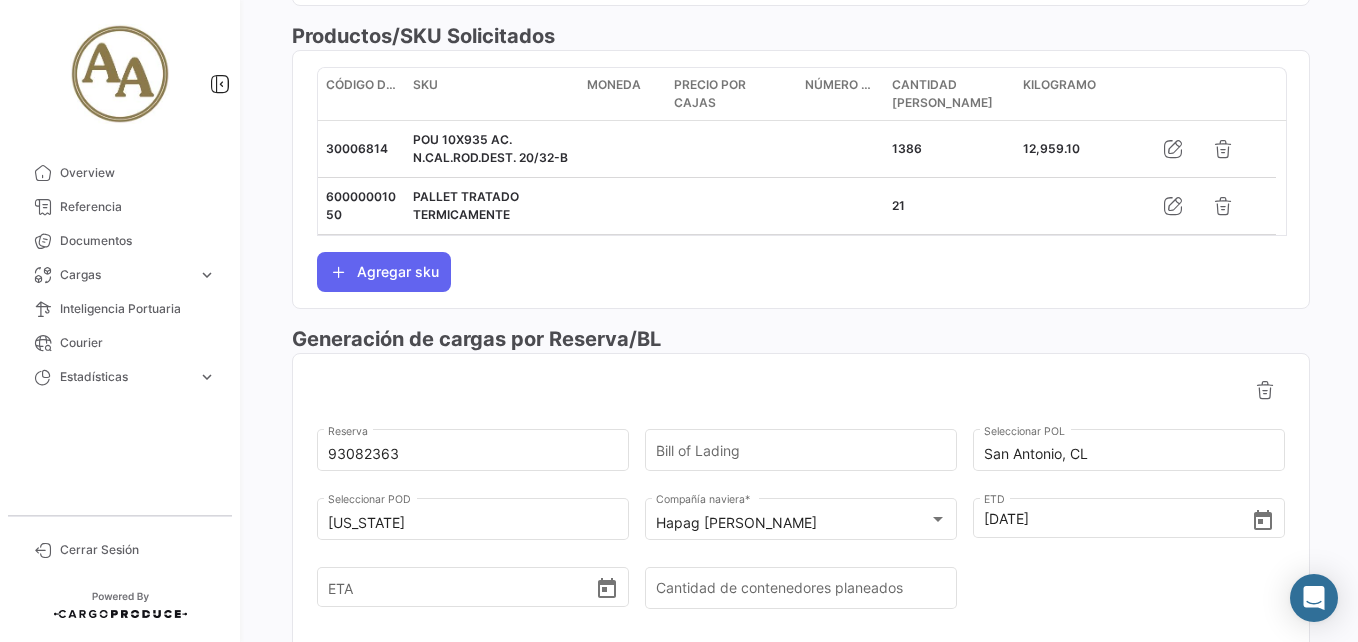 type on "[DATE] 00:00" 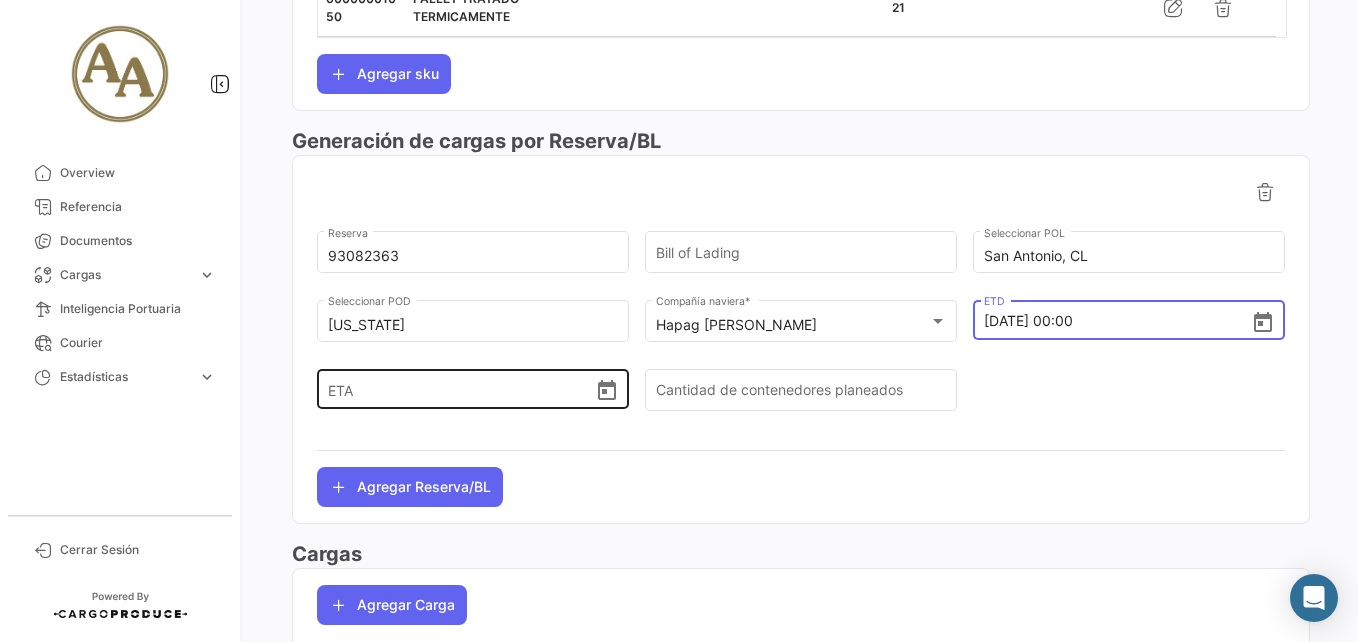 scroll, scrollTop: 981, scrollLeft: 0, axis: vertical 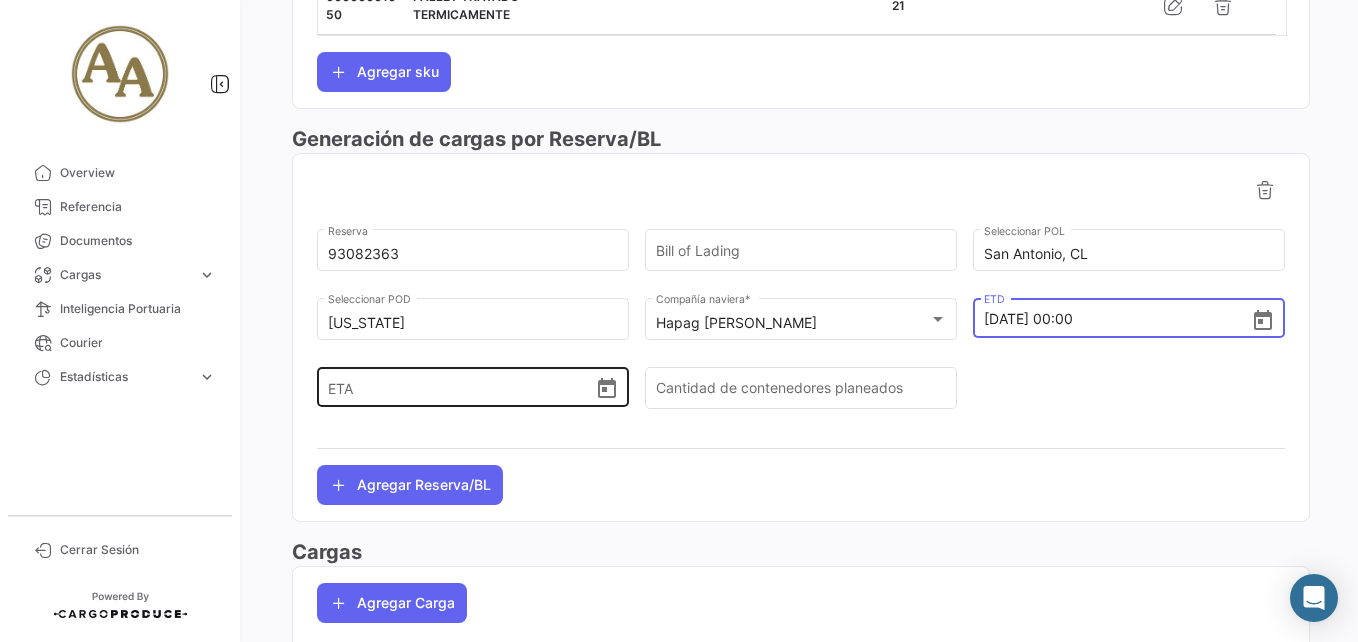 click on "ETA" at bounding box center (461, 387) 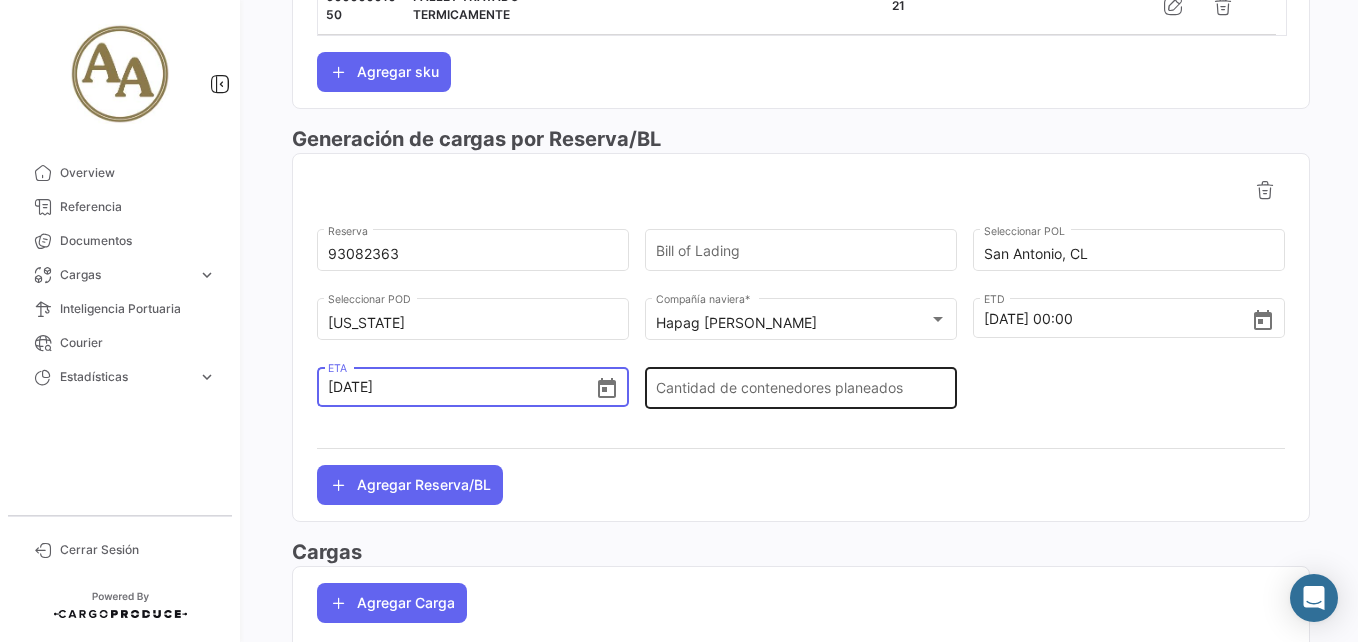 type on "[DATE] 00:00" 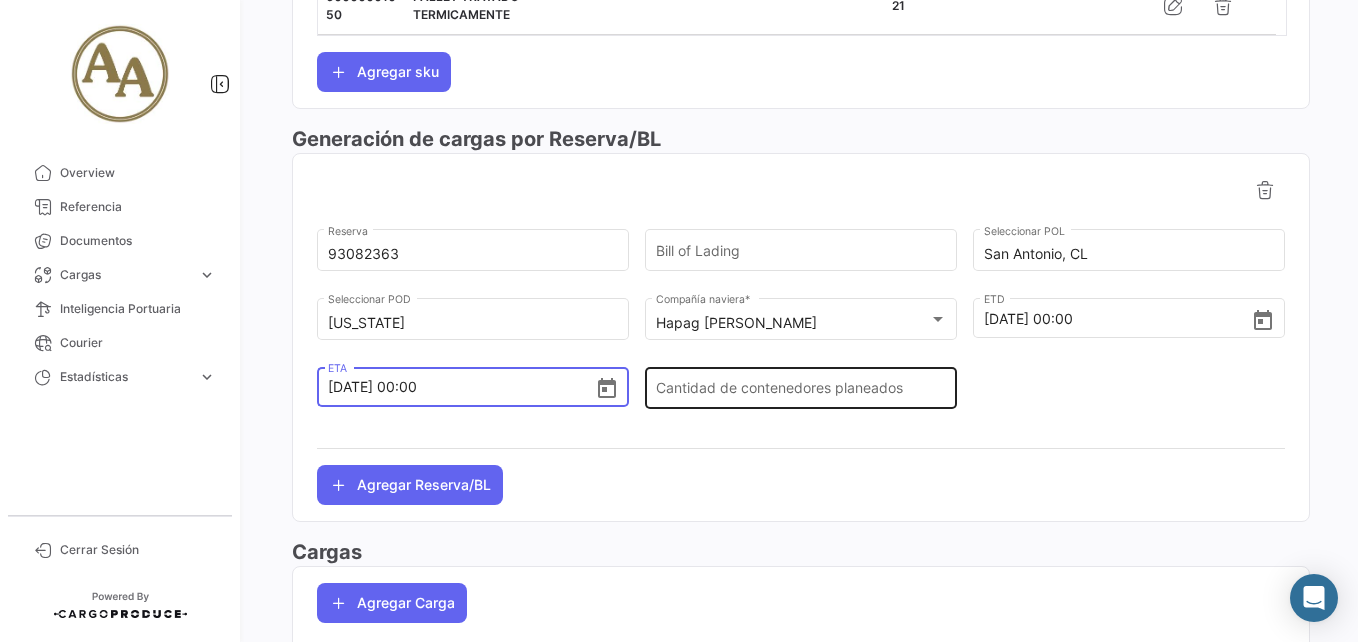click on "Cantidad de contenedores planeados" at bounding box center (801, 392) 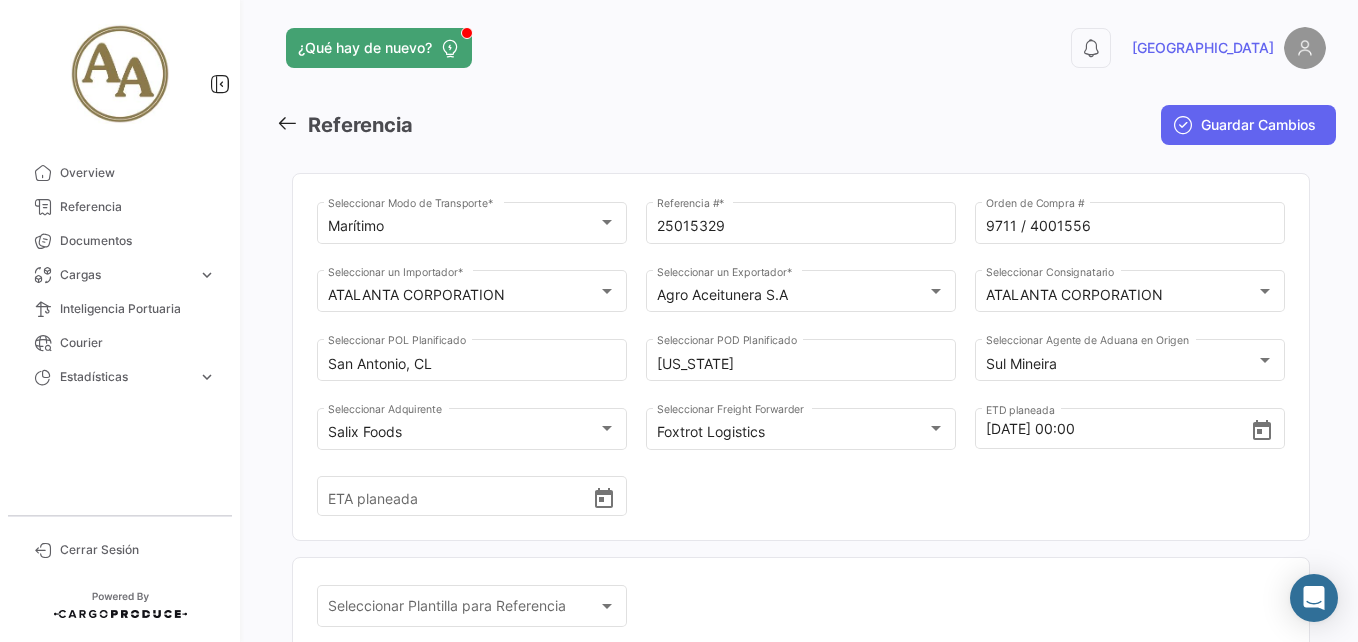 scroll, scrollTop: 0, scrollLeft: 0, axis: both 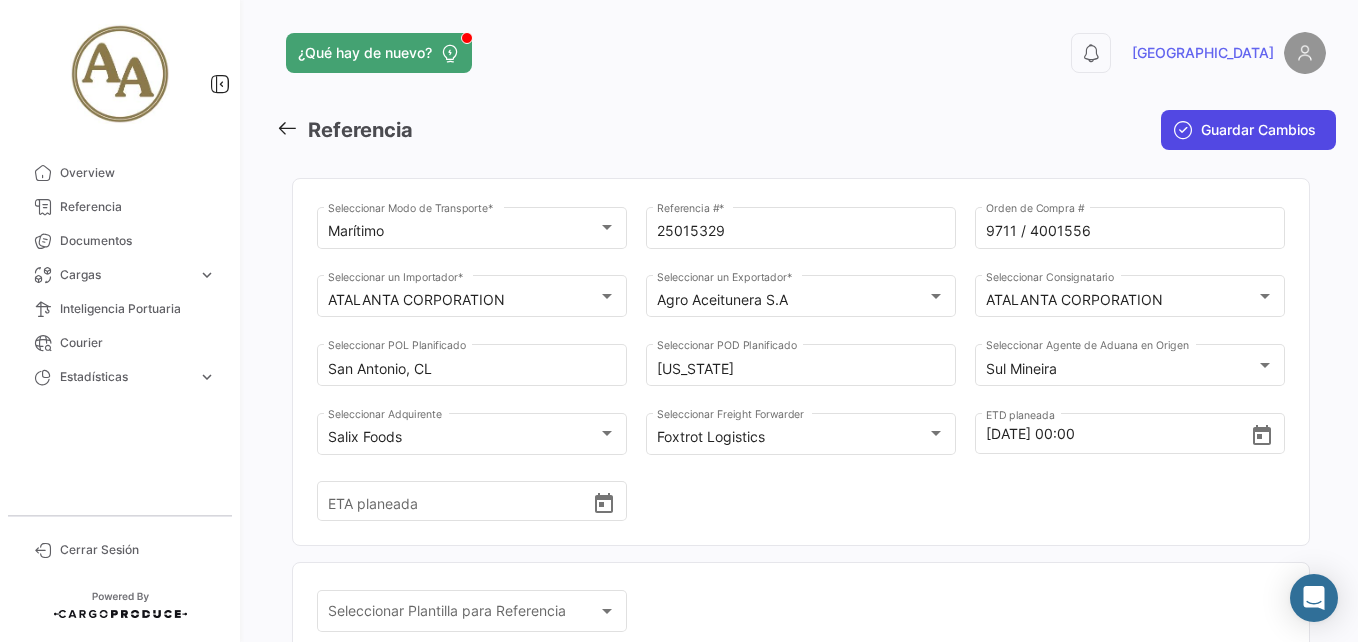 type on "1" 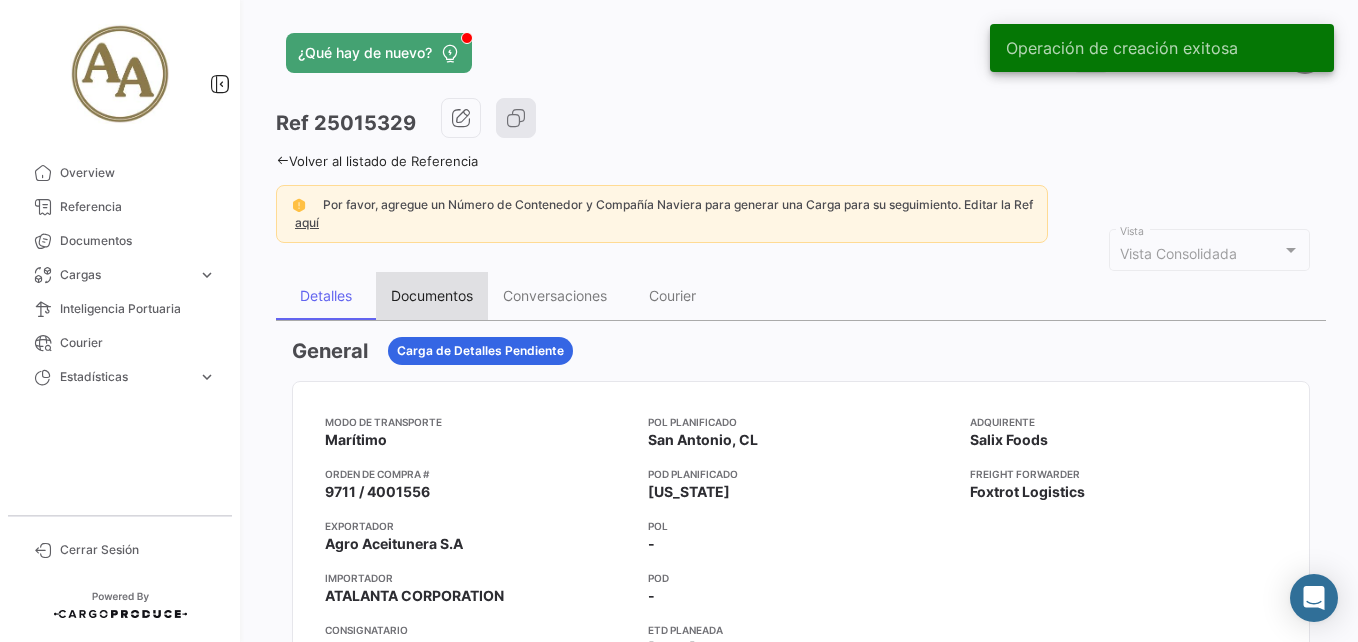 click on "Documentos" at bounding box center (432, 295) 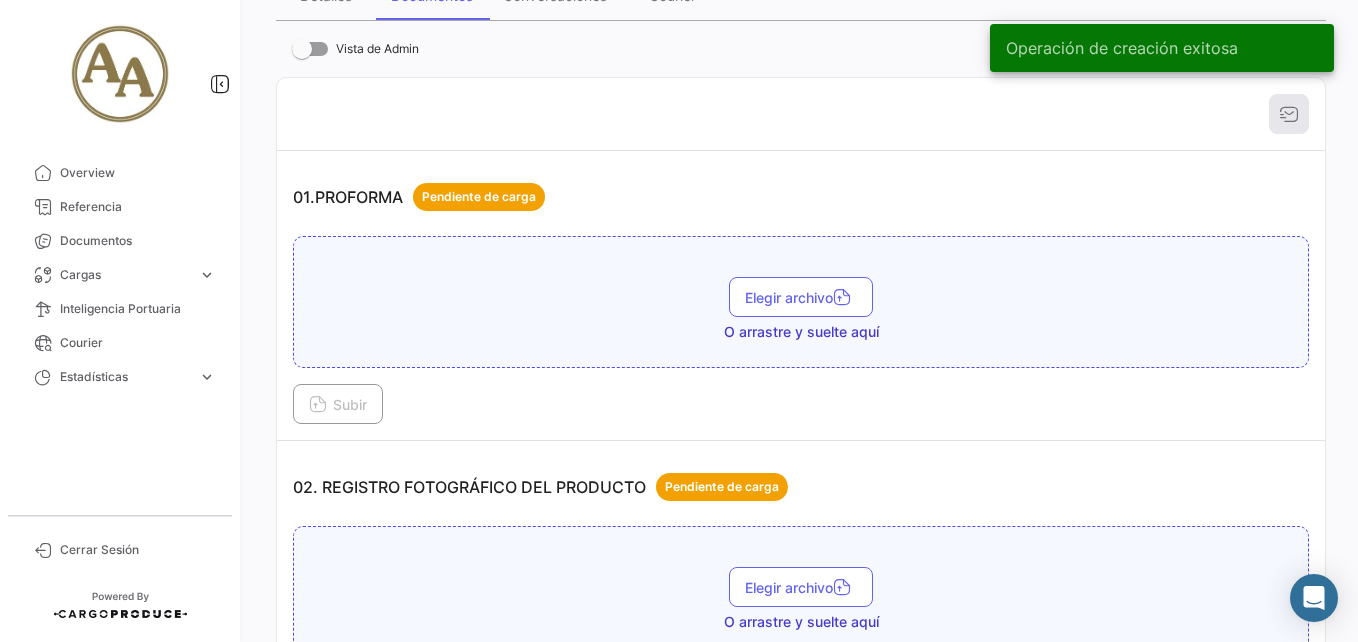 scroll, scrollTop: 0, scrollLeft: 0, axis: both 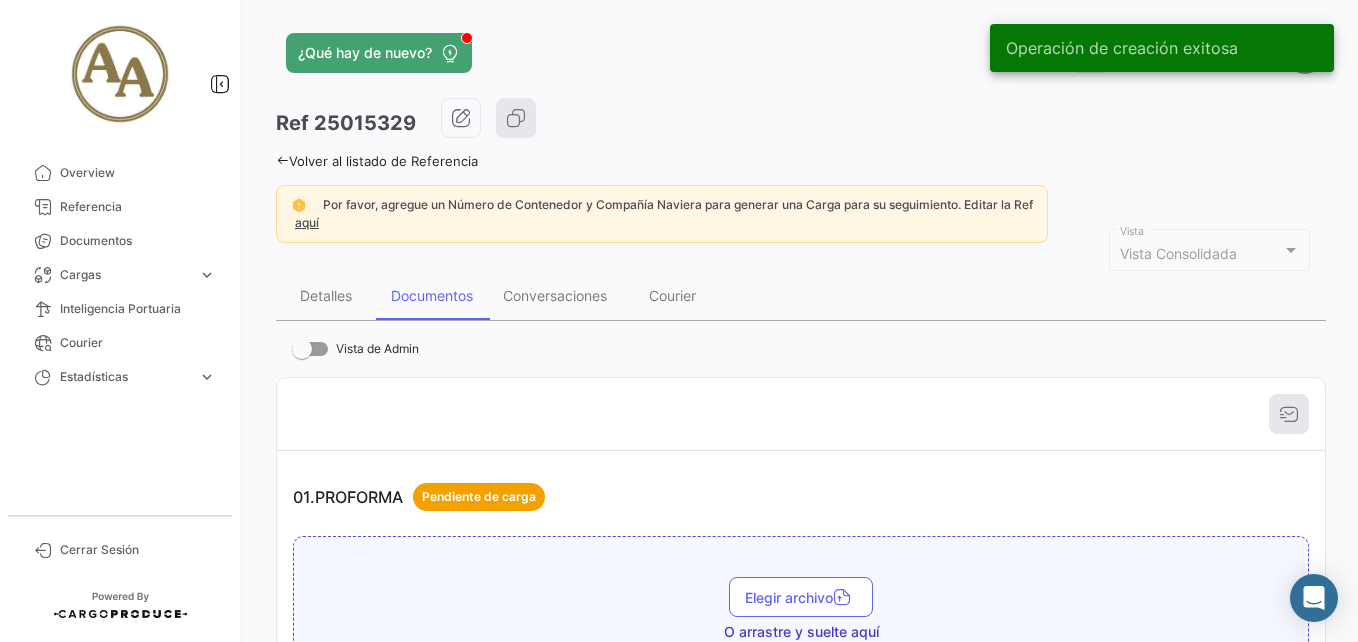 click 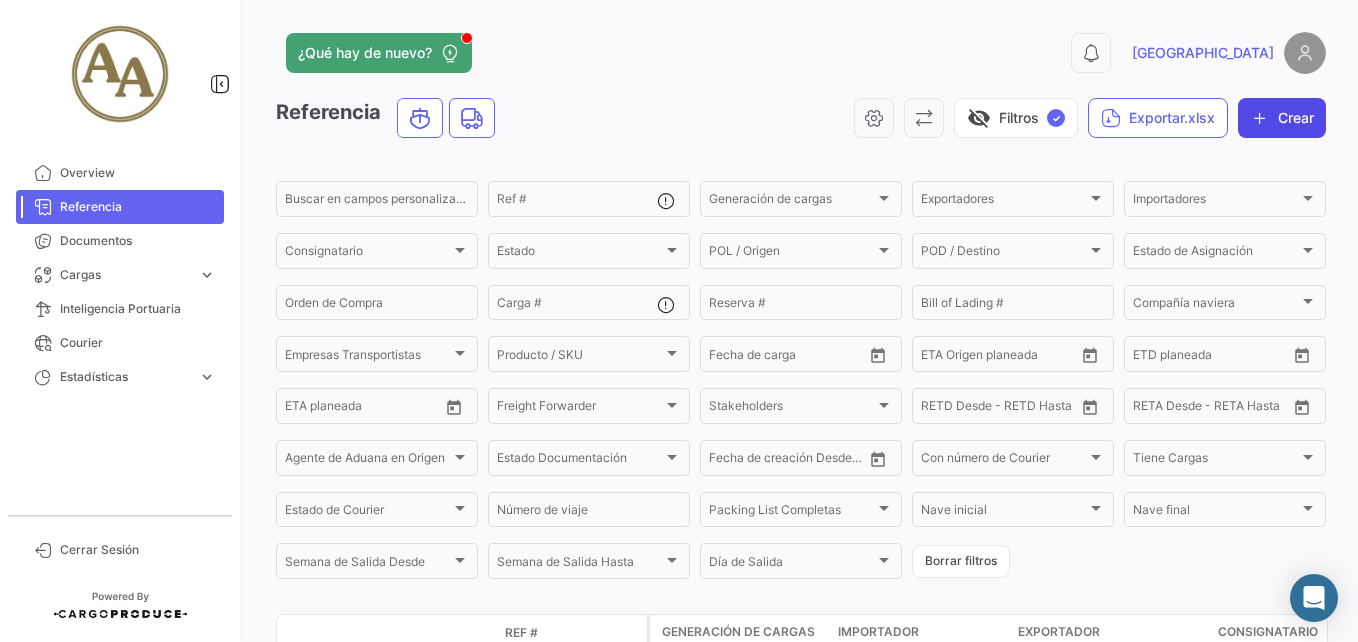 click on "Crear" 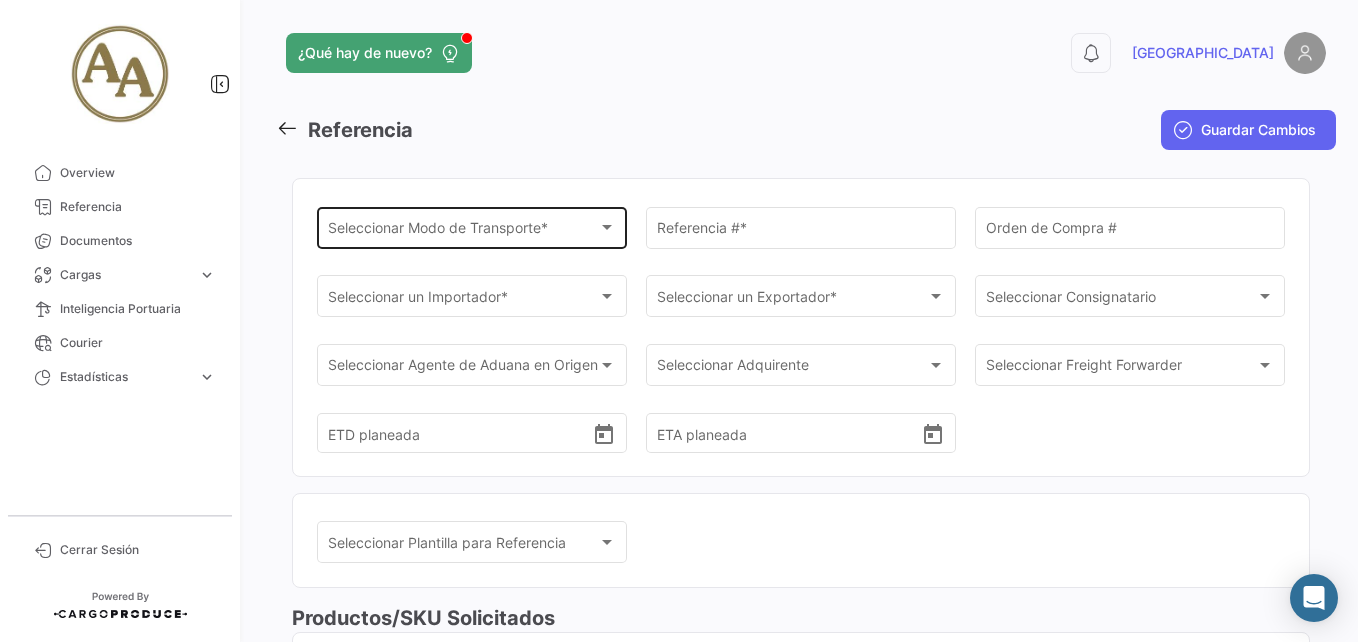 click on "Seleccionar
Modo de Transporte *" at bounding box center [463, 231] 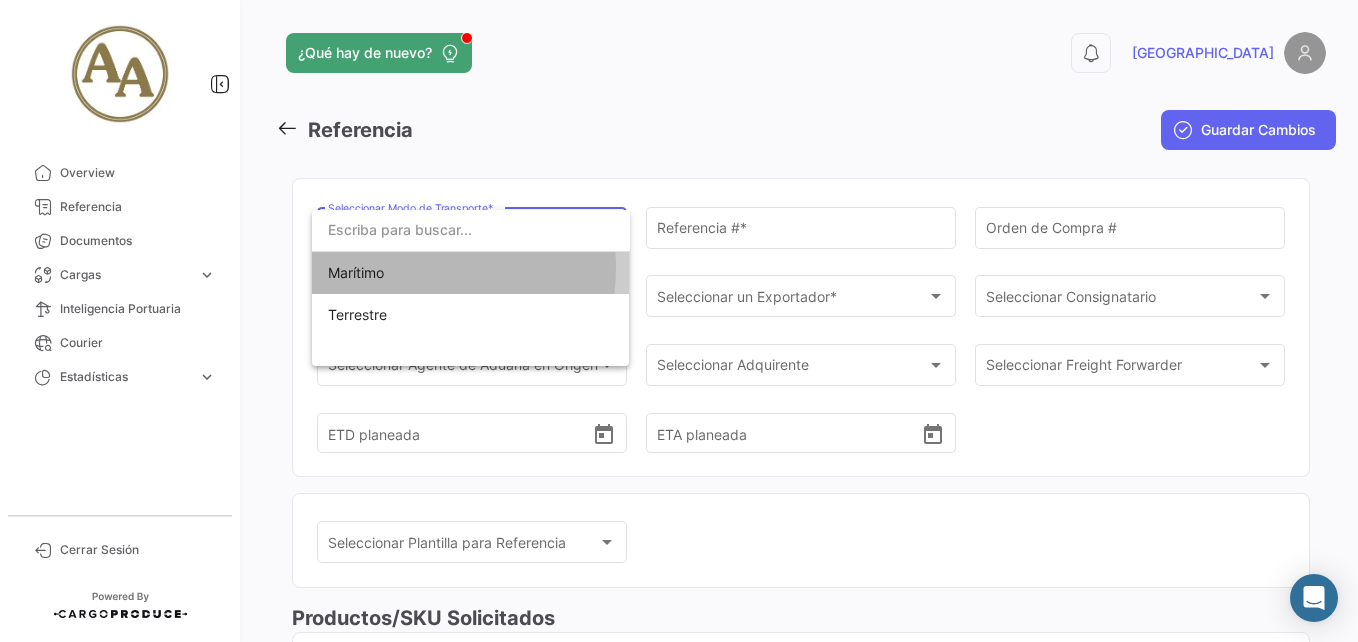 drag, startPoint x: 402, startPoint y: 268, endPoint x: 712, endPoint y: 263, distance: 310.0403 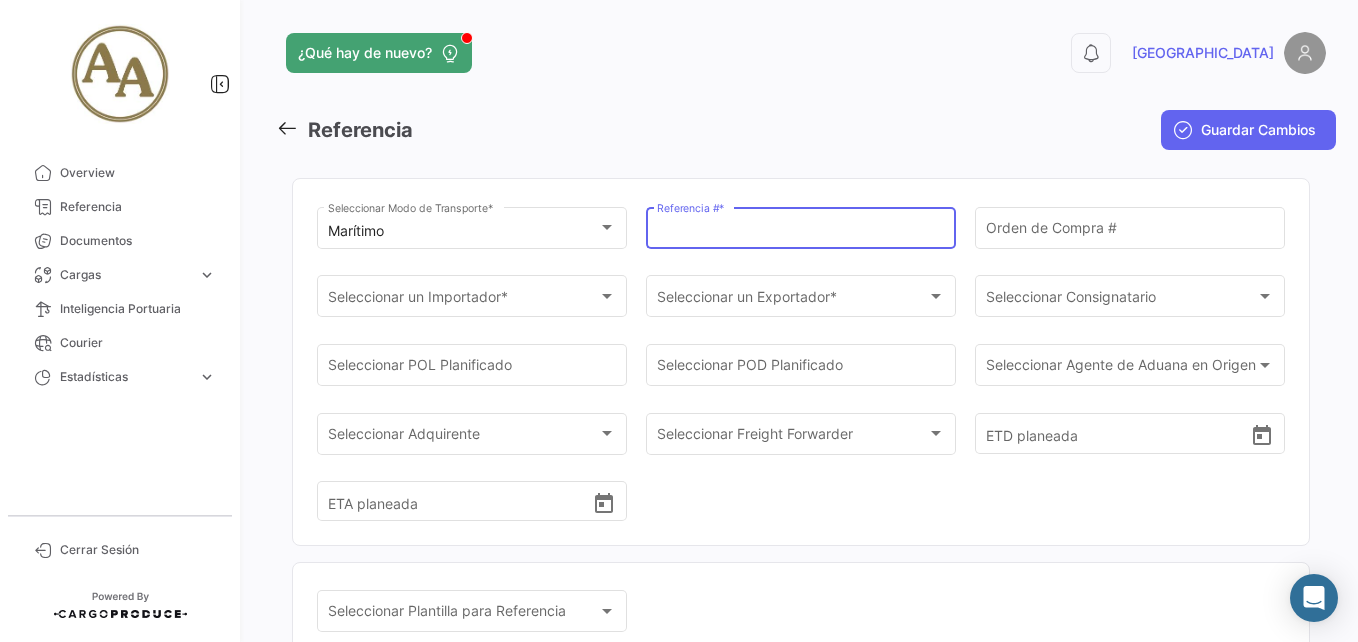 click on "Referencia #  *" at bounding box center (801, 231) 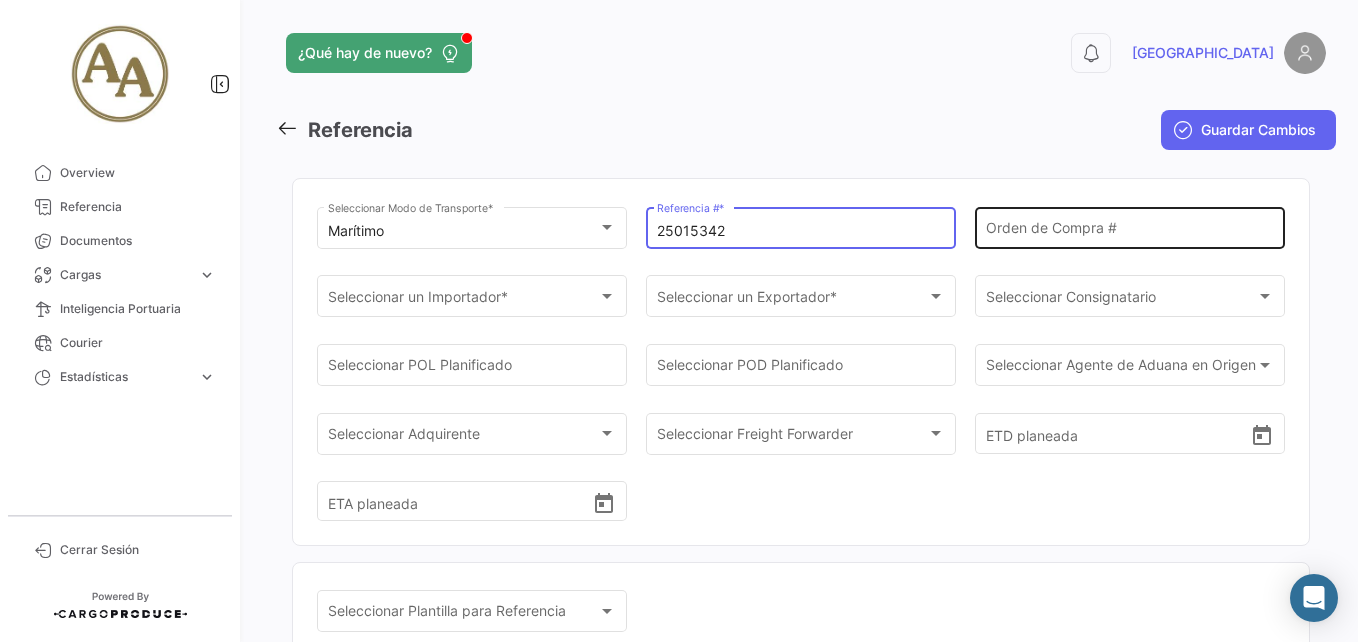 type on "25015342" 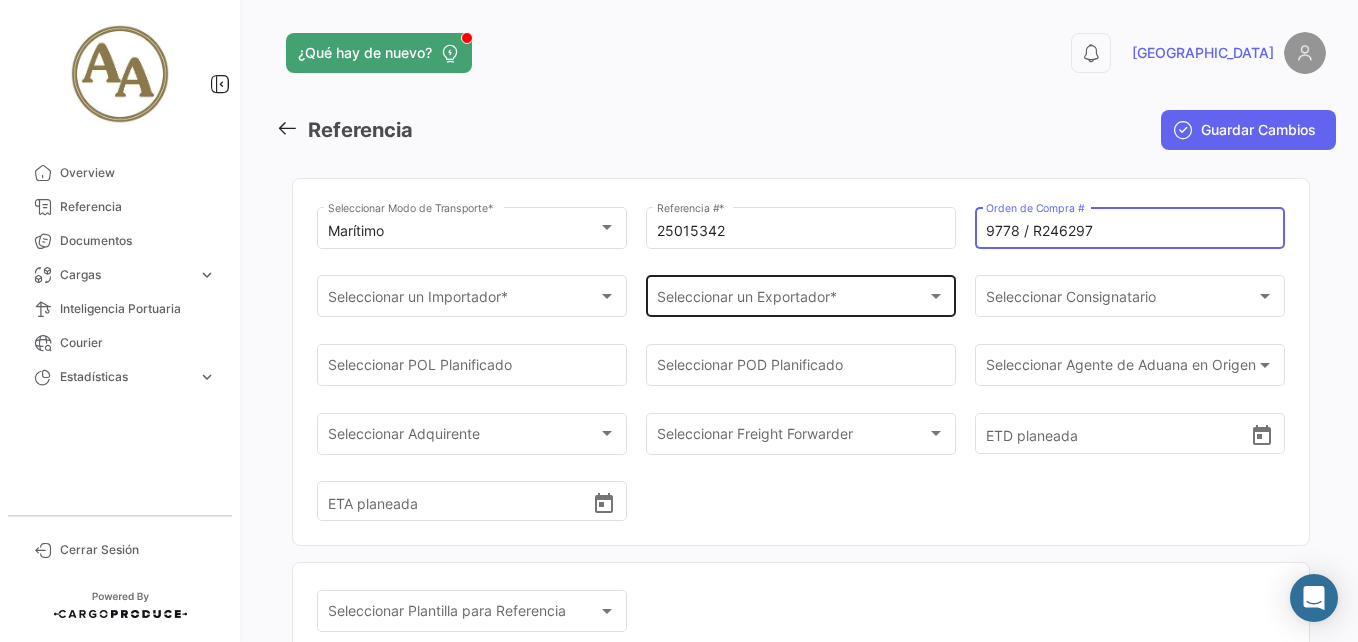 type on "9778 / R246297" 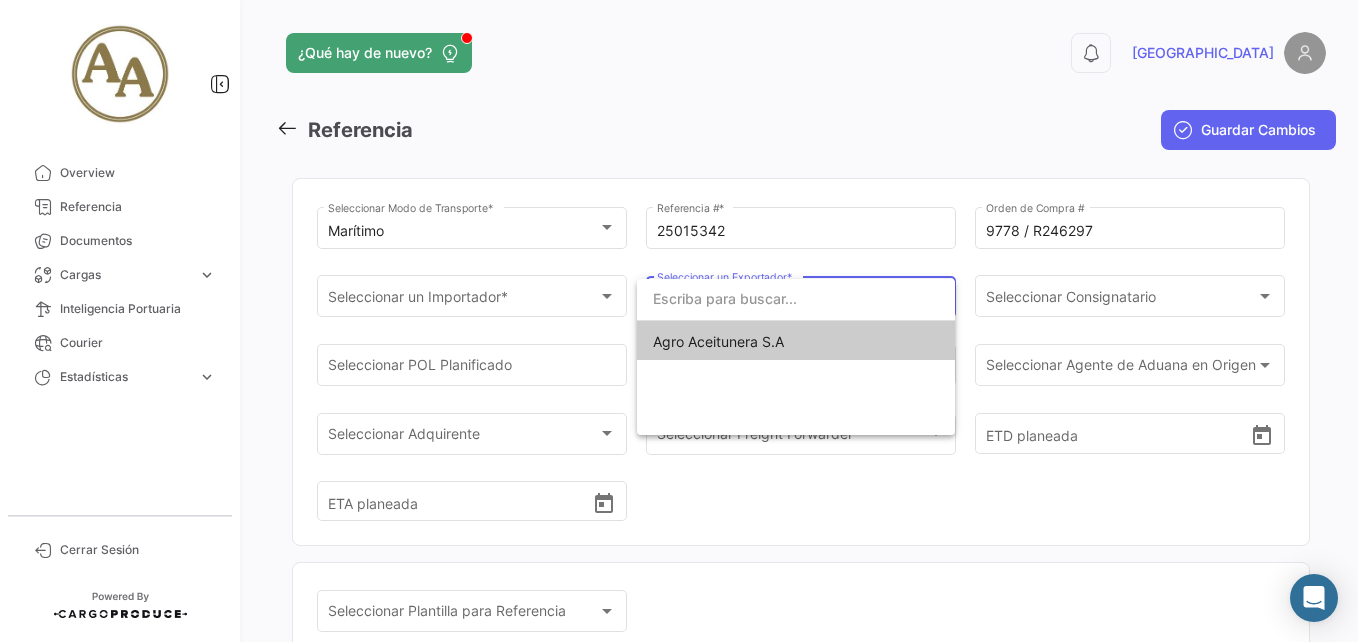 click on "Agro Aceitunera S.A" at bounding box center (718, 341) 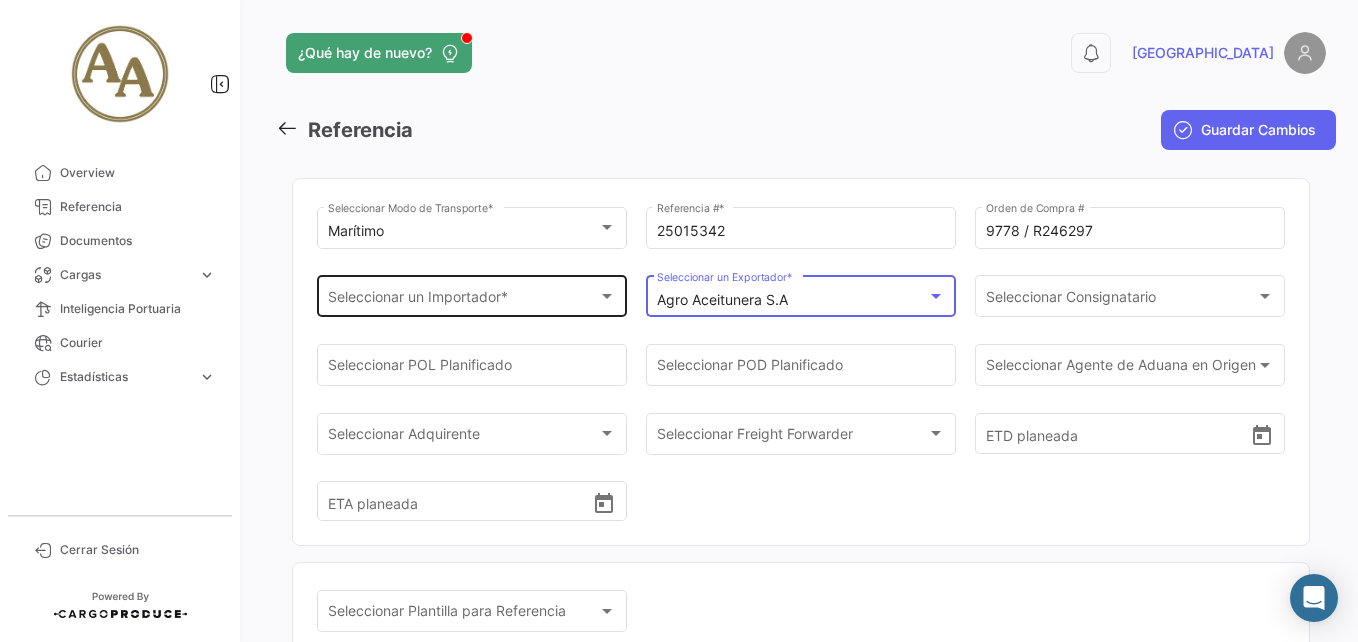 click on "Seleccionar un Importador * Seleccionar un Importador  *" 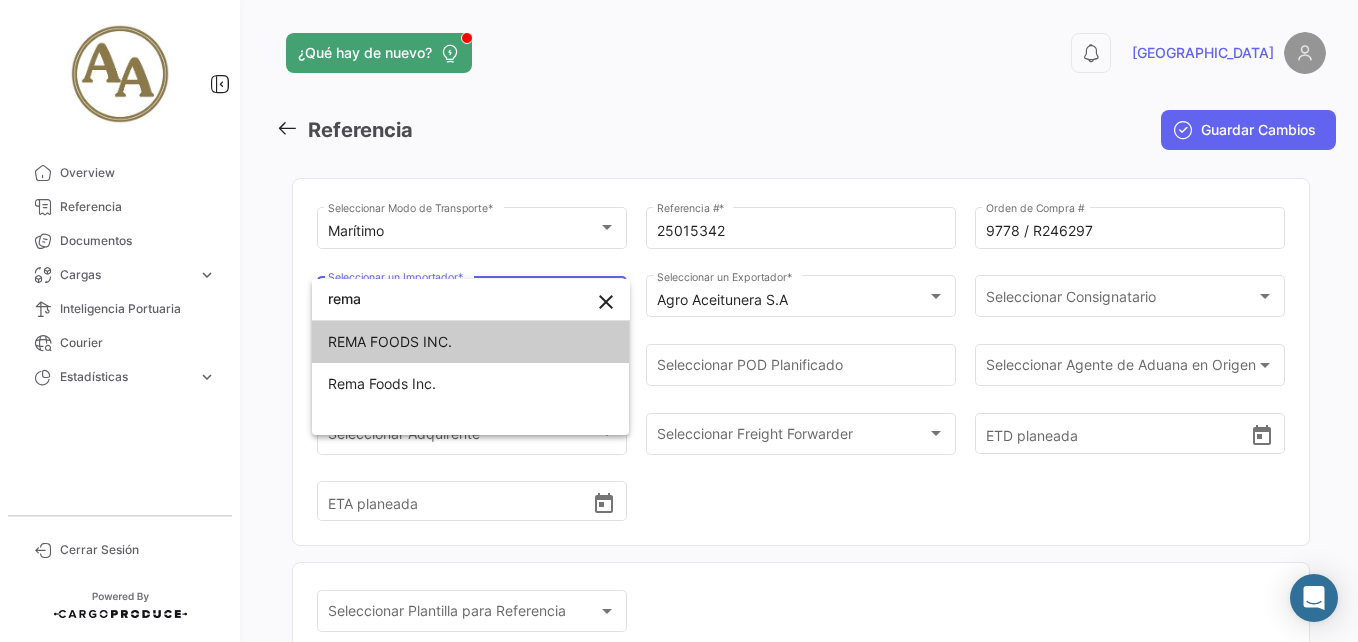 type on "rema" 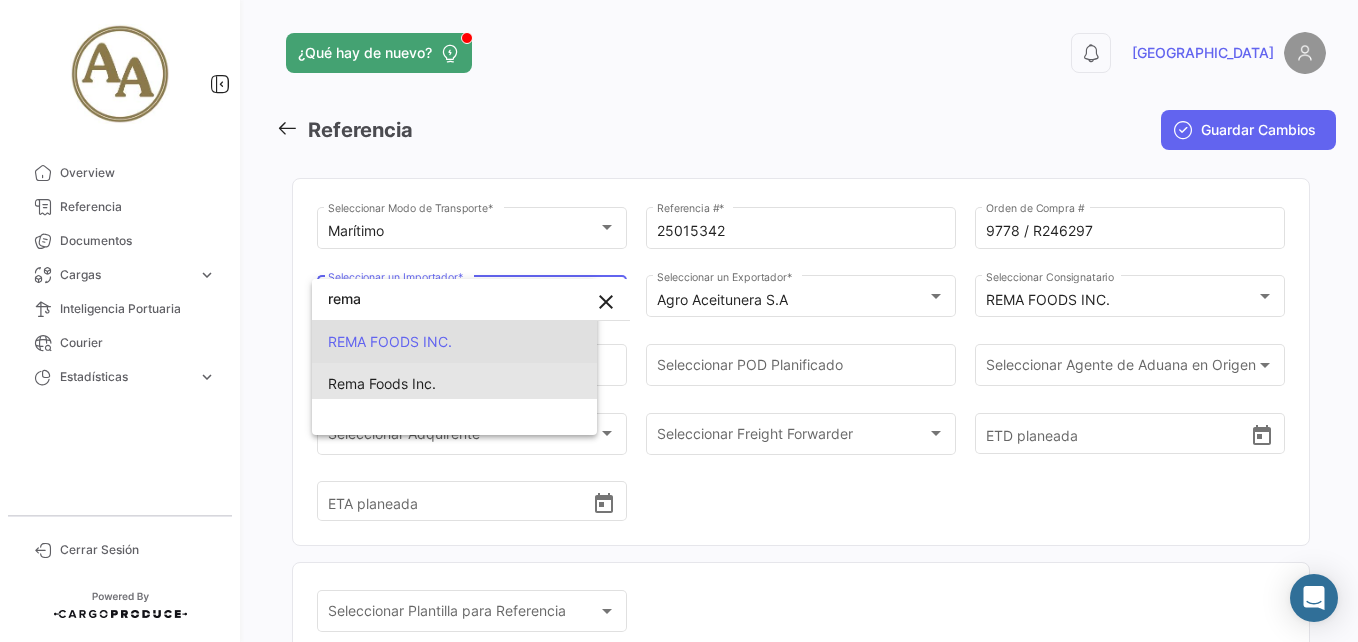 scroll, scrollTop: 0, scrollLeft: 0, axis: both 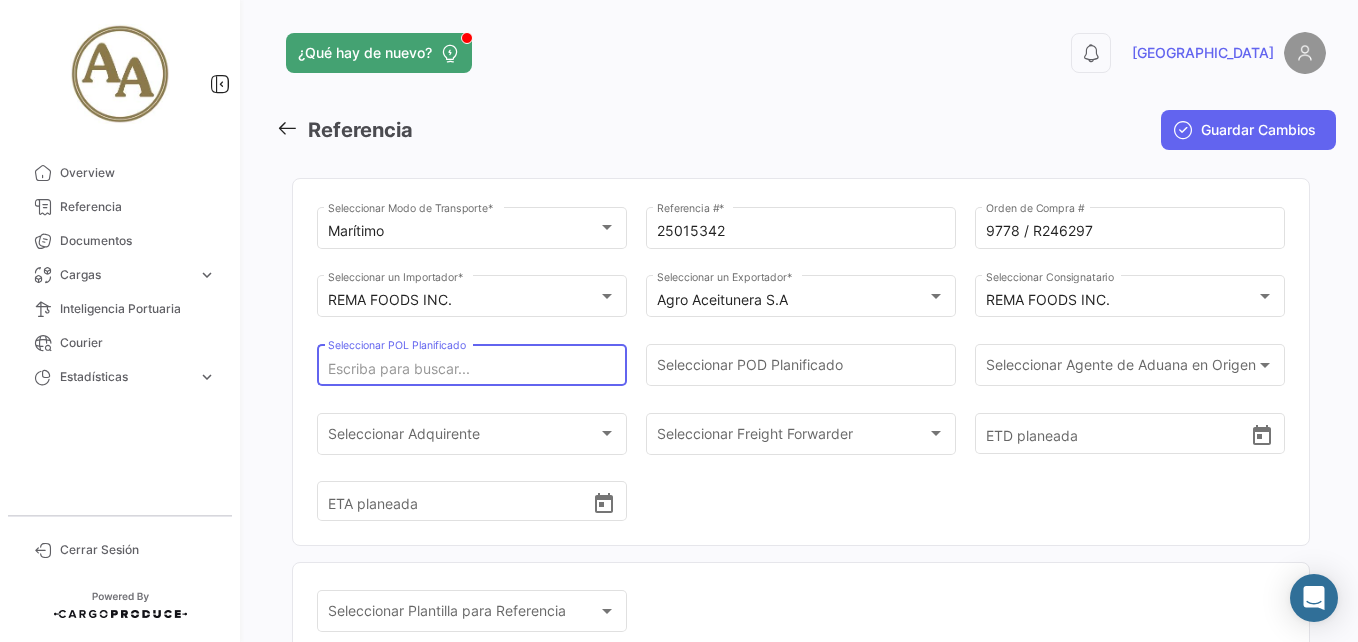 click on "Seleccionar
POL Planificado" at bounding box center (472, 369) 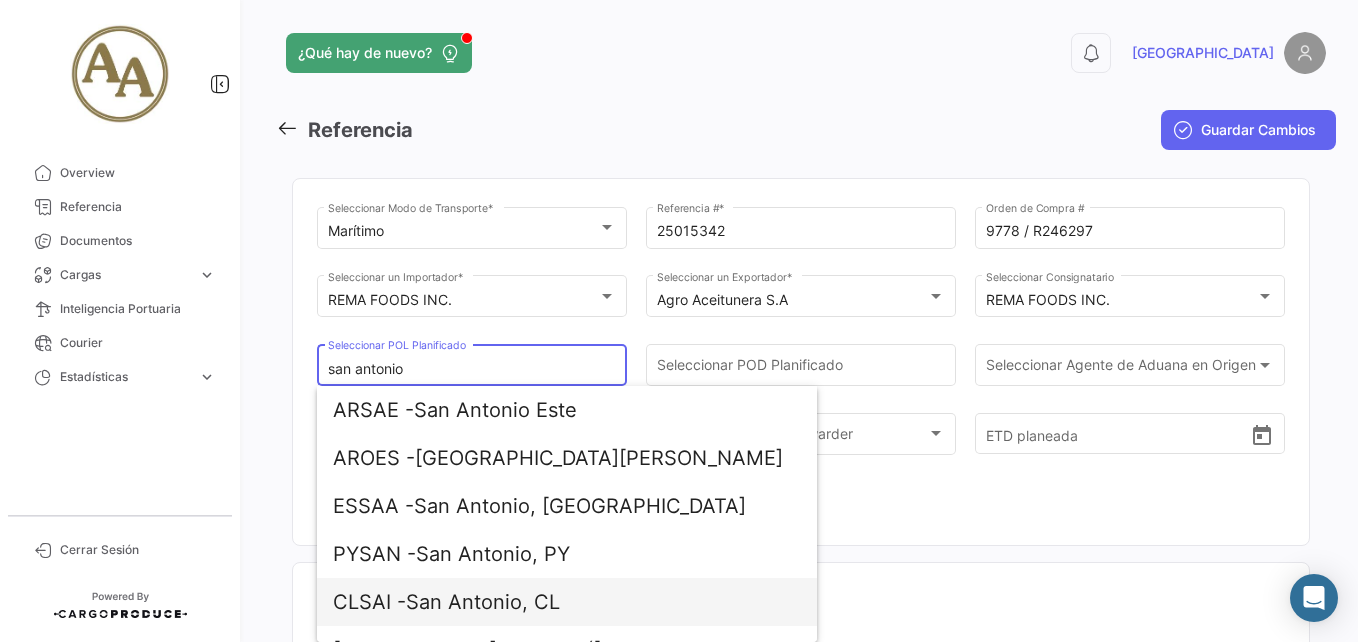 click on "CLSAI -    [GEOGRAPHIC_DATA], CL" at bounding box center (567, 602) 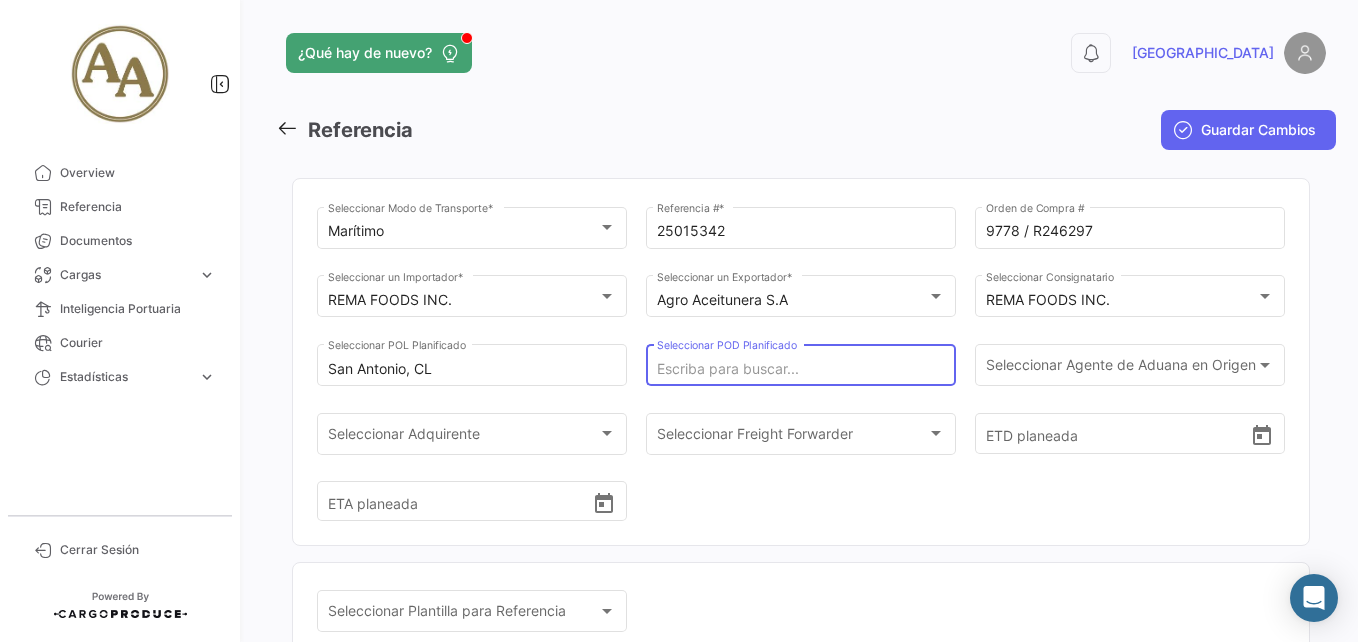 click on "Seleccionar
POD Planificado" at bounding box center [801, 369] 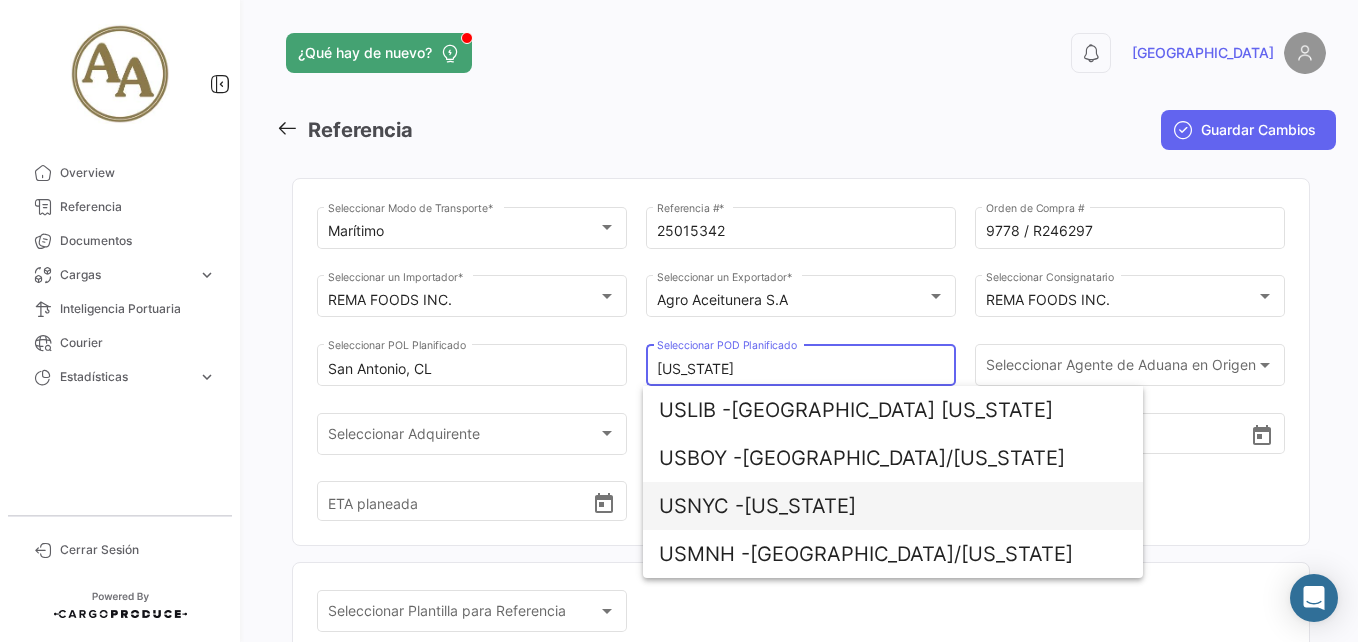 click on "USNYC -    [US_STATE]" at bounding box center [893, 506] 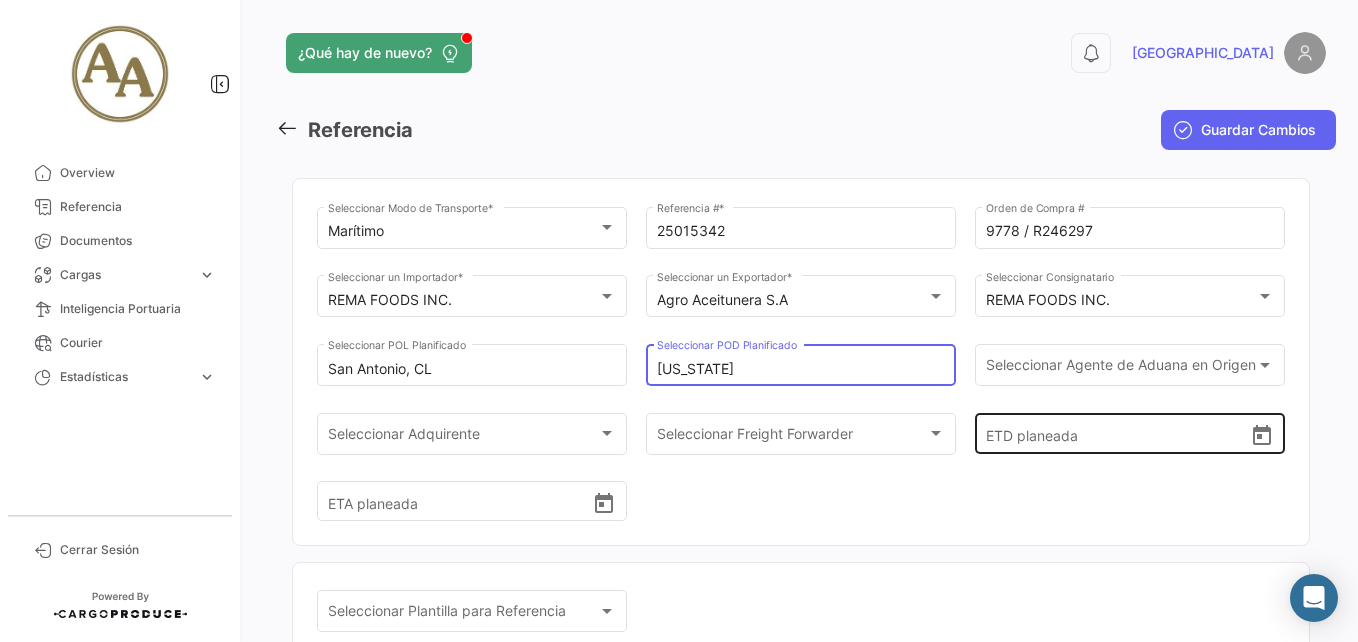 click on "ETD planeada" 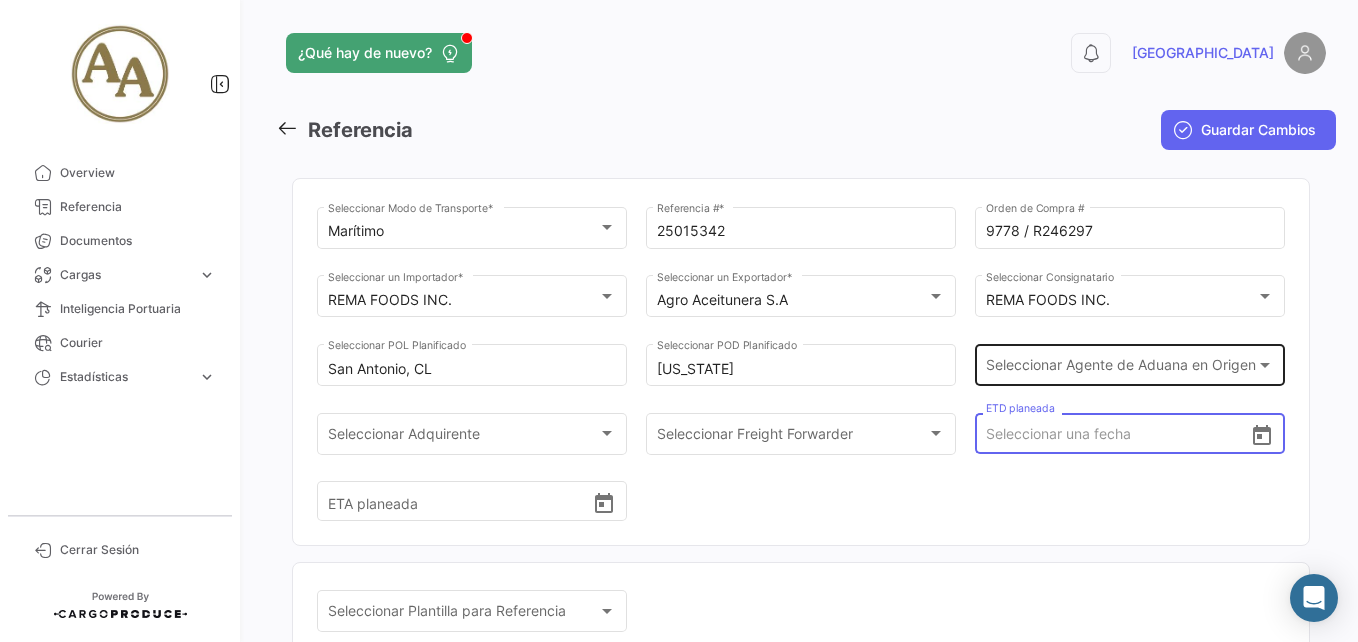 click on "Seleccionar
Agente de Aduana en Origen" at bounding box center [1121, 369] 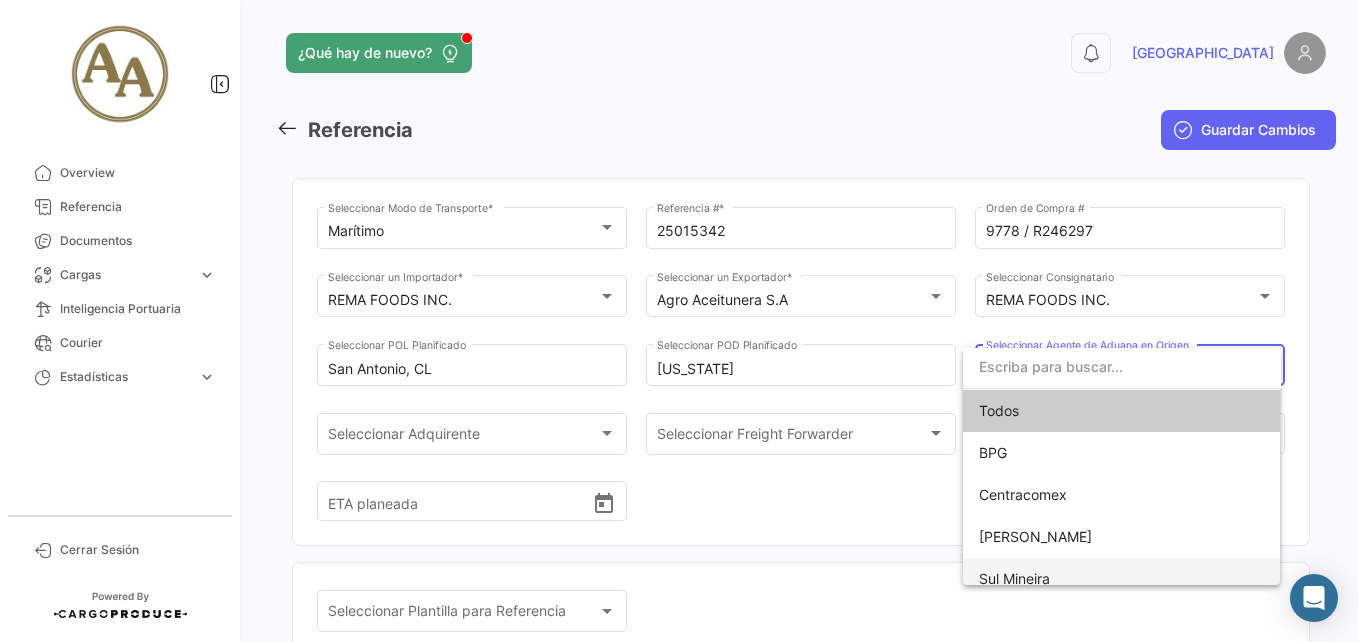 click on "Sul Mineira" at bounding box center (1122, 579) 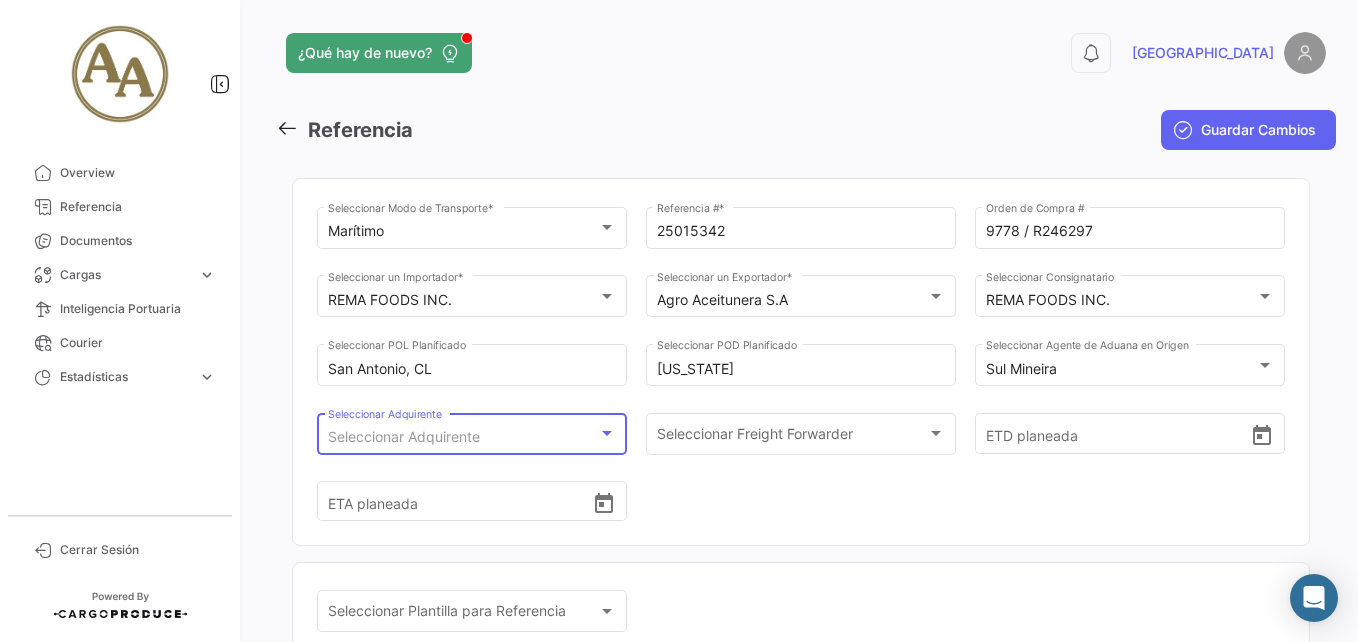 click on "Seleccionar Adquirente" at bounding box center [463, 437] 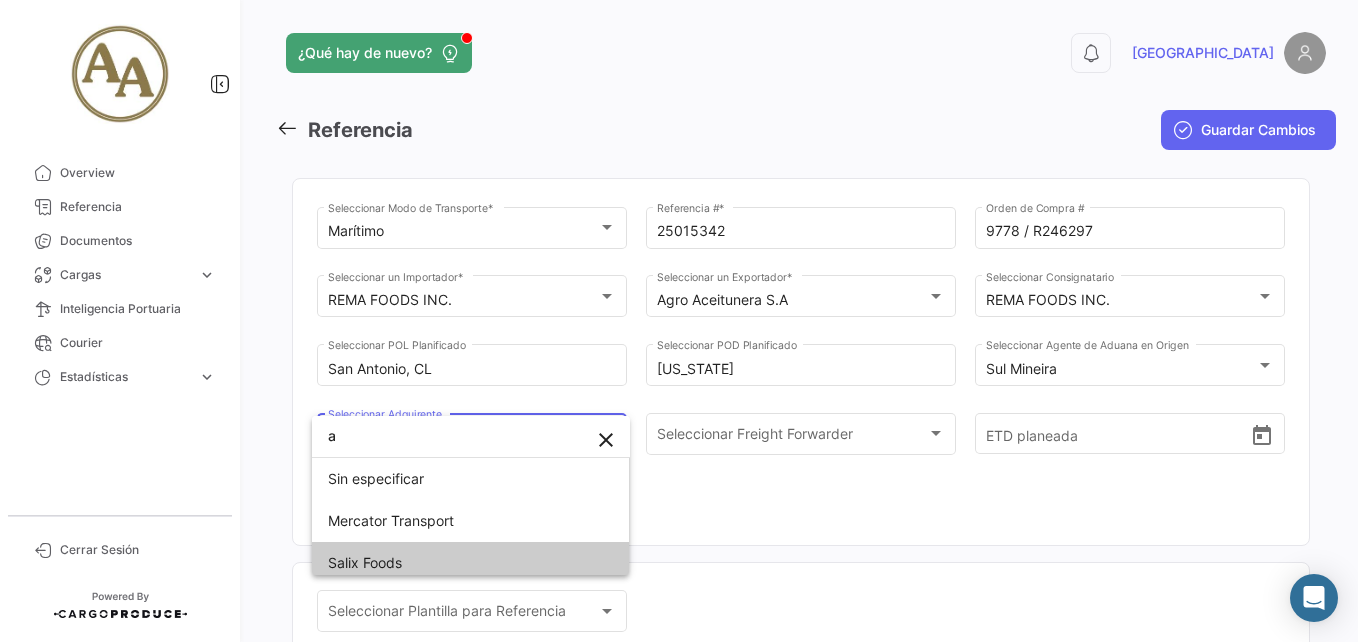 type on "a" 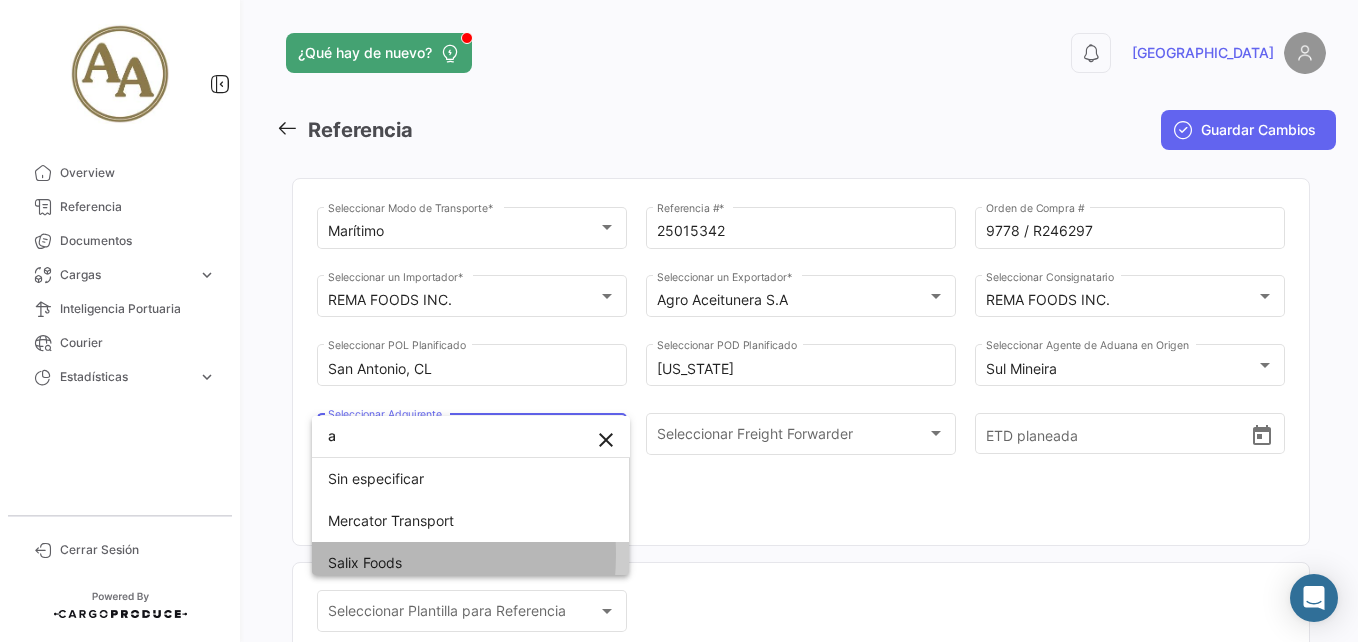 click on "Salix Foods" at bounding box center [365, 562] 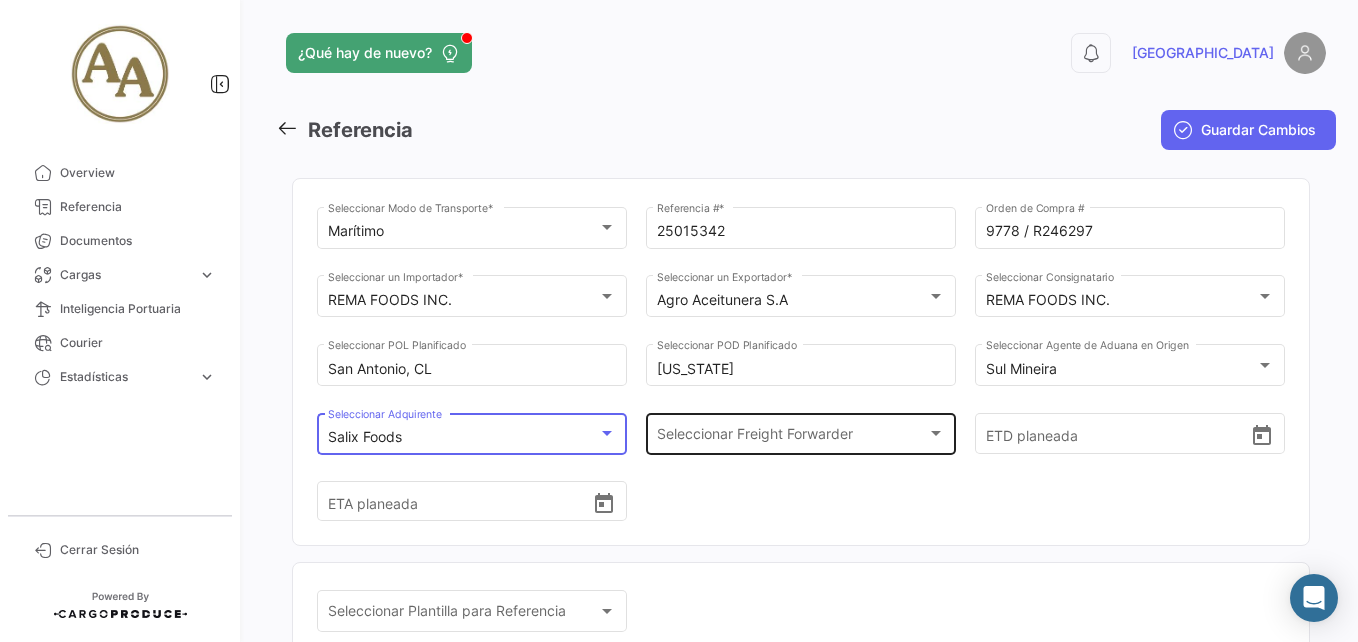 click on "Seleccionar Freight Forwarder" at bounding box center [792, 437] 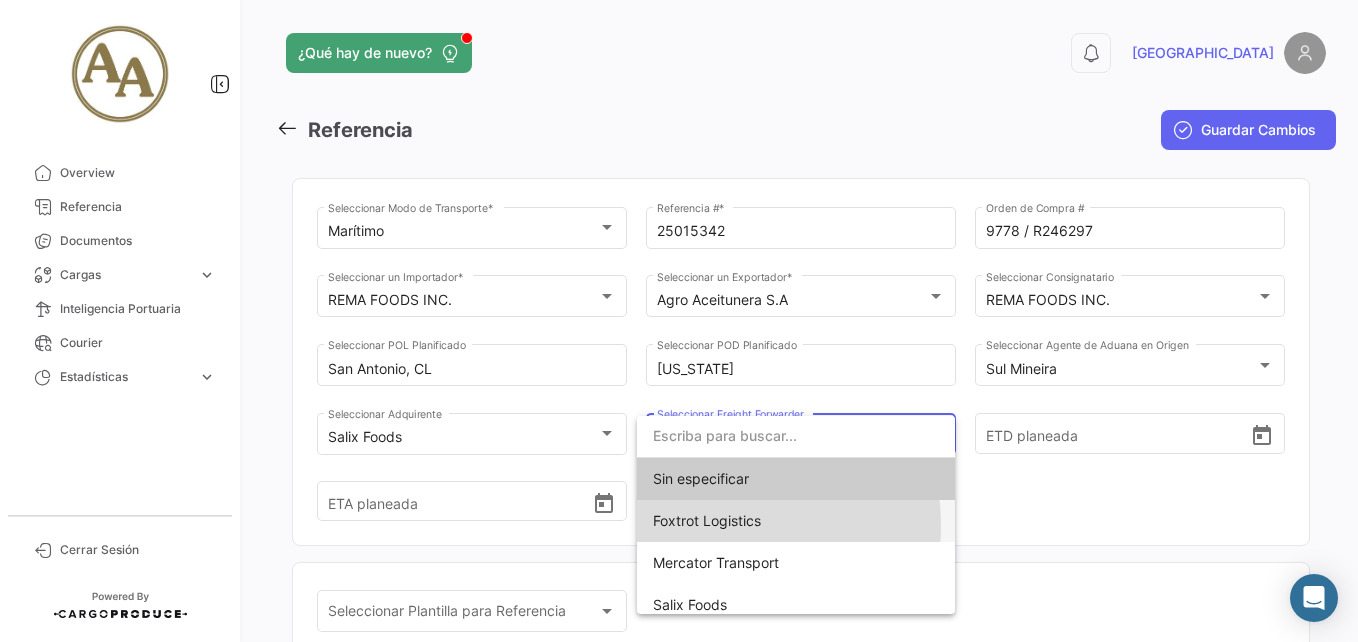 click on "Foxtrot Logistics" at bounding box center (707, 520) 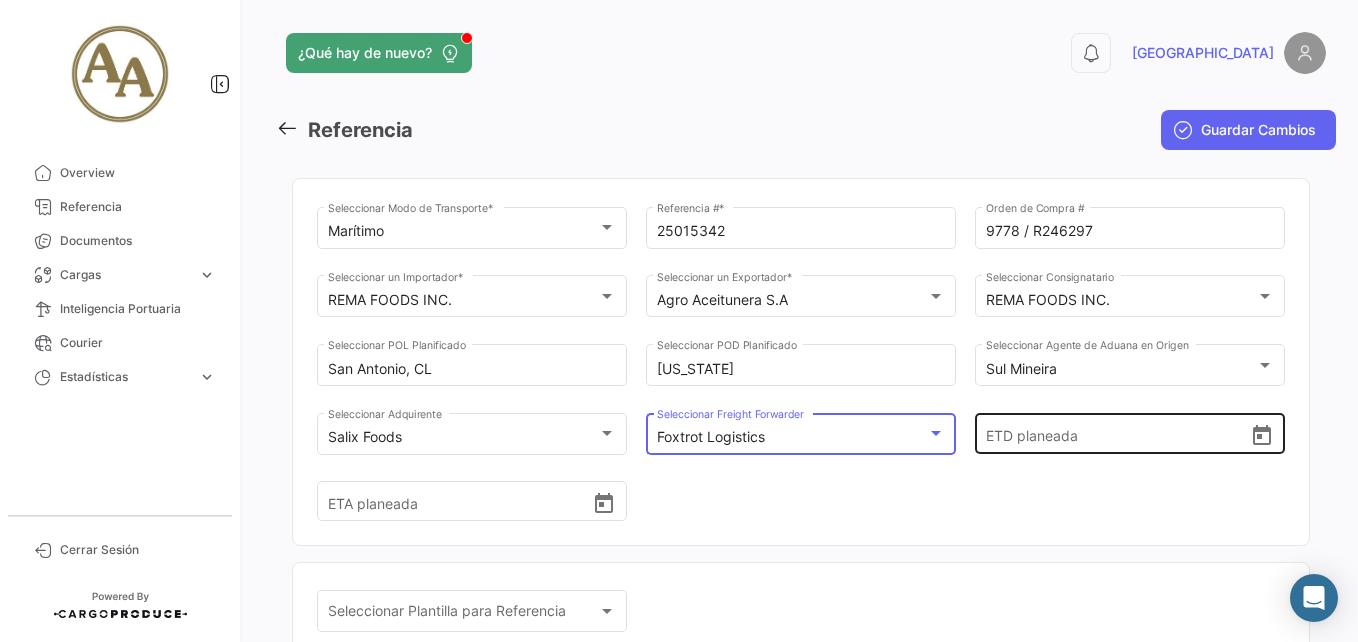 click on "ETD planeada" at bounding box center [1118, 434] 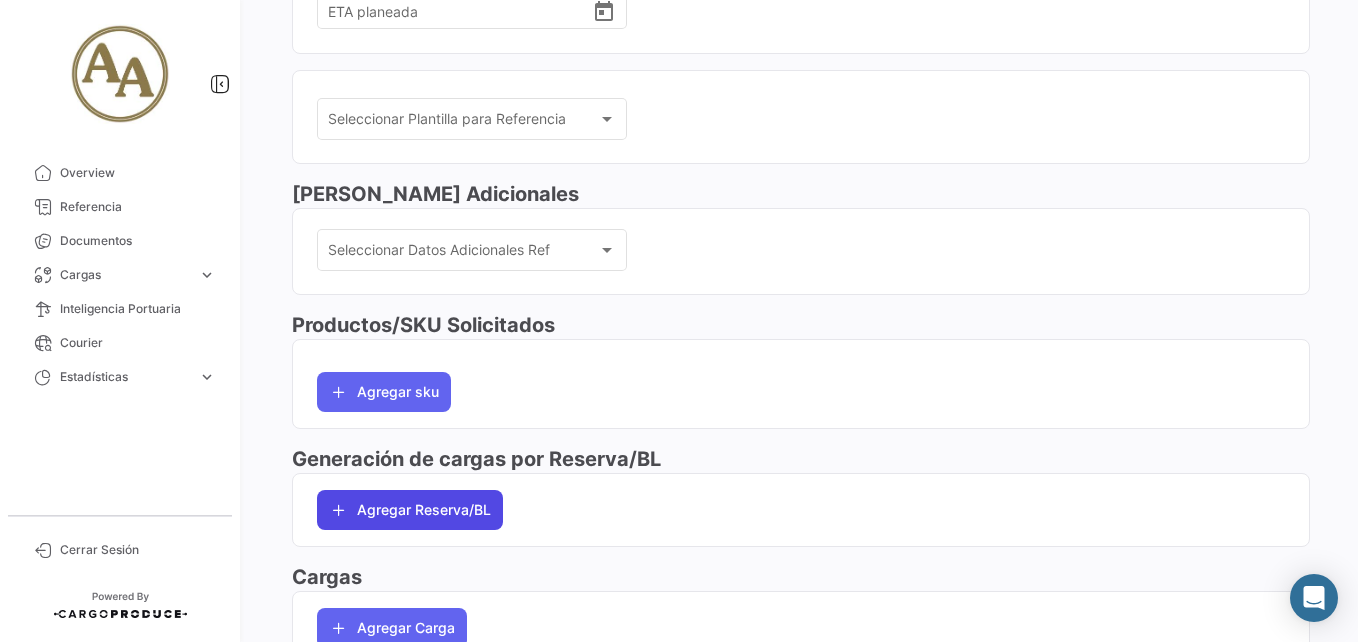 scroll, scrollTop: 500, scrollLeft: 0, axis: vertical 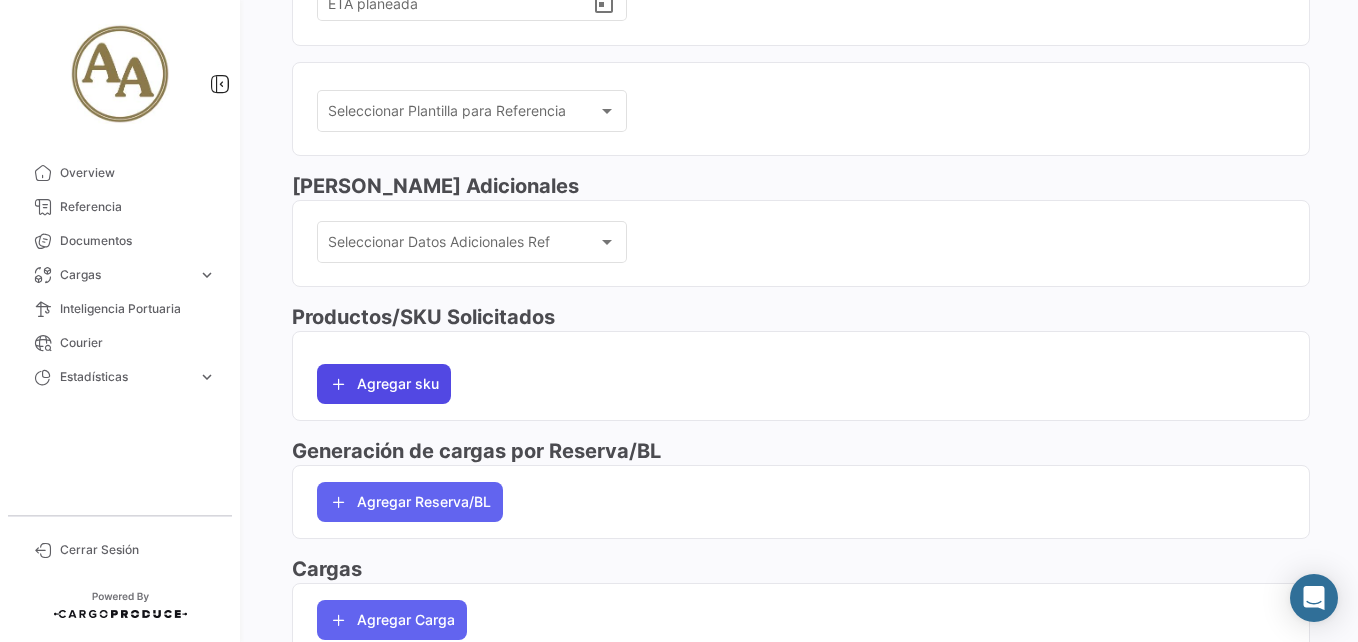 type on "[DATE] 00:00" 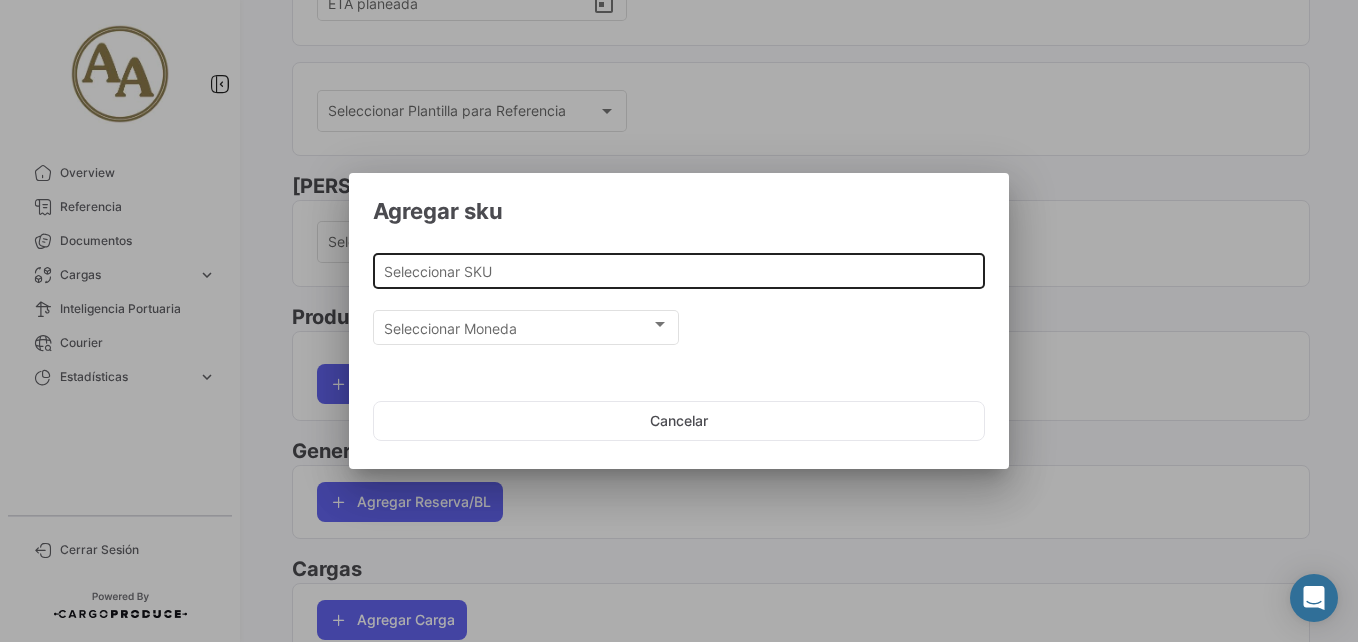 click on "Seleccionar
SKU" at bounding box center [679, 271] 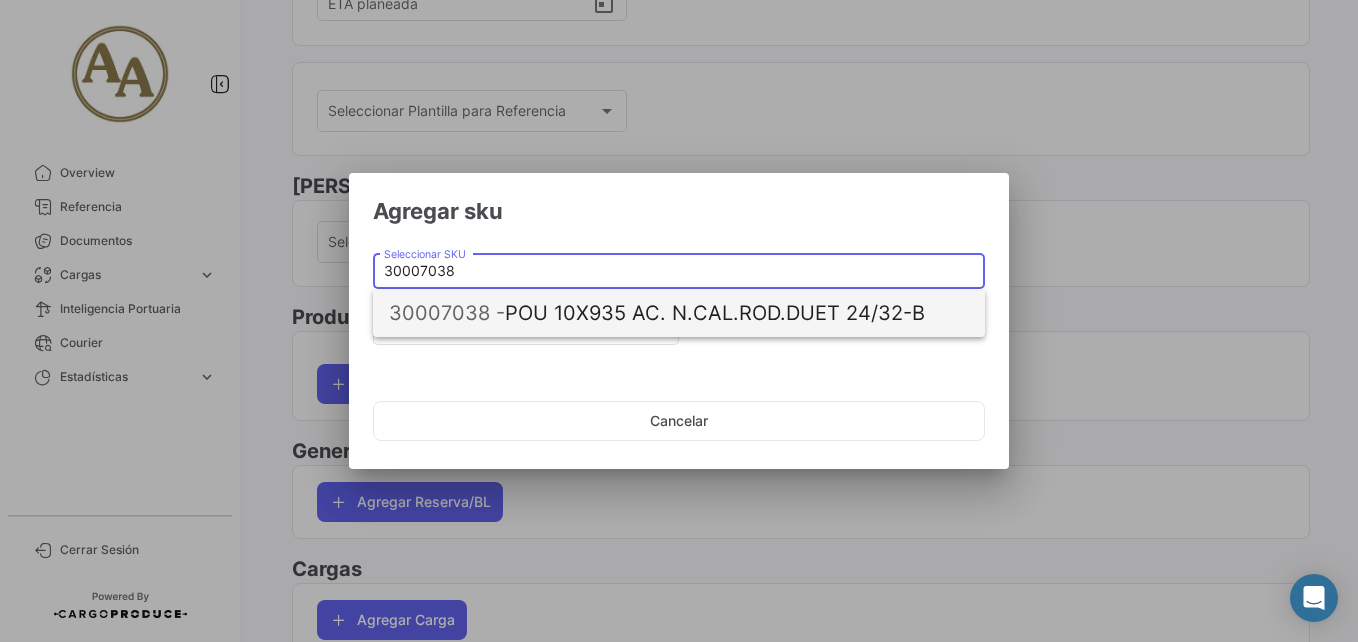 click on "30007038 -" at bounding box center [447, 313] 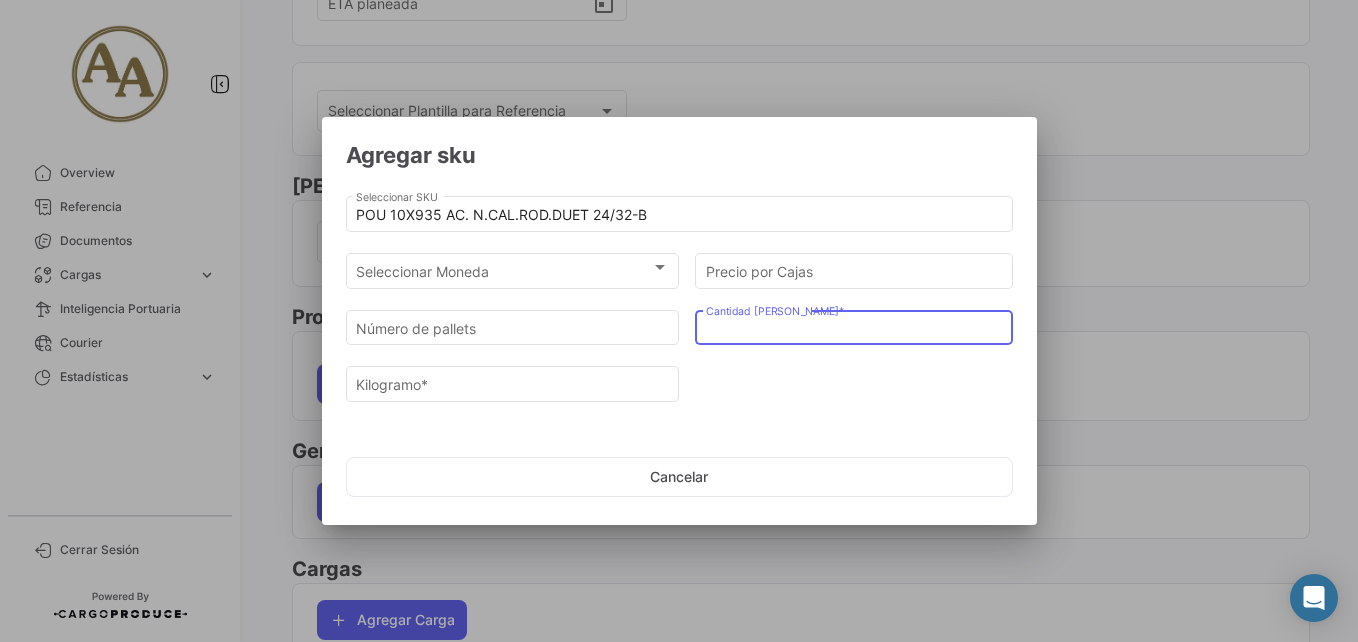 click on "Cantidad [PERSON_NAME]  *" at bounding box center (854, 328) 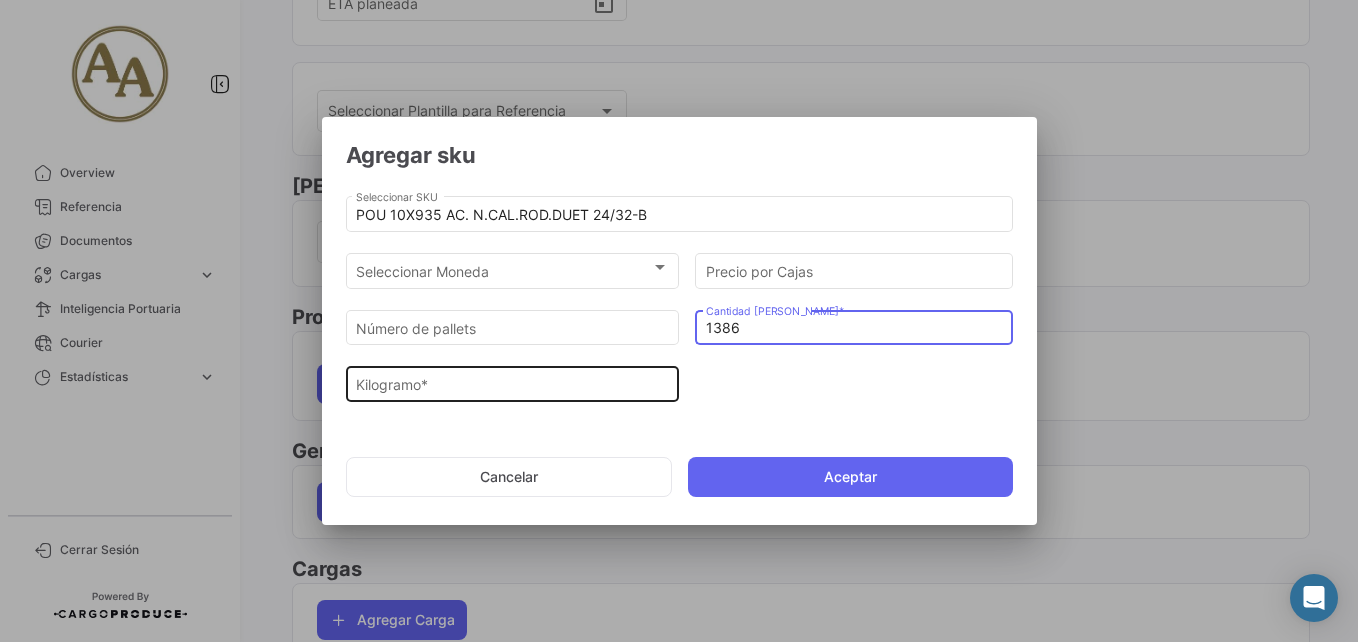 type on "1386" 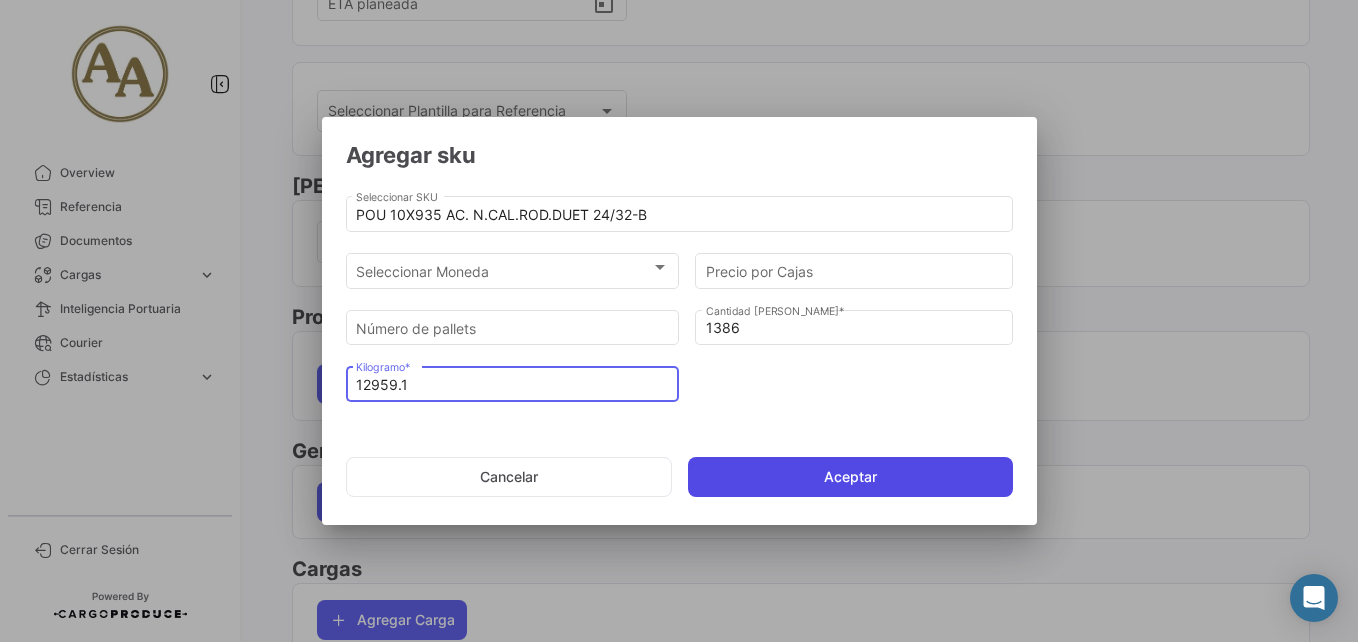 type on "12959.1" 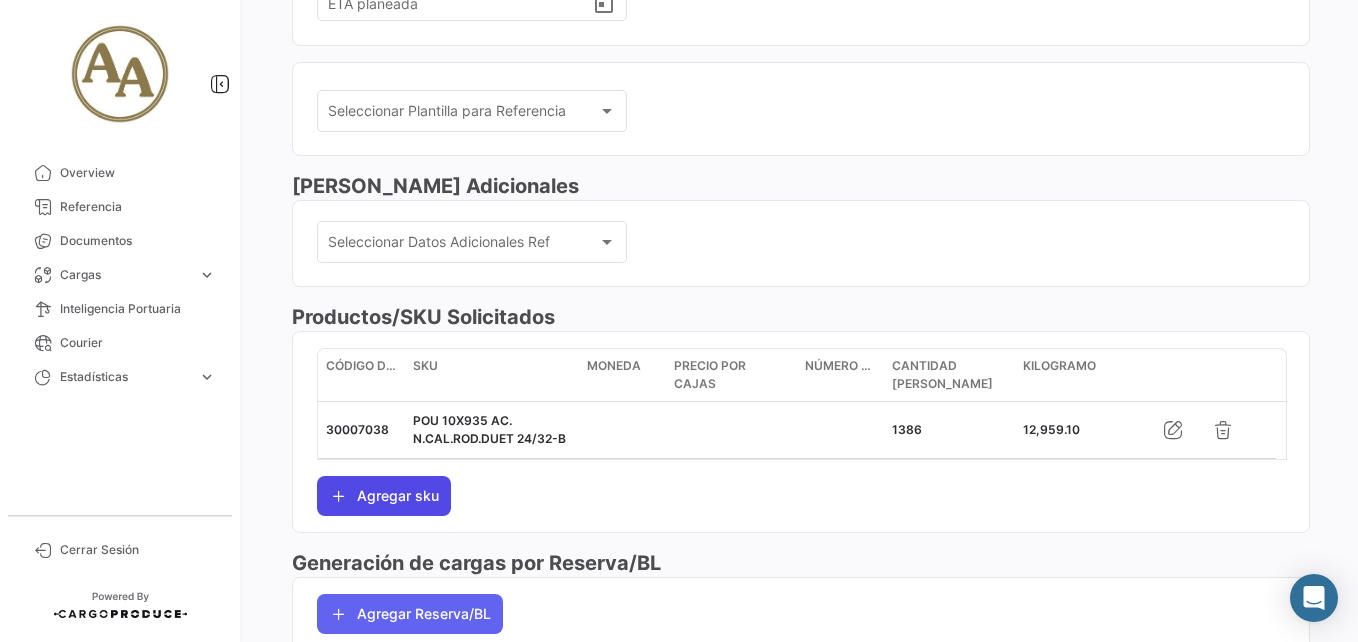 click on "Agregar sku" 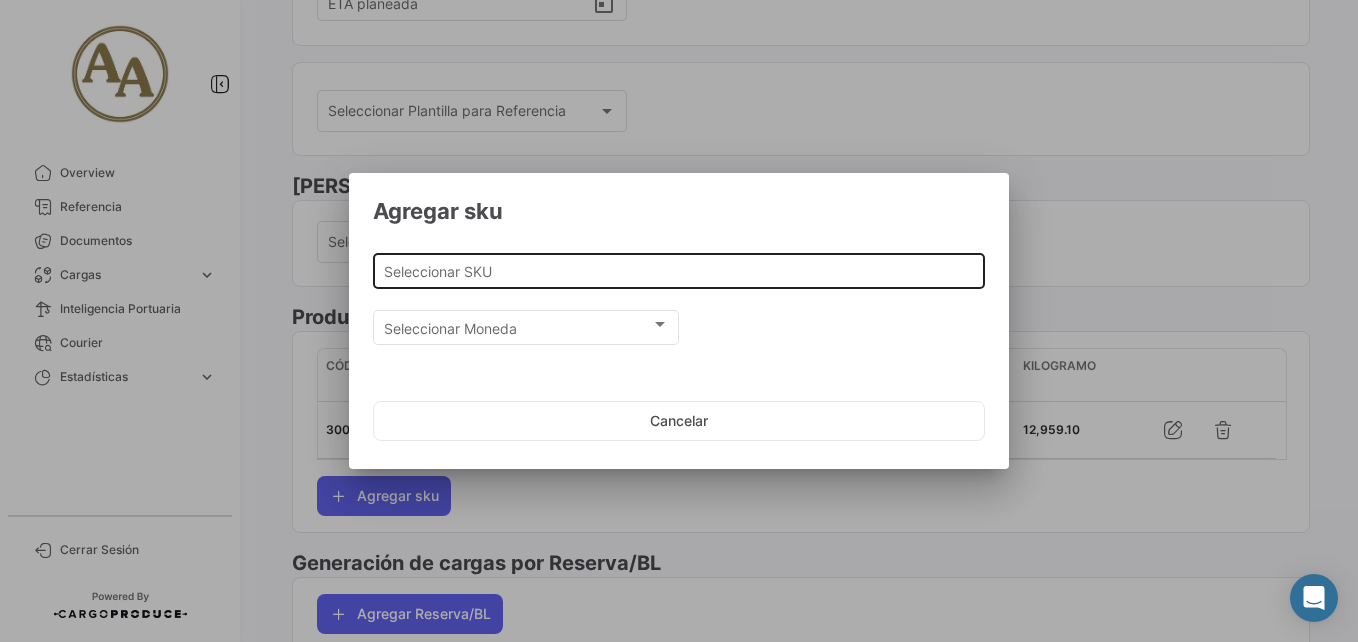 click on "Seleccionar
SKU" at bounding box center [679, 271] 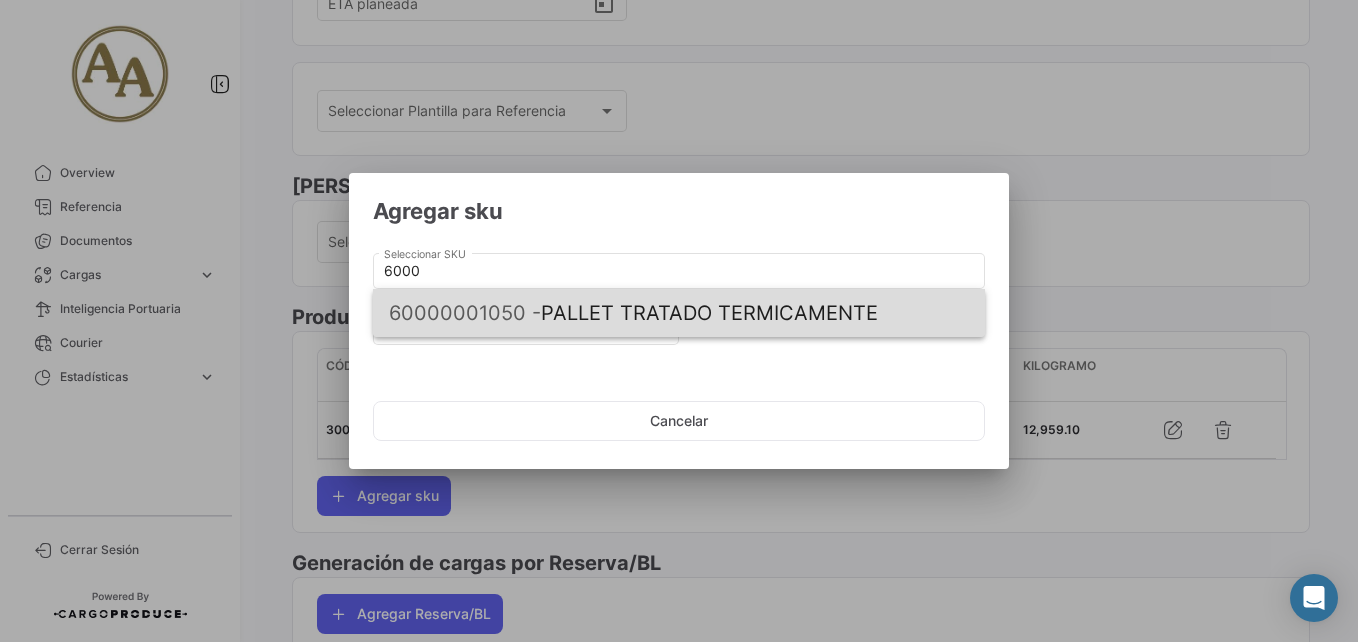 click on "60000001050 -    PALLET TRATADO TERMICAMENTE" at bounding box center (679, 313) 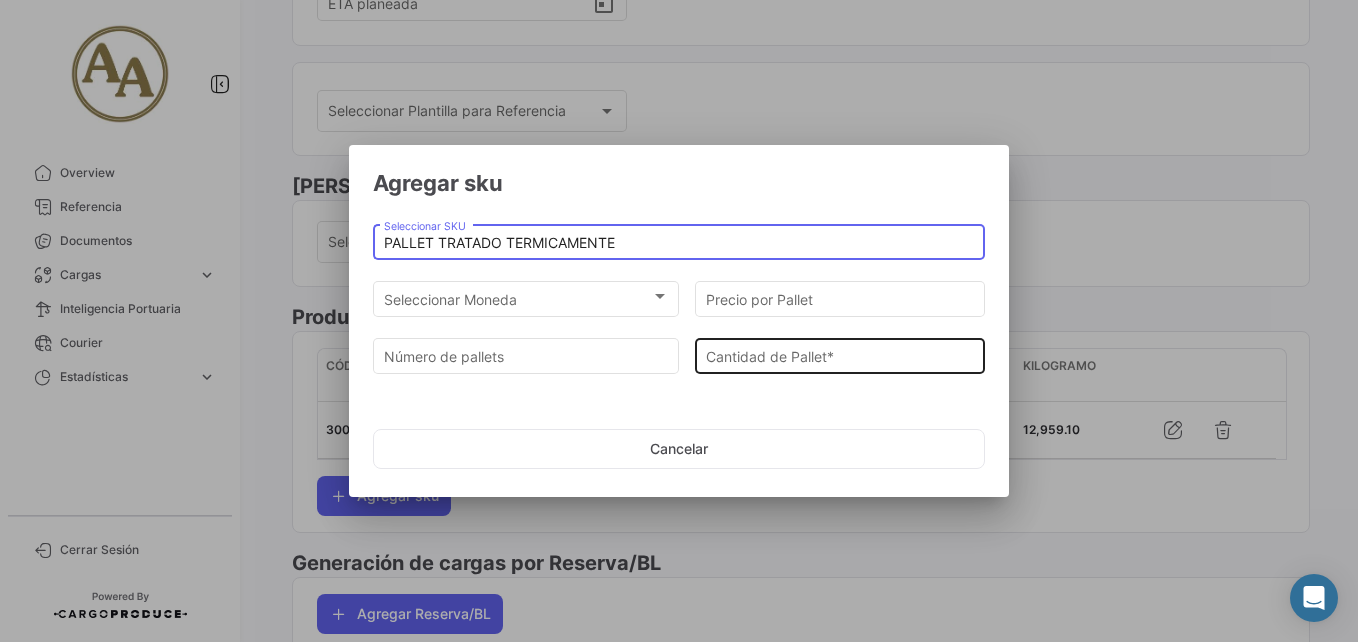 click on "Cantidad de Pallet  *" at bounding box center [840, 356] 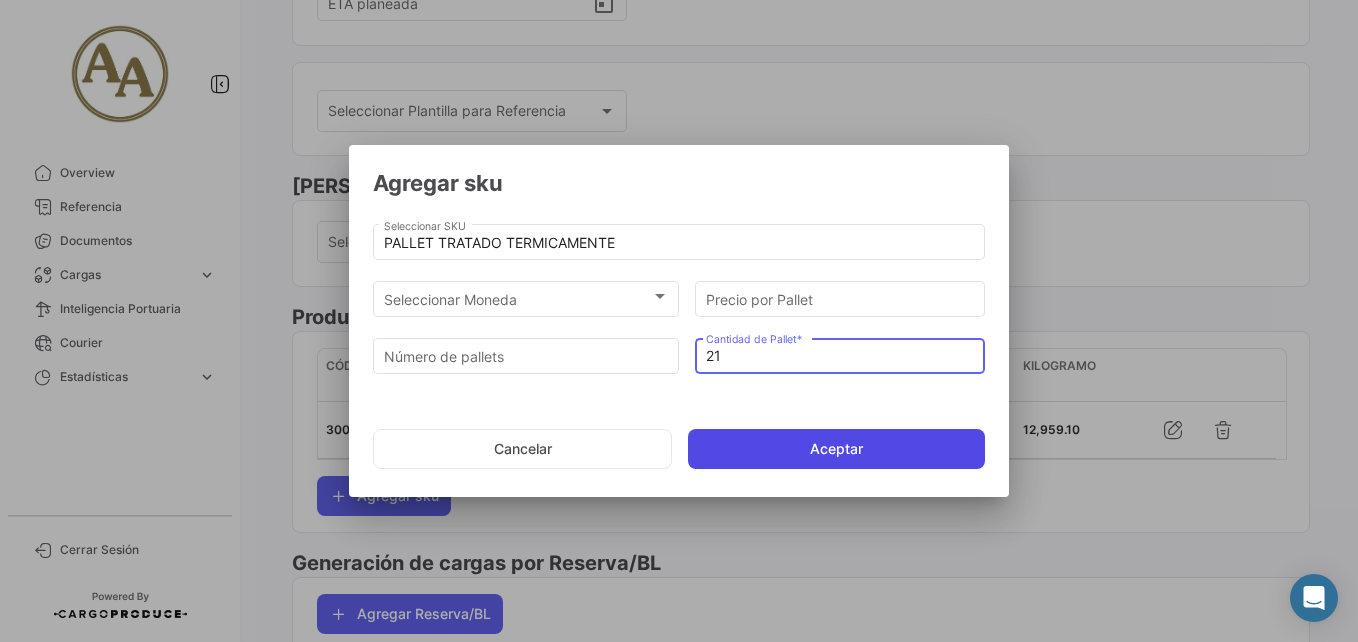 type on "21" 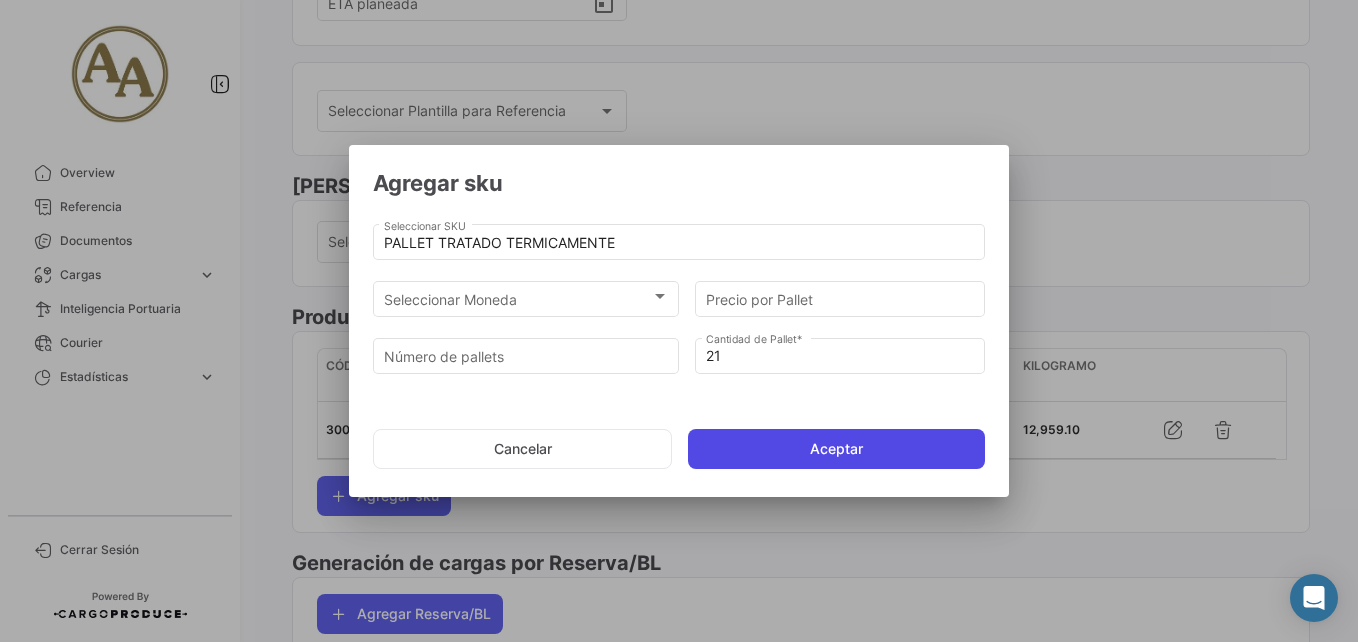 click on "Aceptar" 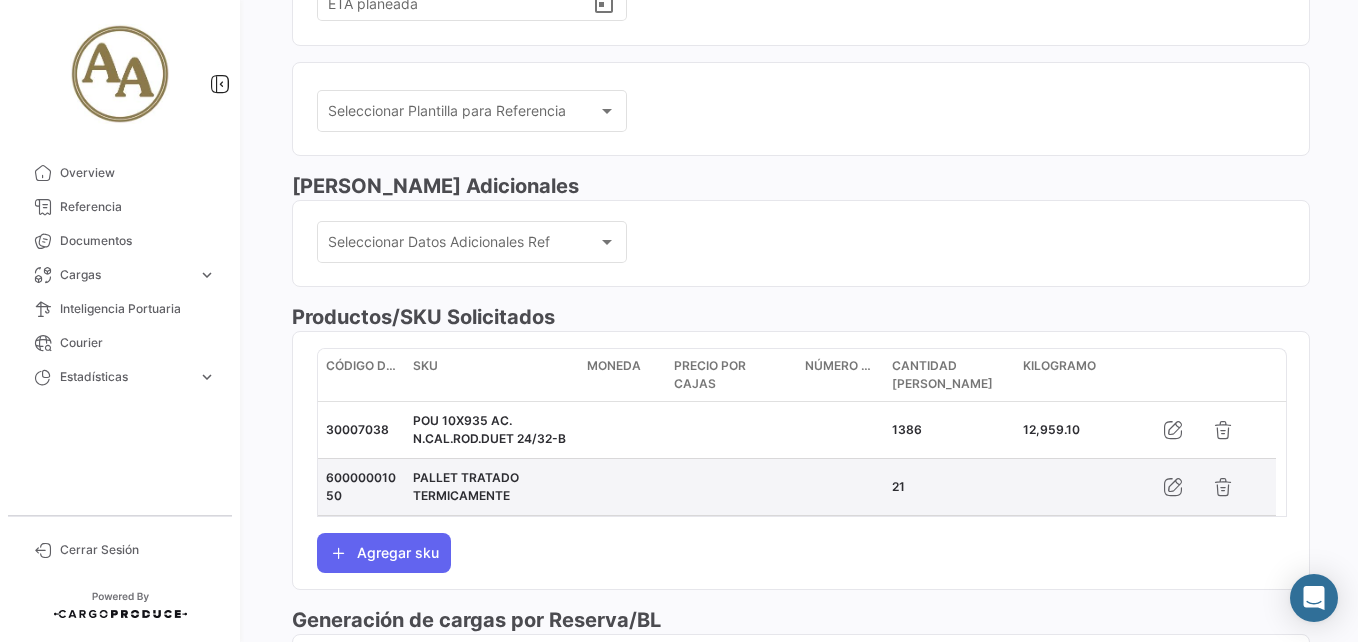 scroll, scrollTop: 781, scrollLeft: 0, axis: vertical 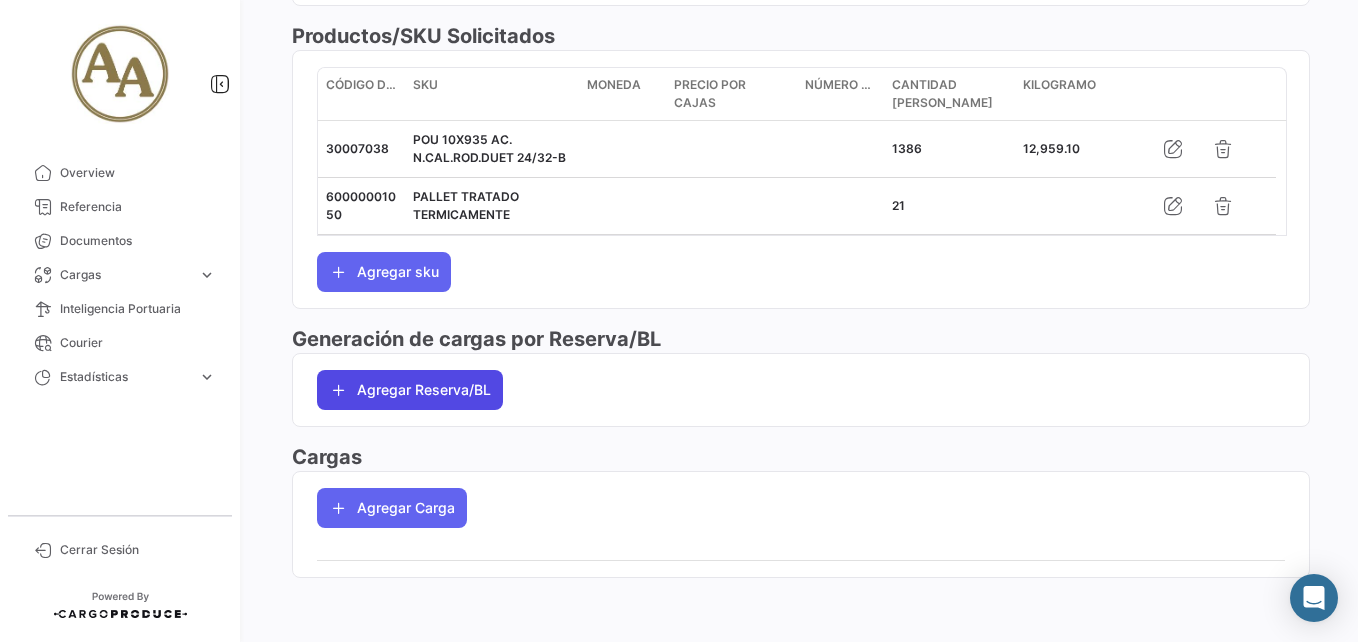 click on "Agregar Reserva/BL" 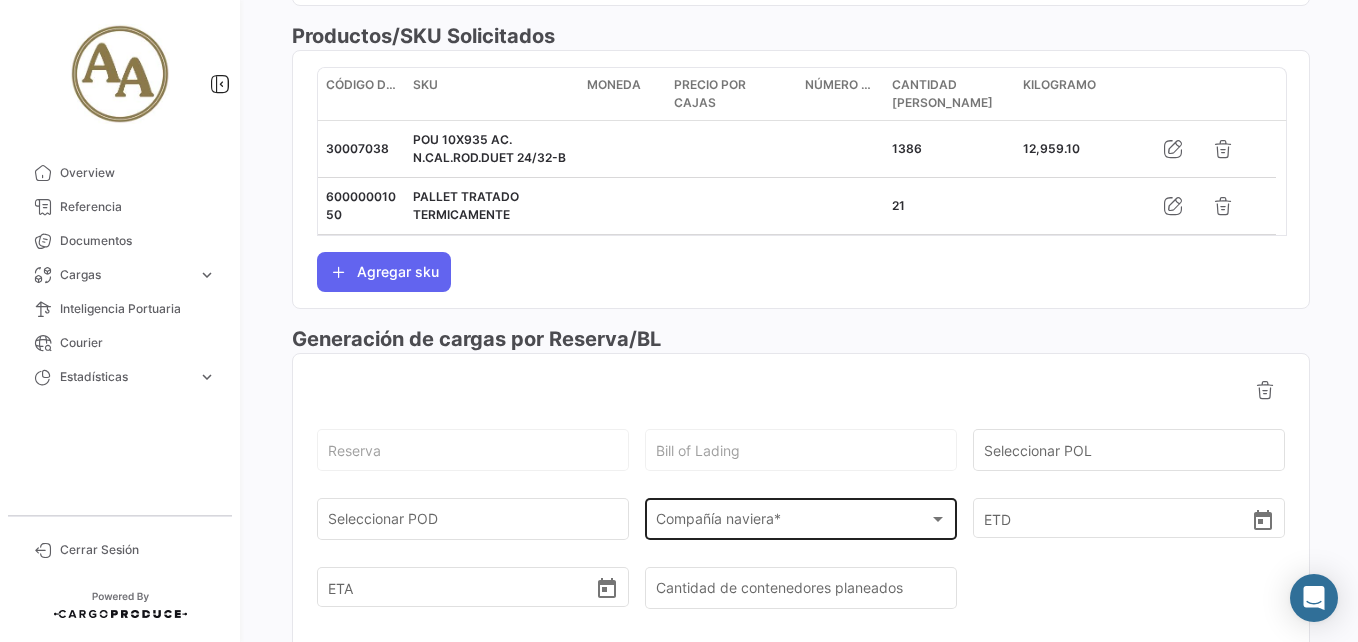 click on "Compañía naviera * Compañía naviera  *" 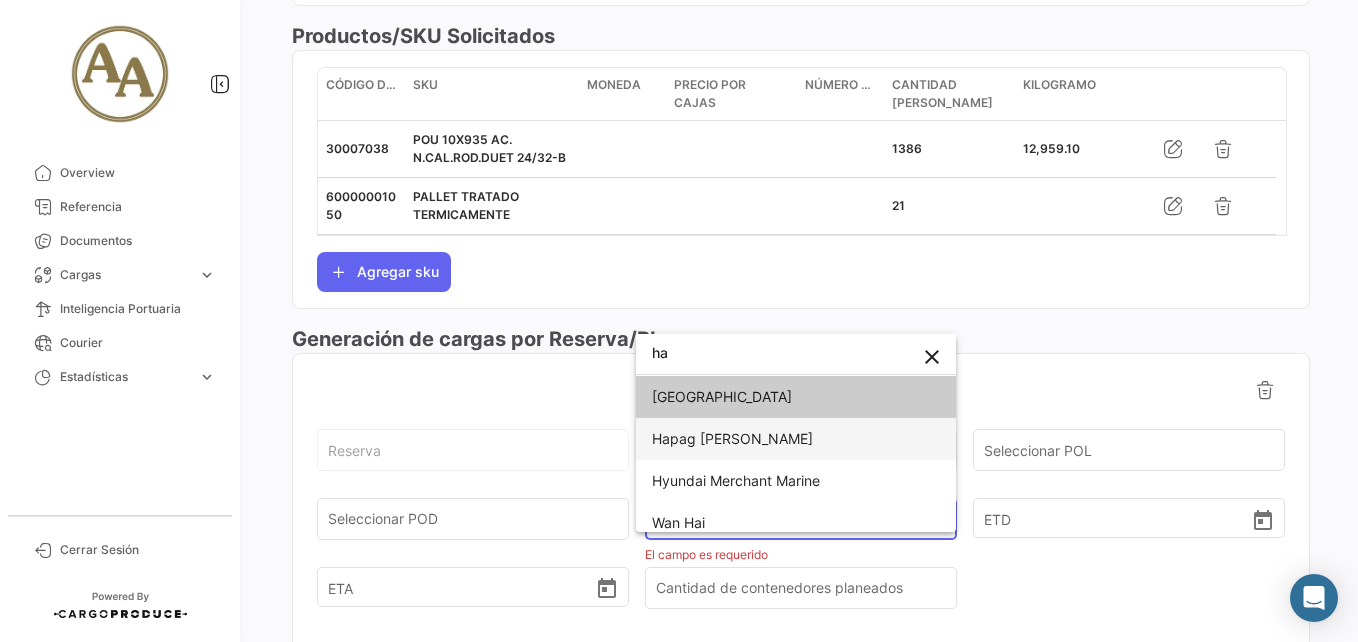 type on "ha" 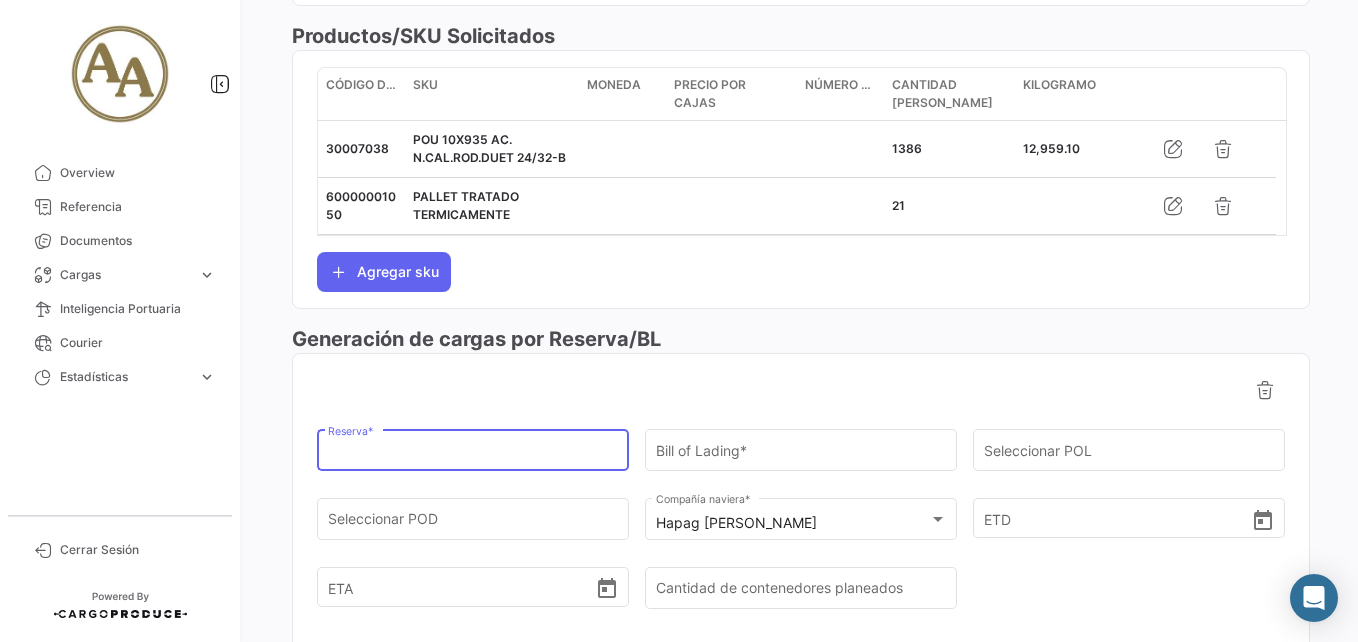 click on "Reserva  *" at bounding box center (473, 454) 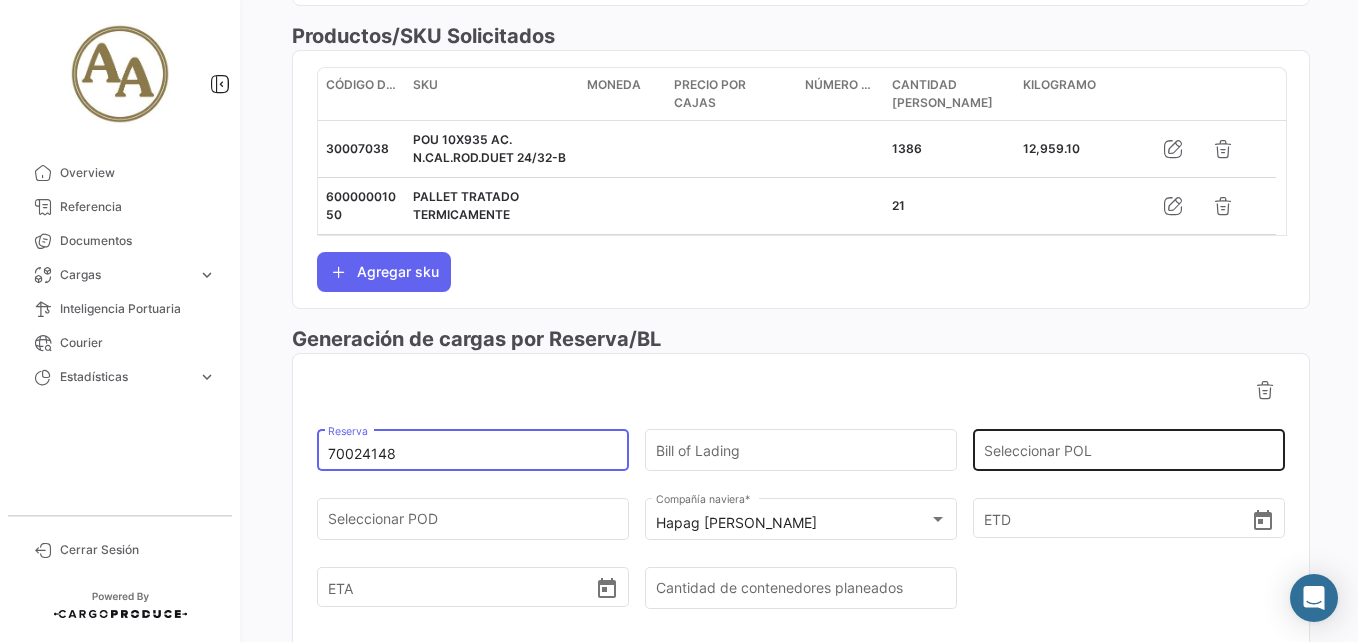 type on "70024148" 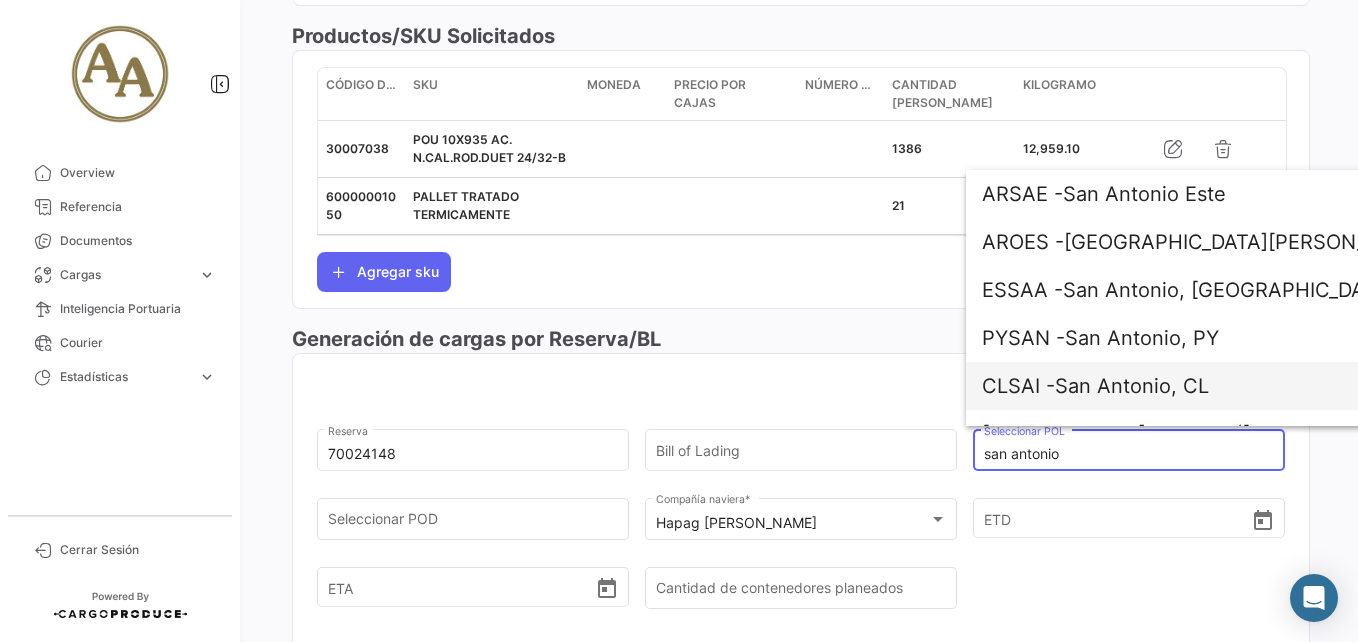 click on "CLSAI -    [GEOGRAPHIC_DATA], CL" at bounding box center (1216, 386) 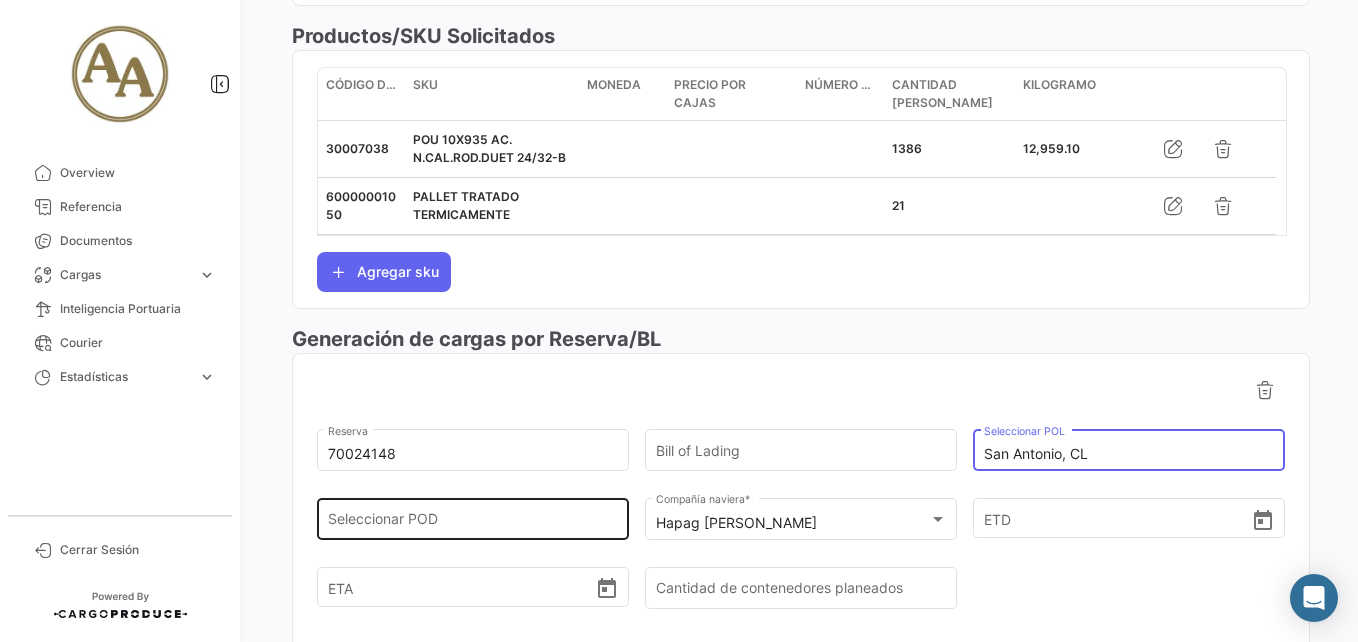 click on "Seleccionar POD" 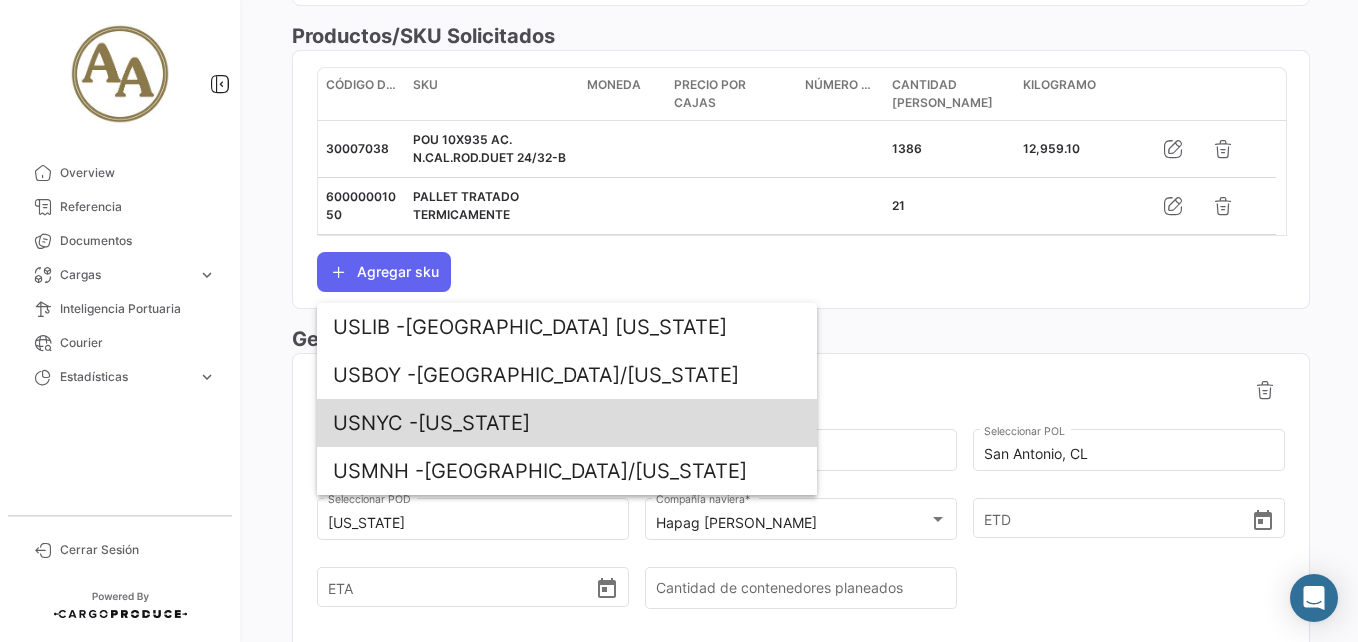 click on "USNYC -    [US_STATE]" at bounding box center [567, 423] 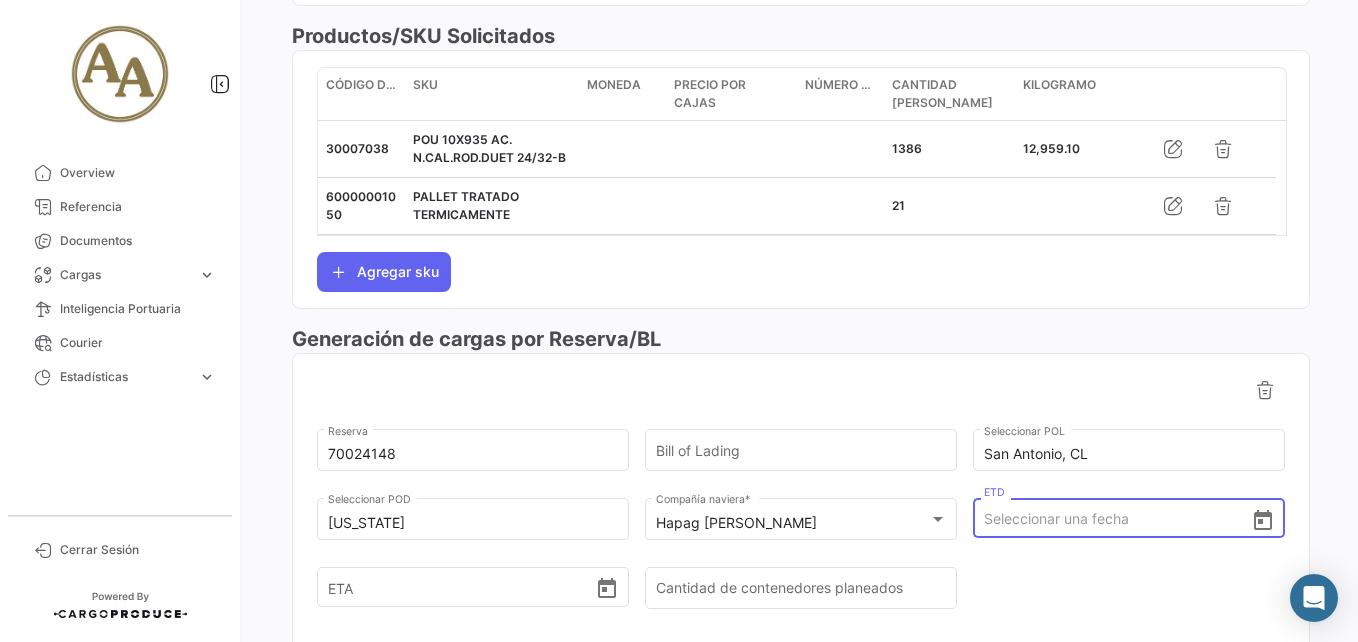 click on "ETD" at bounding box center [1117, 519] 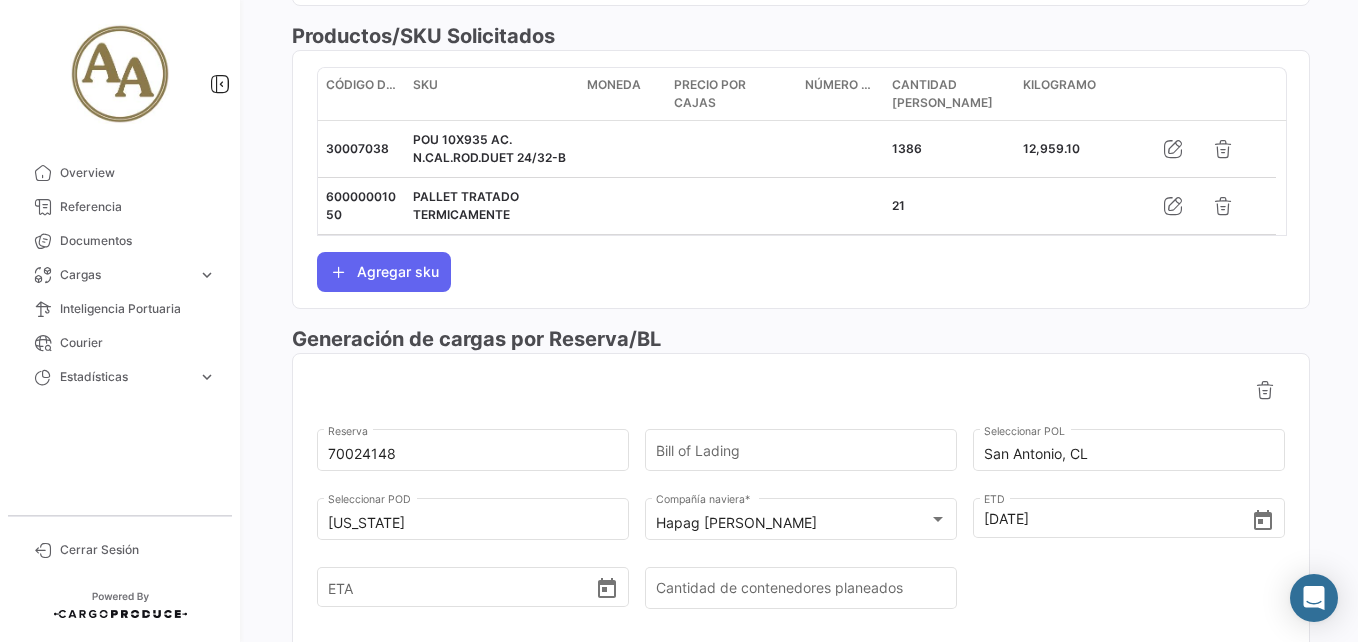 type on "[DATE] 00:00" 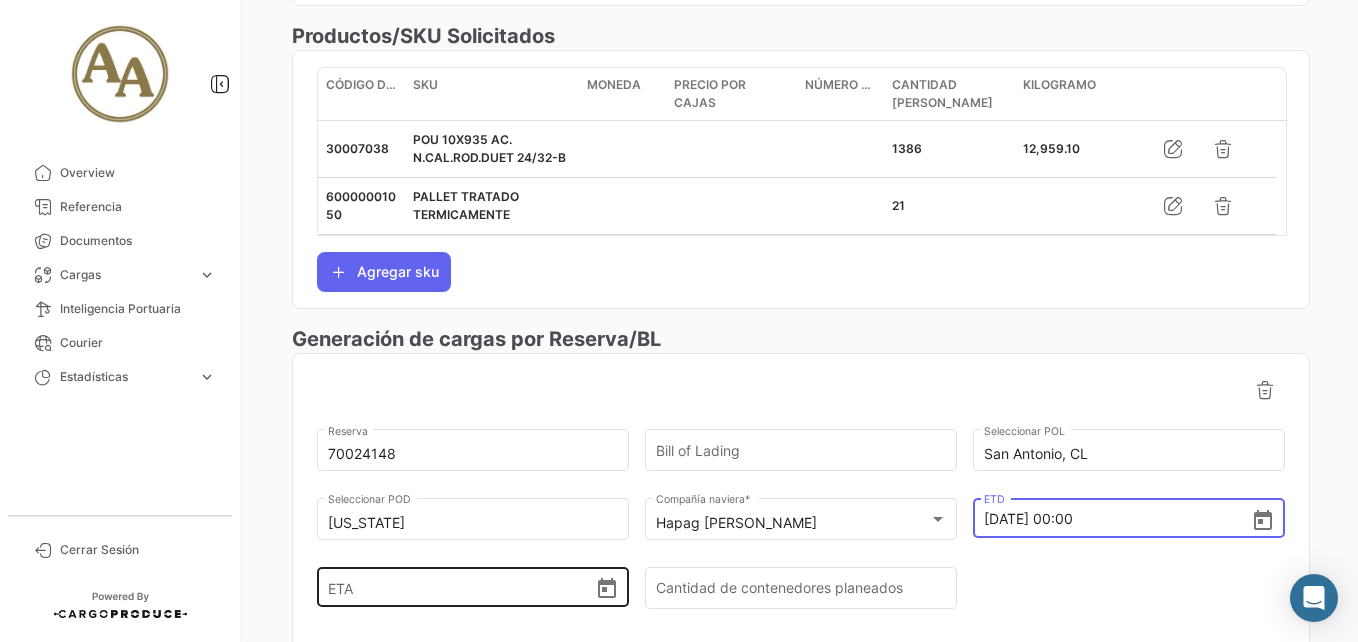 click on "ETA" at bounding box center [461, 587] 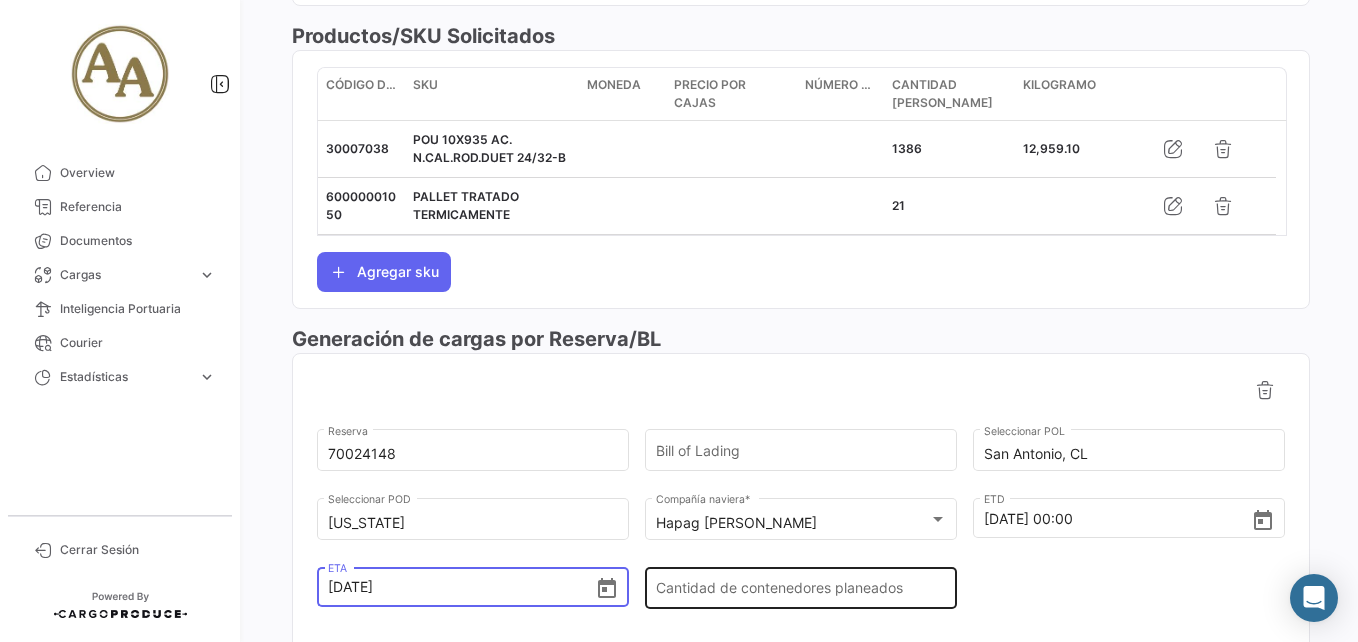 type on "[DATE] 00:00" 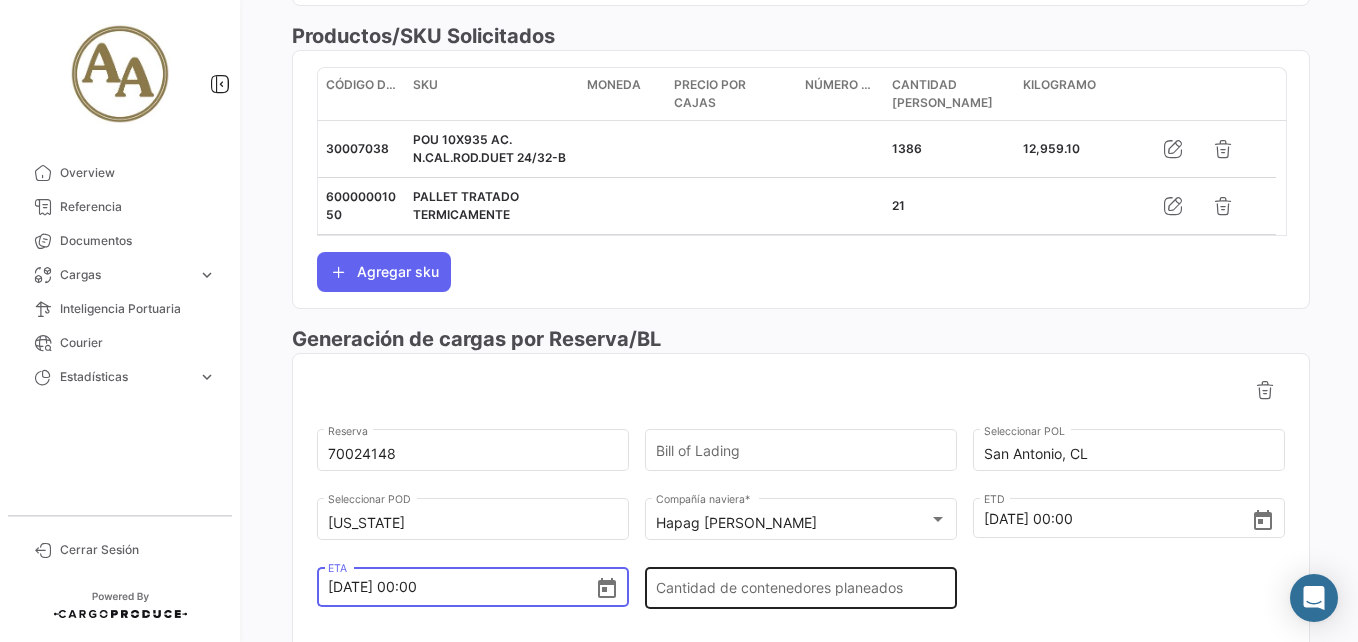 click on "Cantidad de contenedores planeados" 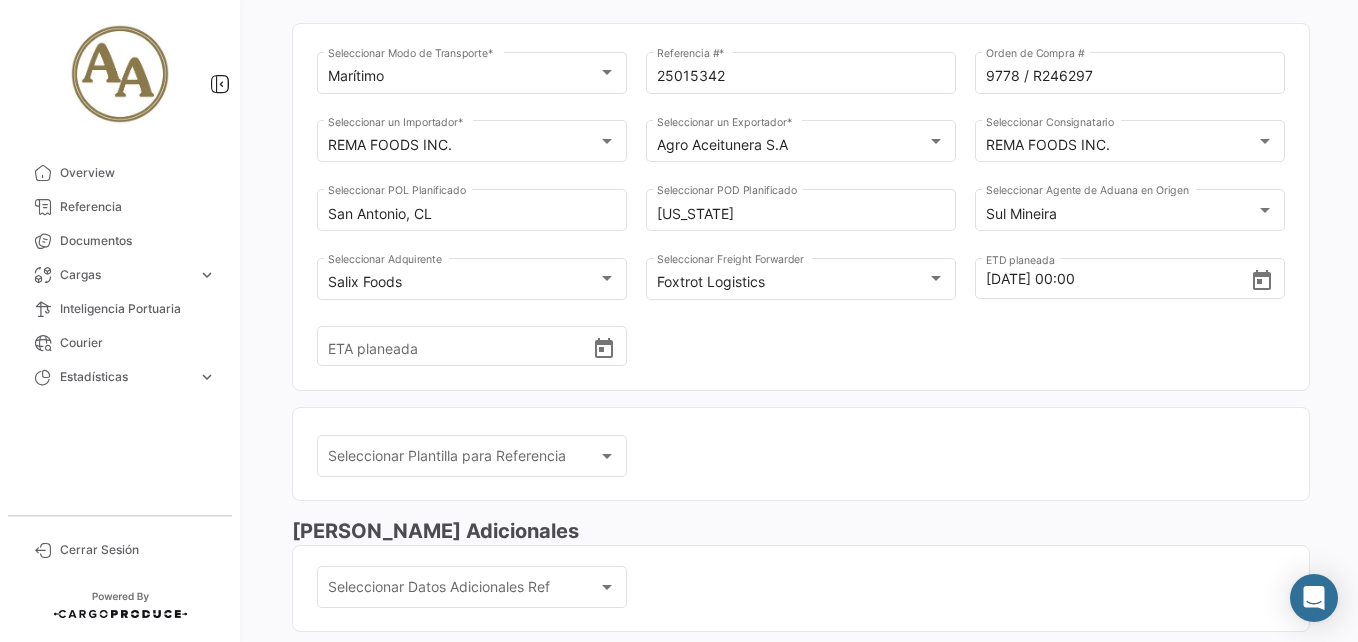 scroll, scrollTop: 0, scrollLeft: 0, axis: both 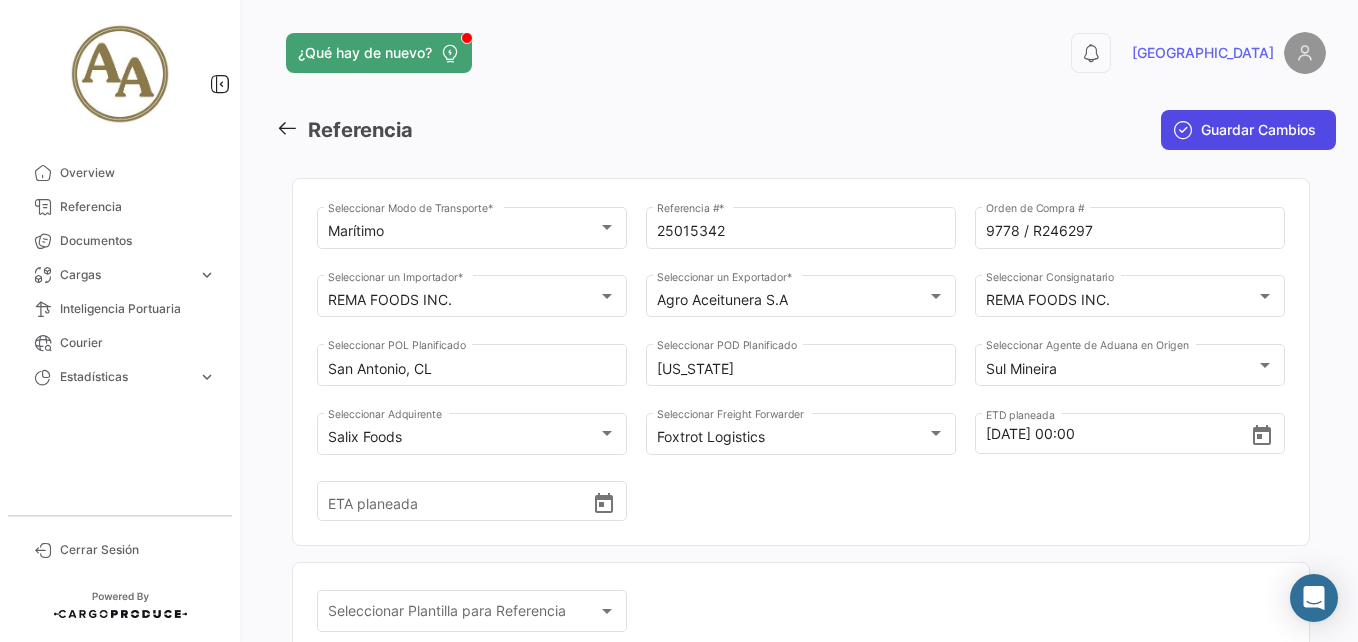 type on "1" 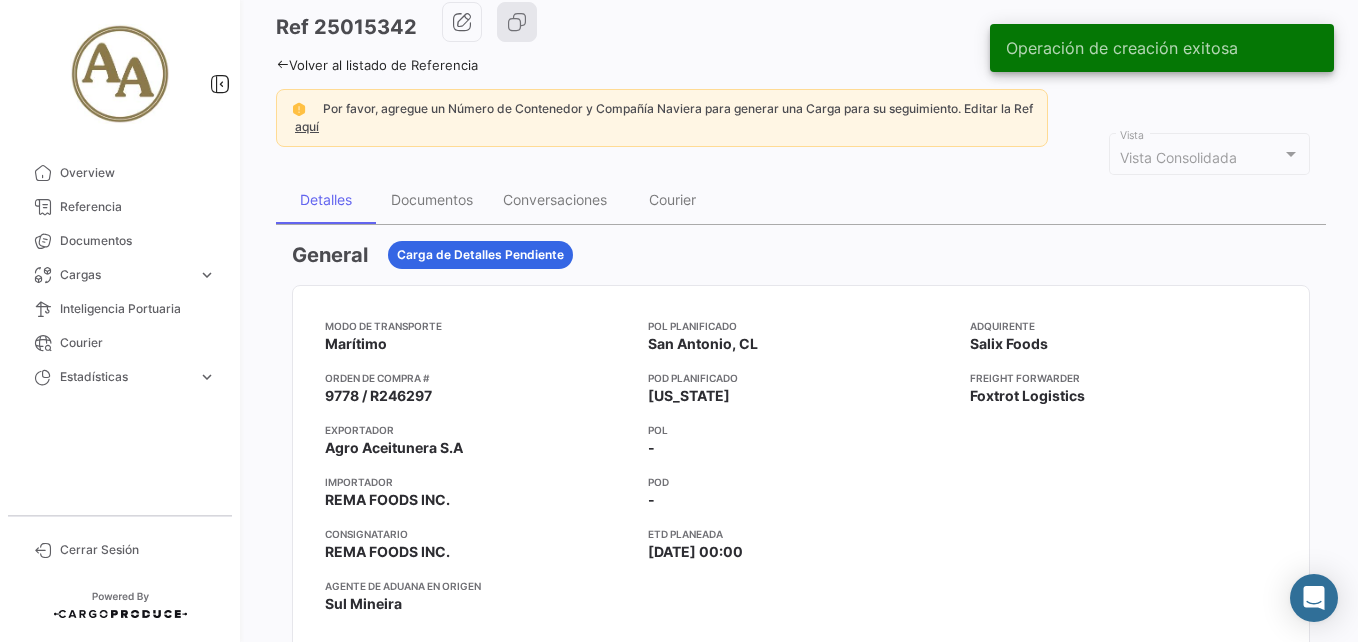 scroll, scrollTop: 0, scrollLeft: 0, axis: both 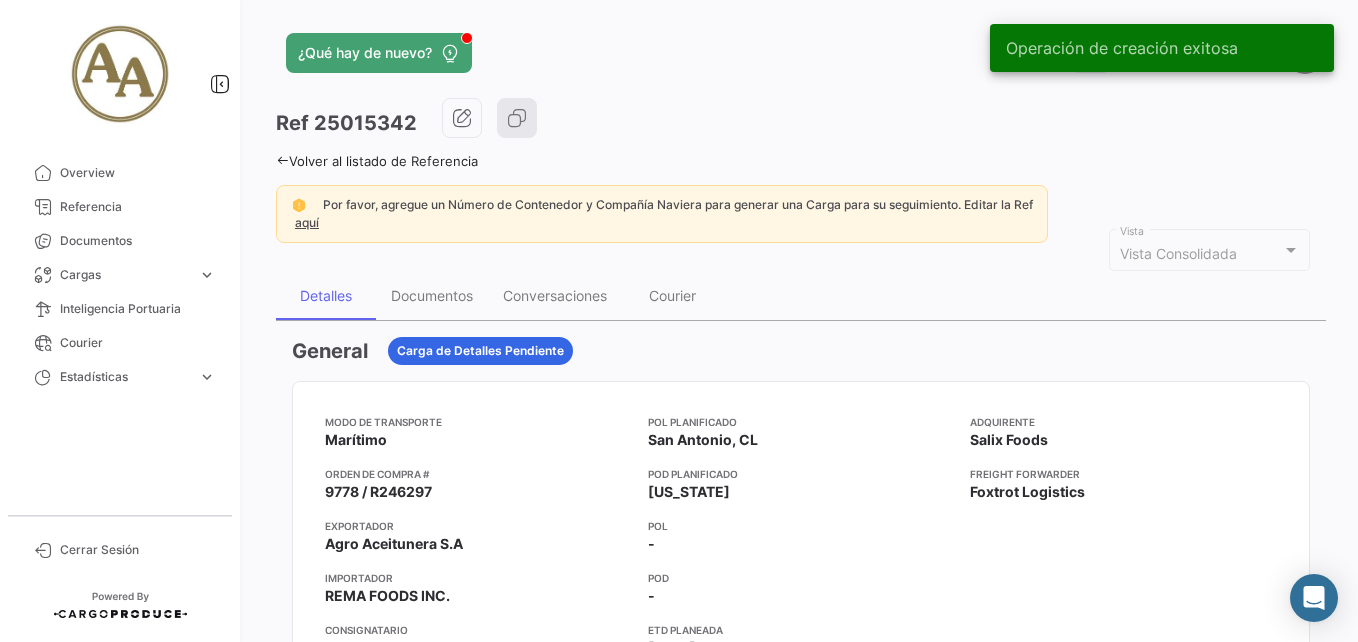 click 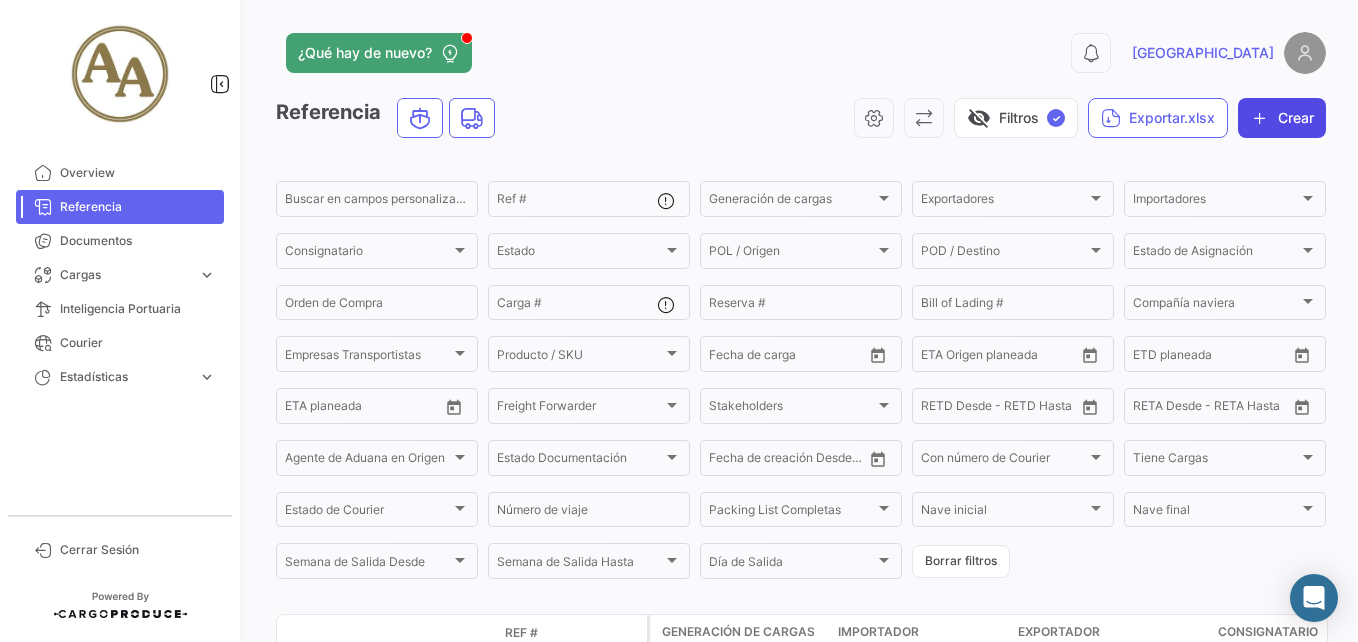 click on "Crear" 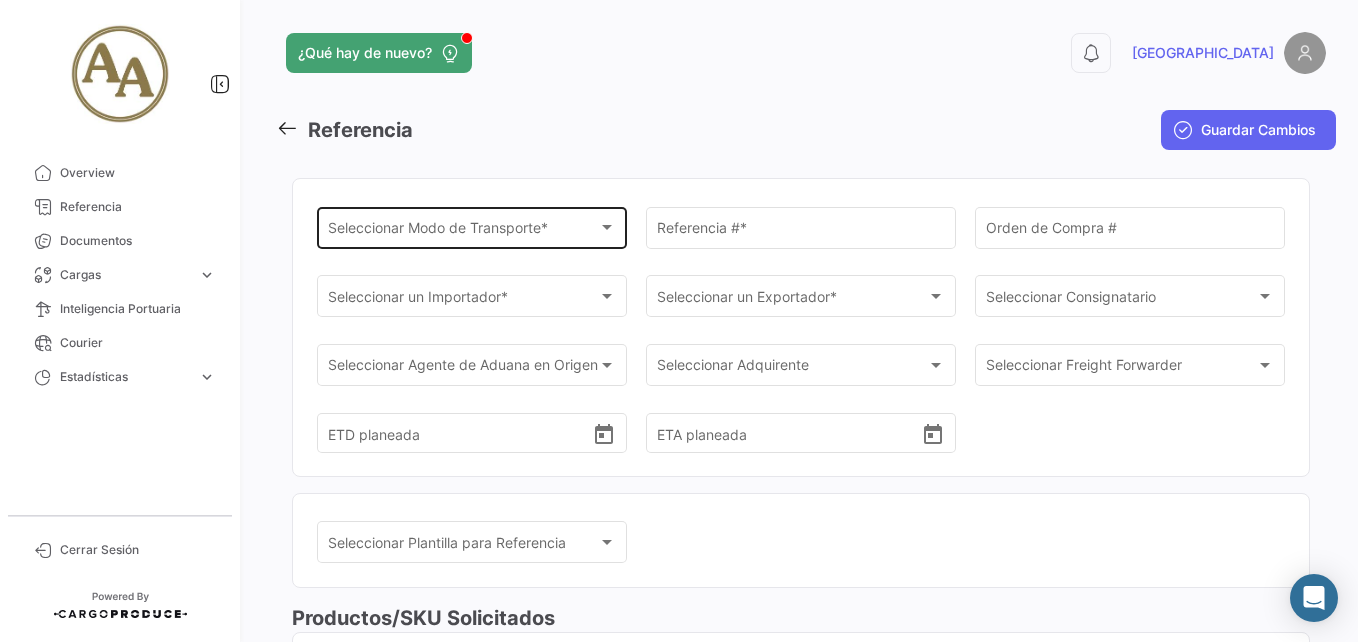 click on "Seleccionar
Modo de Transporte *" at bounding box center [463, 231] 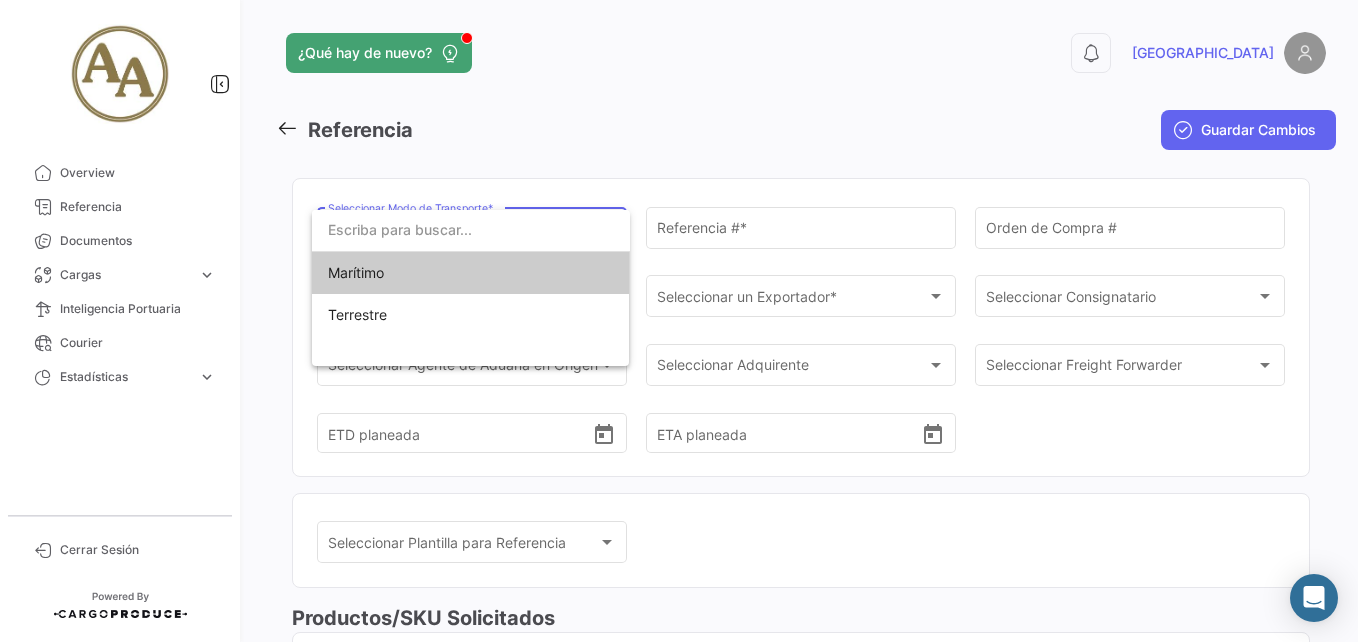 click on "Marítimo" at bounding box center [471, 273] 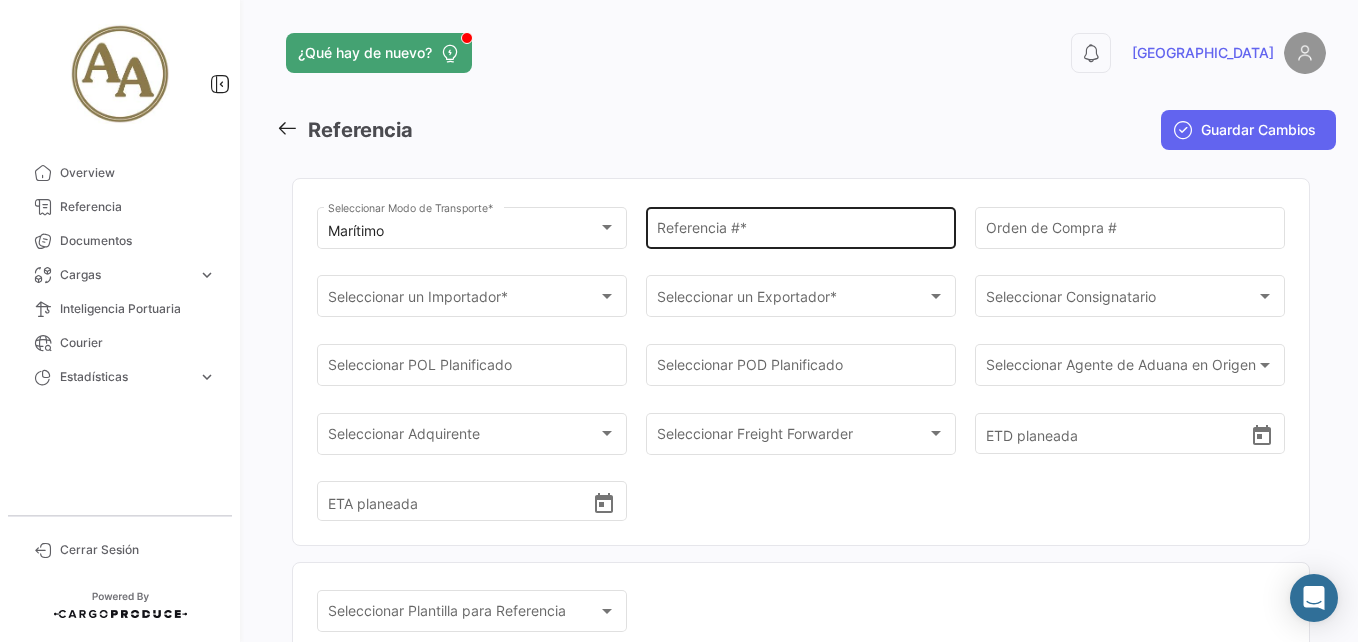 click on "Referencia #  *" 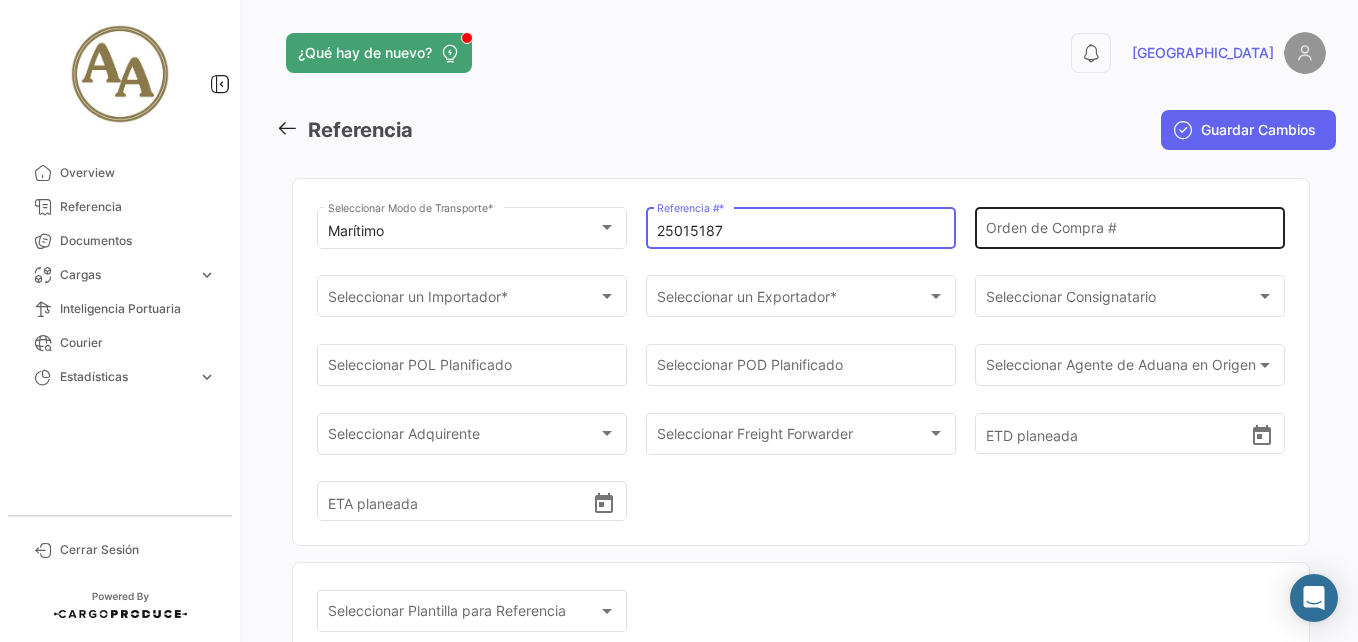 type on "25015187" 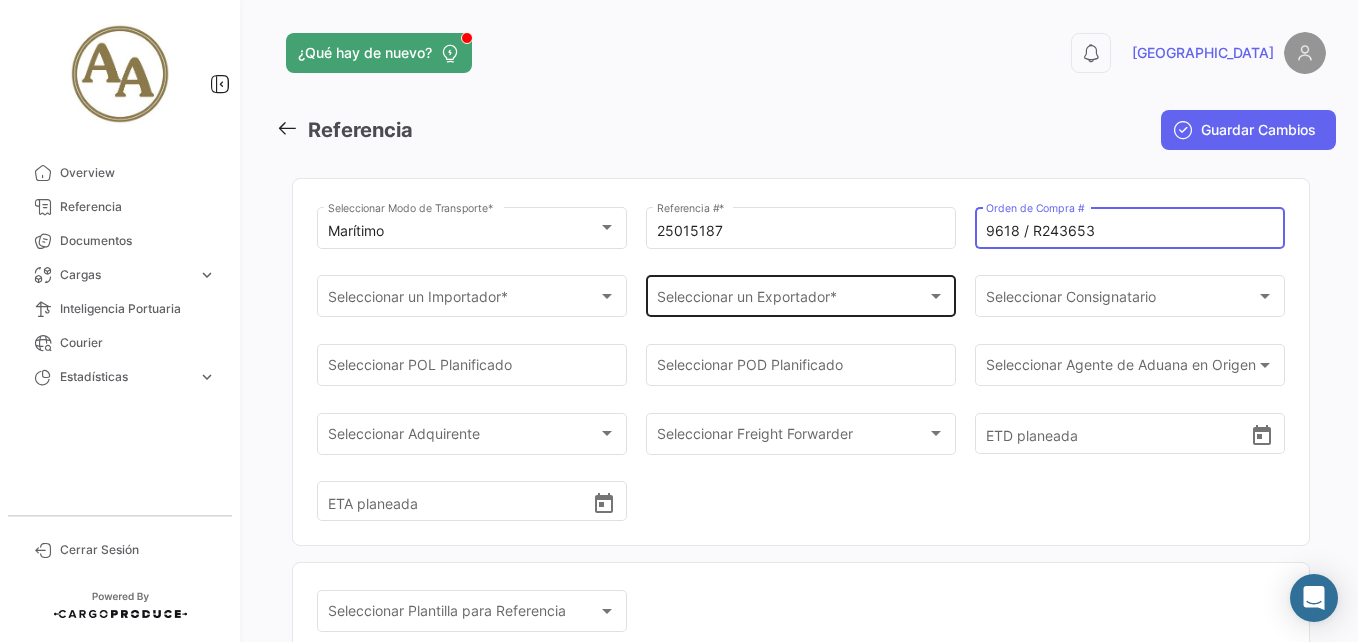 type on "9618 / R243653" 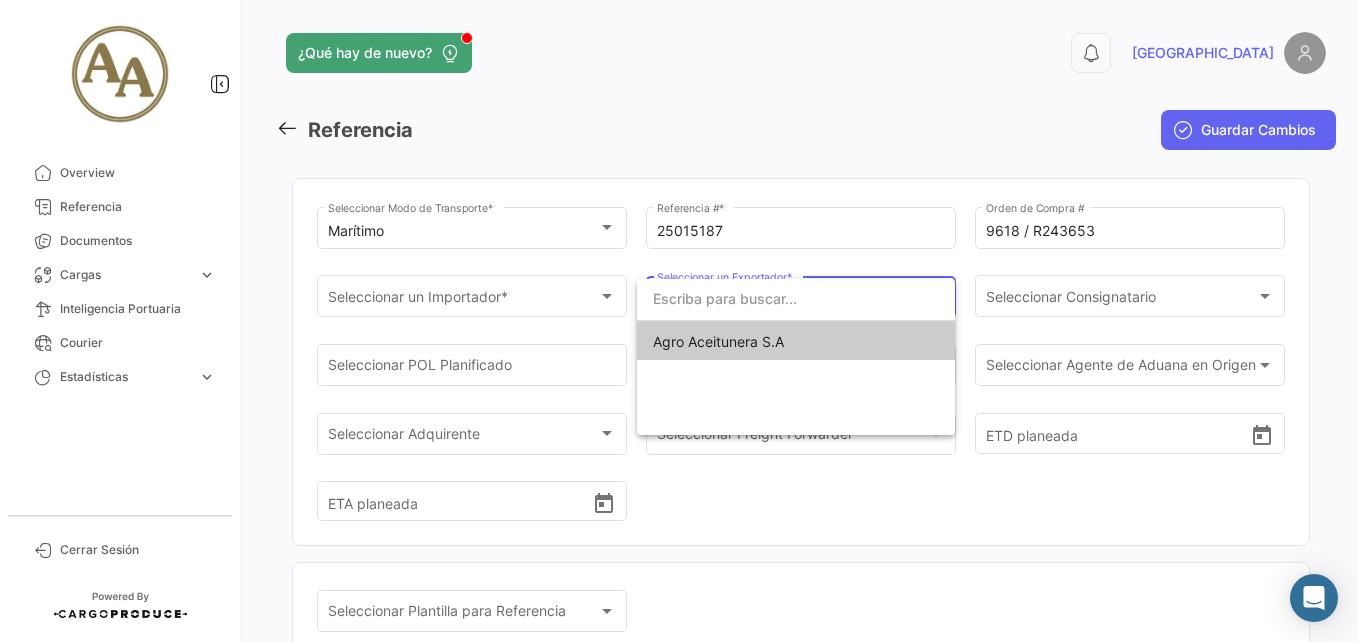 click on "Agro Aceitunera S.A" at bounding box center (718, 341) 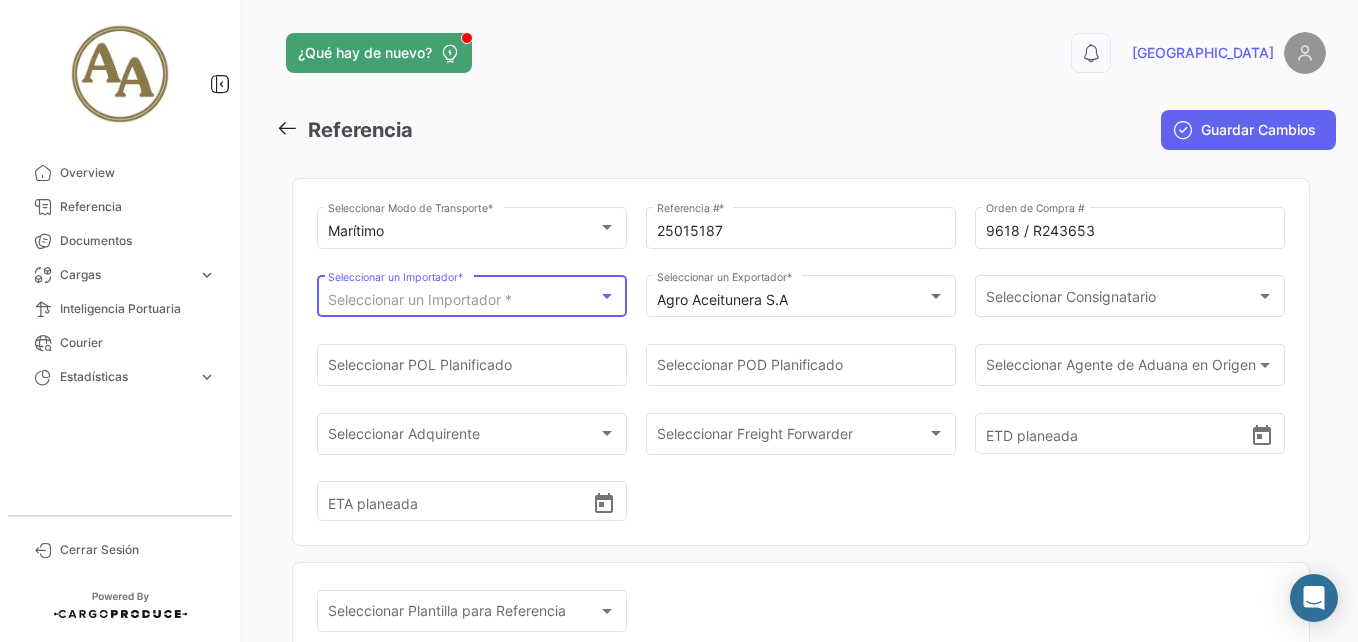 click on "Seleccionar un Importador *" at bounding box center (420, 299) 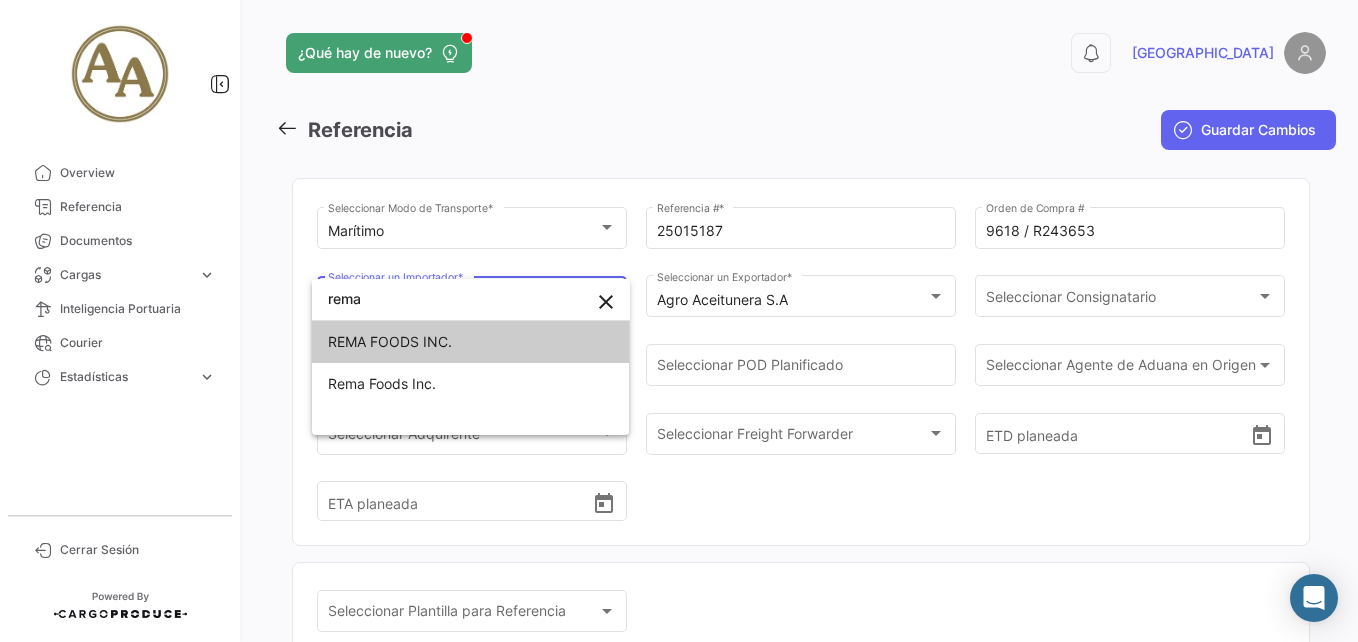 type on "rema" 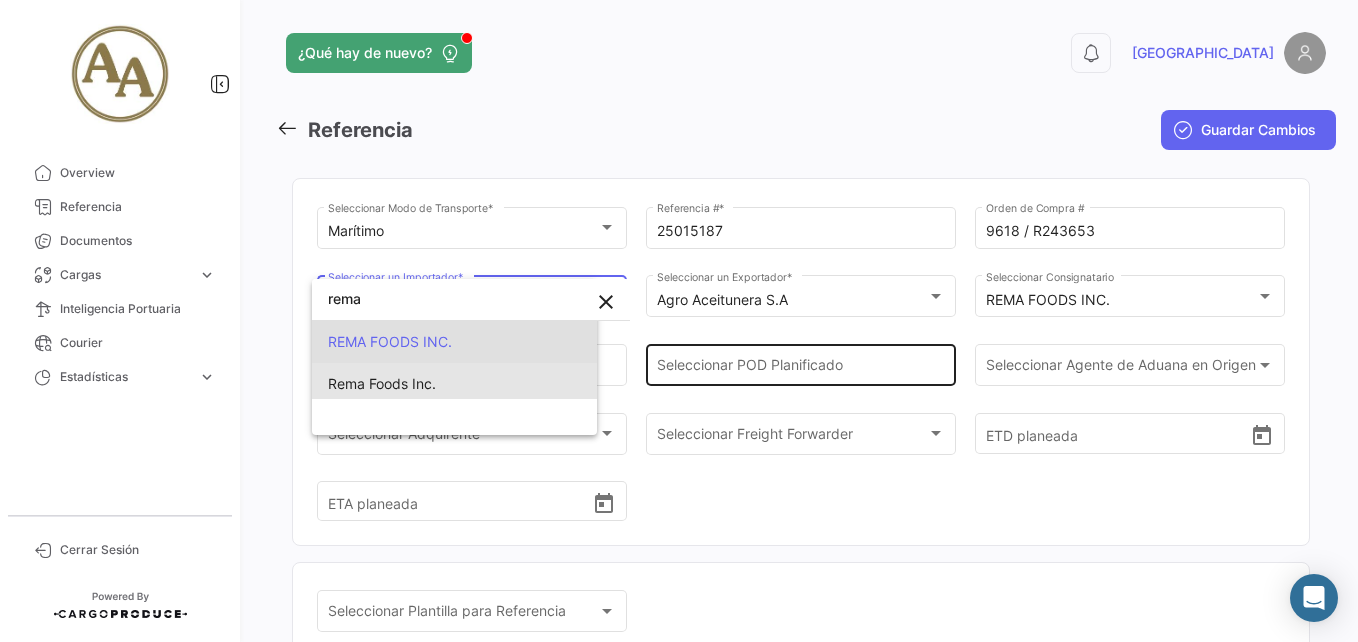 scroll, scrollTop: 0, scrollLeft: 0, axis: both 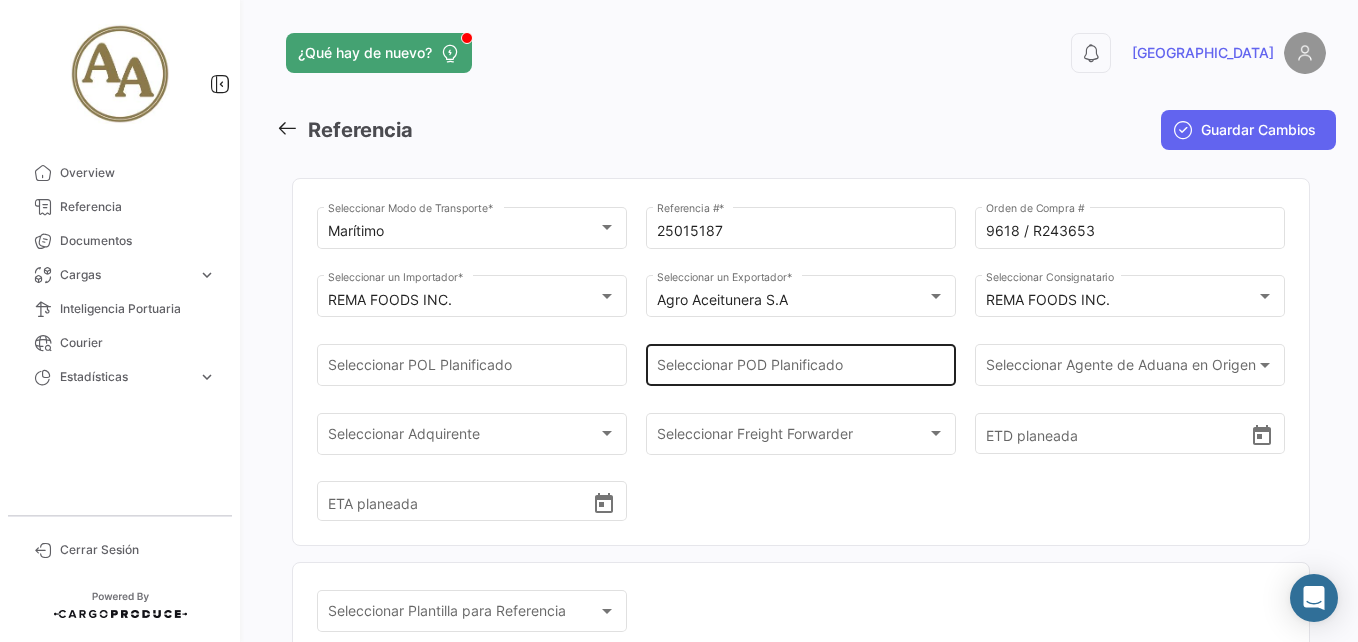 click on "Seleccionar
POD Planificado" 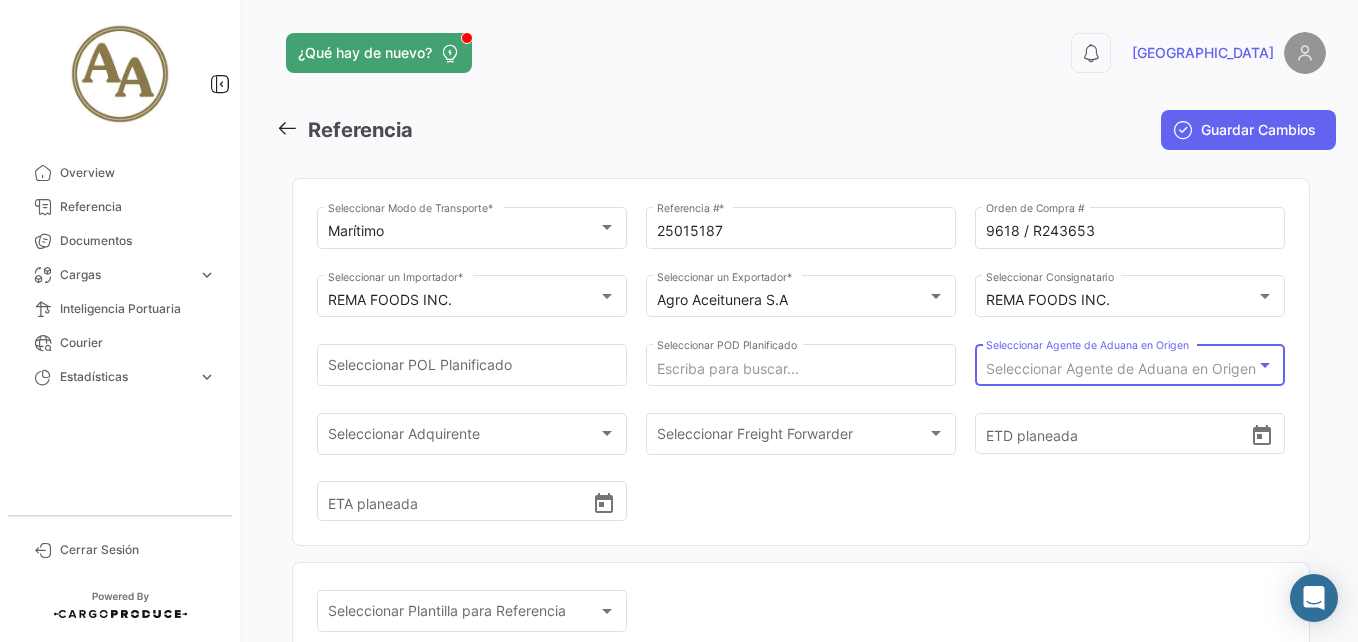 click on "Seleccionar
Agente de Aduana en Origen" at bounding box center [1121, 368] 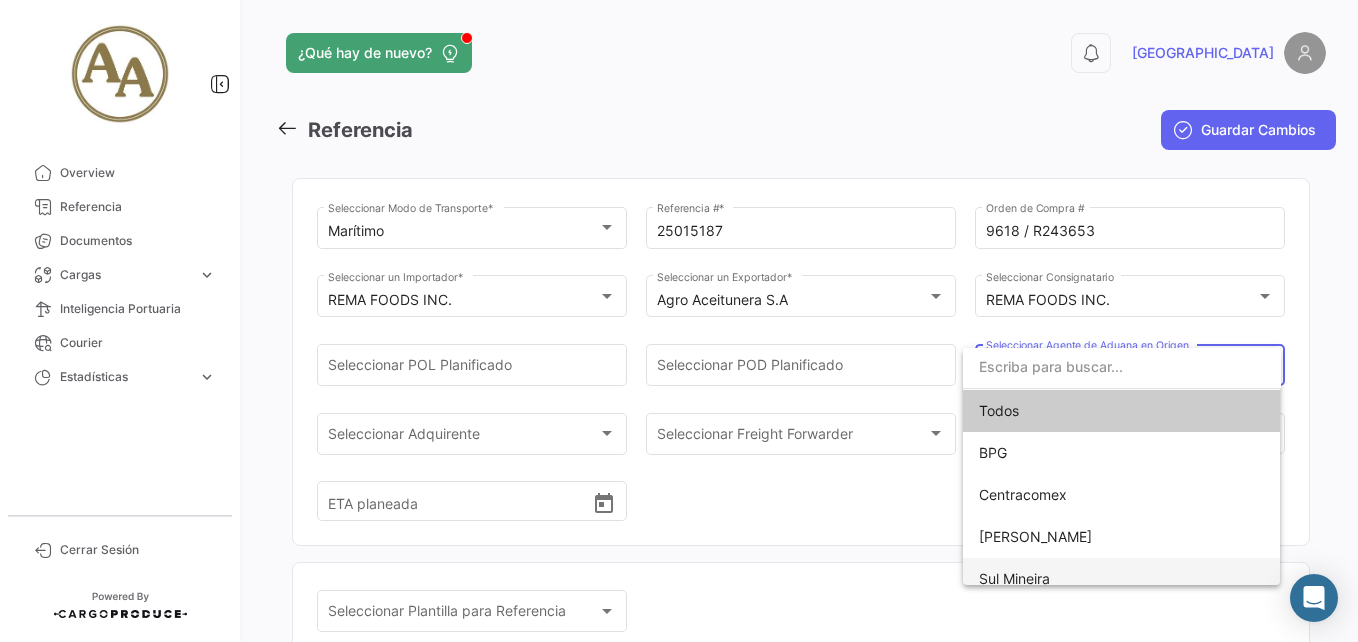 click on "Sul Mineira" at bounding box center [1014, 578] 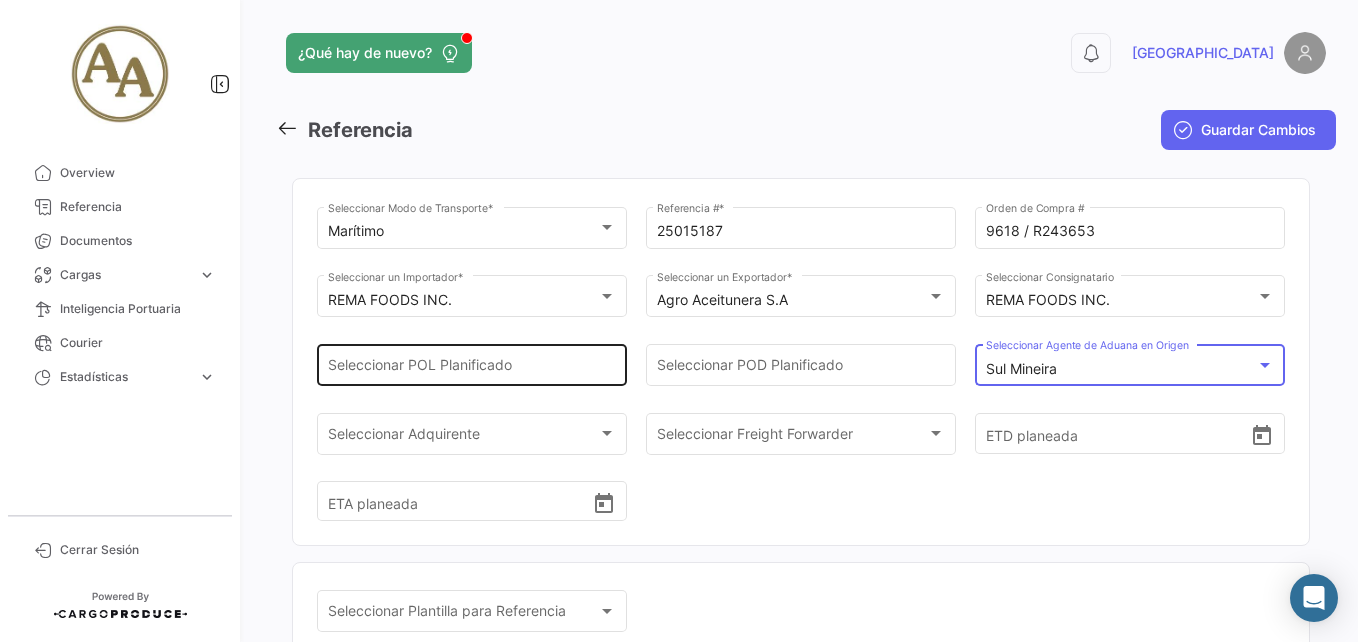 click on "Seleccionar
POL Planificado" at bounding box center (472, 369) 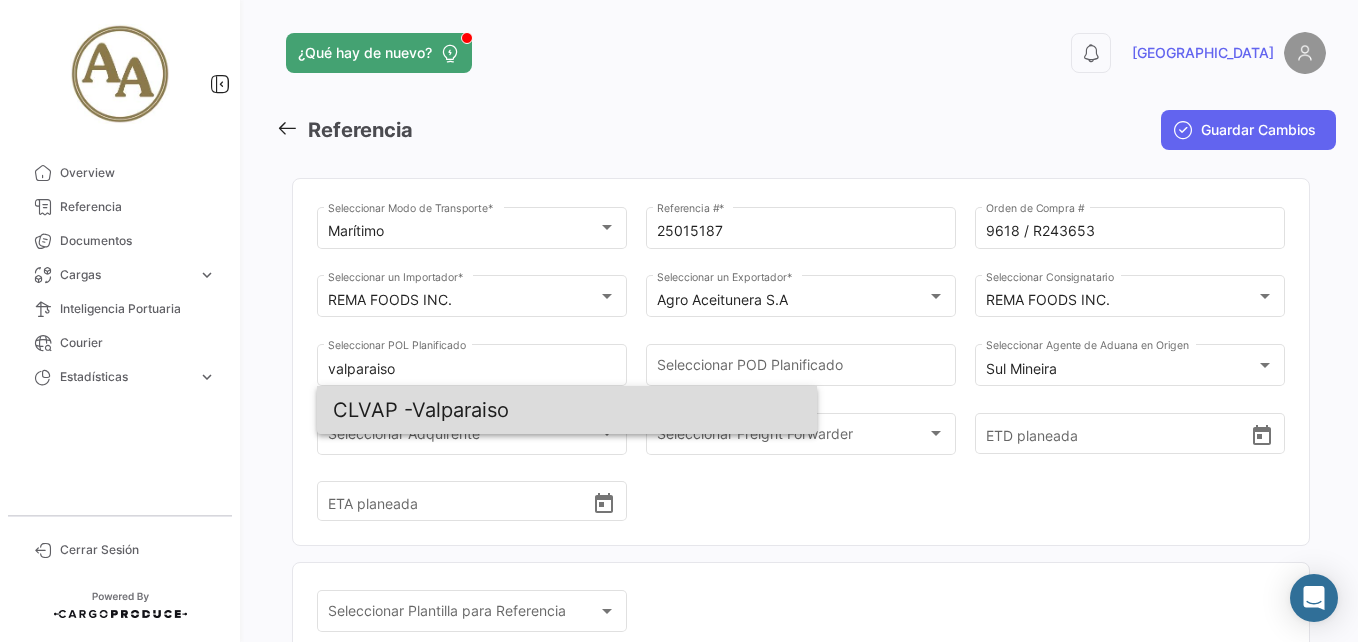 click on "CLVAP -    Valparaiso" at bounding box center (567, 410) 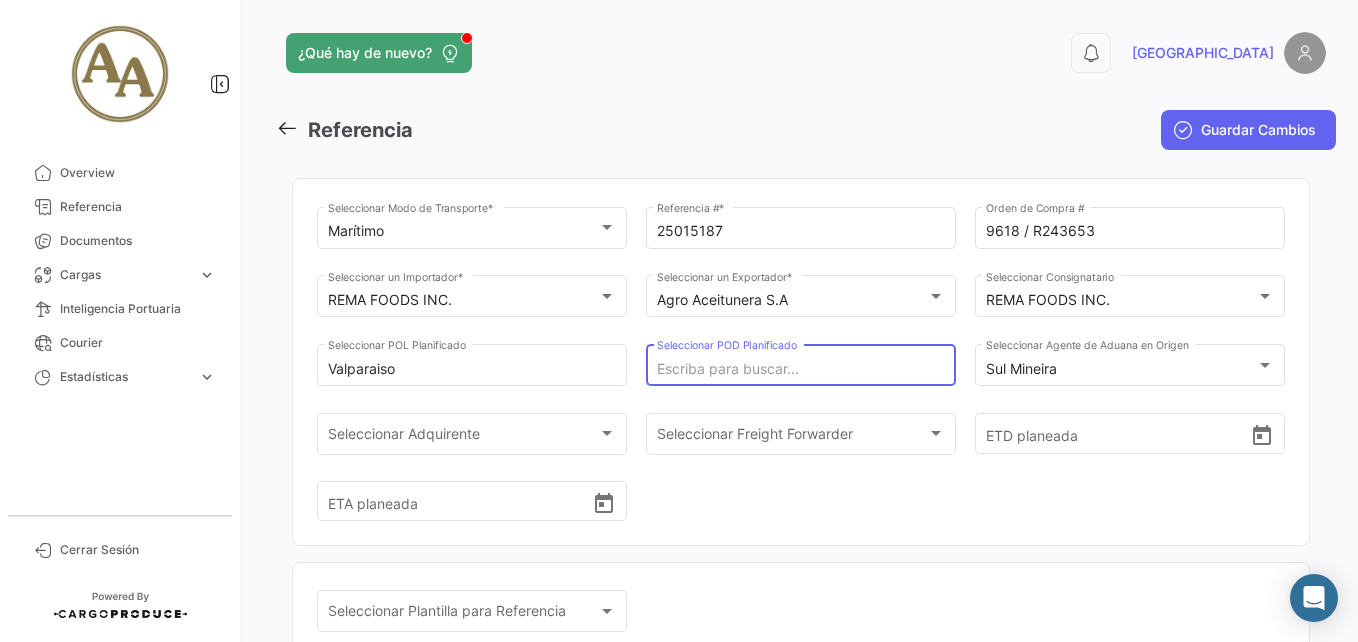 click on "Seleccionar
POD Planificado" at bounding box center (801, 369) 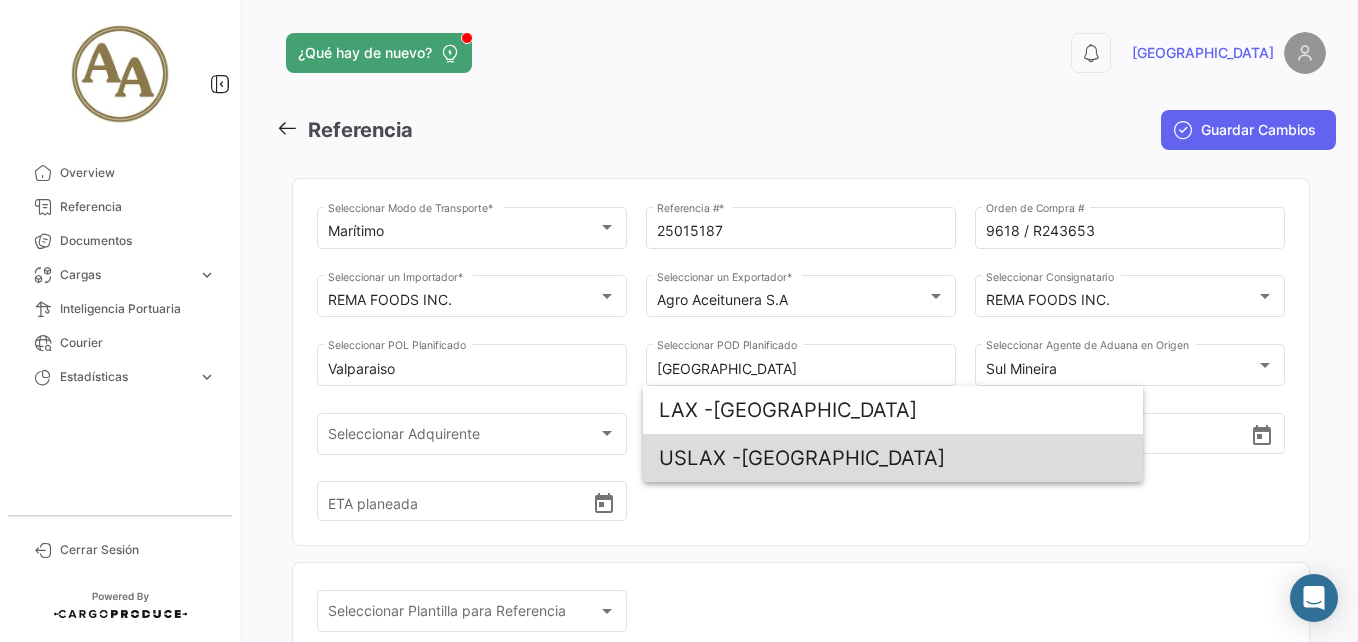 click on "USLAX -    [GEOGRAPHIC_DATA]" at bounding box center (893, 458) 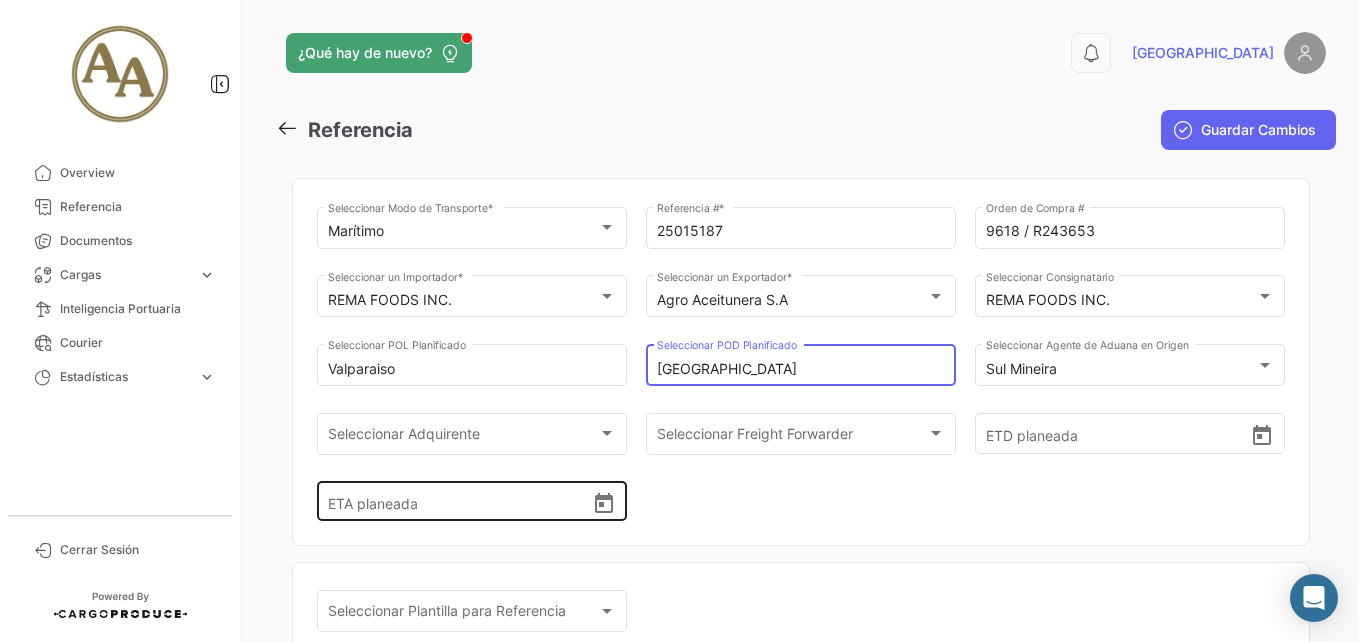 click on "ETA planeada" 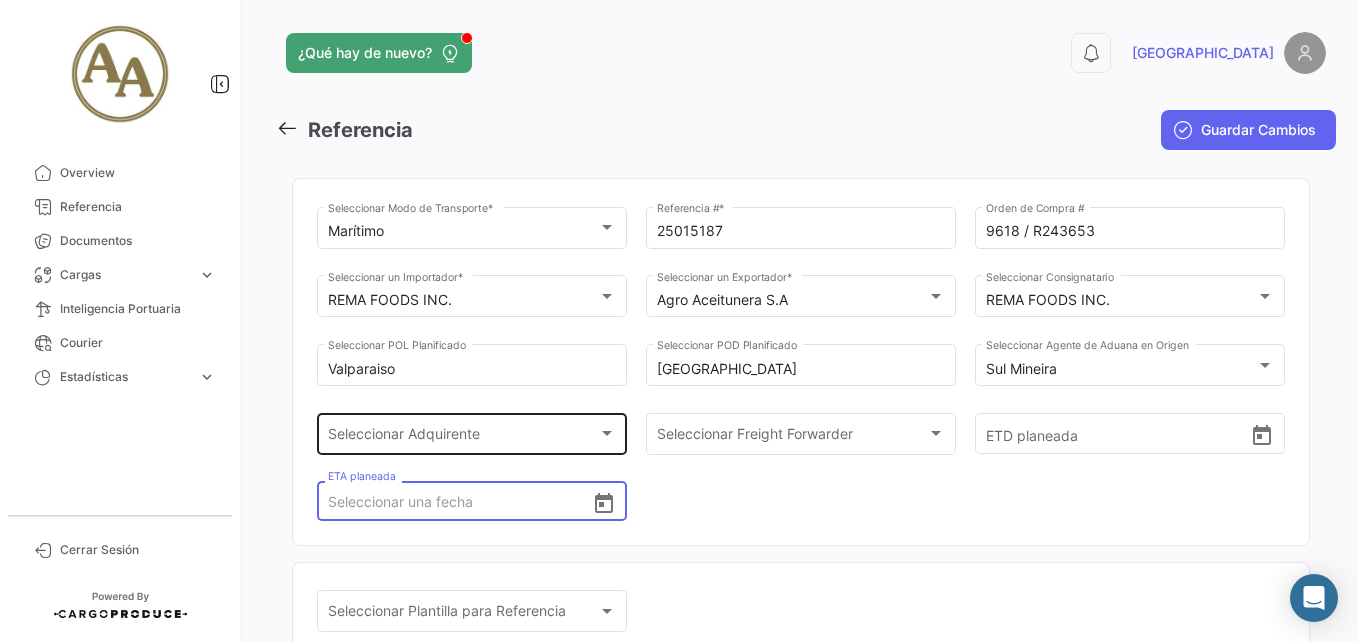 click on "Seleccionar Adquirente" at bounding box center (463, 437) 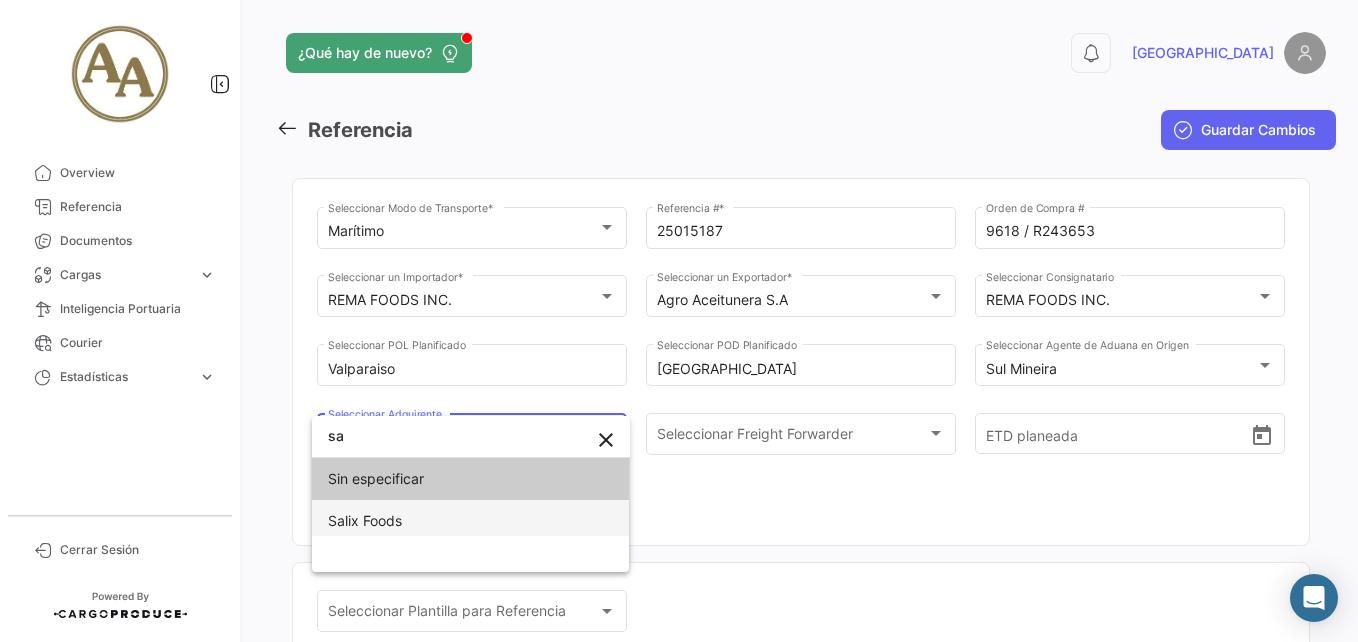 type on "sa" 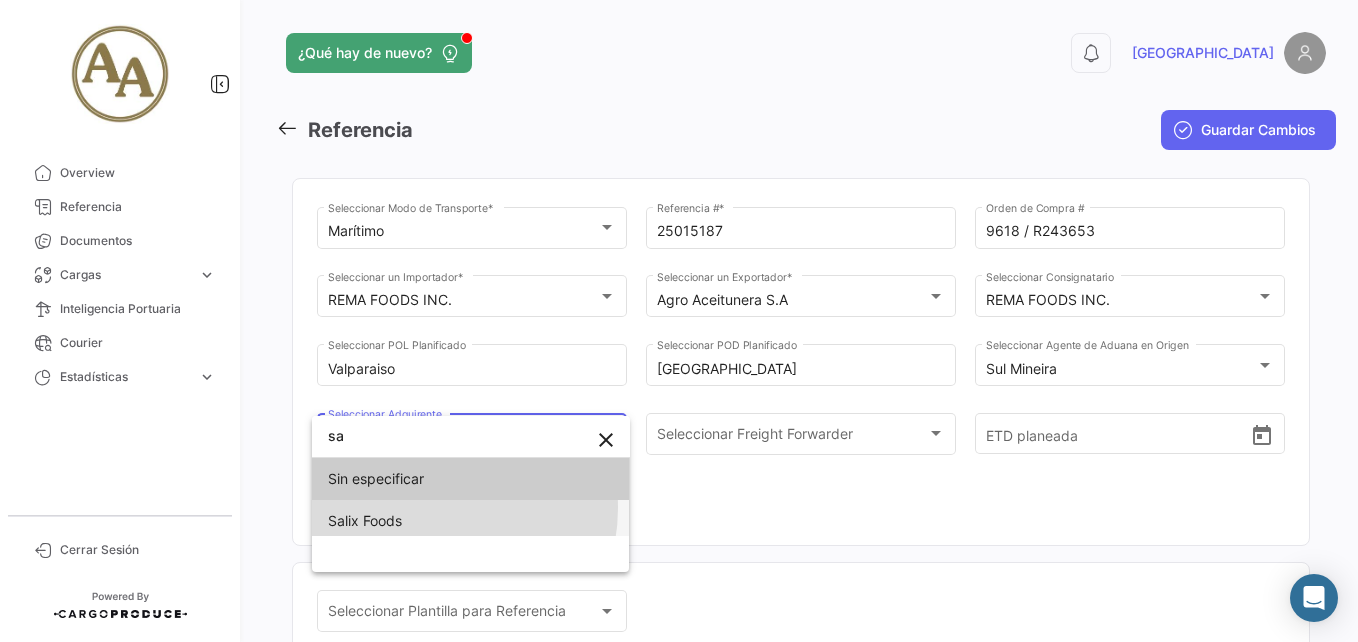 click on "Salix Foods" at bounding box center (471, 521) 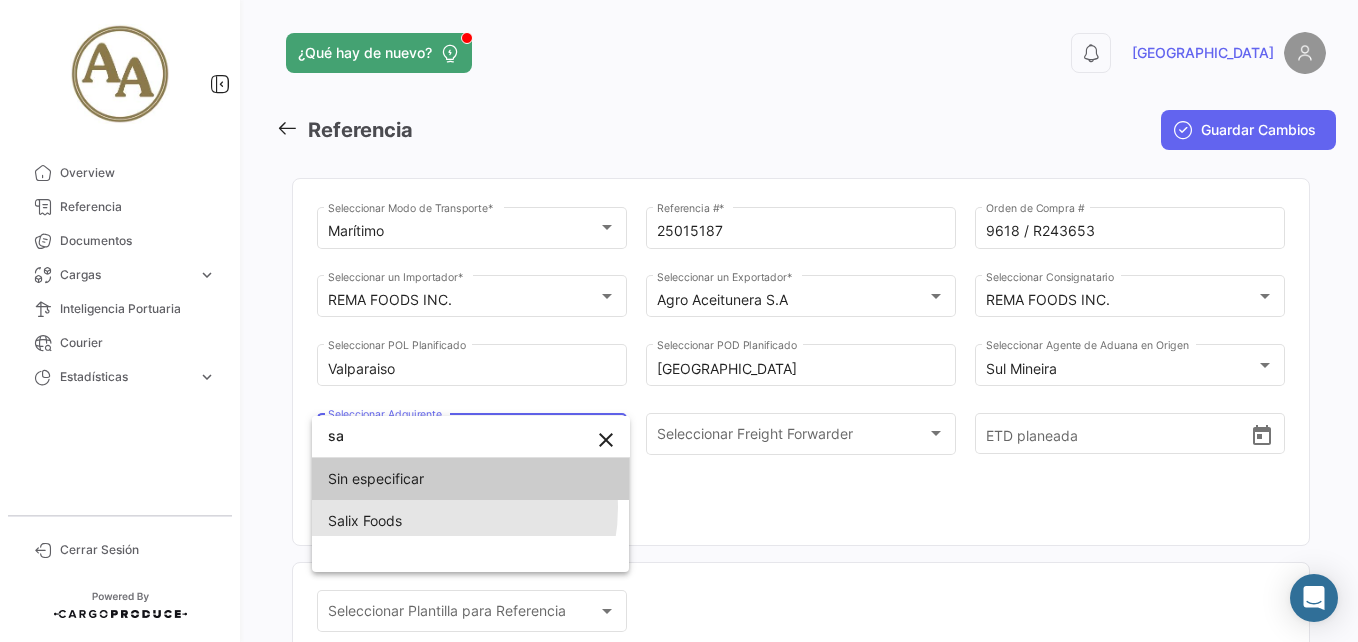 scroll, scrollTop: 0, scrollLeft: 0, axis: both 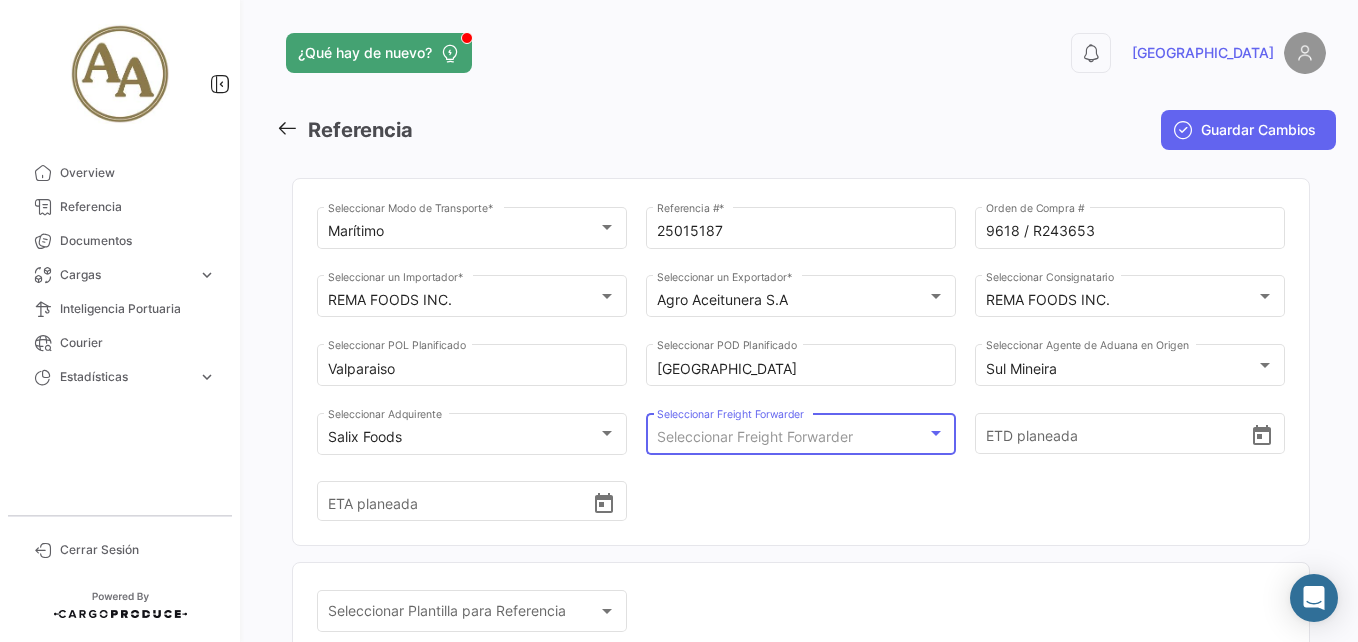 click on "Seleccionar Freight Forwarder" at bounding box center (755, 436) 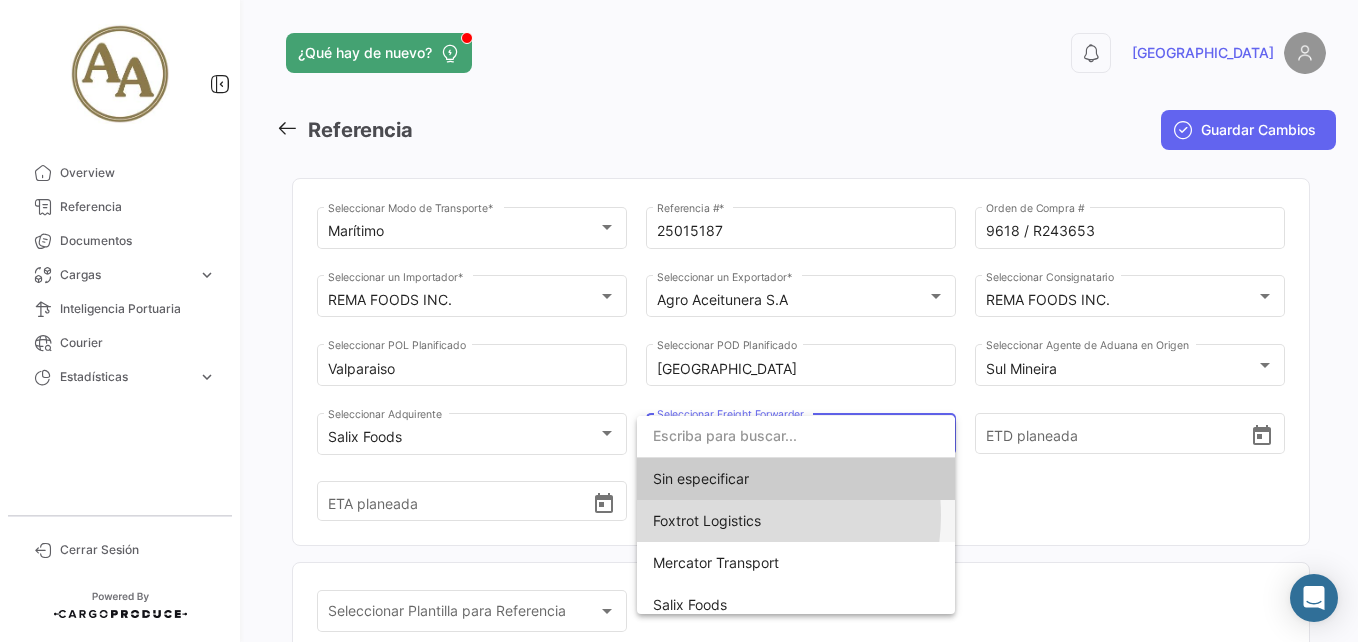 click on "Foxtrot Logistics" at bounding box center [707, 520] 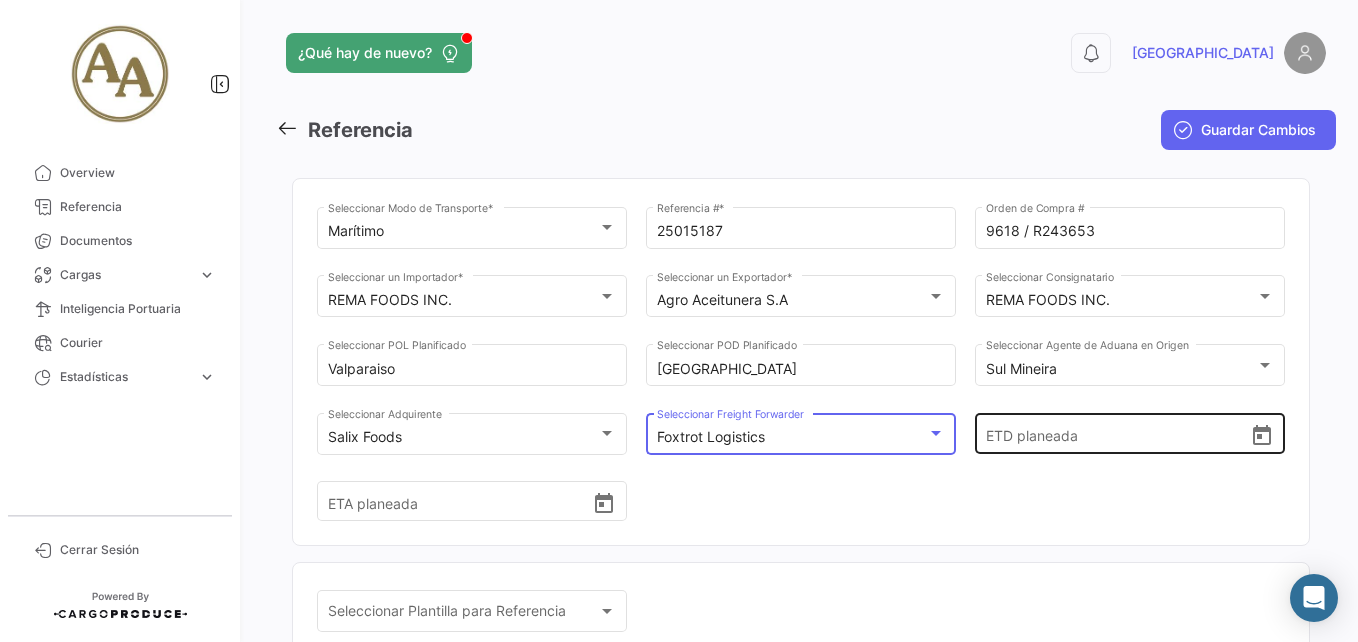 click on "ETD planeada" at bounding box center (1118, 434) 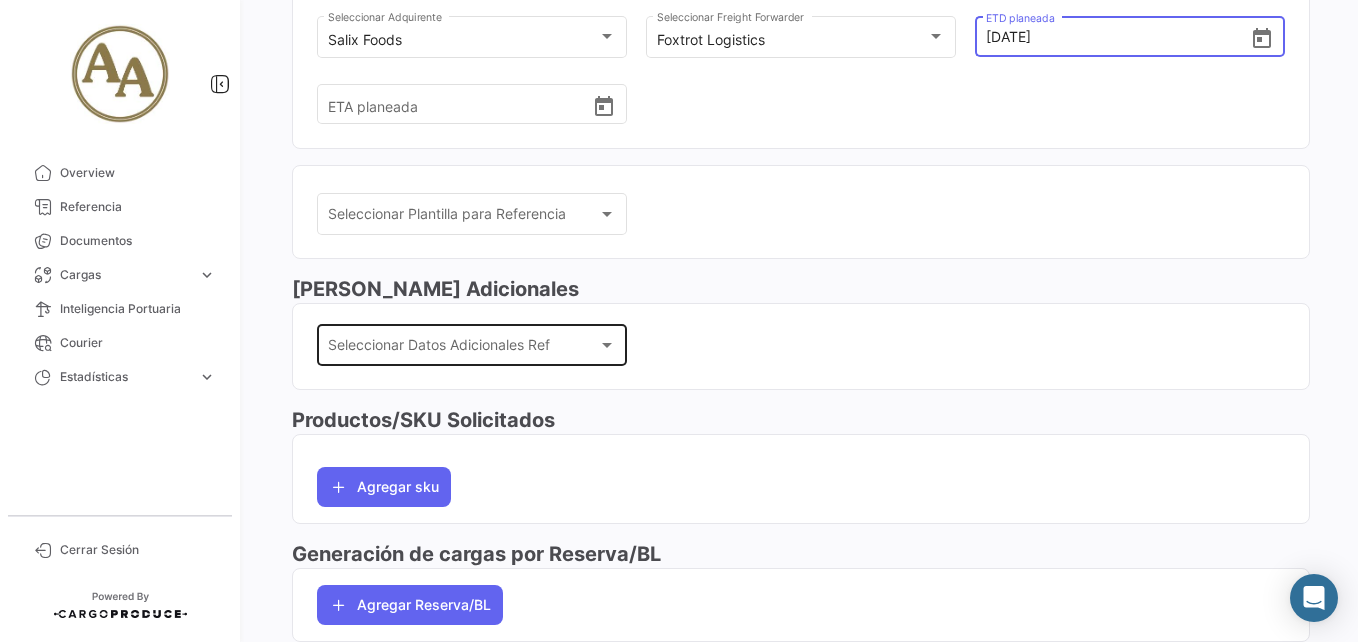 scroll, scrollTop: 400, scrollLeft: 0, axis: vertical 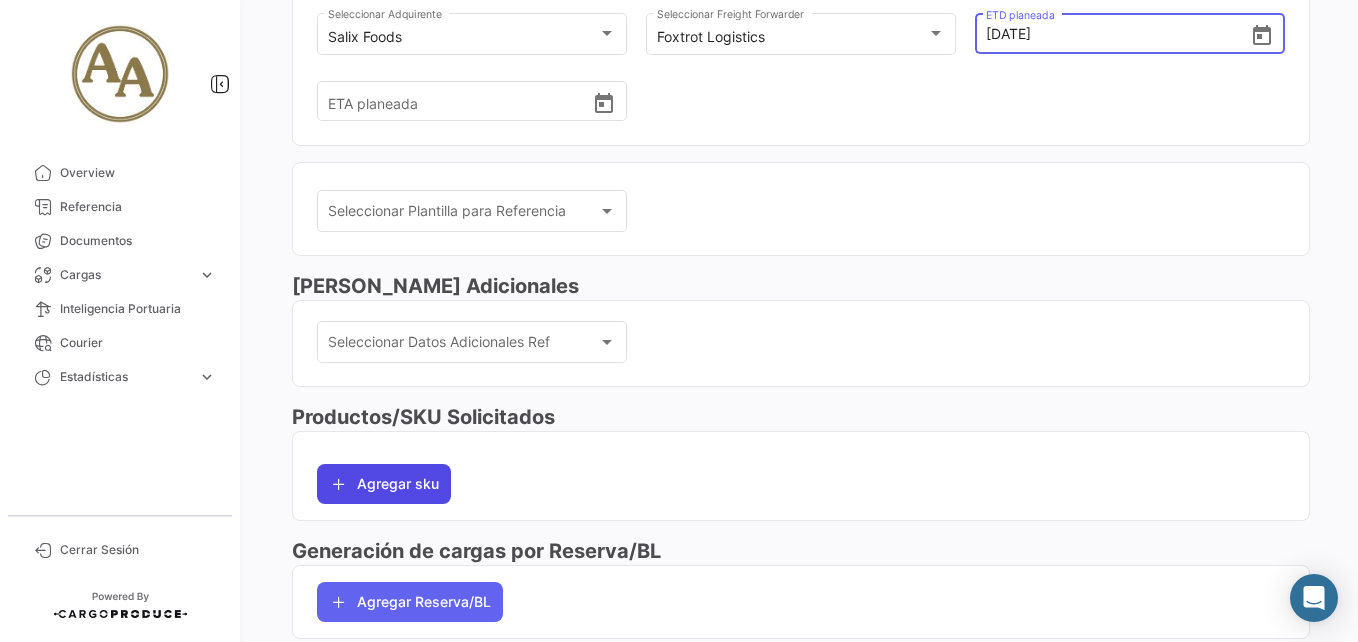 type on "[DATE] 00:00" 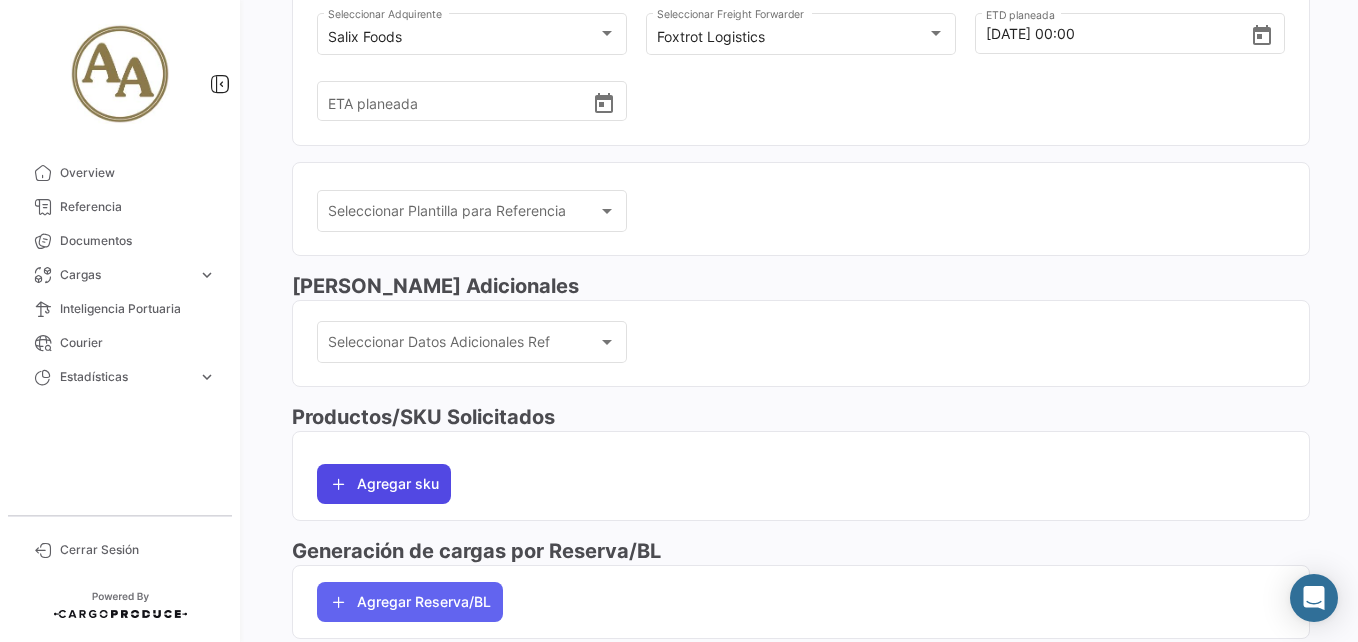 click on "Agregar sku" 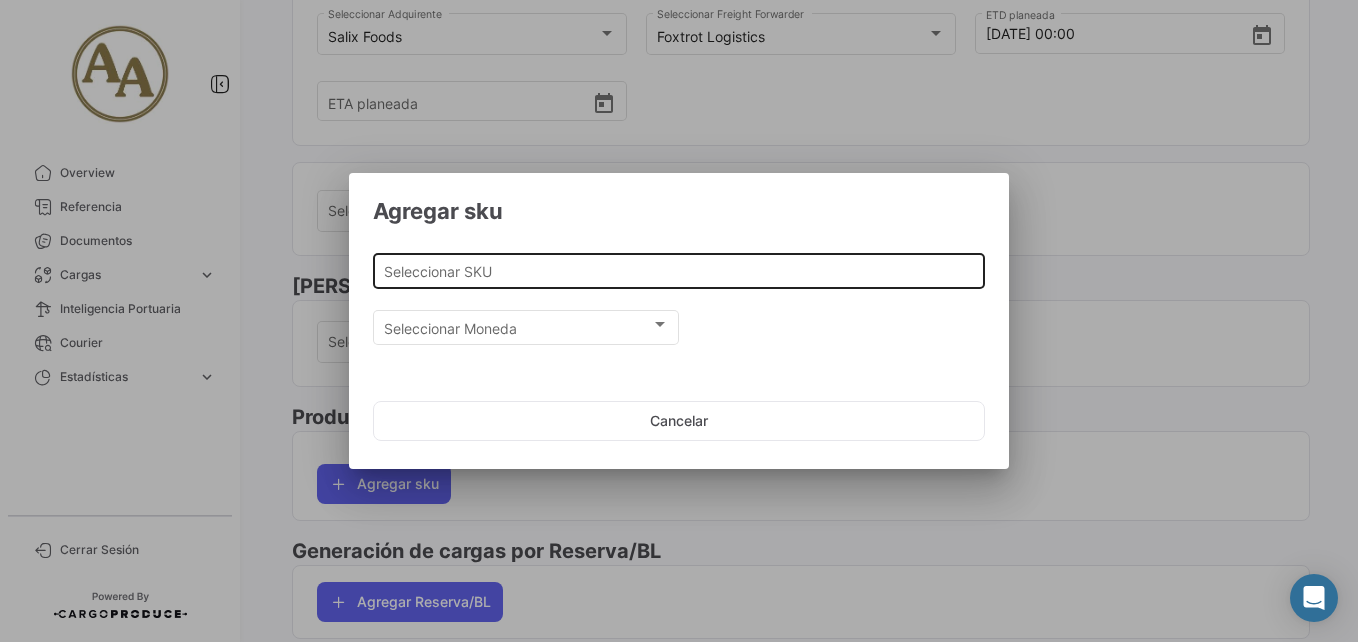 click on "Seleccionar
SKU" at bounding box center (679, 271) 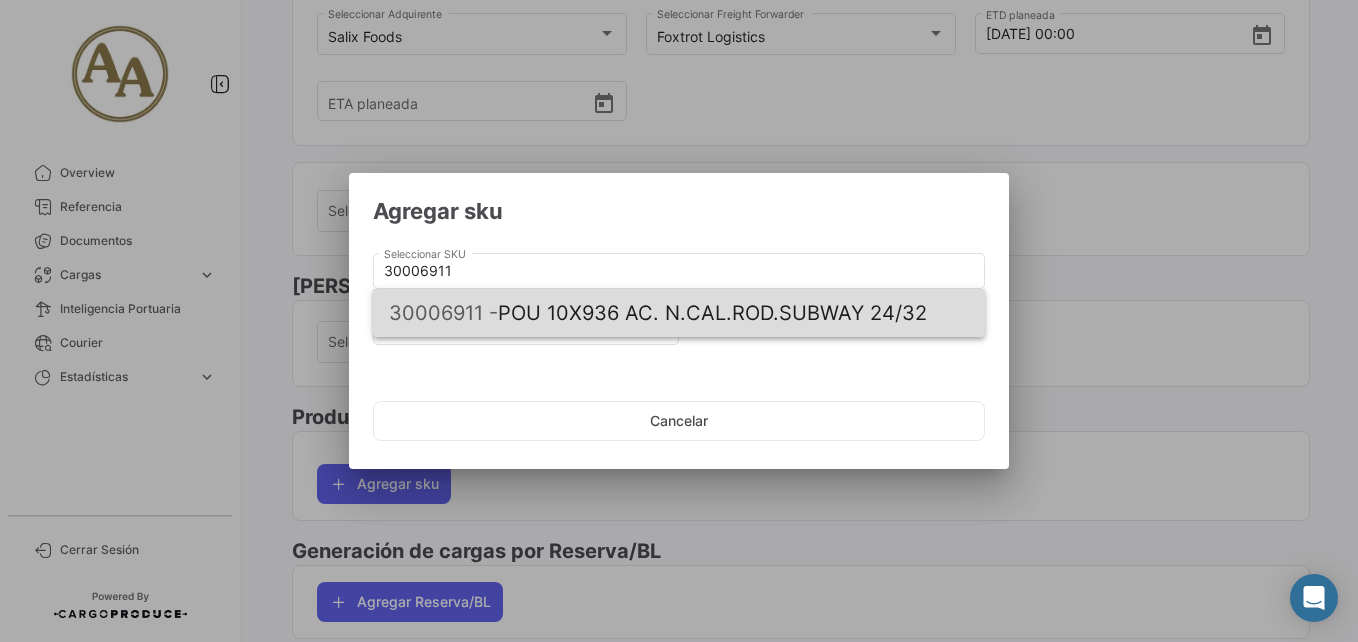 click on "30006911 -" at bounding box center (443, 313) 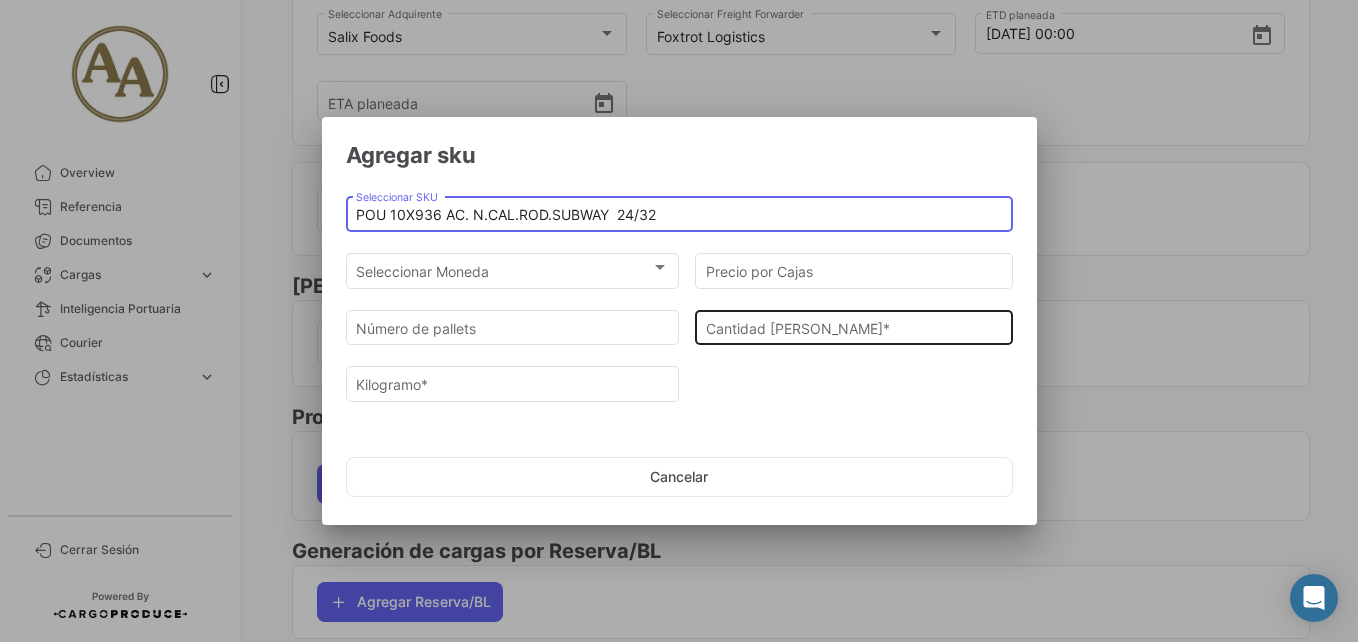 click on "Cantidad [PERSON_NAME]  *" at bounding box center [854, 328] 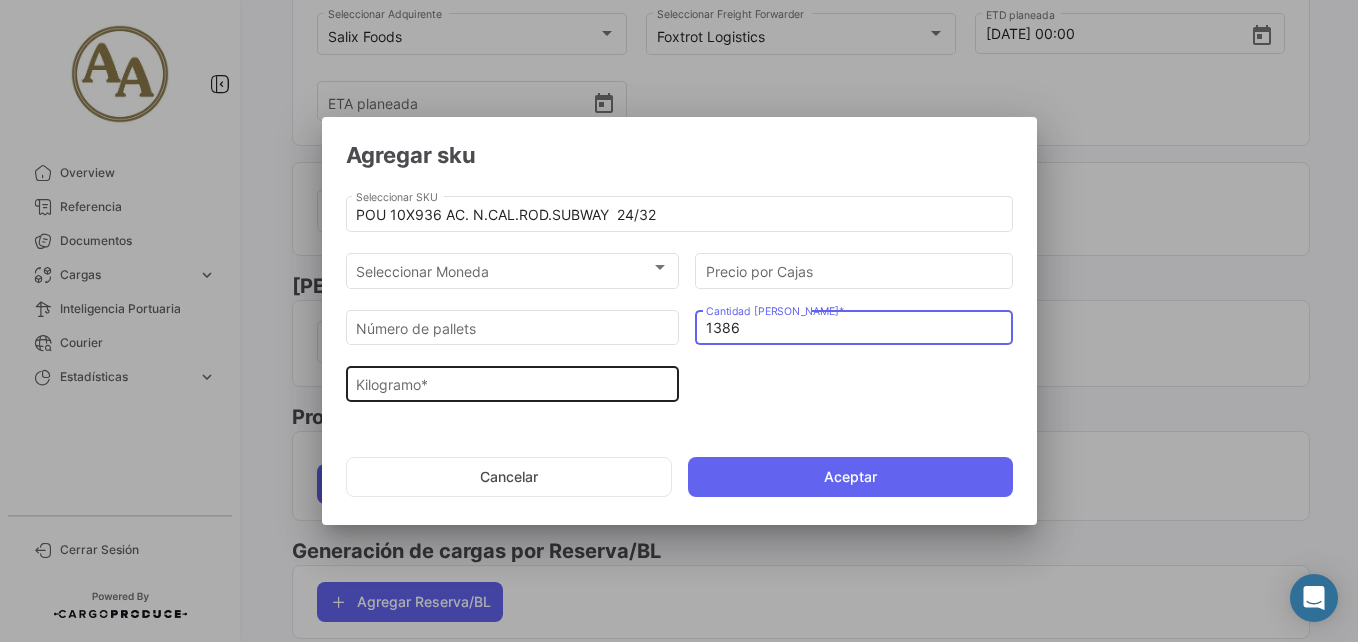 type on "1386" 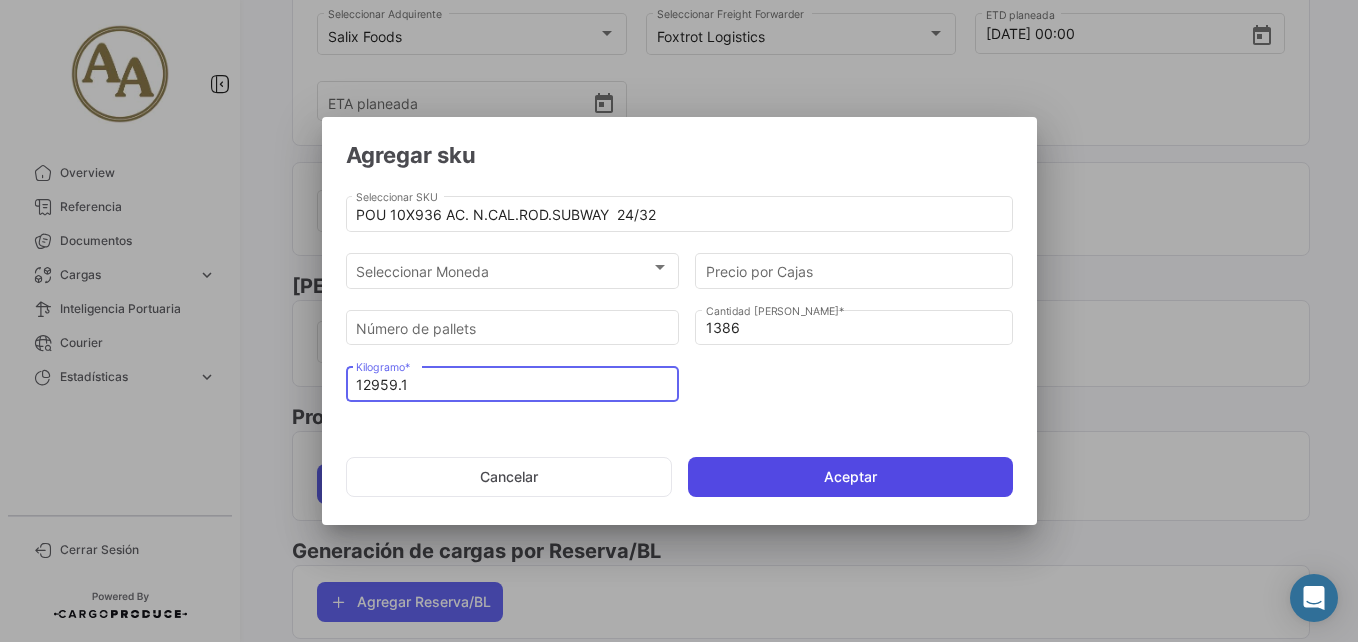 type on "12959.1" 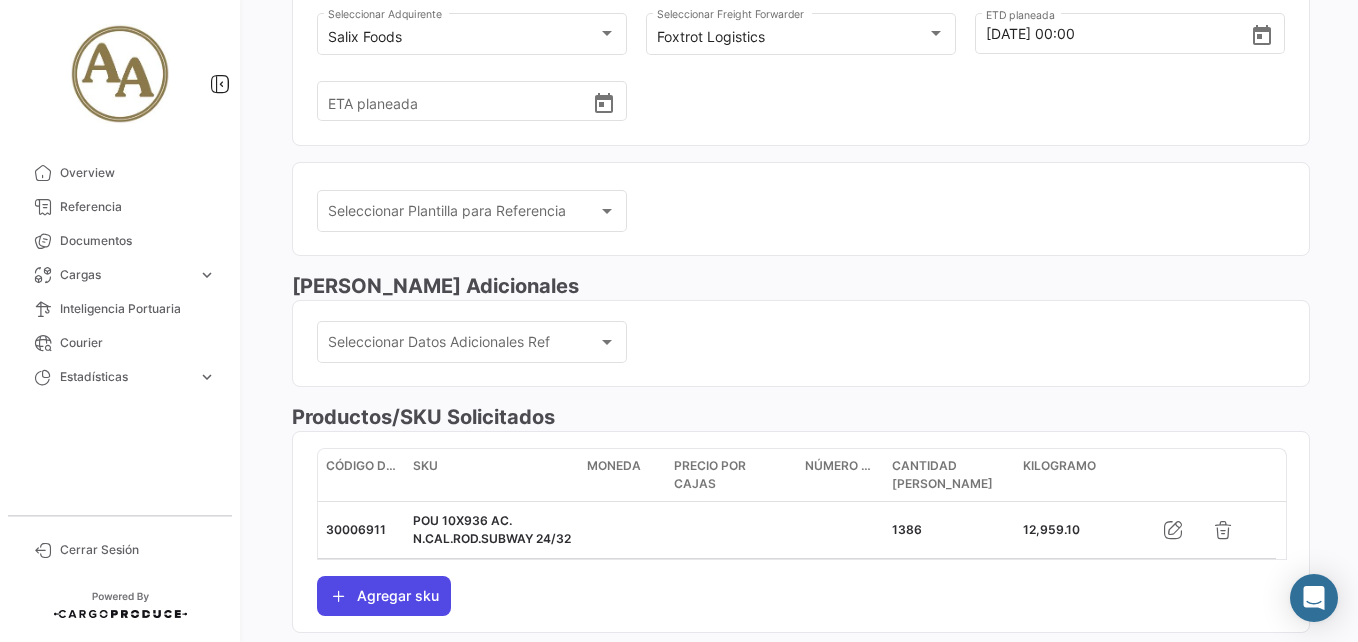 click on "Agregar sku" 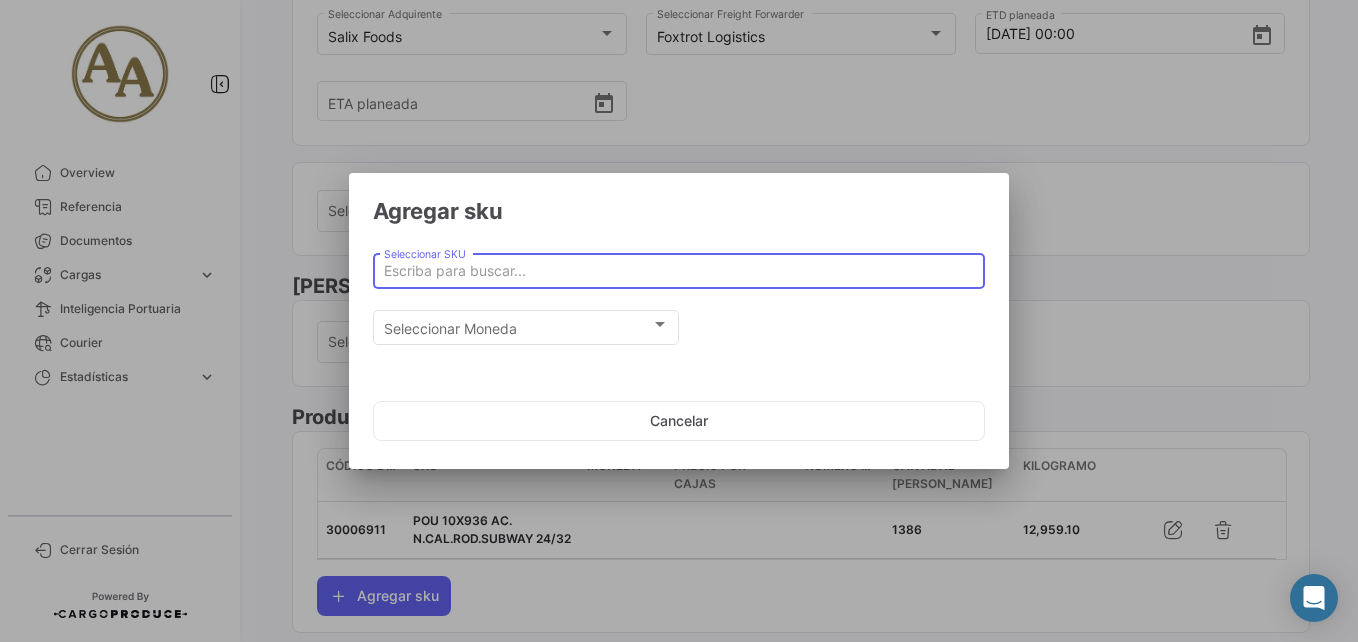drag, startPoint x: 639, startPoint y: 276, endPoint x: 638, endPoint y: 308, distance: 32.01562 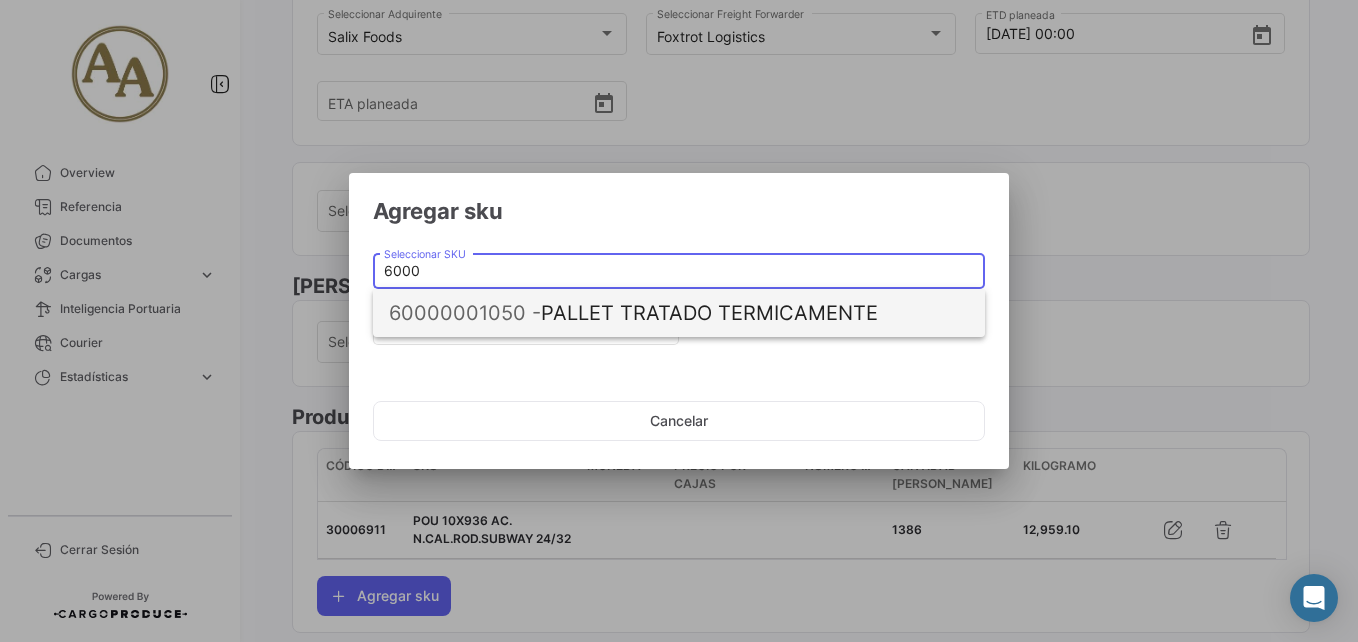 click on "60000001050 -    PALLET TRATADO TERMICAMENTE" at bounding box center [679, 313] 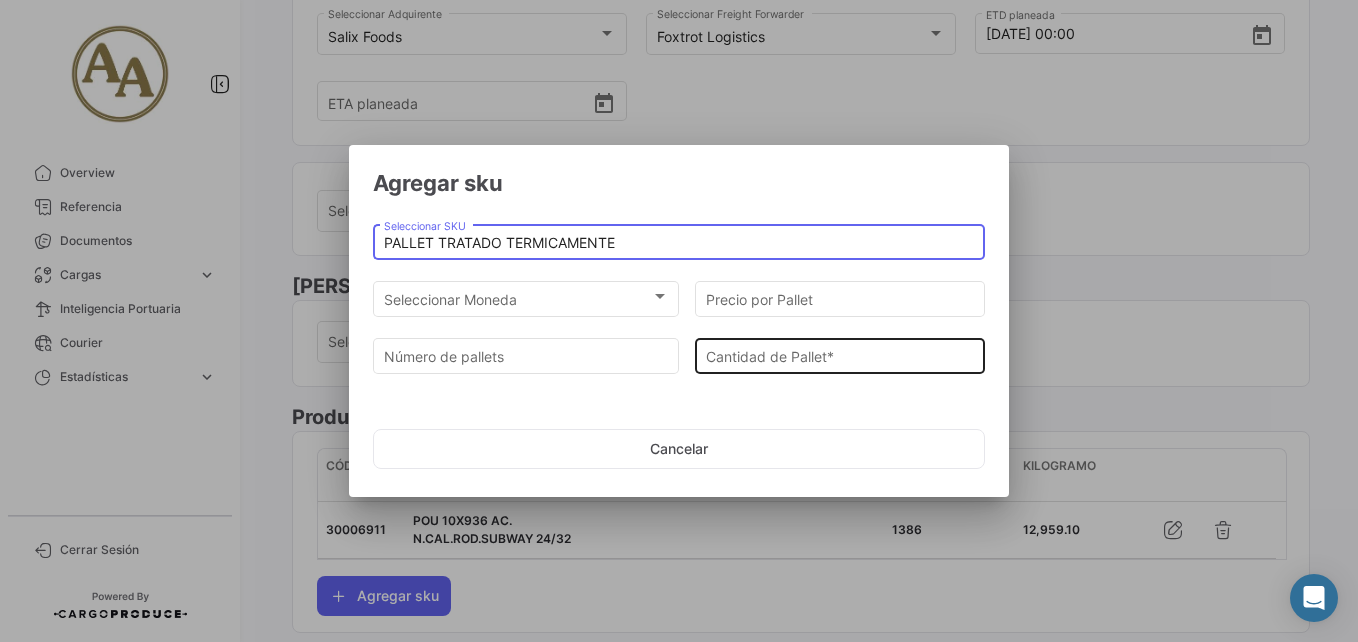 drag, startPoint x: 826, startPoint y: 355, endPoint x: 836, endPoint y: 348, distance: 12.206555 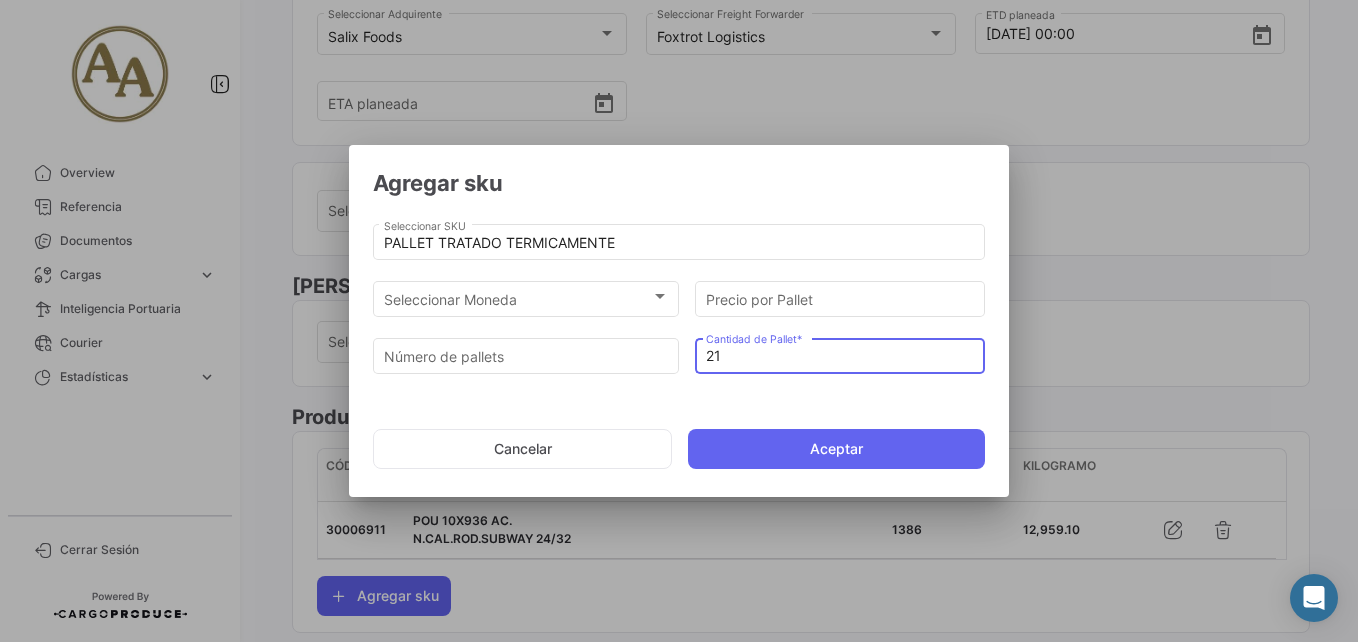 type on "21" 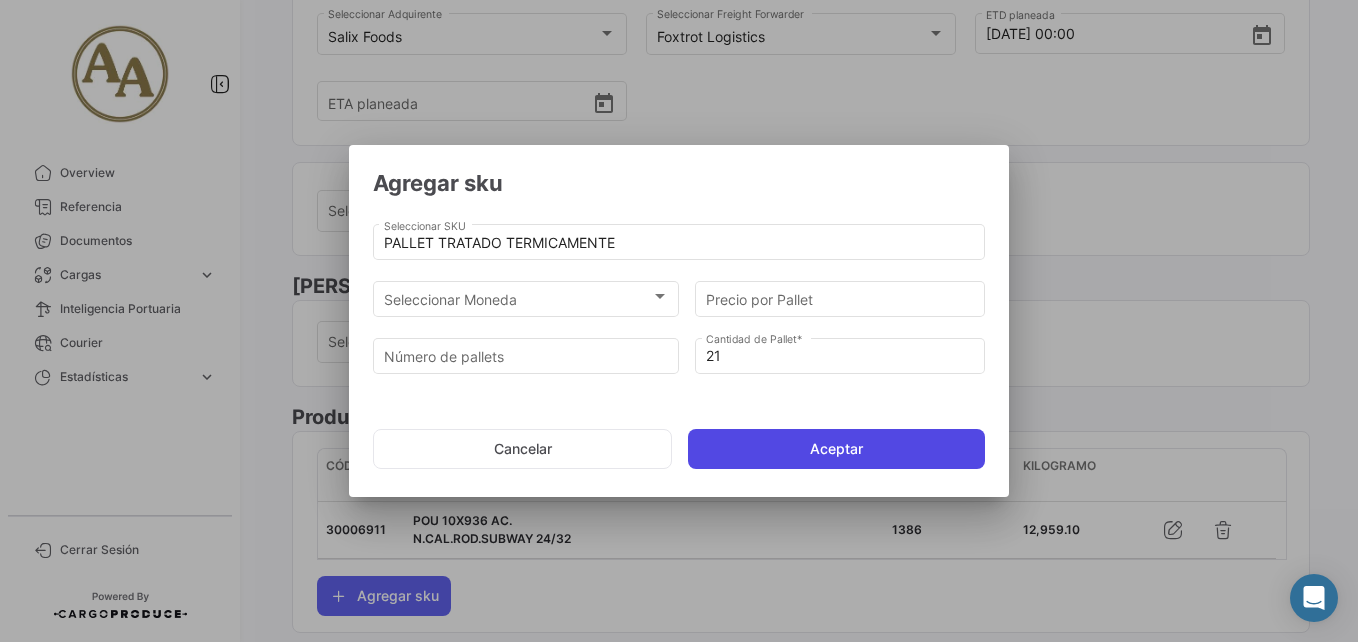 drag, startPoint x: 882, startPoint y: 423, endPoint x: 853, endPoint y: 440, distance: 33.61547 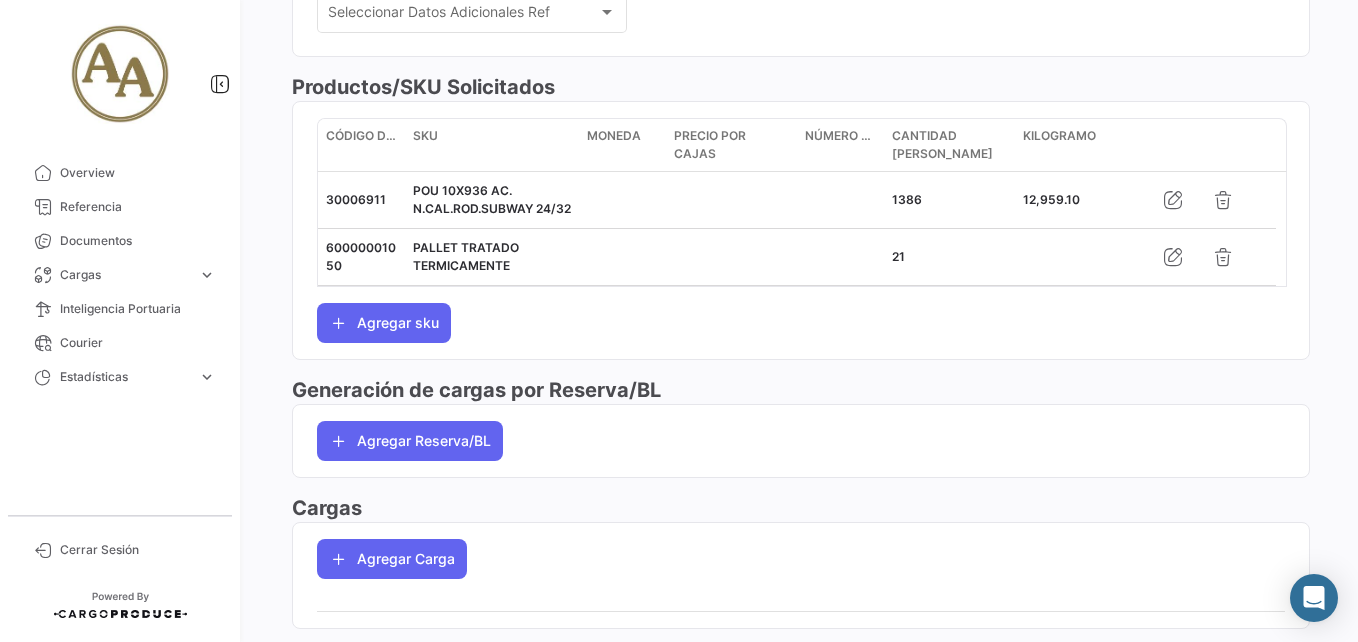 scroll, scrollTop: 695, scrollLeft: 0, axis: vertical 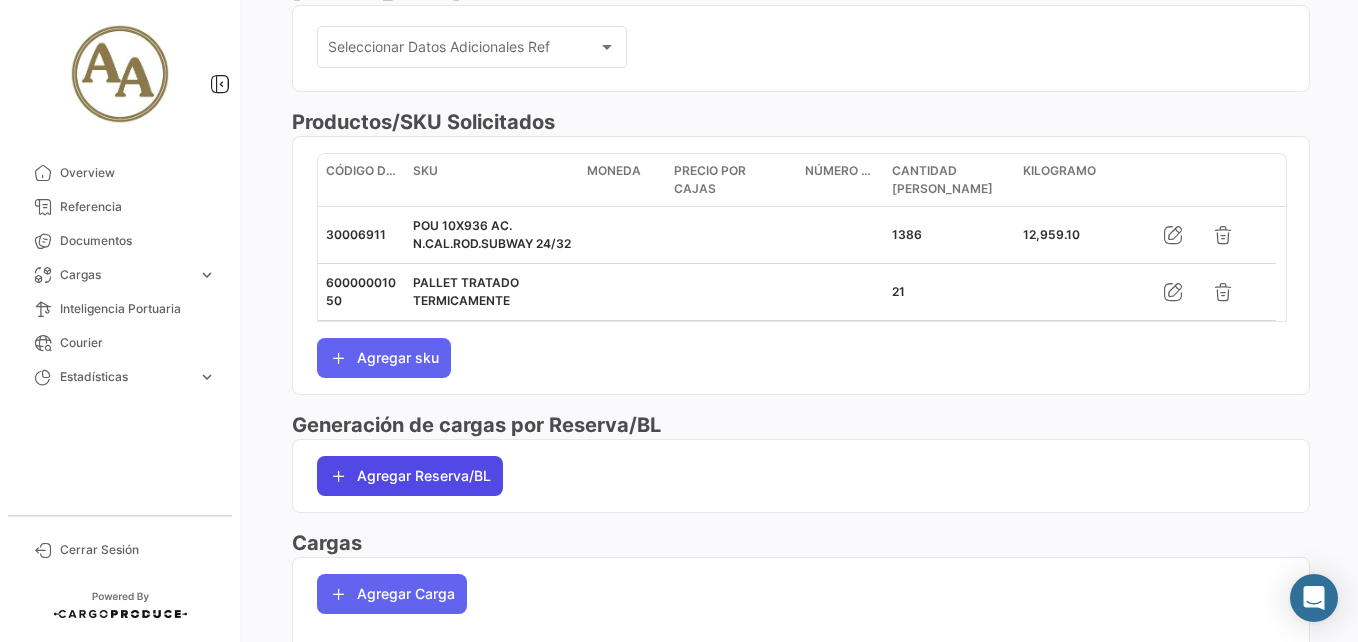 click on "Agregar Reserva/BL" 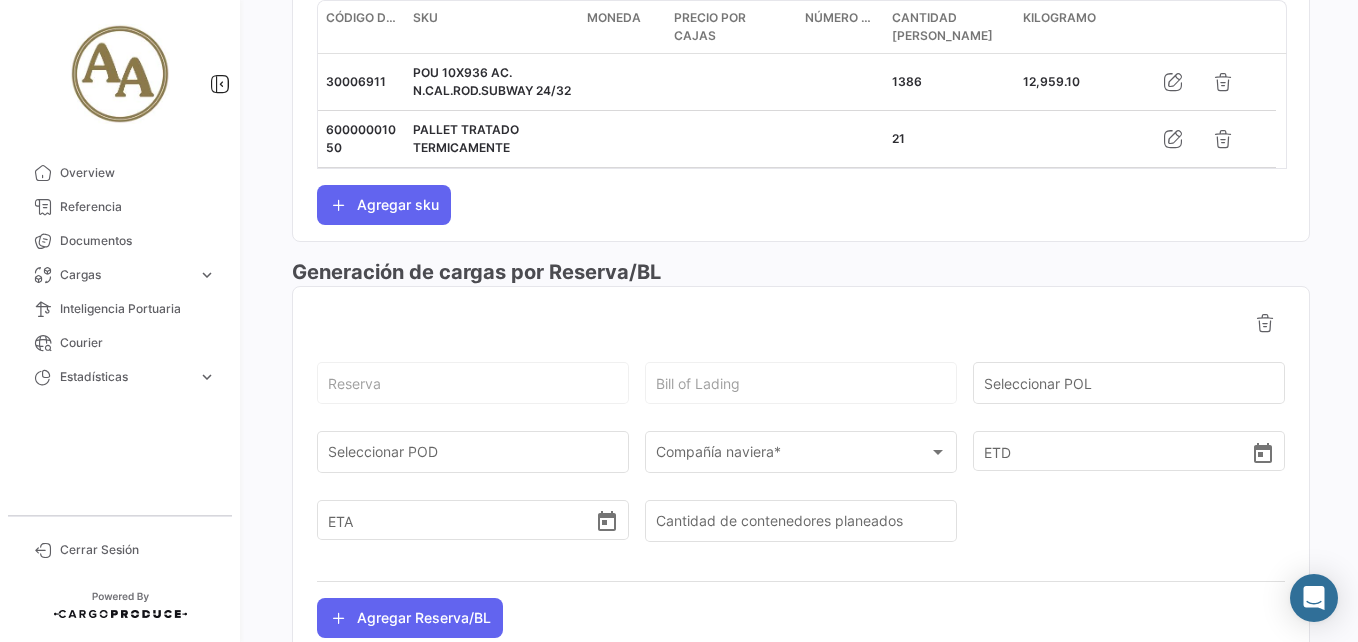 scroll, scrollTop: 995, scrollLeft: 0, axis: vertical 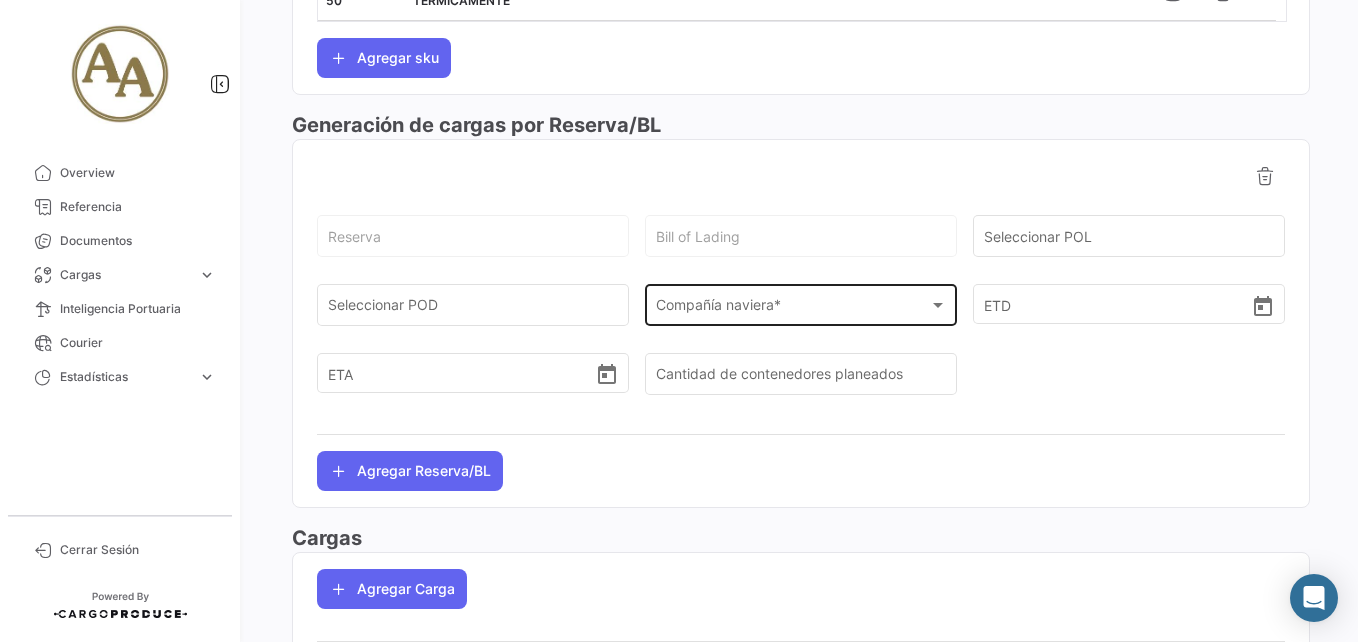 click on "Compañía naviera * Compañía naviera  *" 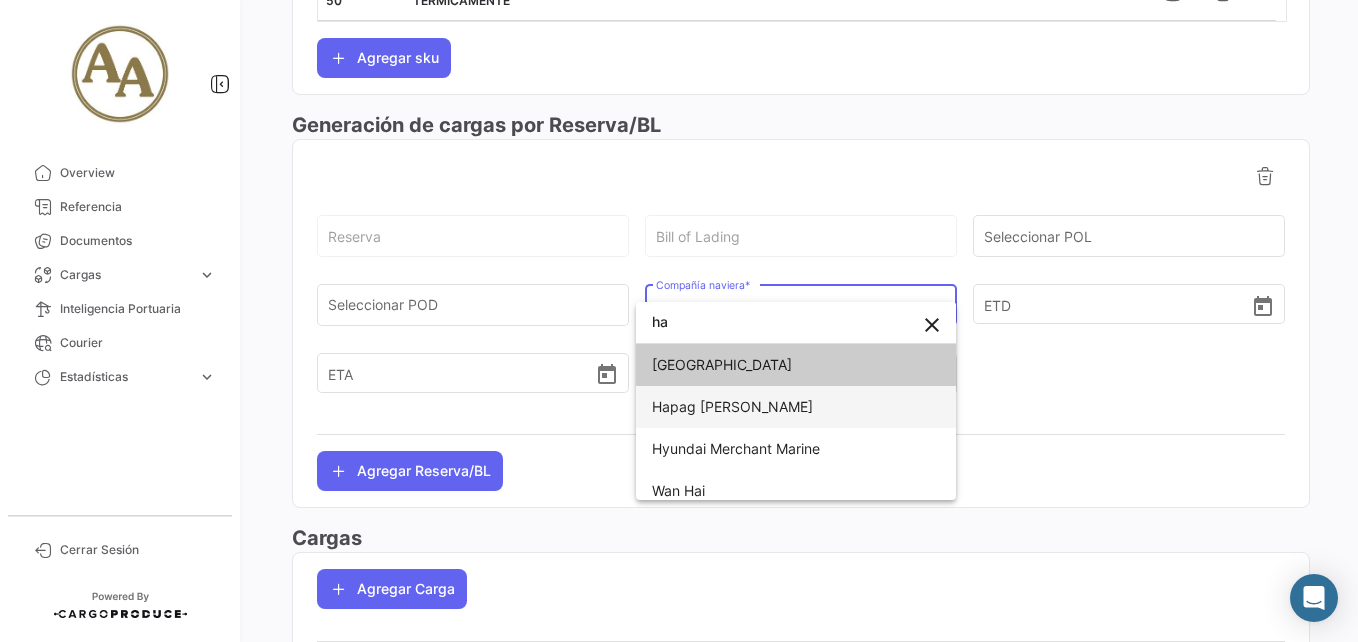 type on "ha" 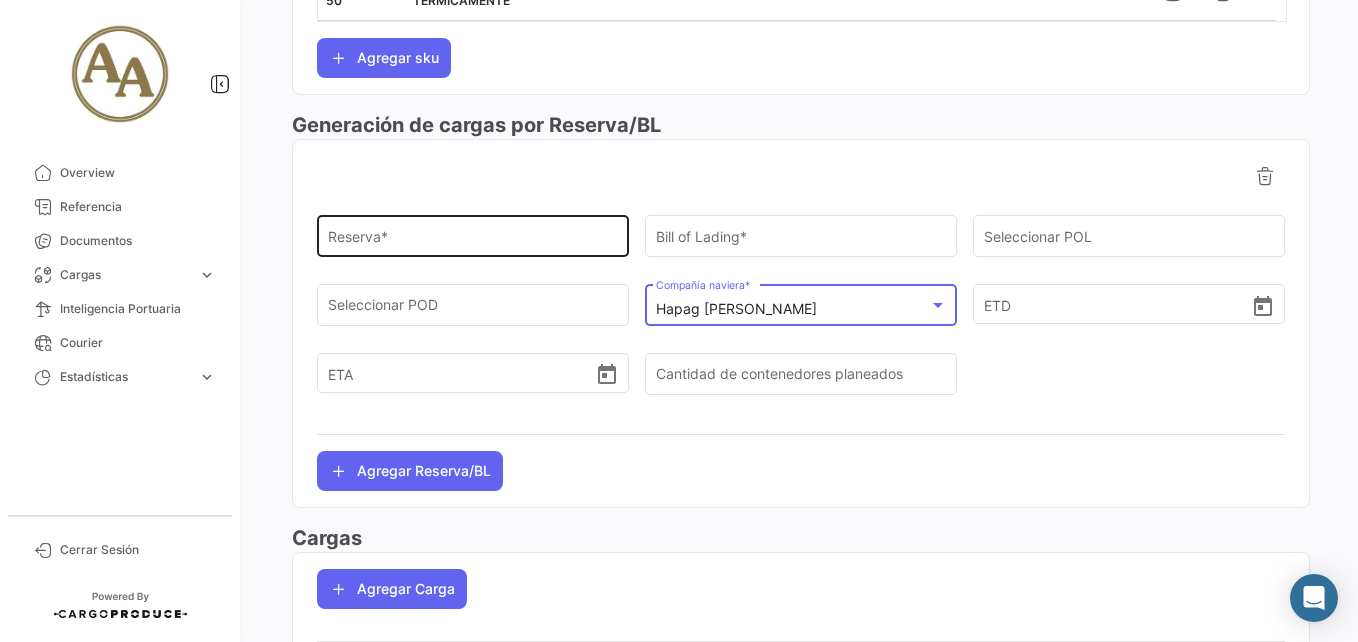 click on "Reserva  *" at bounding box center (473, 240) 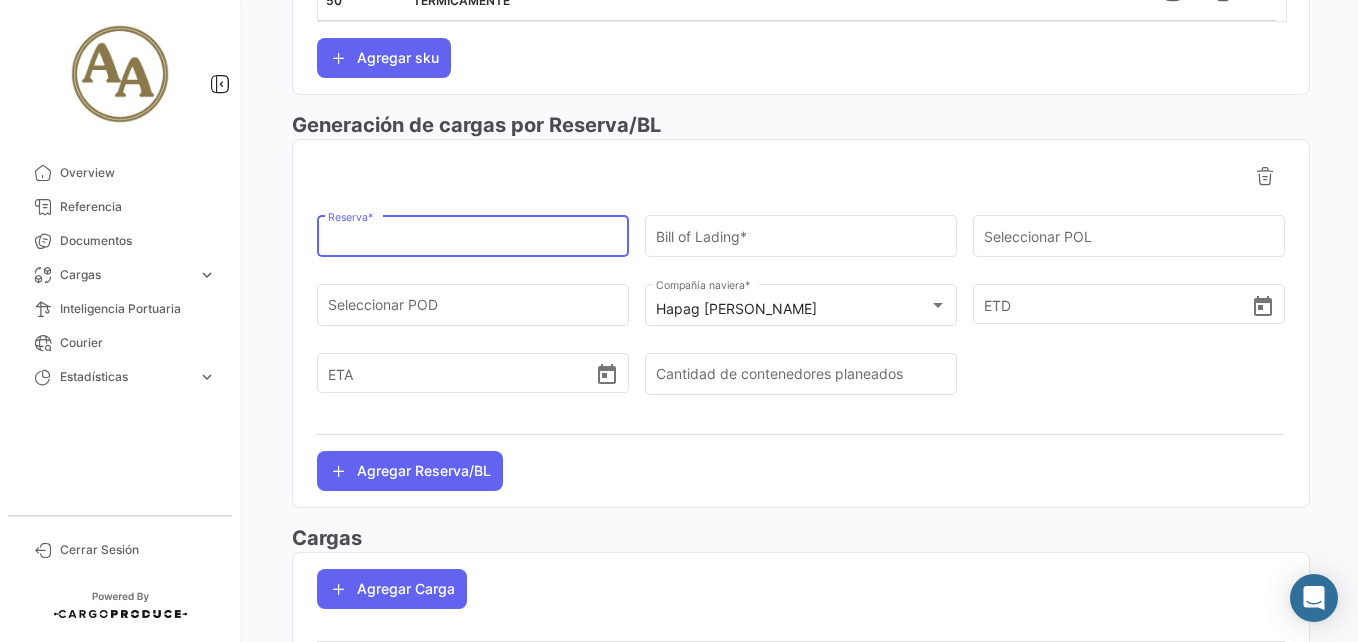 paste on "EBKG13680902" 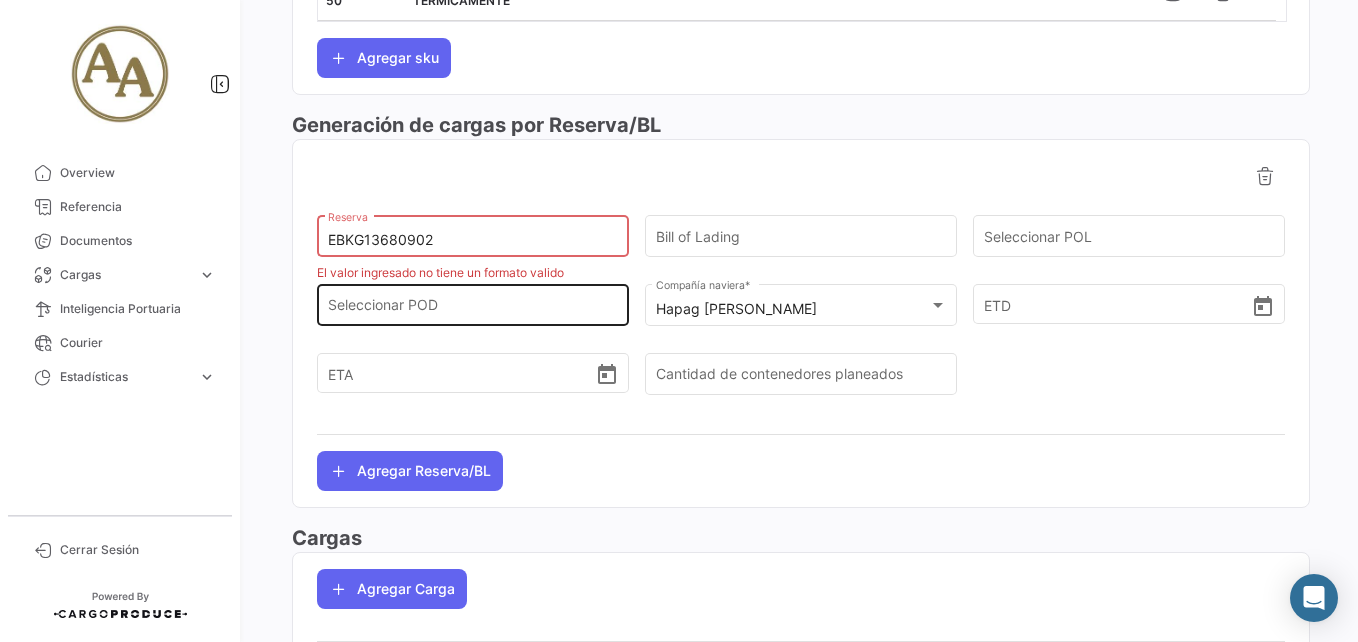 click on "Seleccionar POD" at bounding box center [473, 309] 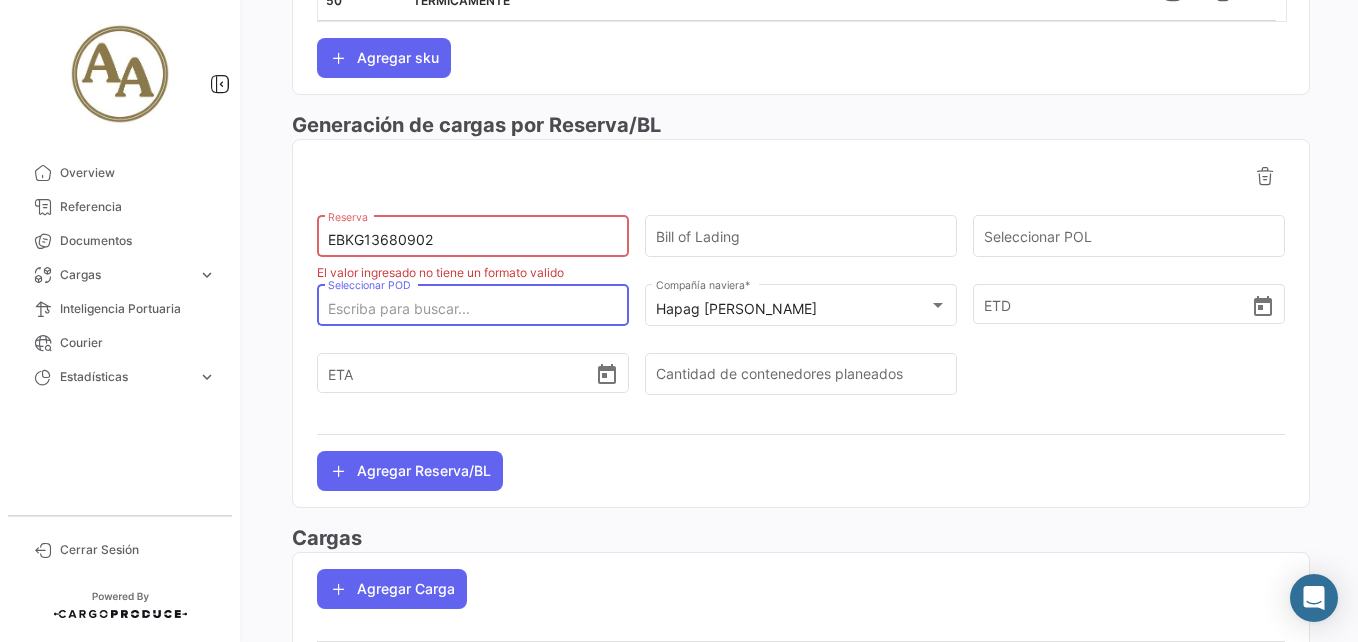 click on "Seleccionar POD" at bounding box center [473, 309] 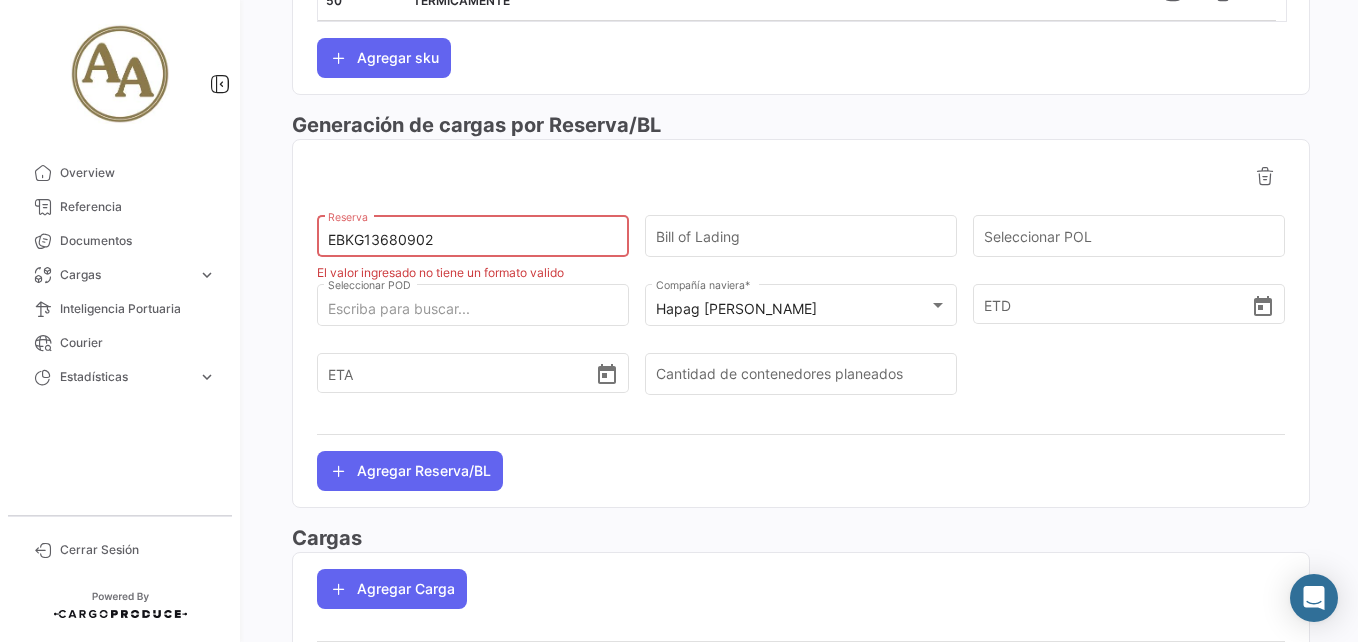 drag, startPoint x: 360, startPoint y: 255, endPoint x: 232, endPoint y: 246, distance: 128.31601 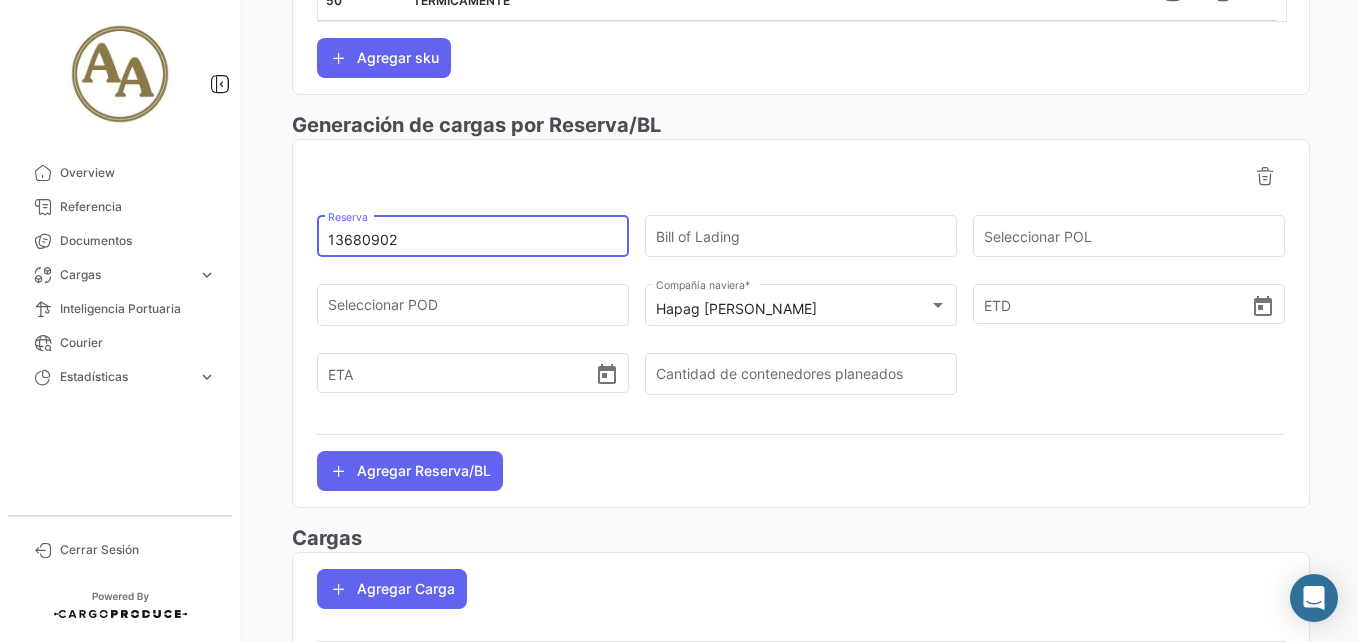 type on "13680902" 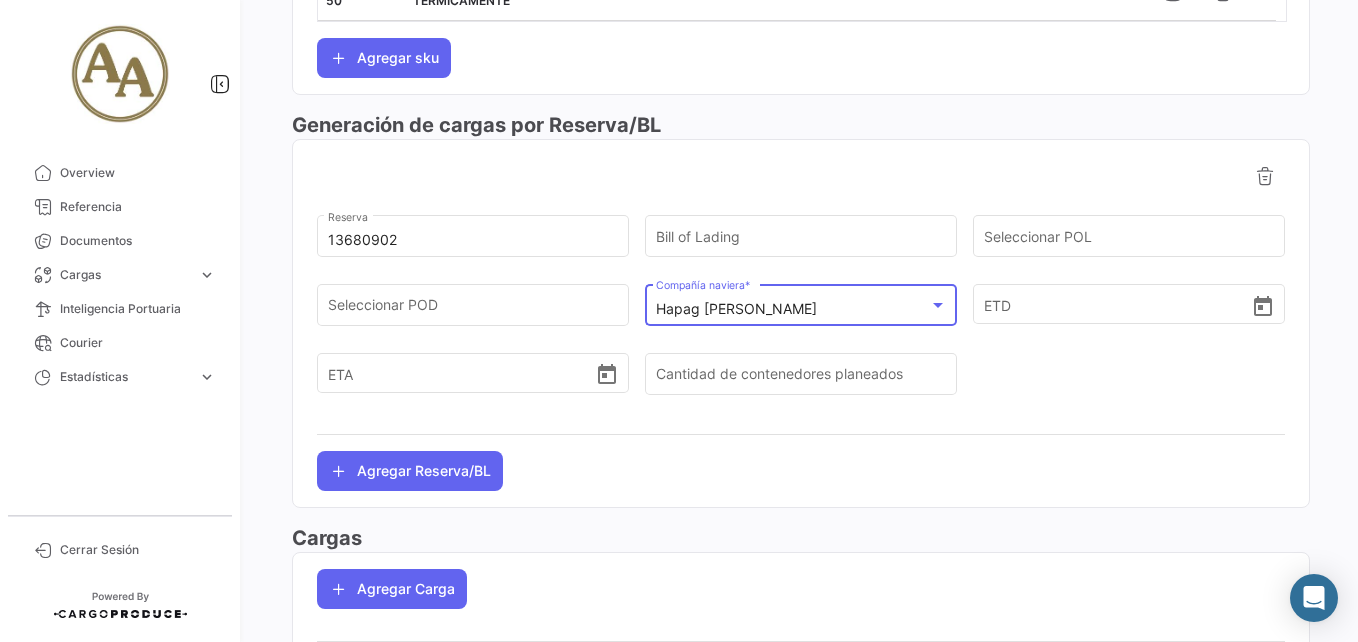 click on "Hapag [PERSON_NAME]" at bounding box center [736, 308] 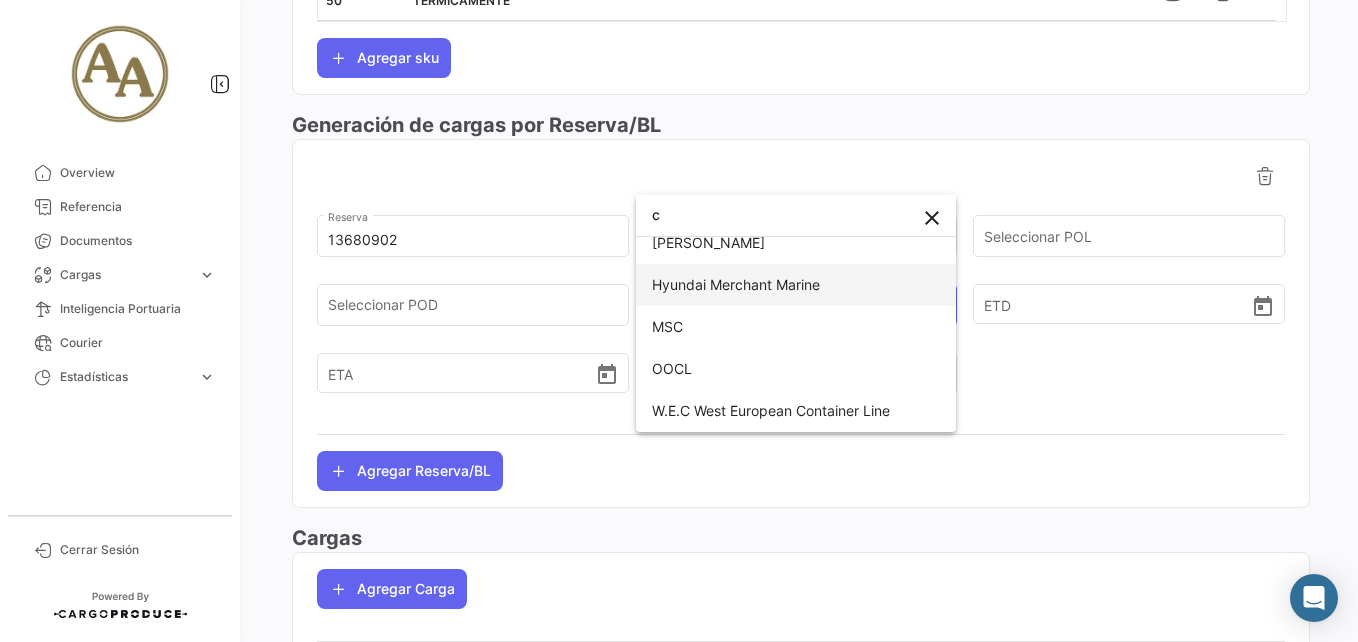 scroll, scrollTop: 3, scrollLeft: 0, axis: vertical 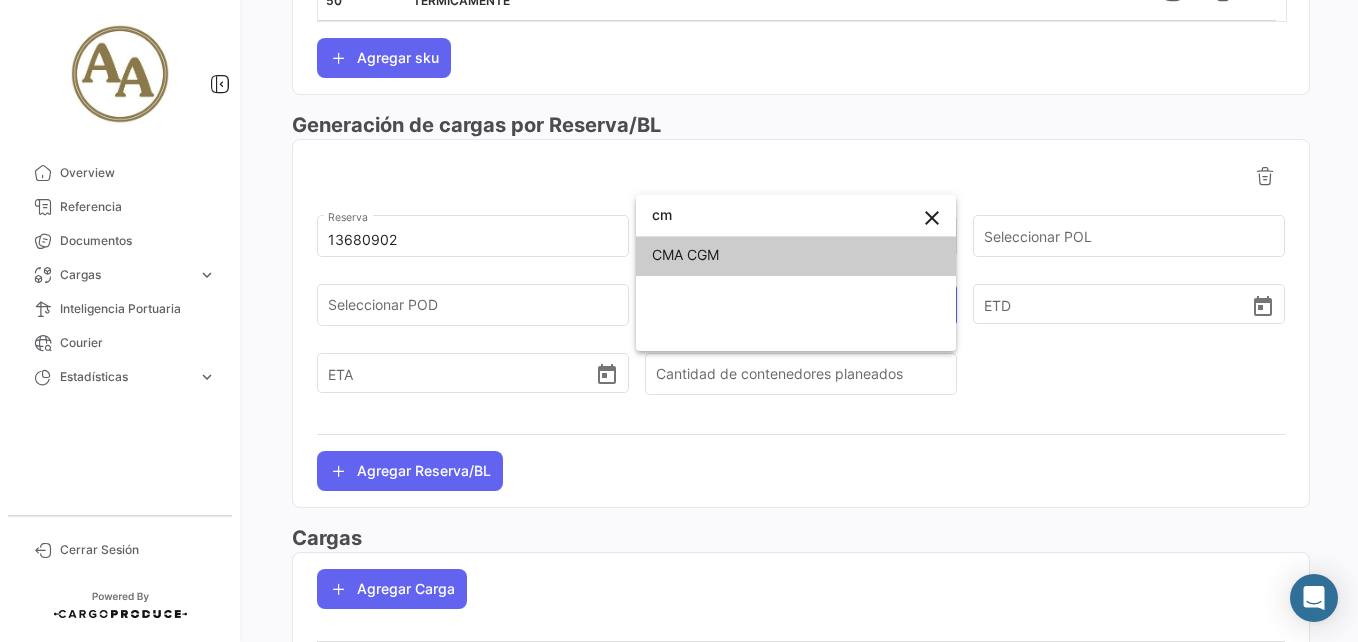 type on "cm" 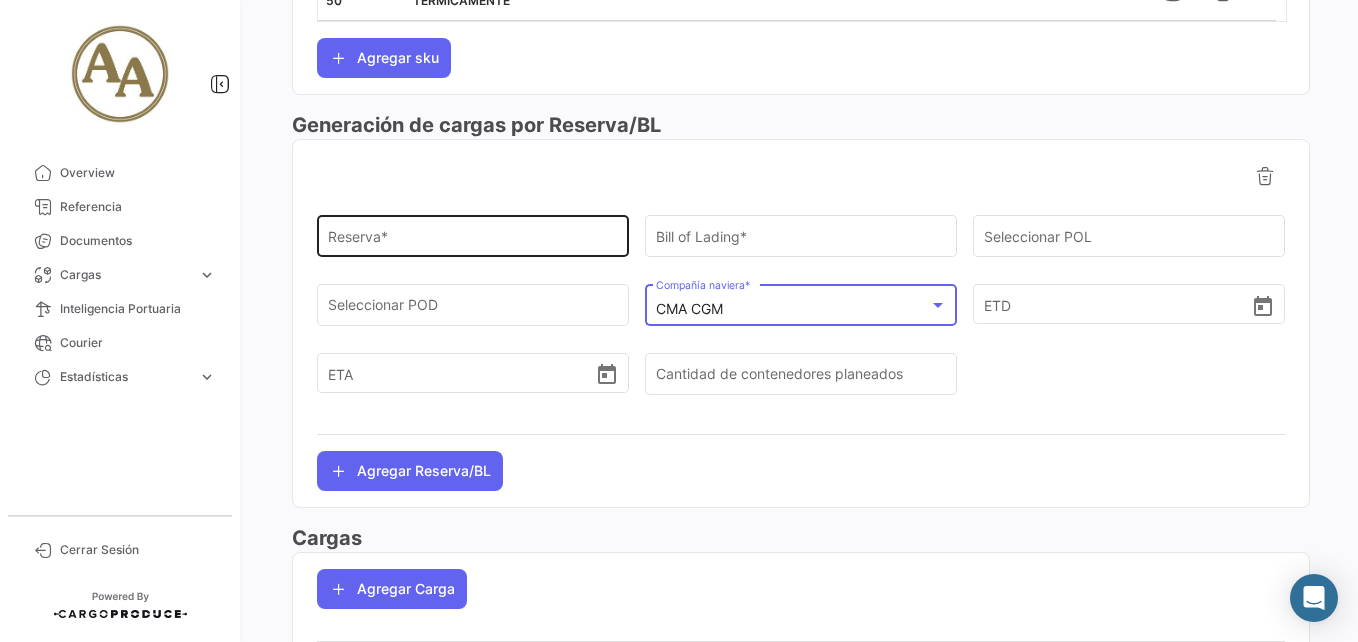 click on "Reserva  *" at bounding box center (473, 240) 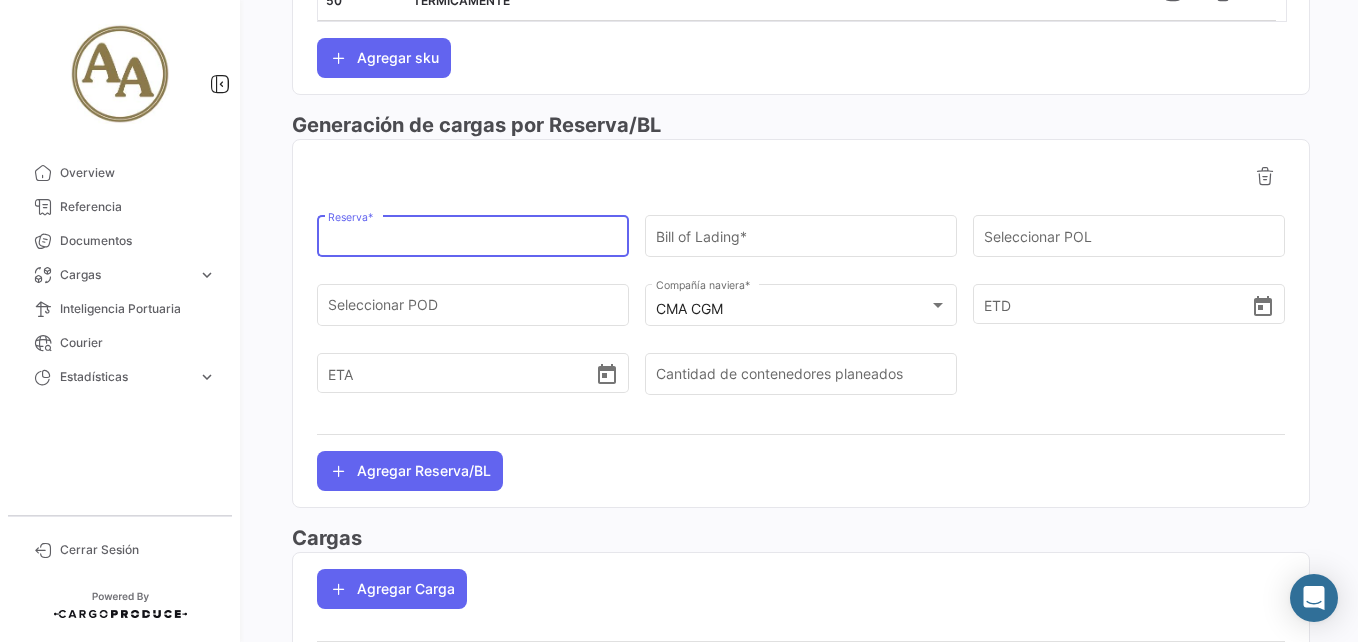 paste on "EBKG13680902" 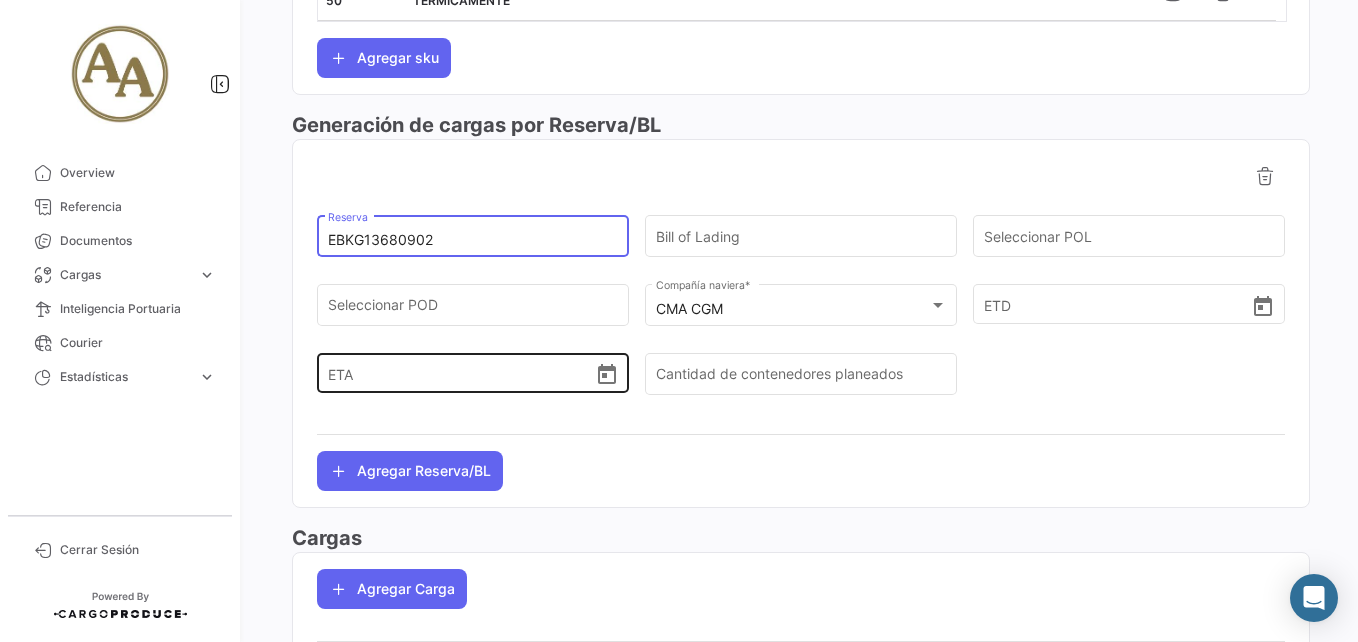 type on "EBKG13680902" 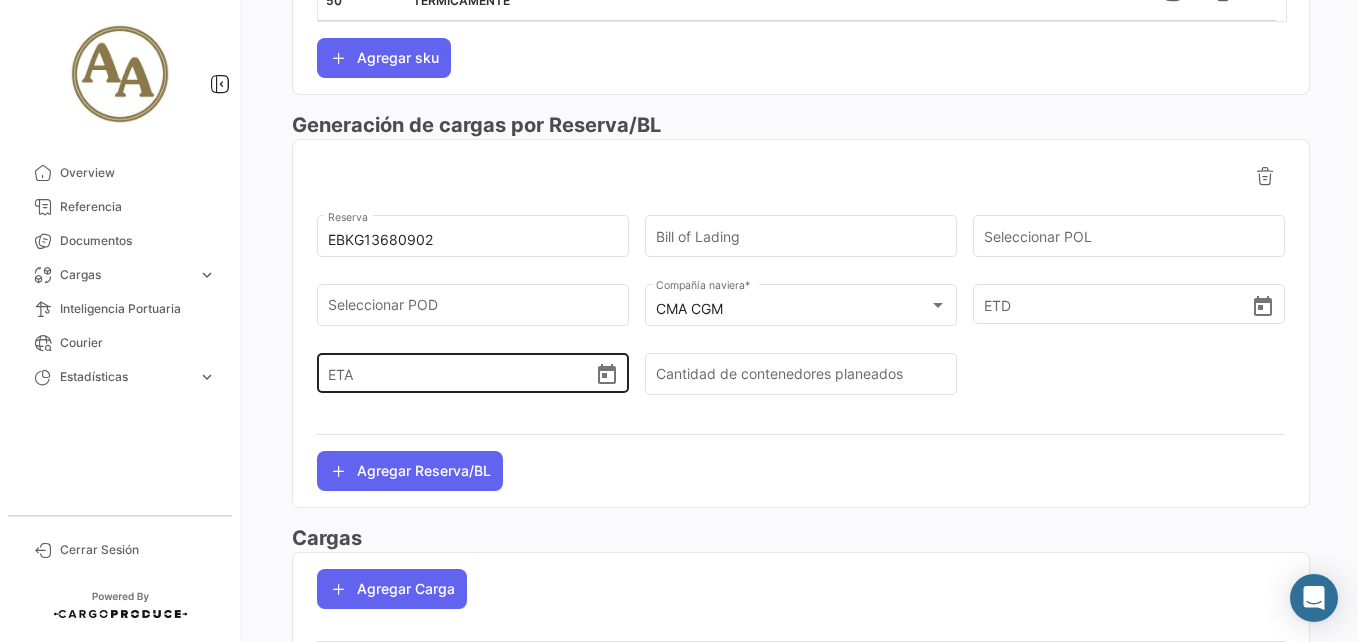 click on "ETA" 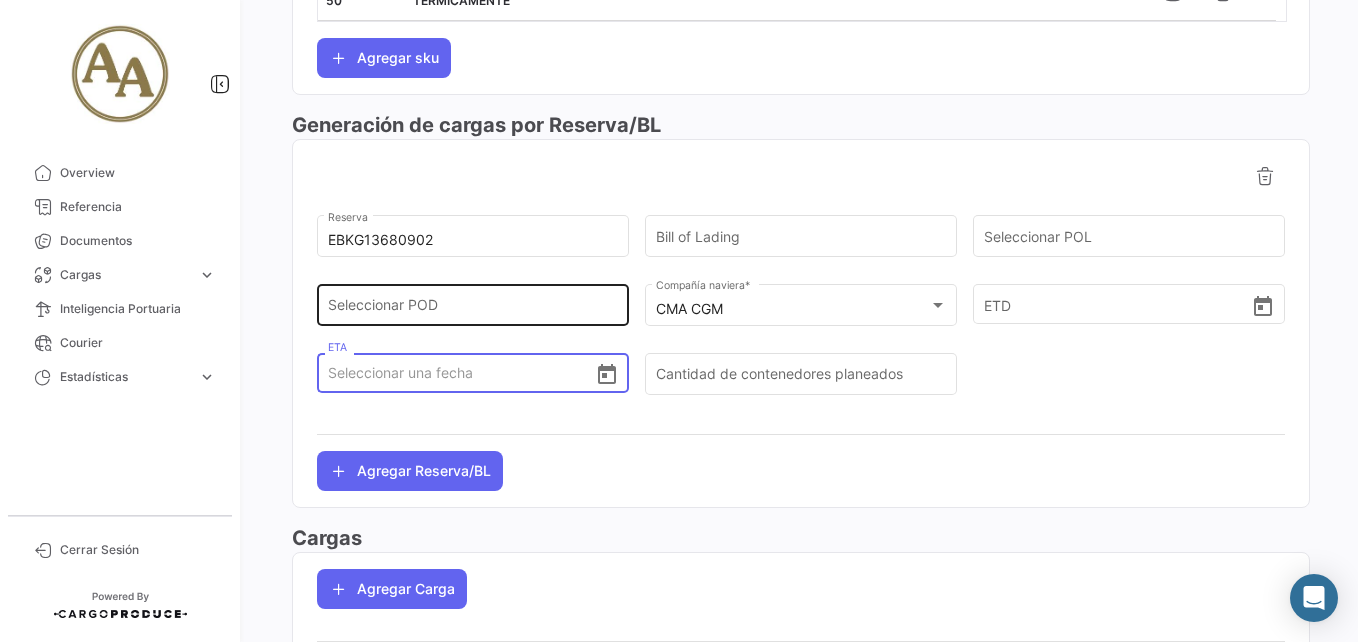 click on "Seleccionar POD" at bounding box center [473, 309] 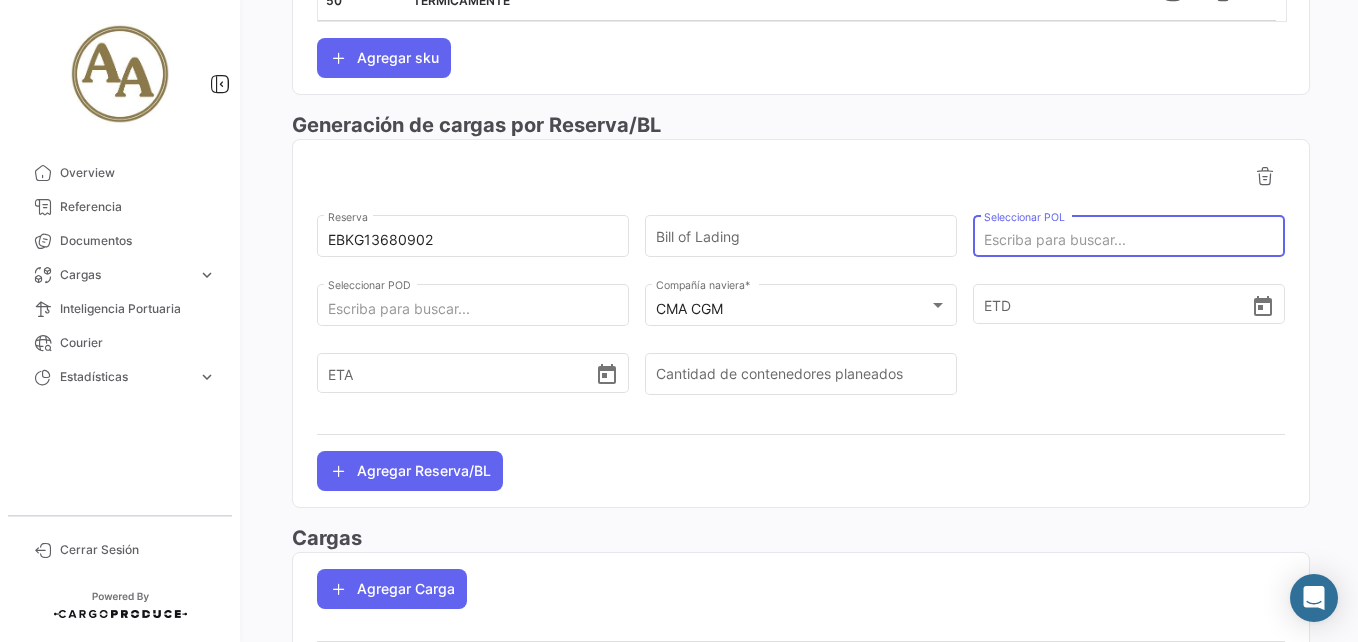 click on "Seleccionar POL" at bounding box center [1129, 240] 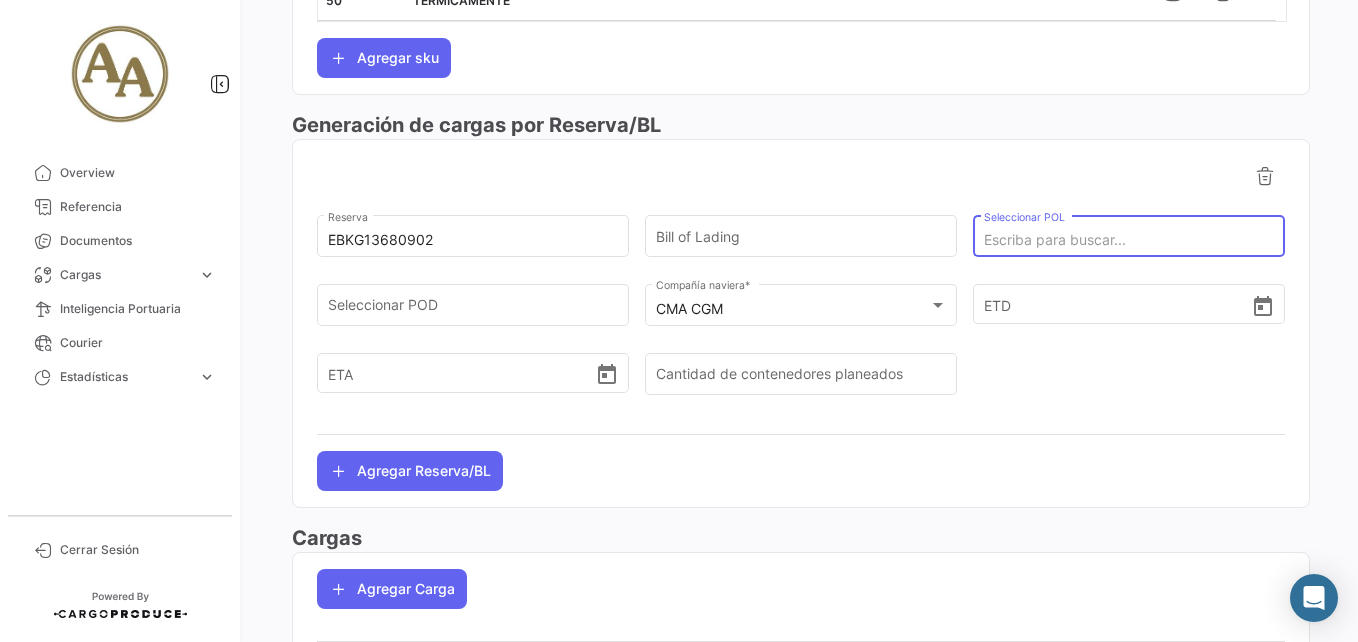 type on "s" 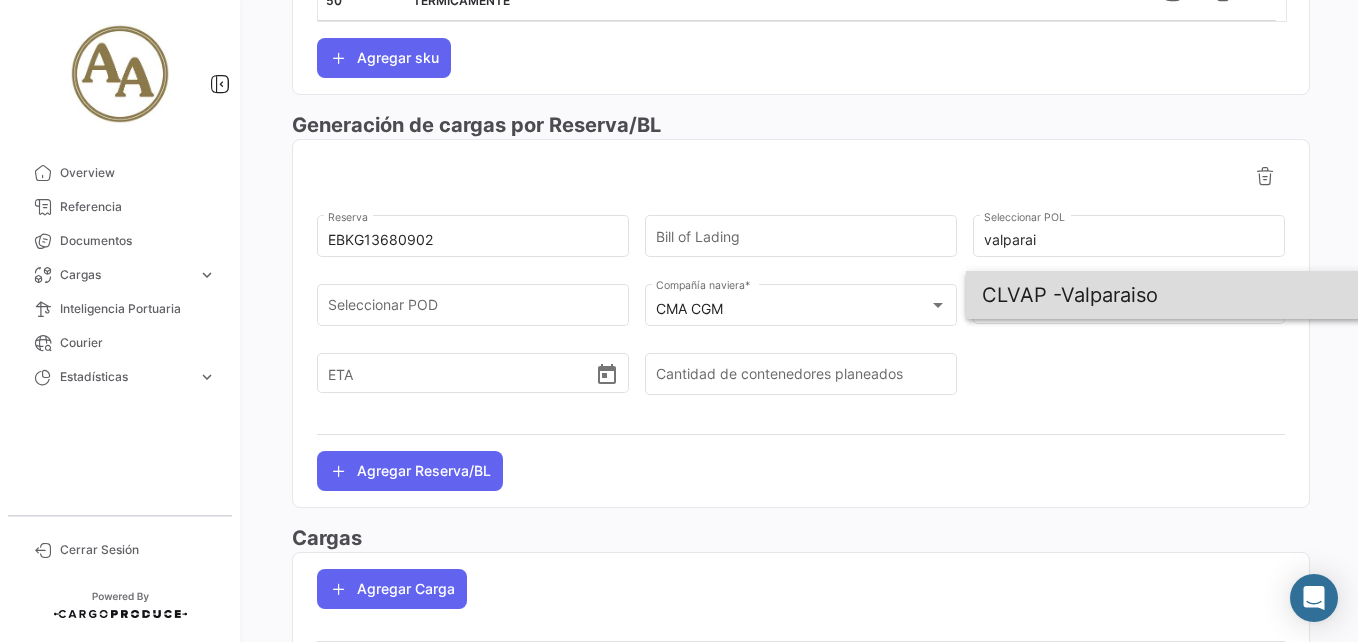 click on "CLVAP -    Valparaiso" at bounding box center [1216, 295] 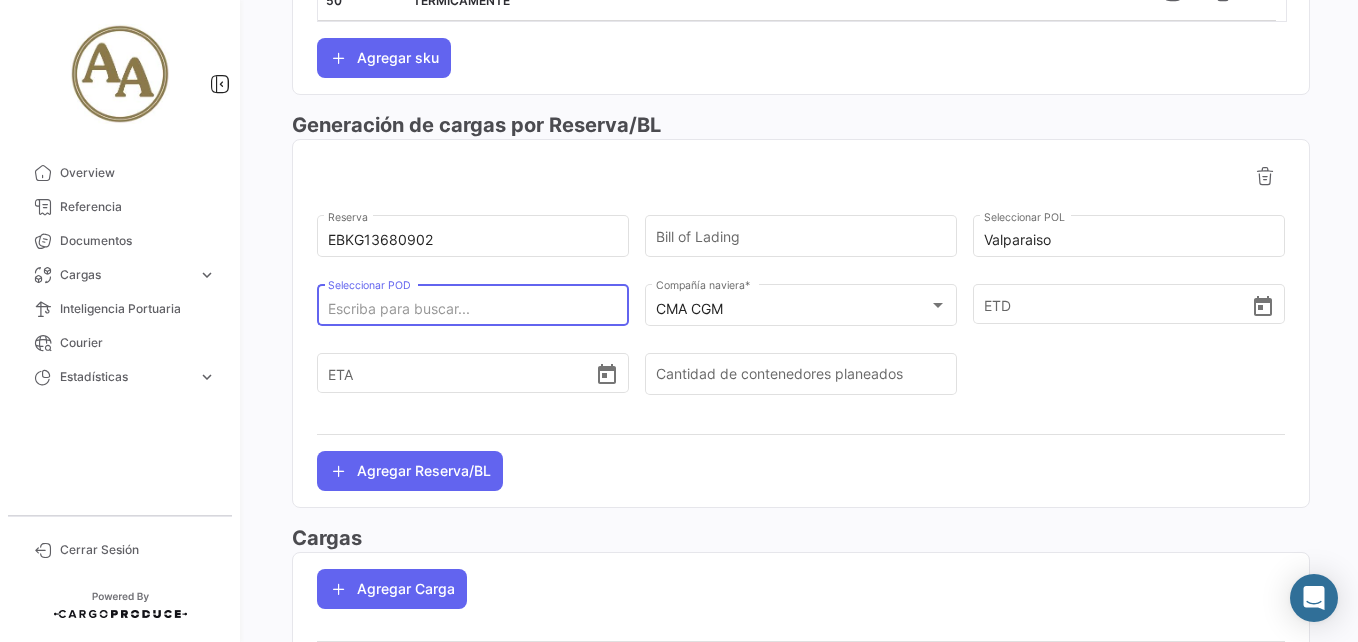 click on "Seleccionar POD" at bounding box center (473, 309) 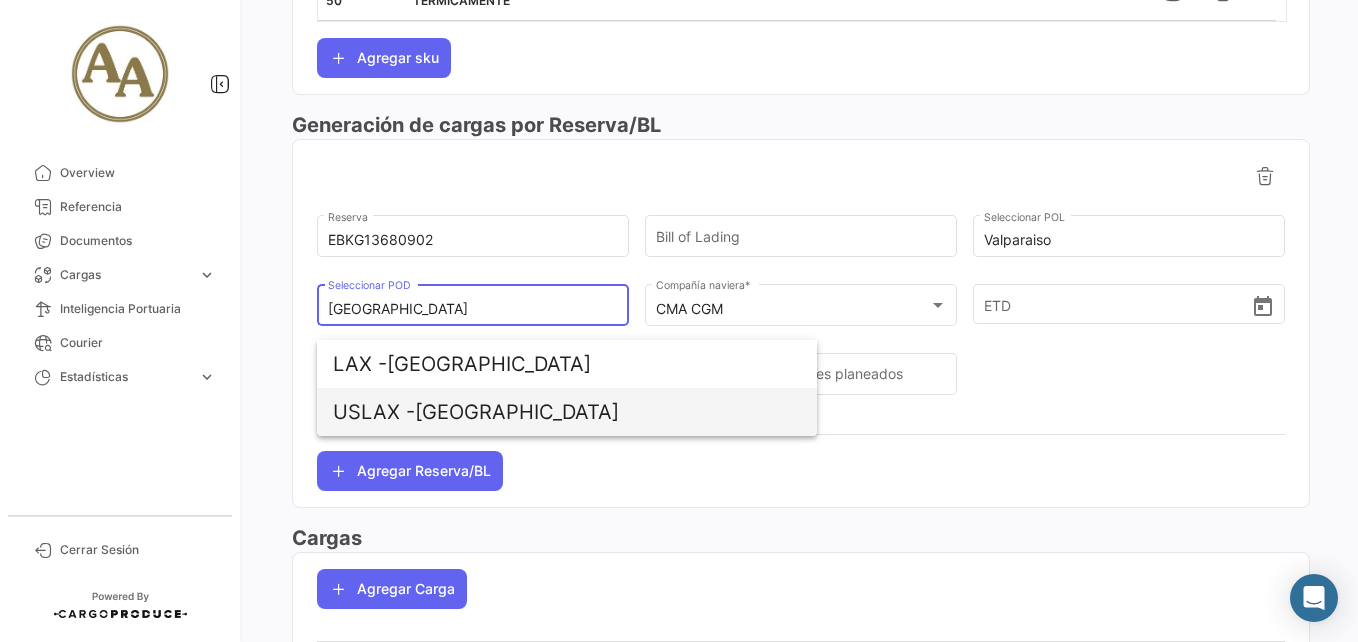 click on "USLAX -    [GEOGRAPHIC_DATA]" at bounding box center (567, 412) 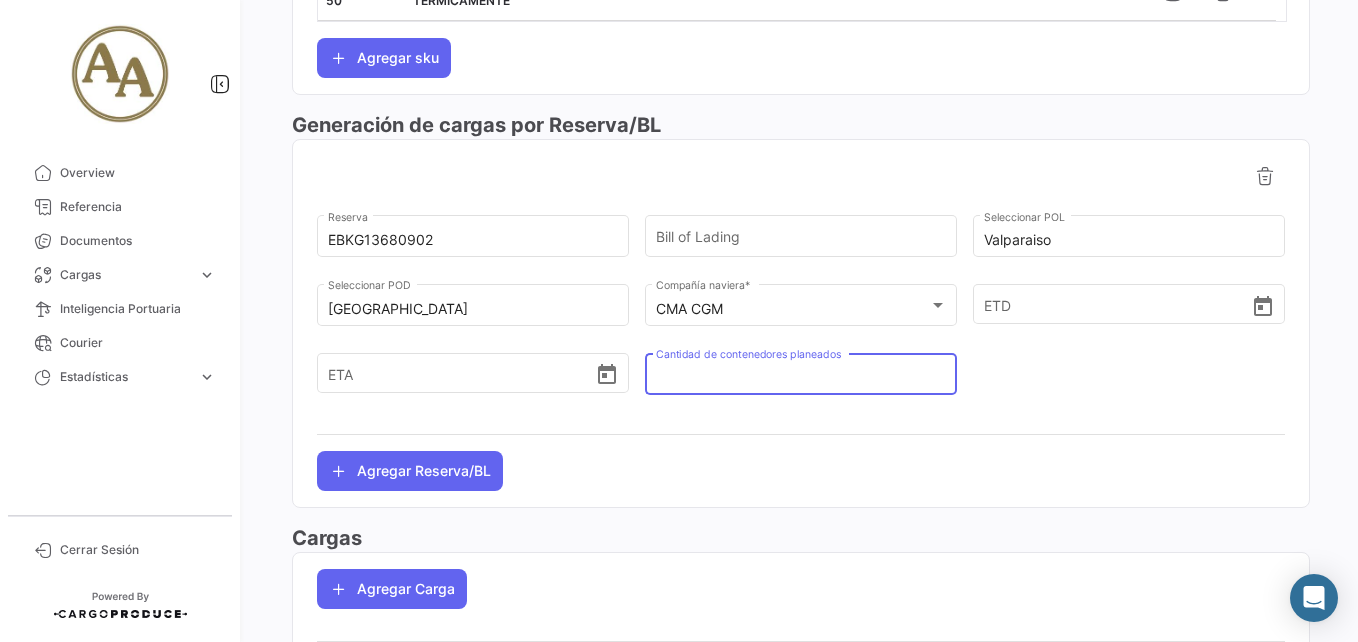 click on "Cantidad de contenedores planeados" at bounding box center [801, 378] 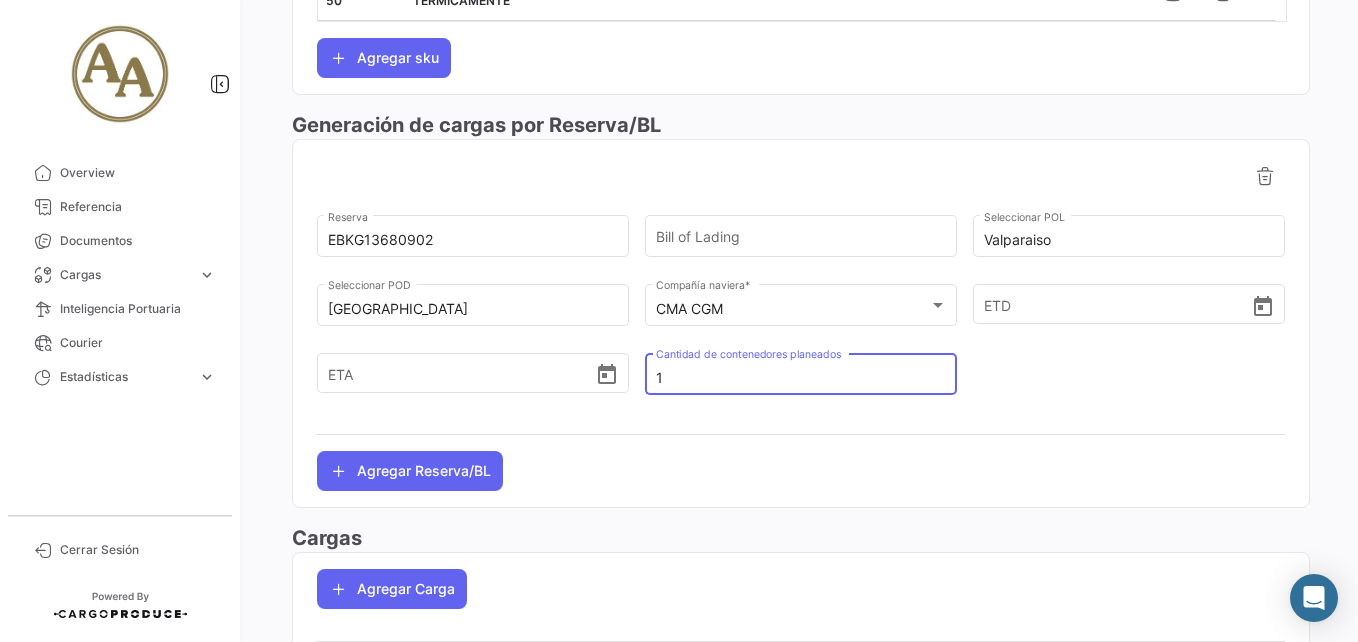 type on "1" 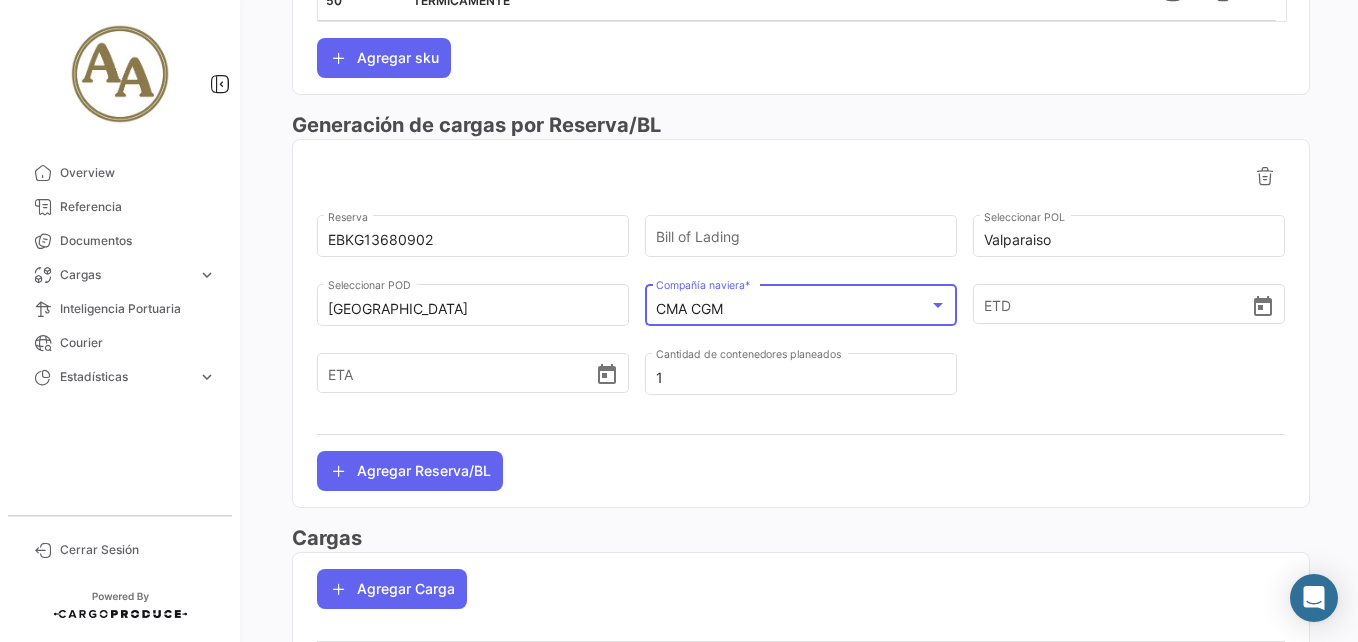 click on "CMA CGM" at bounding box center (792, 309) 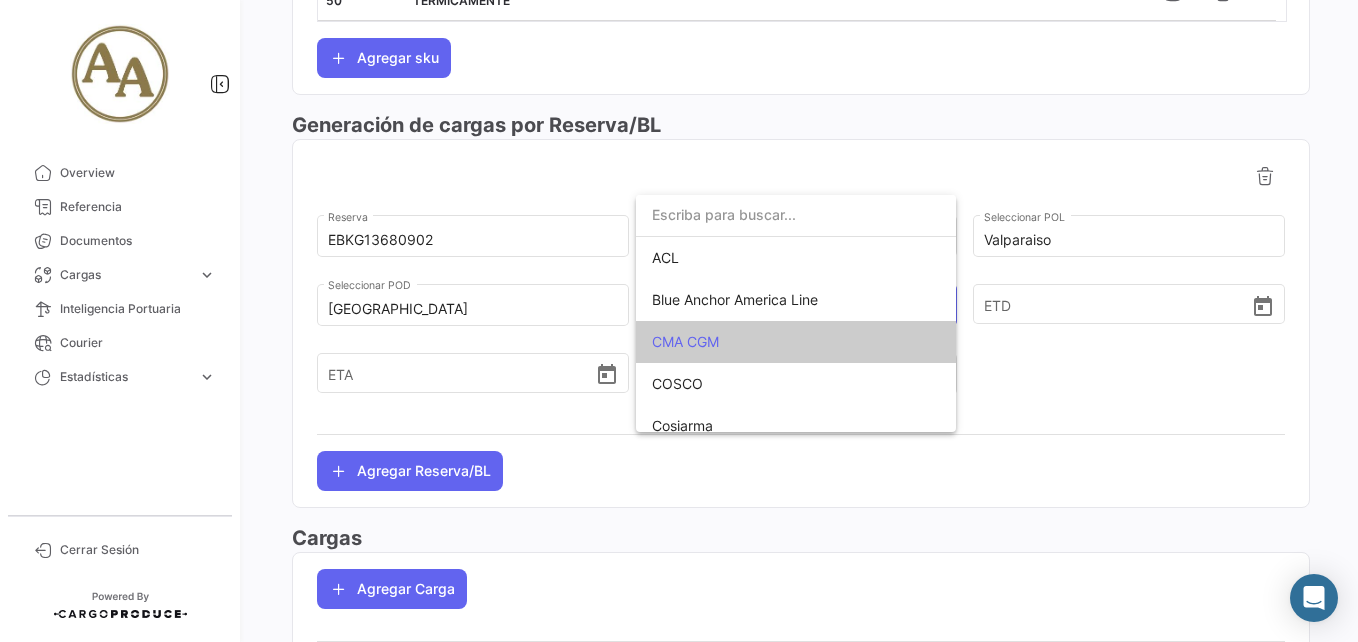 scroll, scrollTop: 78, scrollLeft: 0, axis: vertical 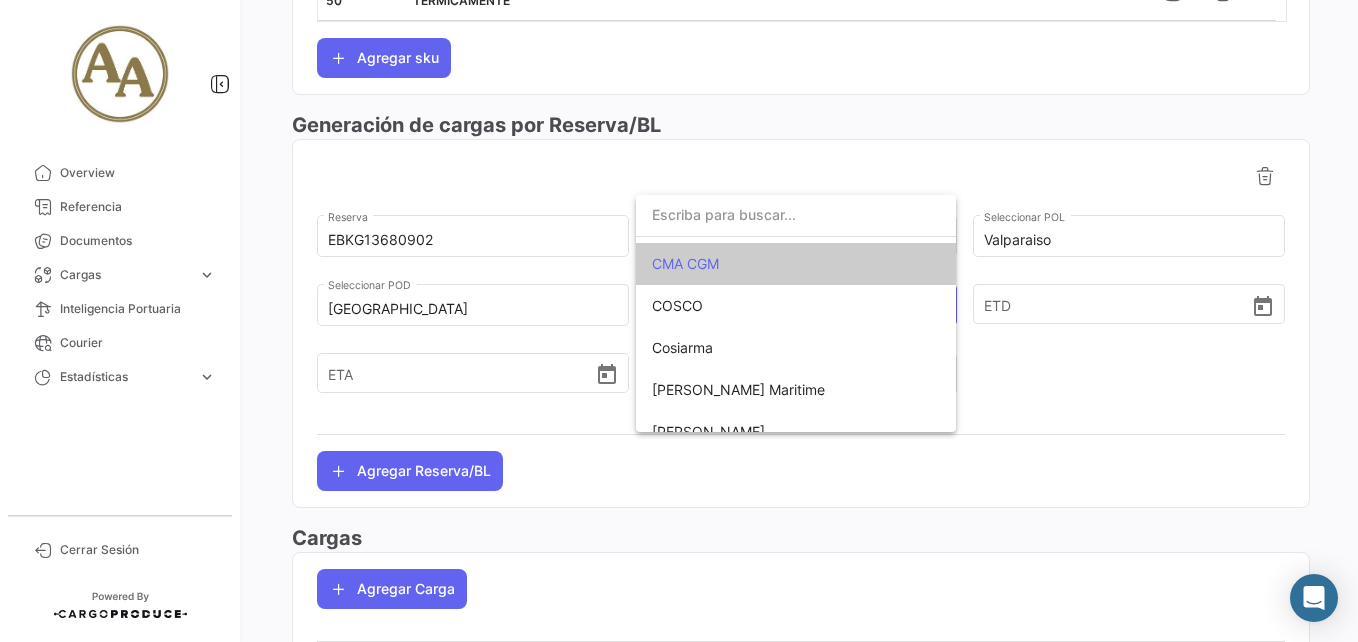 click on "CMA CGM" at bounding box center [685, 263] 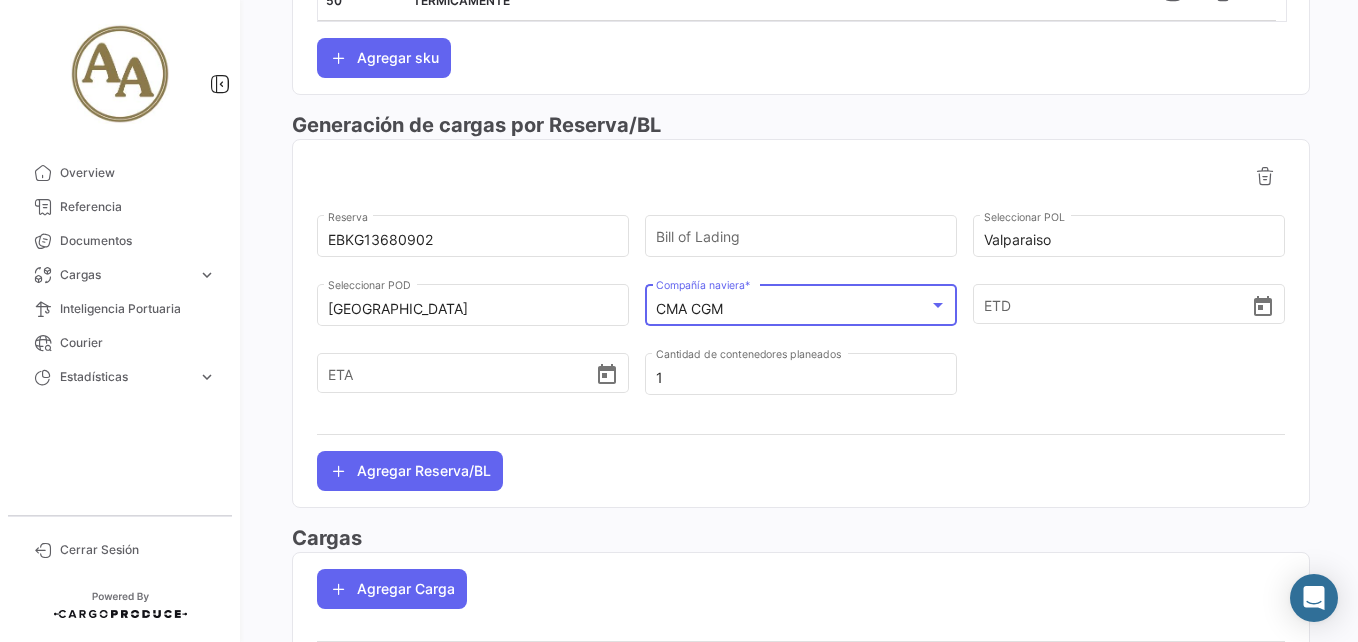 click on "CMA CGM" at bounding box center (792, 309) 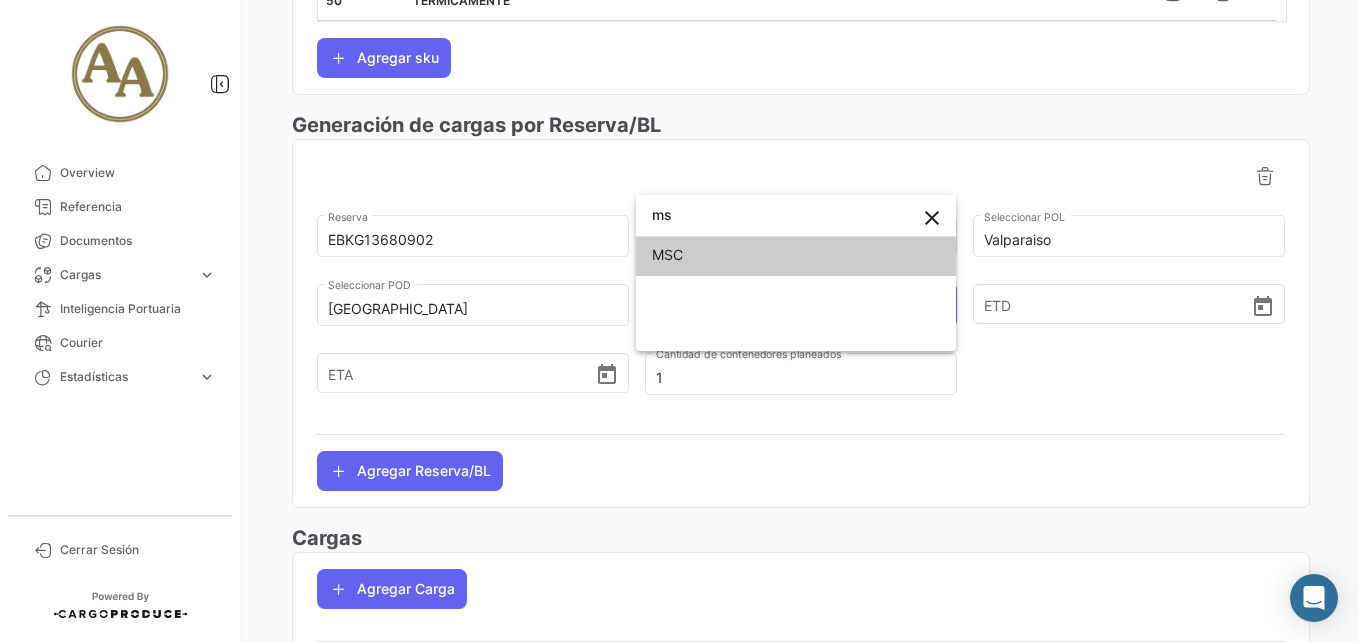 scroll, scrollTop: 3, scrollLeft: 0, axis: vertical 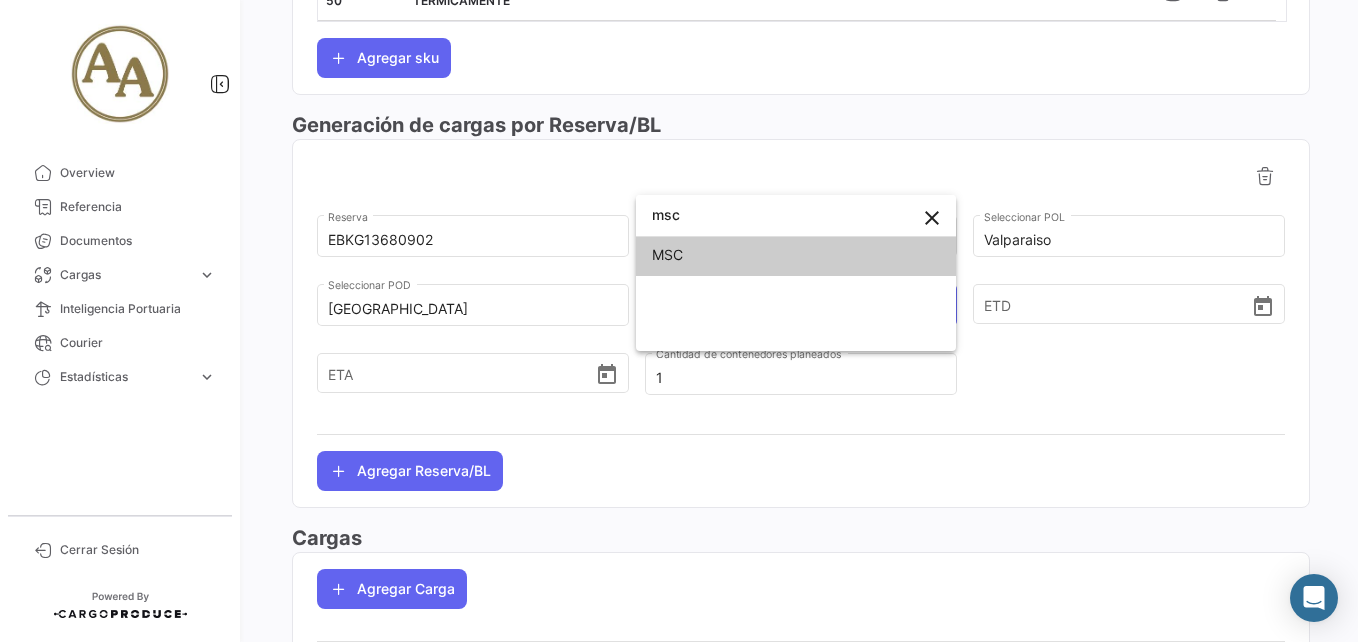 type on "msc" 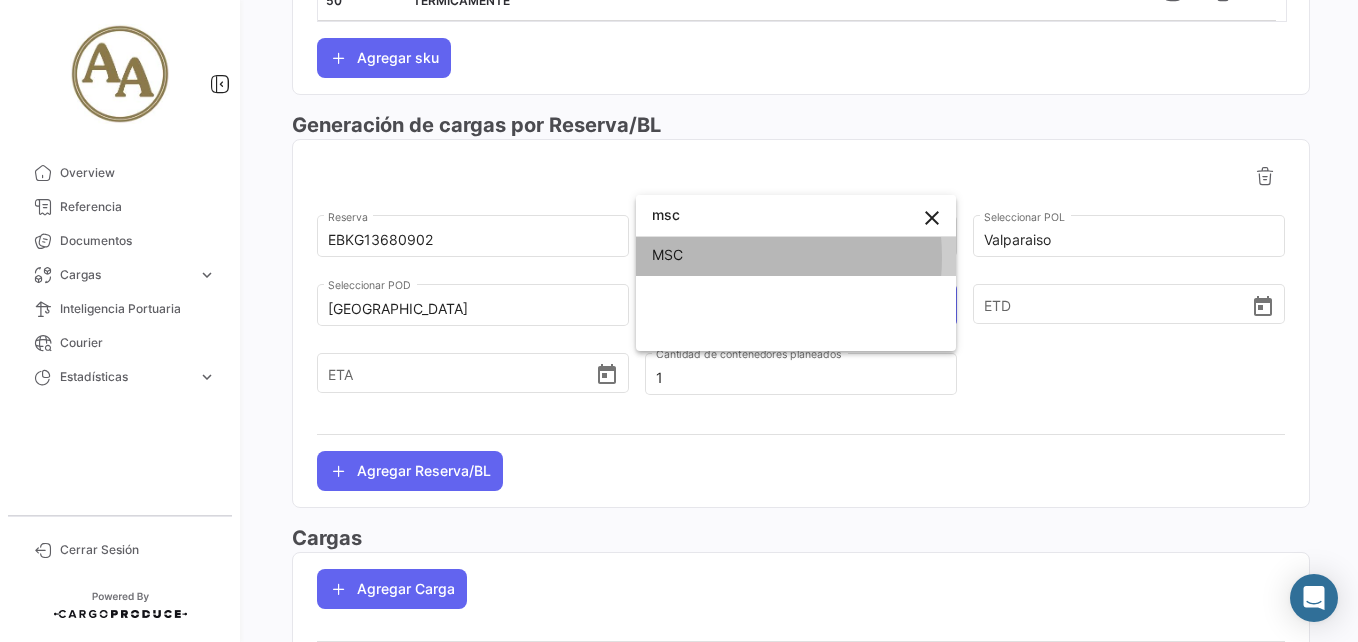 click on "MSC" at bounding box center [796, 255] 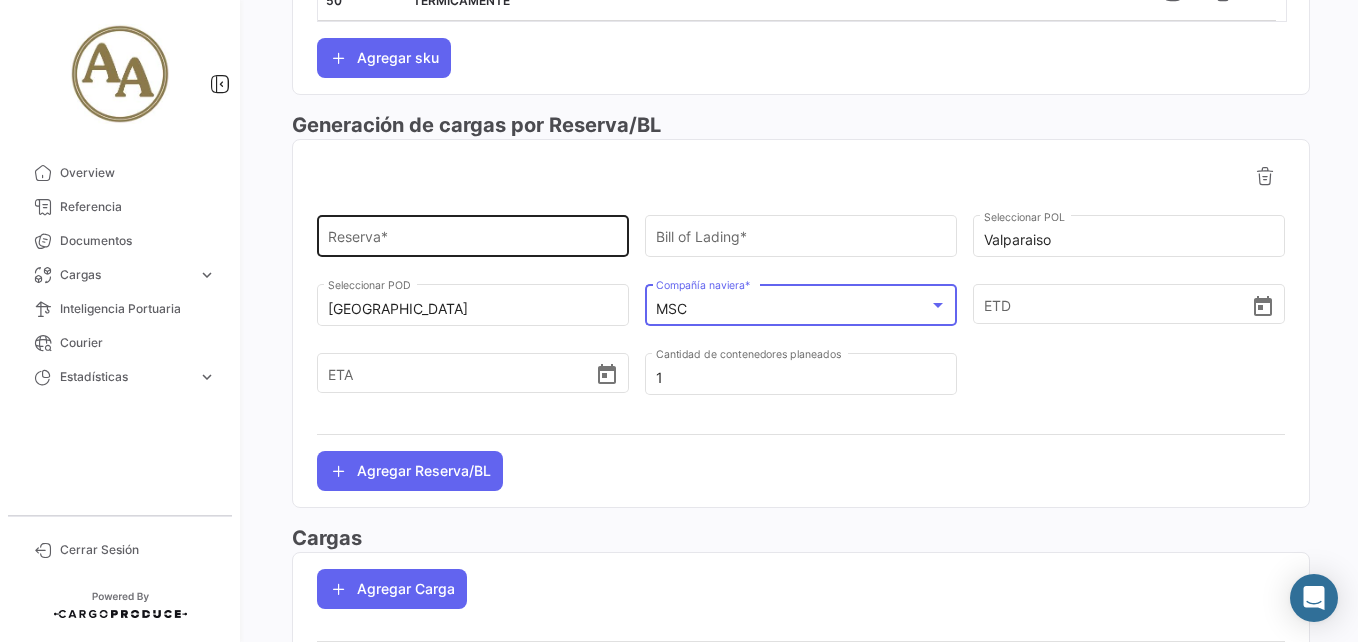 click on "Reserva  *" at bounding box center [473, 240] 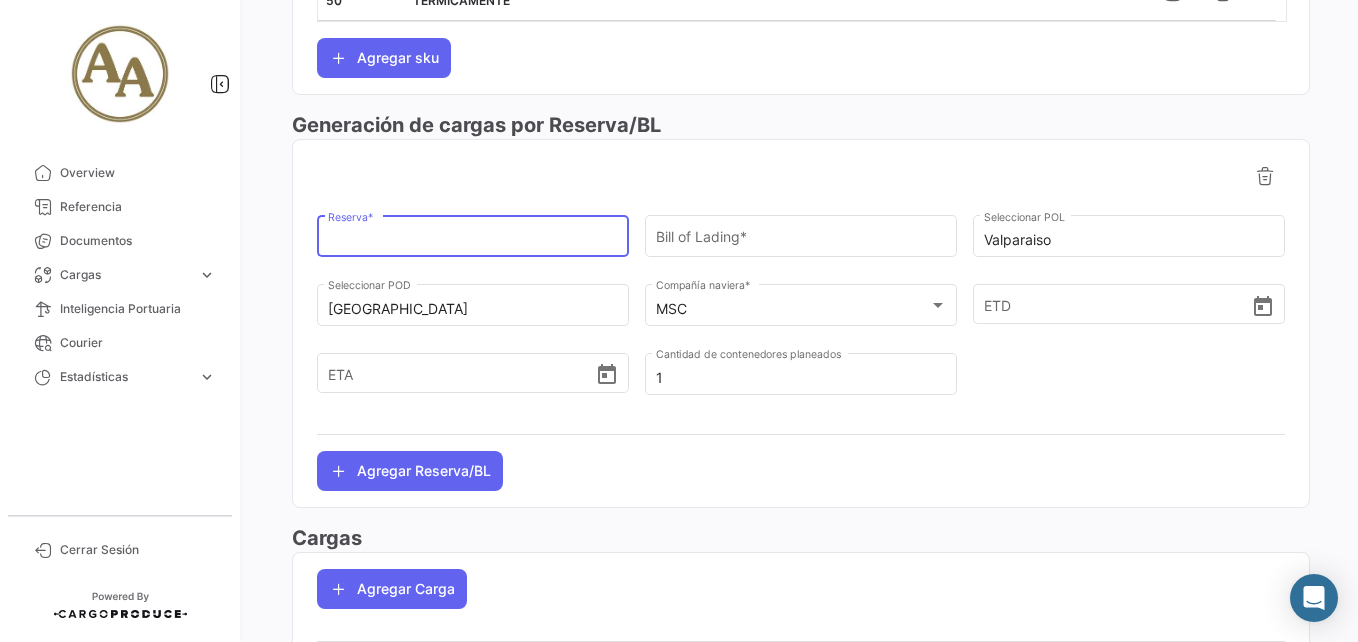 paste on "EBKG13680902" 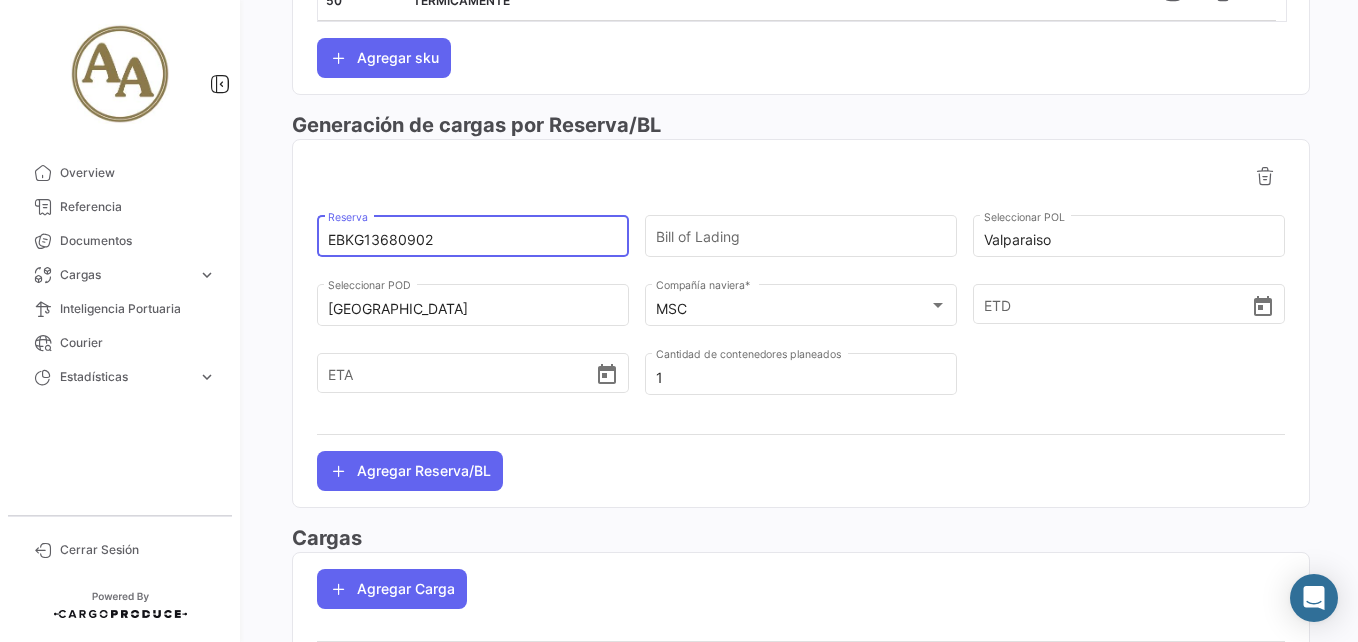 type on "EBKG13680902" 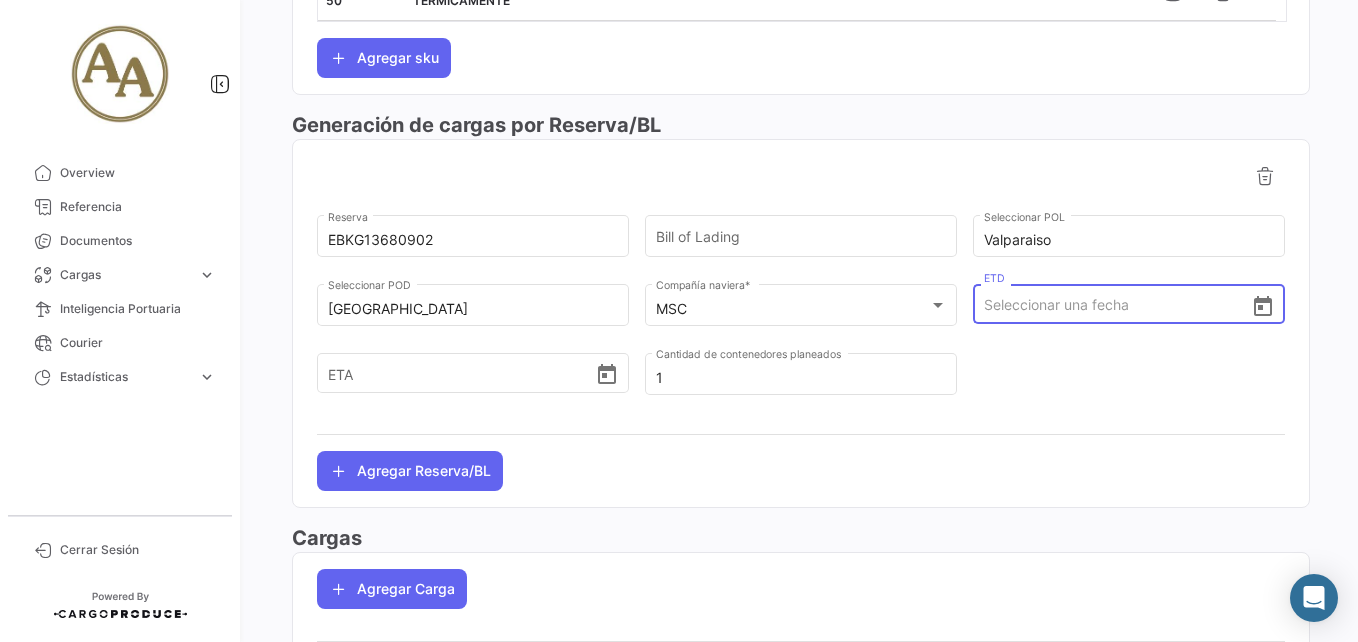 drag, startPoint x: 1091, startPoint y: 320, endPoint x: 327, endPoint y: 30, distance: 817.18787 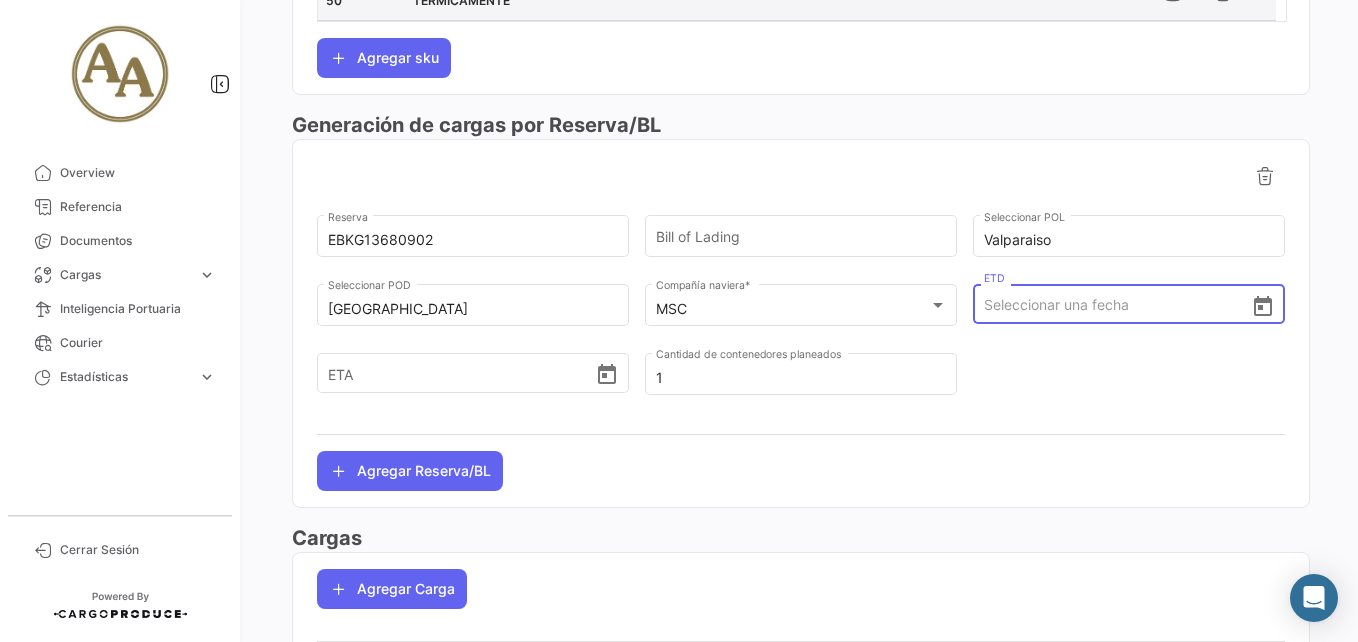 click on "ETD" at bounding box center [1117, 305] 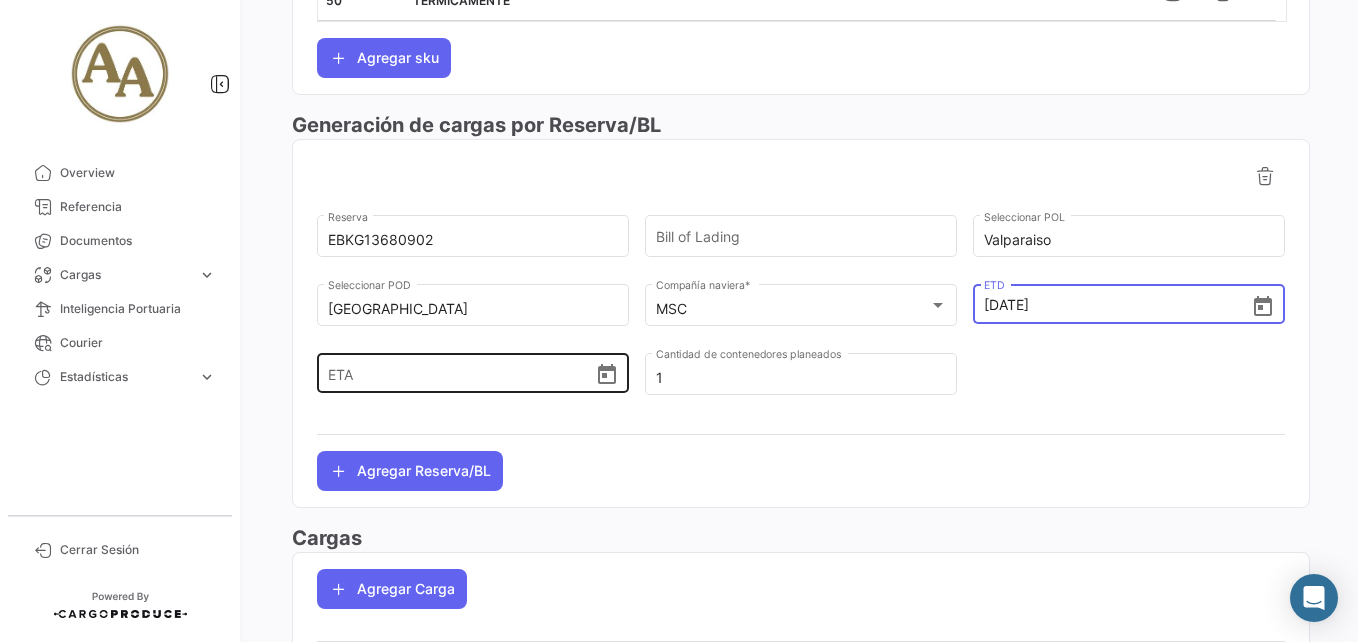type on "[DATE] 00:00" 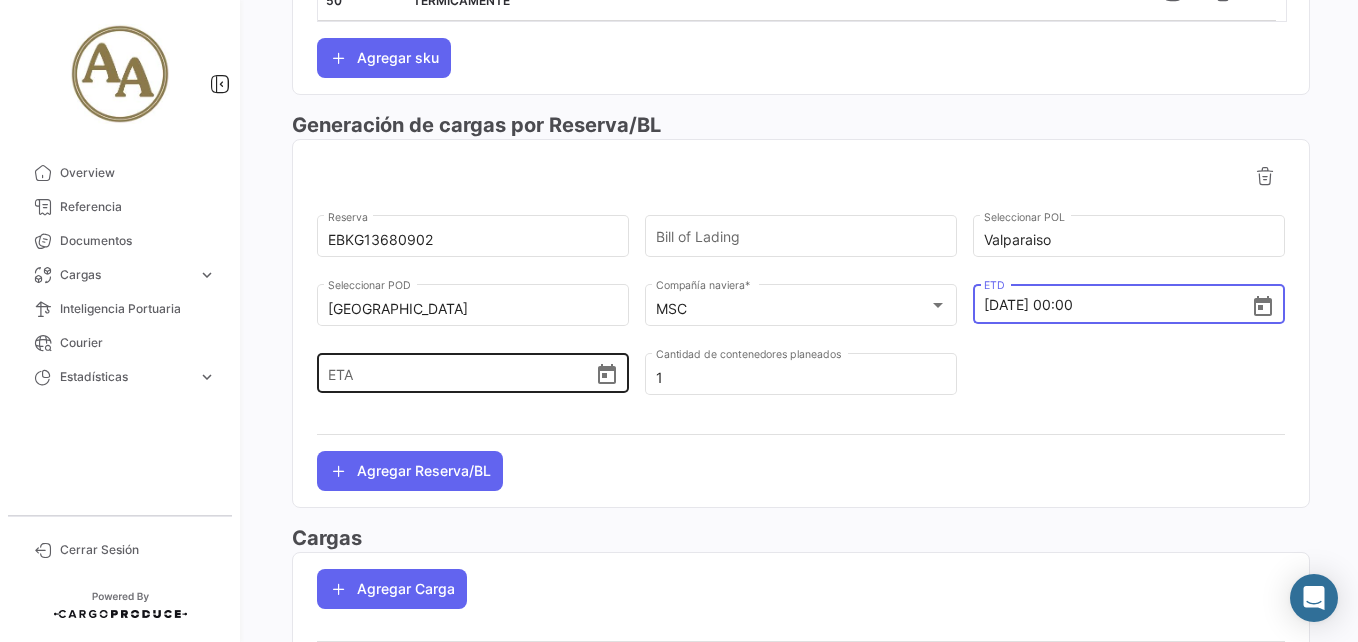 click on "ETA" at bounding box center (461, 373) 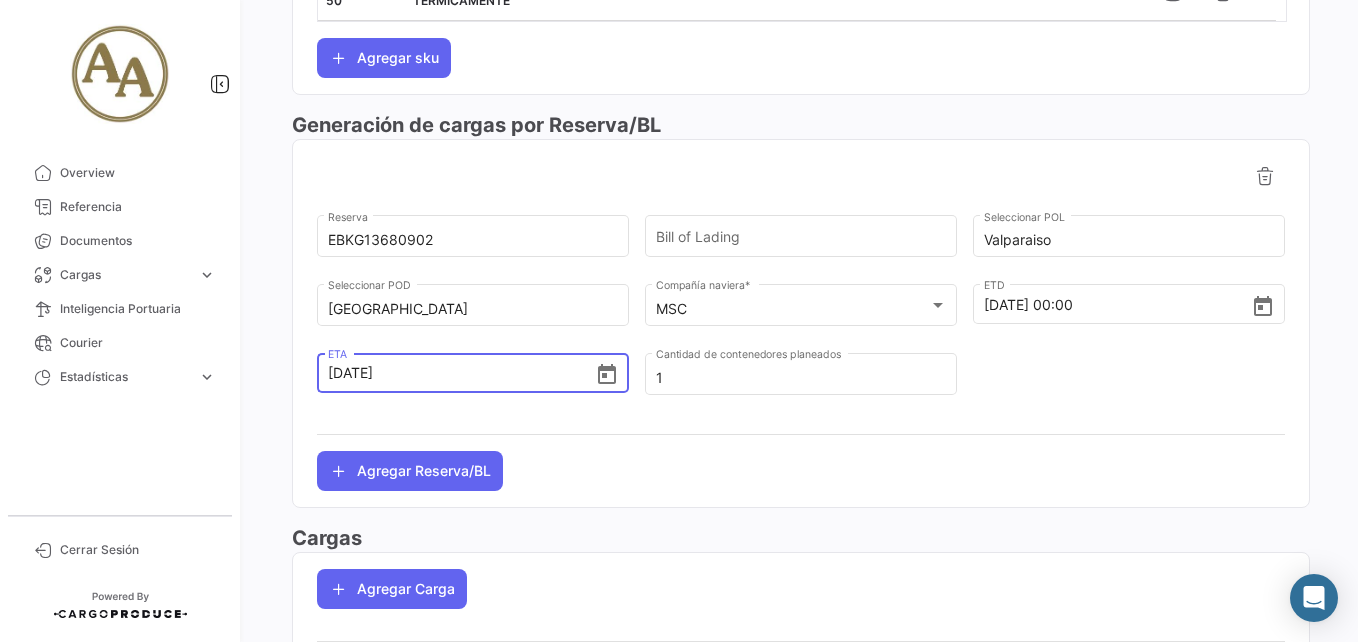type on "[DATE] 00:00" 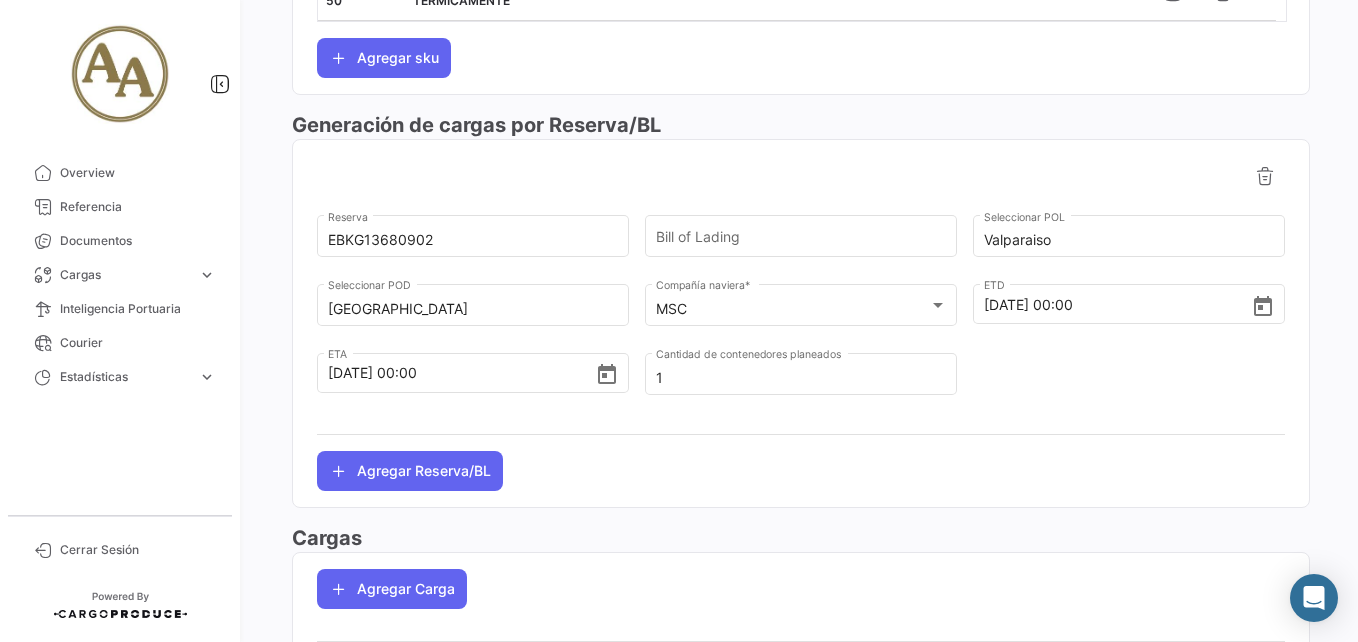 click 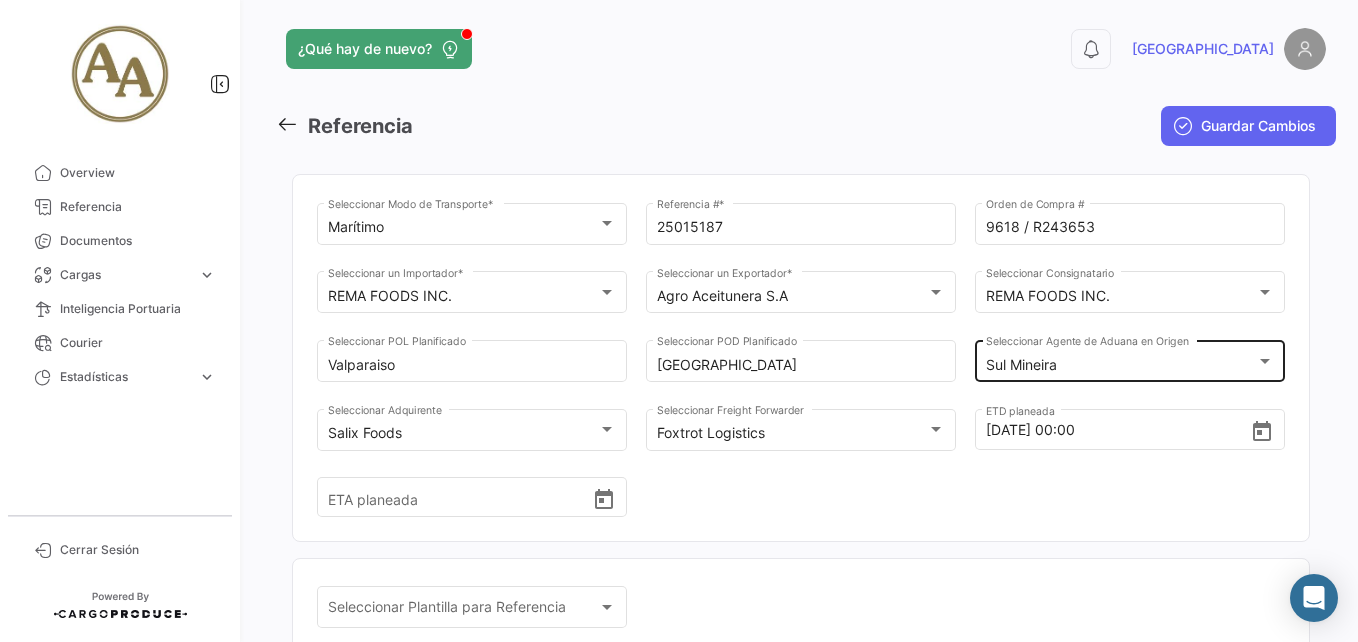 scroll, scrollTop: 0, scrollLeft: 0, axis: both 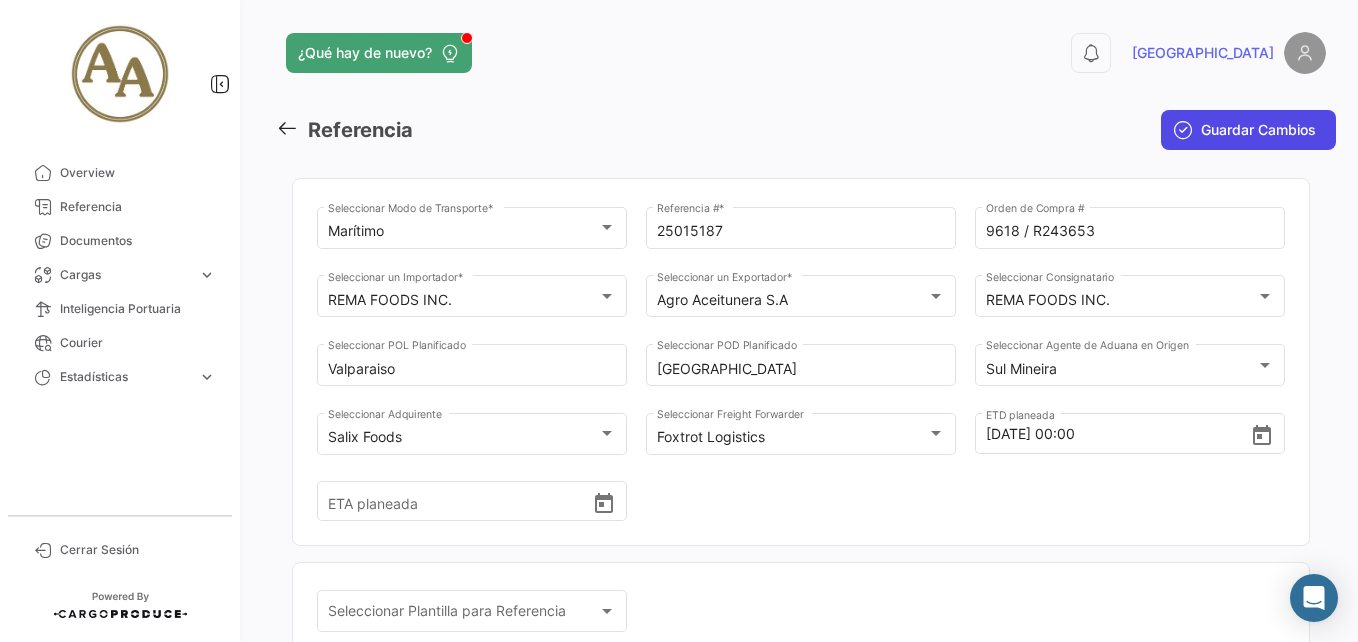 click on "Guardar Cambios" 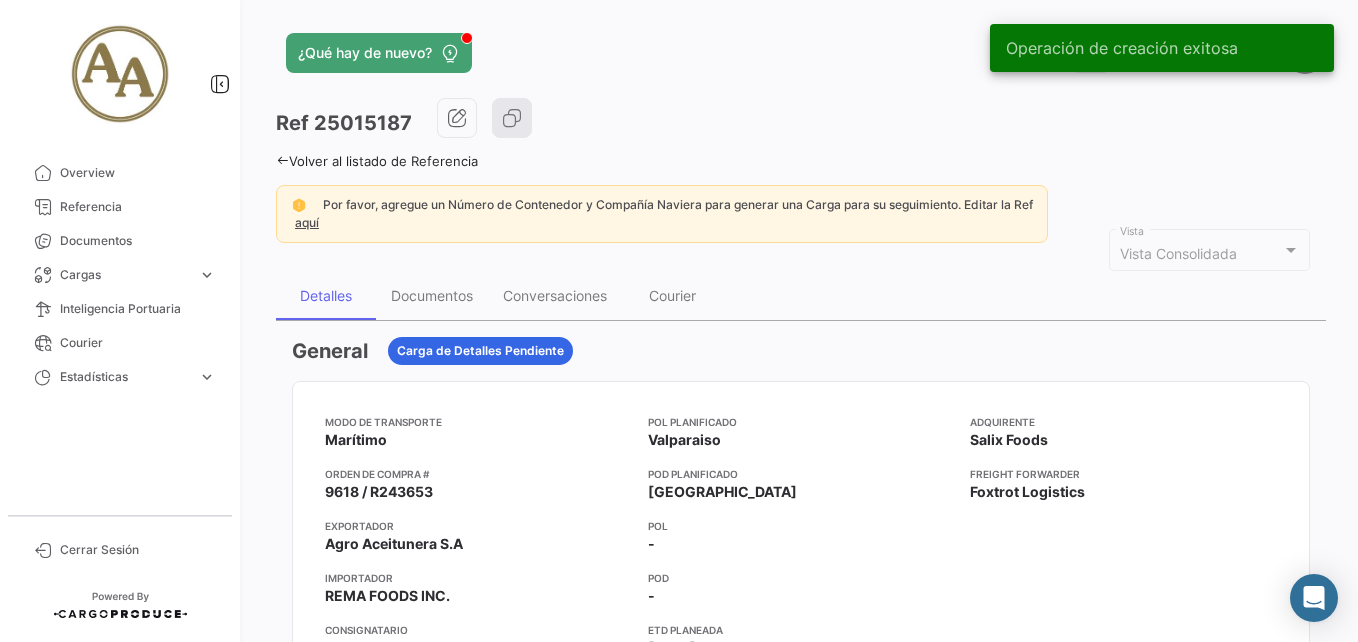 click 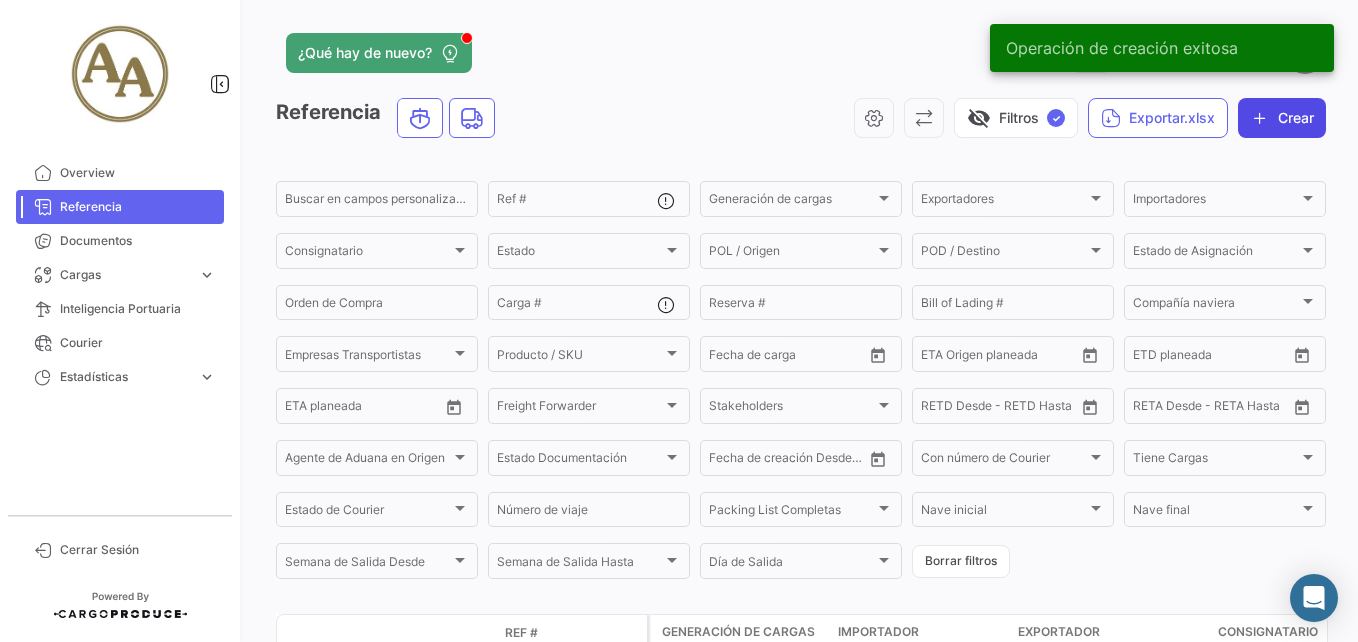 click on "Crear" 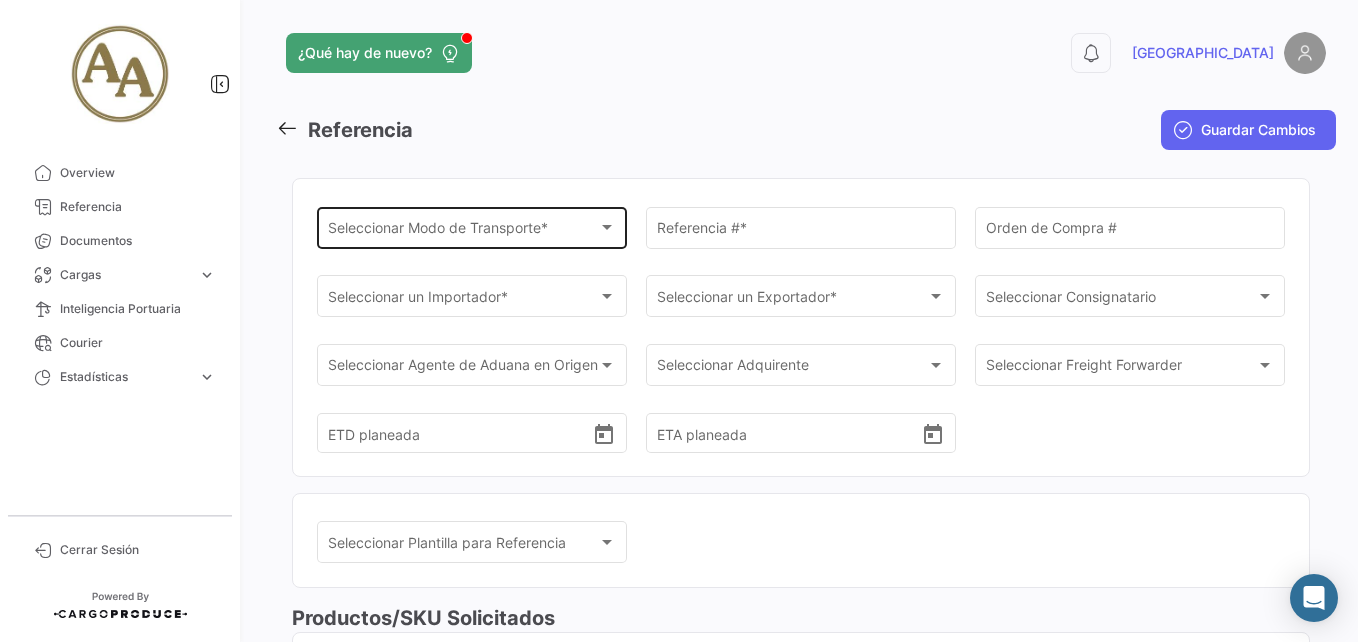 click on "Seleccionar
Modo de Transporte *" at bounding box center (463, 231) 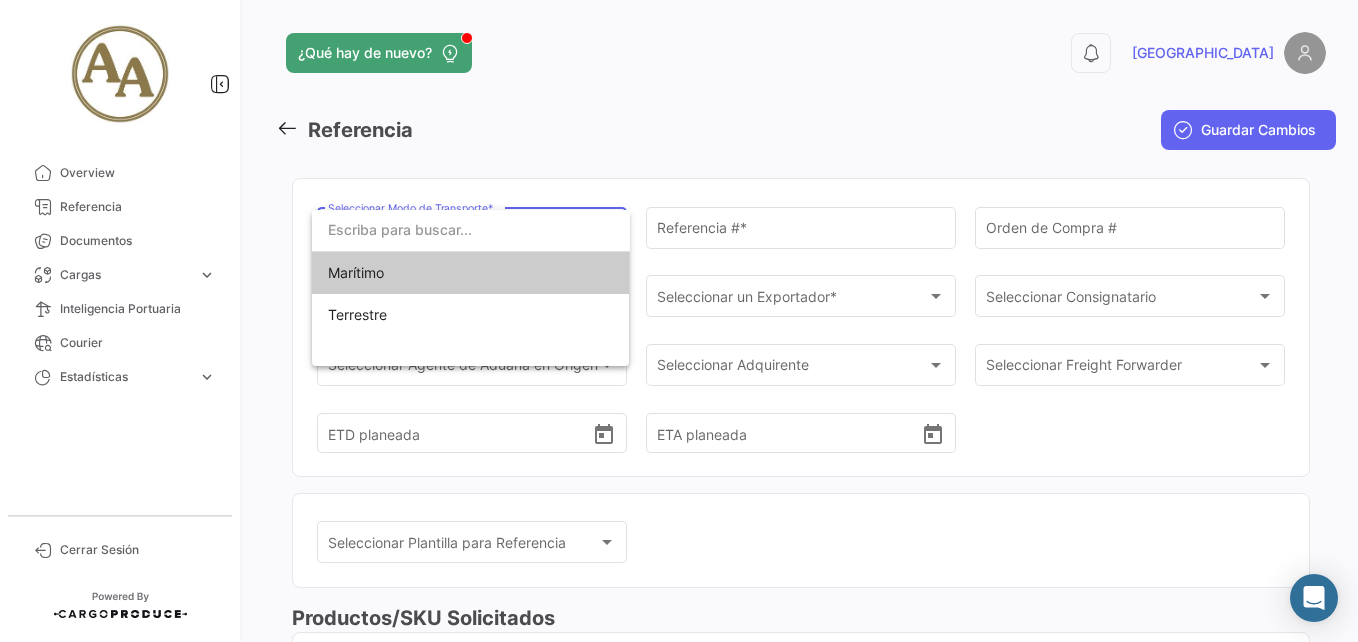 click on "Marítimo" at bounding box center (356, 272) 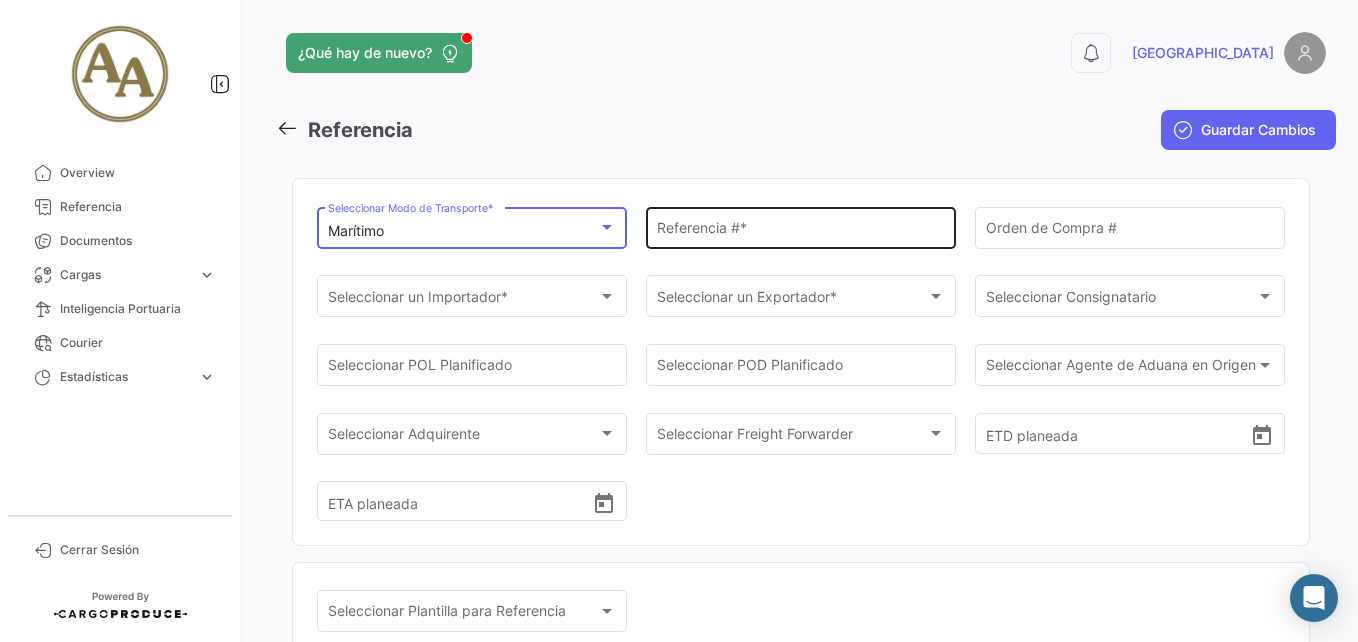 click on "Referencia #  *" 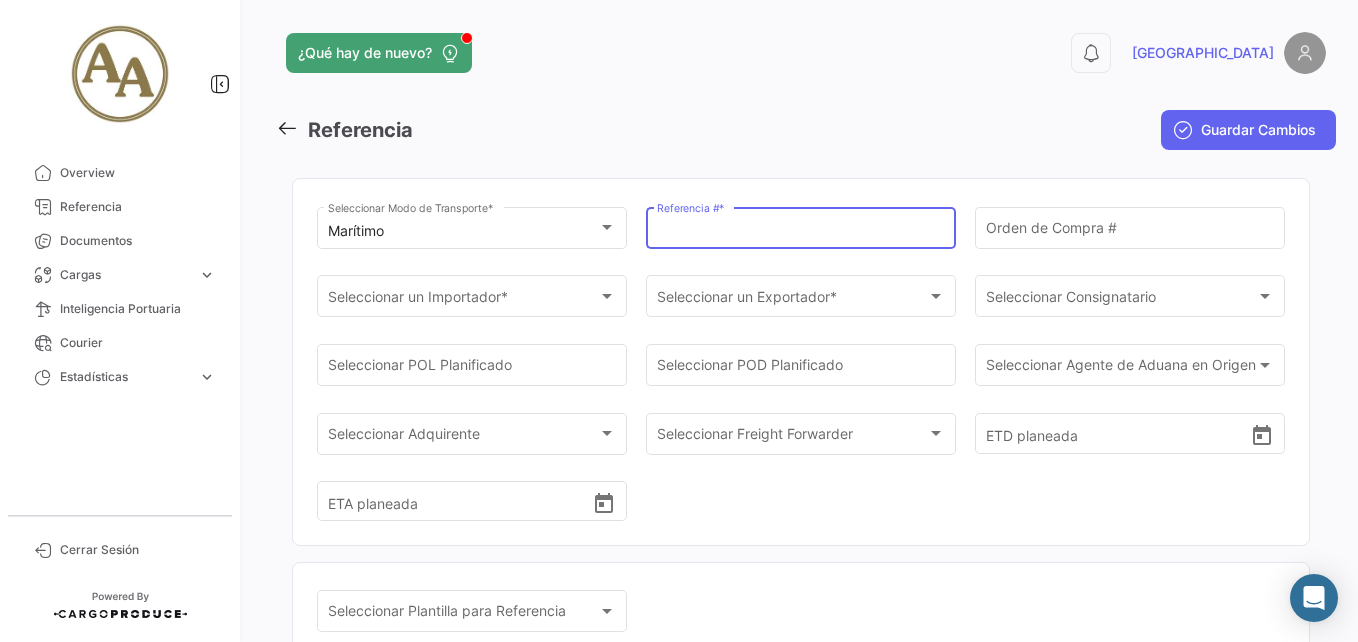 click on "Referencia #  *" at bounding box center [801, 231] 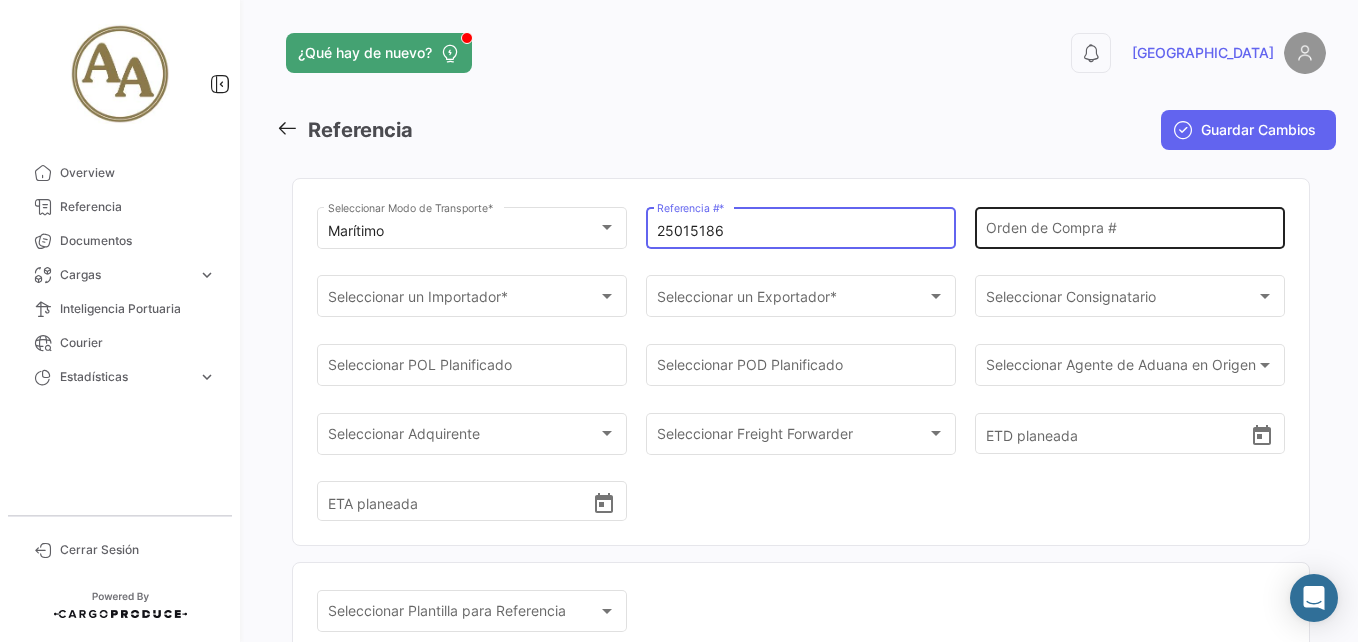 type on "25015186" 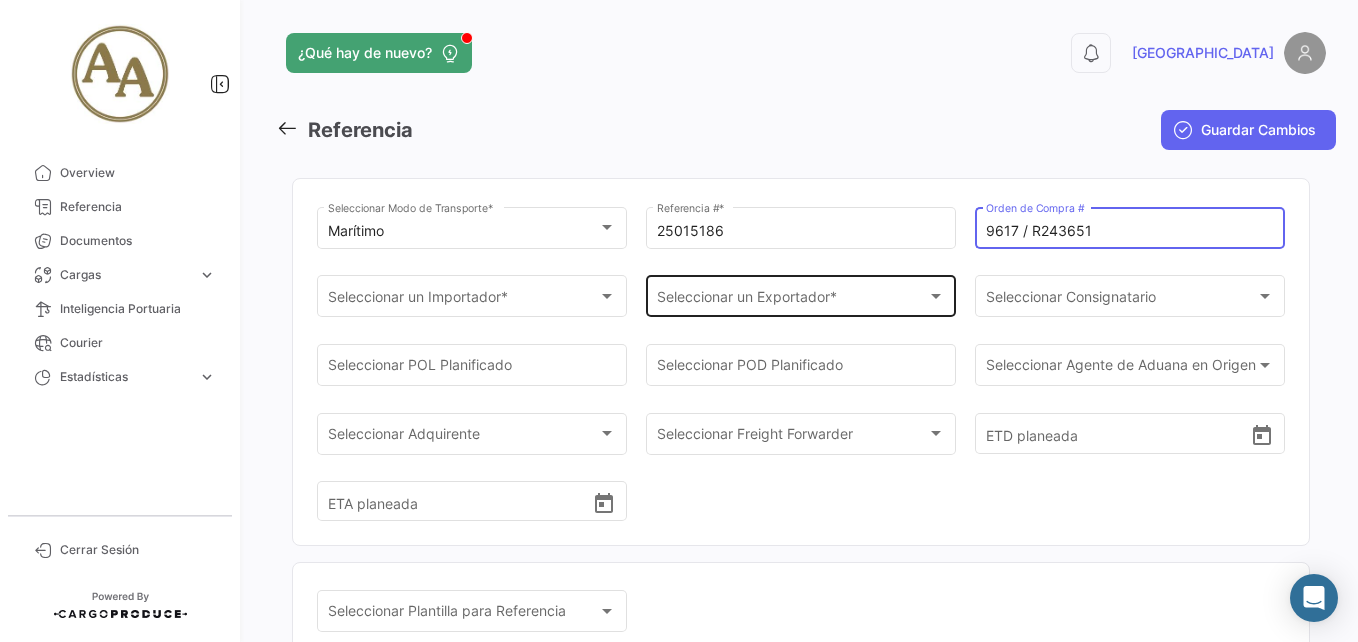 type on "9617 / R243651" 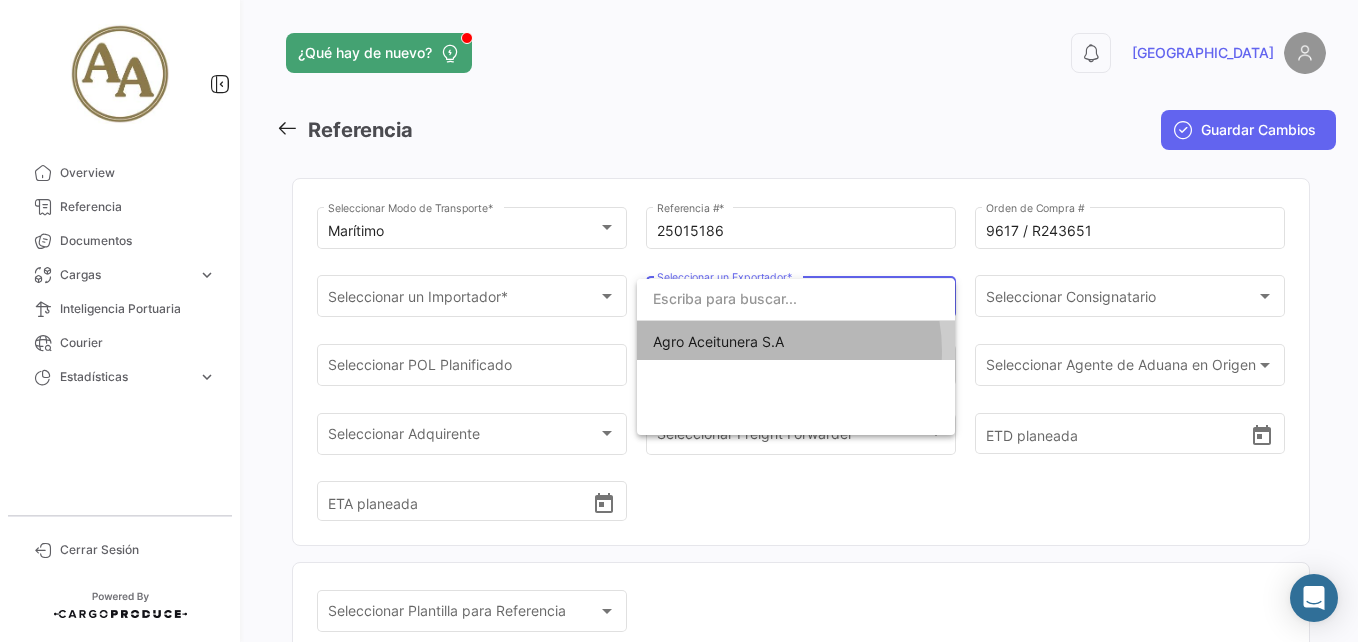 click on "Agro Aceitunera S.A" at bounding box center (796, 342) 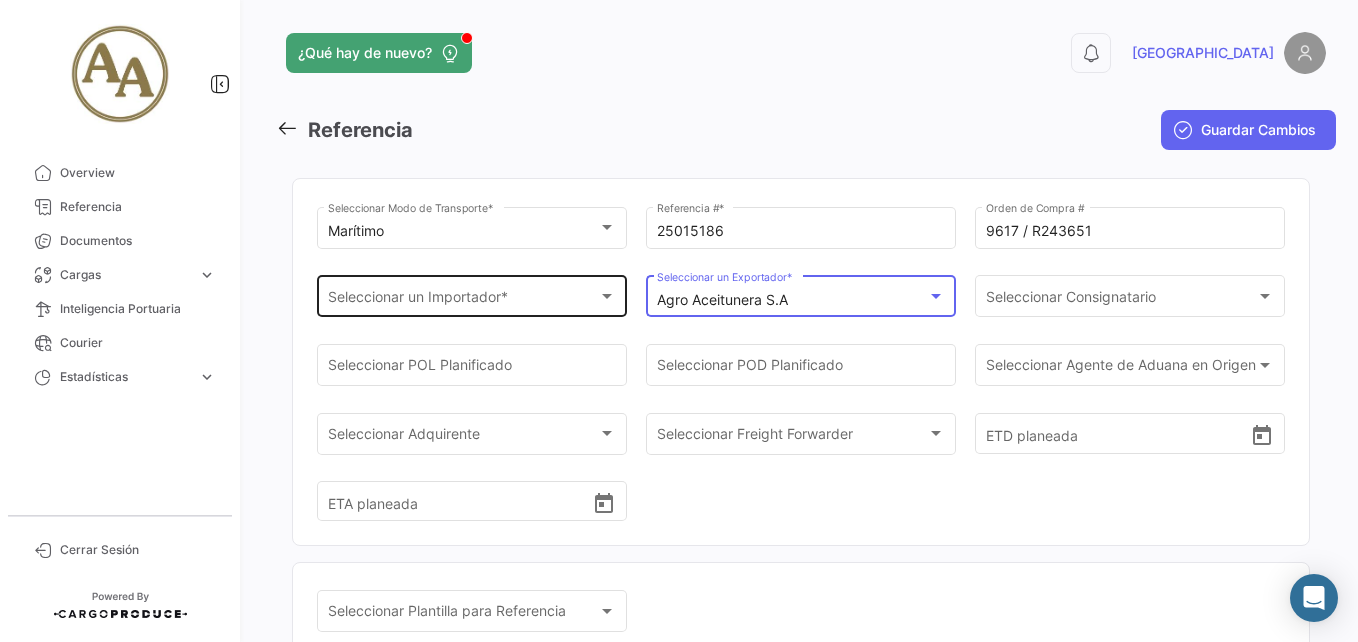 click on "Seleccionar un Importador * Seleccionar un Importador  *" 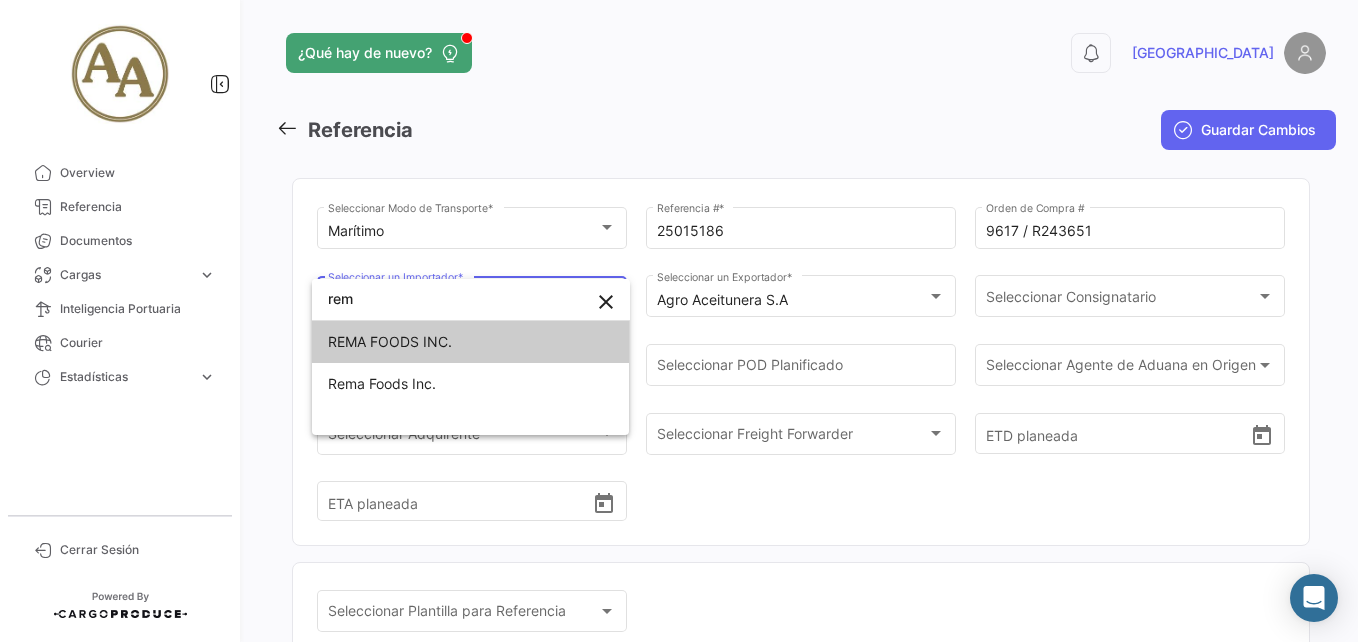 type on "rem" 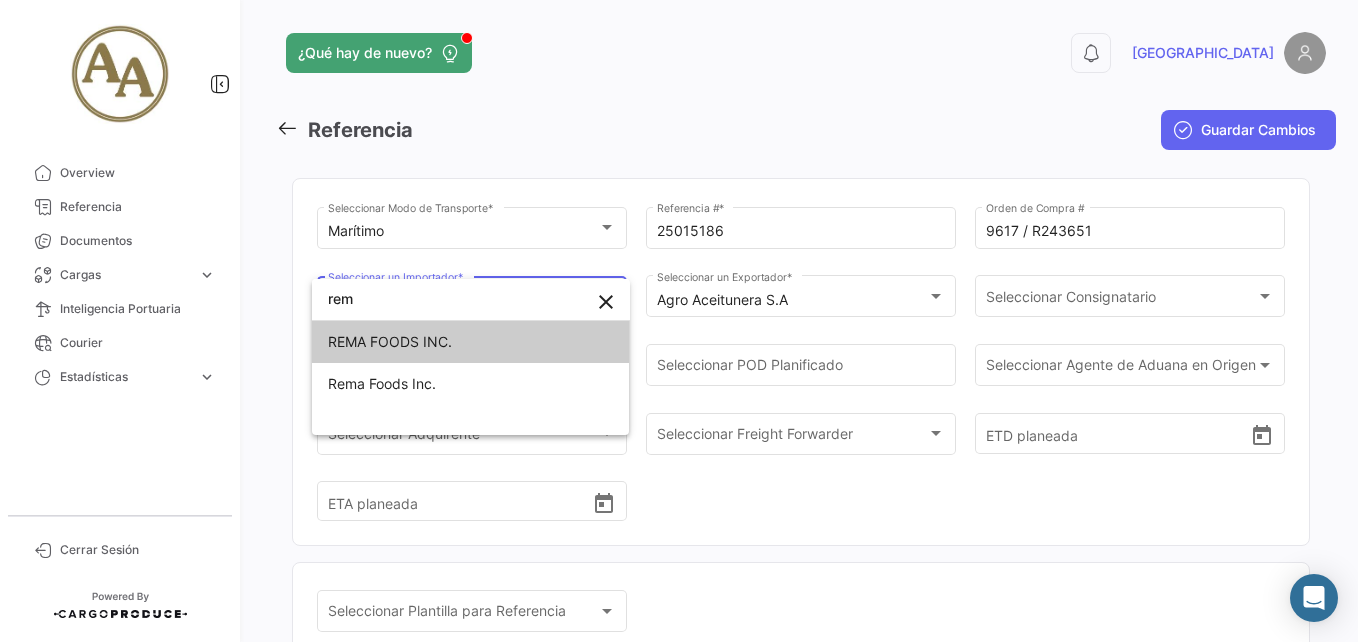 scroll, scrollTop: 0, scrollLeft: 0, axis: both 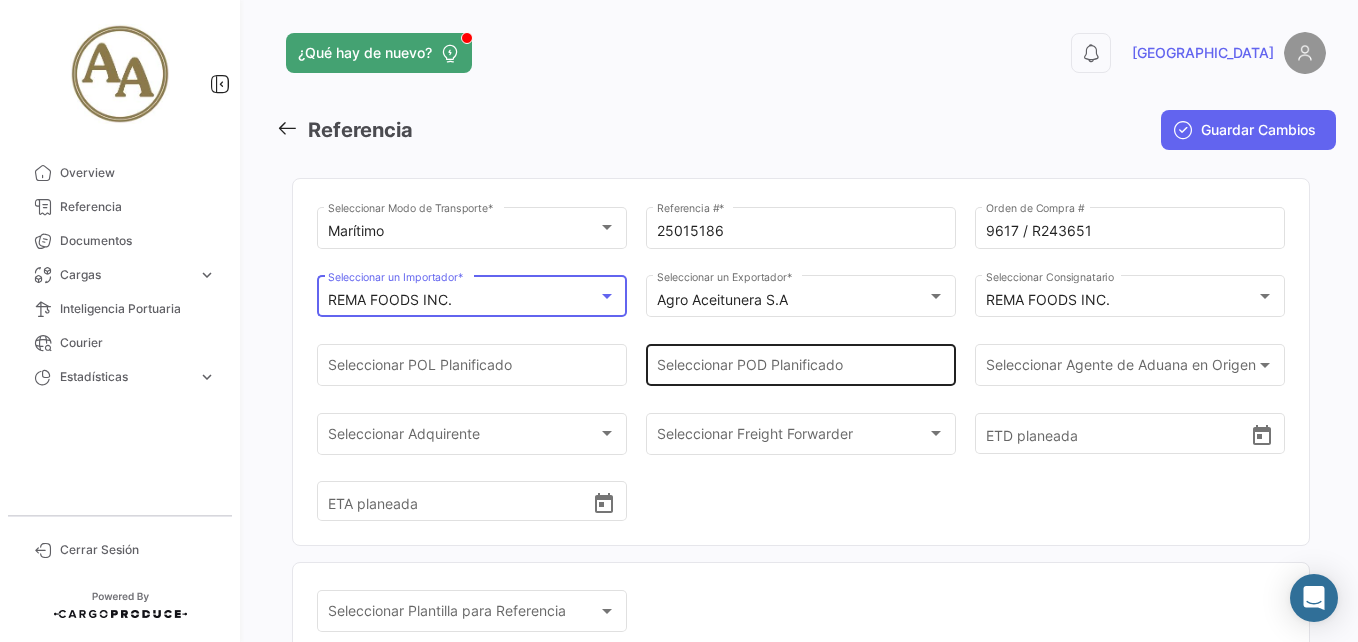 click on "Seleccionar
POD Planificado" at bounding box center (801, 369) 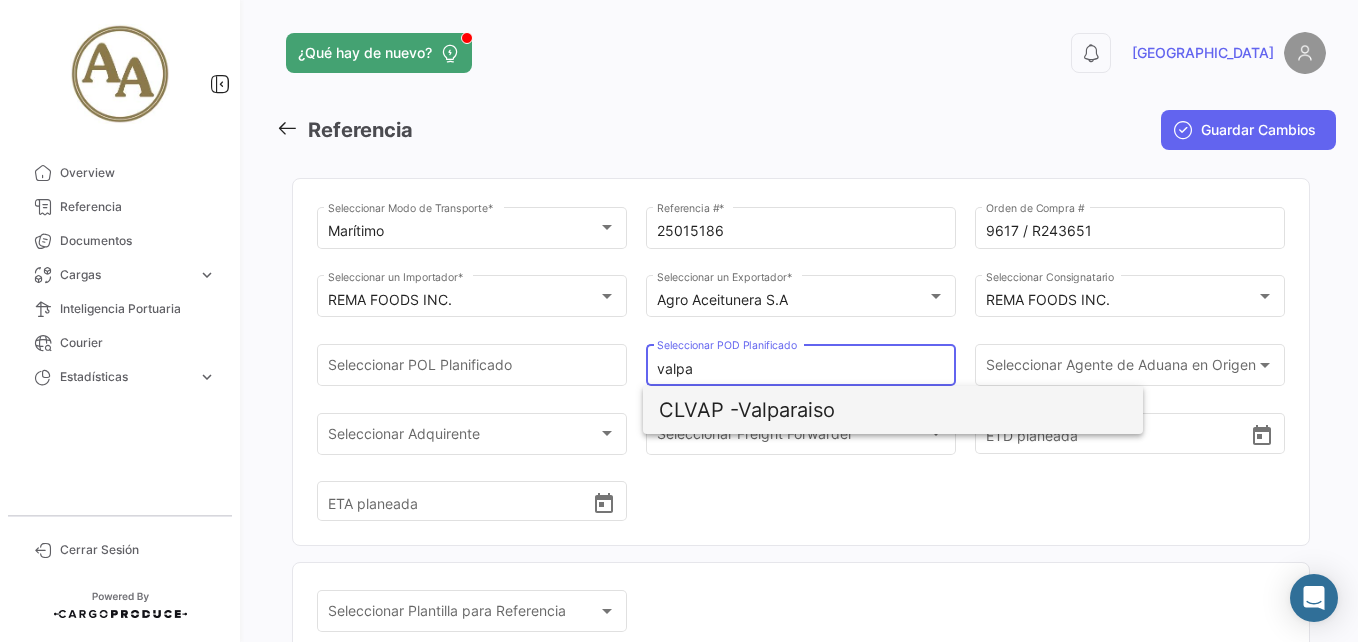 click on "CLVAP -" at bounding box center (698, 410) 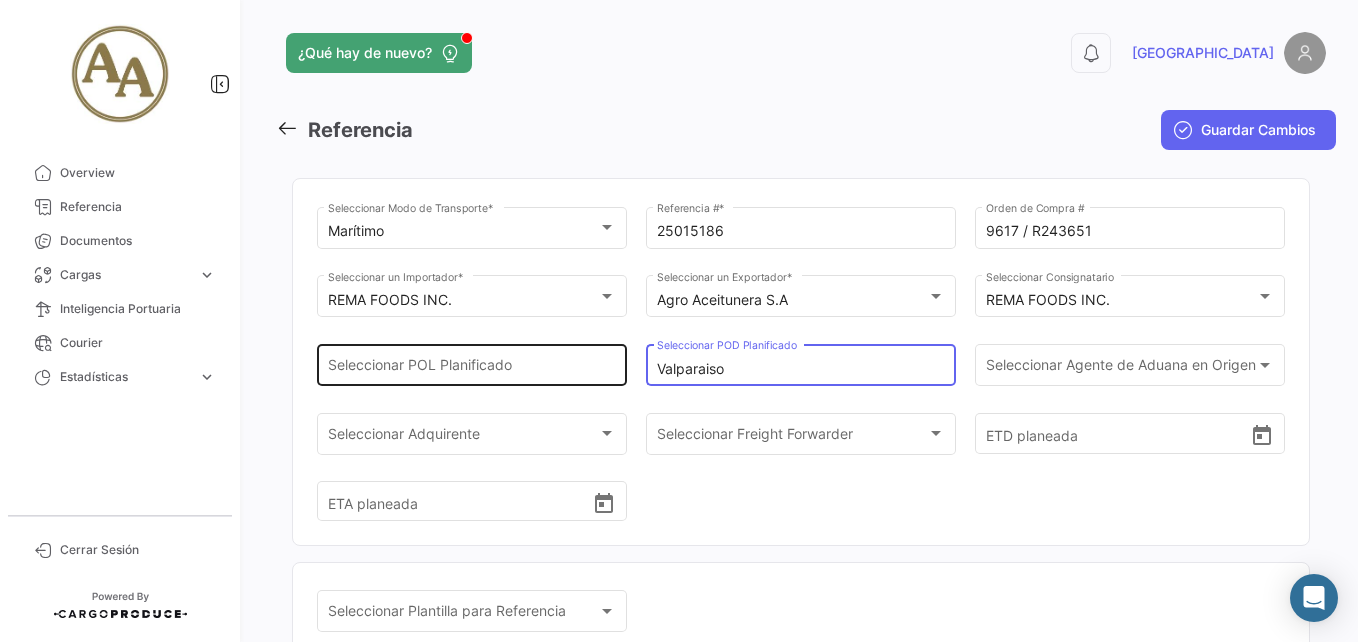 drag, startPoint x: 631, startPoint y: 368, endPoint x: 522, endPoint y: 370, distance: 109.01835 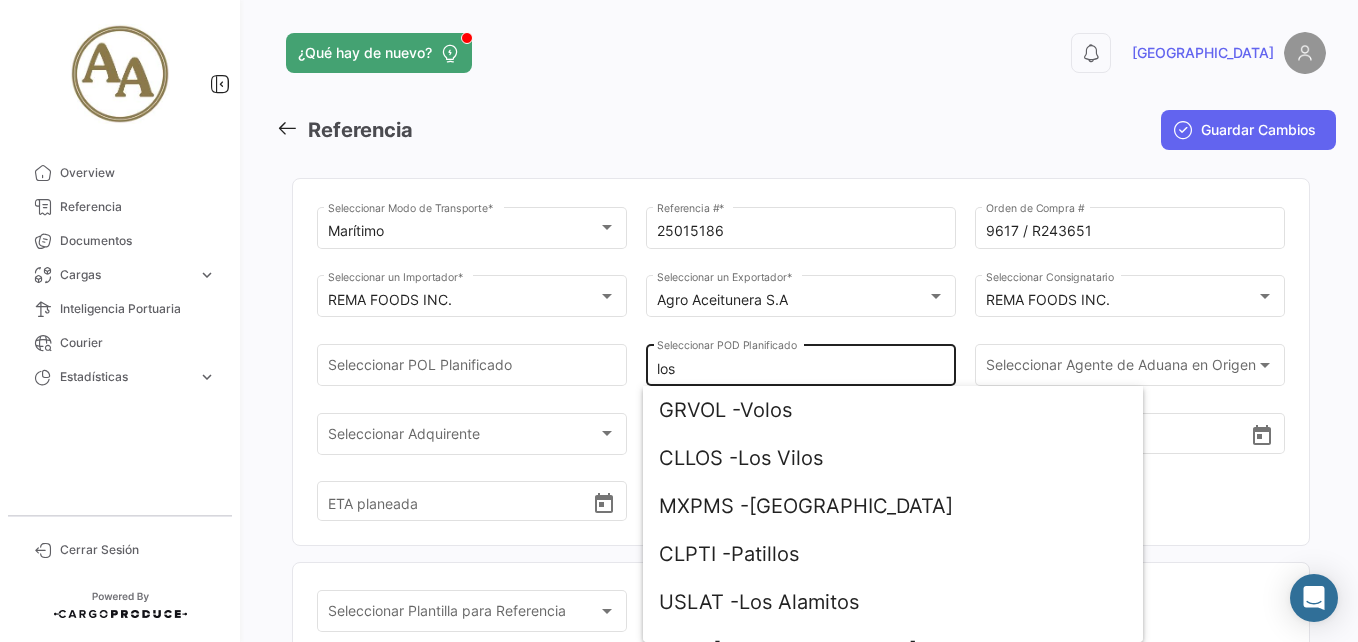 click on "los" at bounding box center (801, 369) 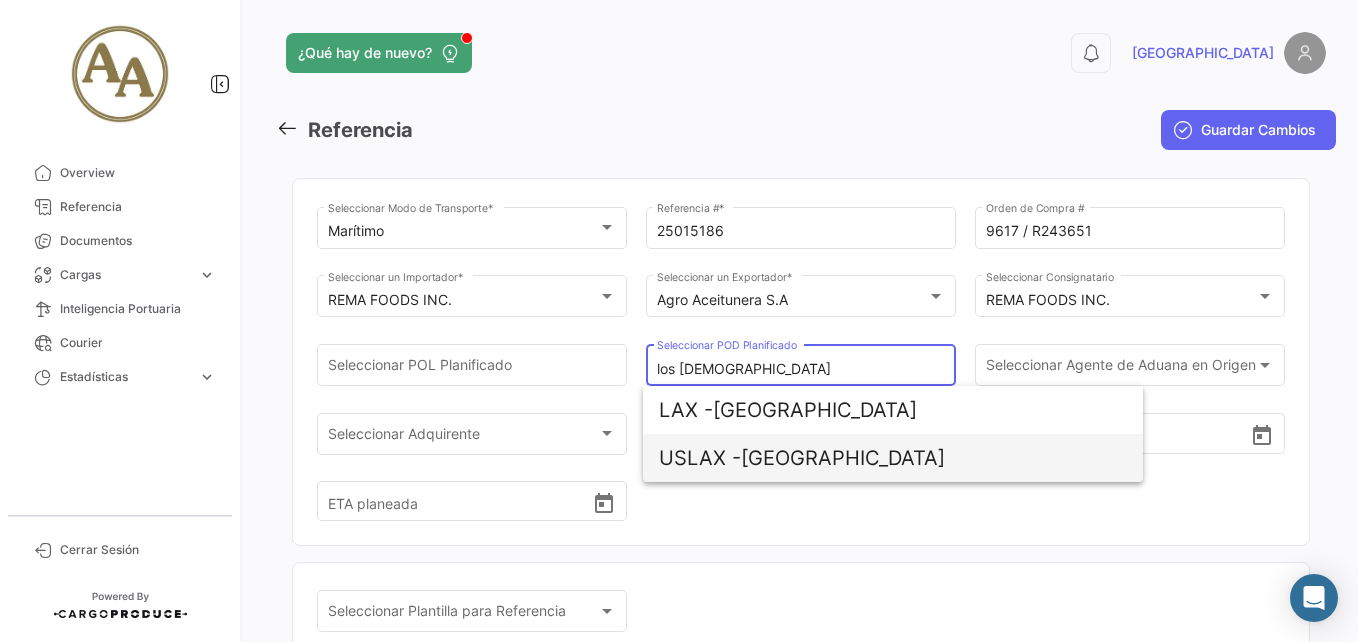 click on "USLAX -    [GEOGRAPHIC_DATA]" at bounding box center (893, 458) 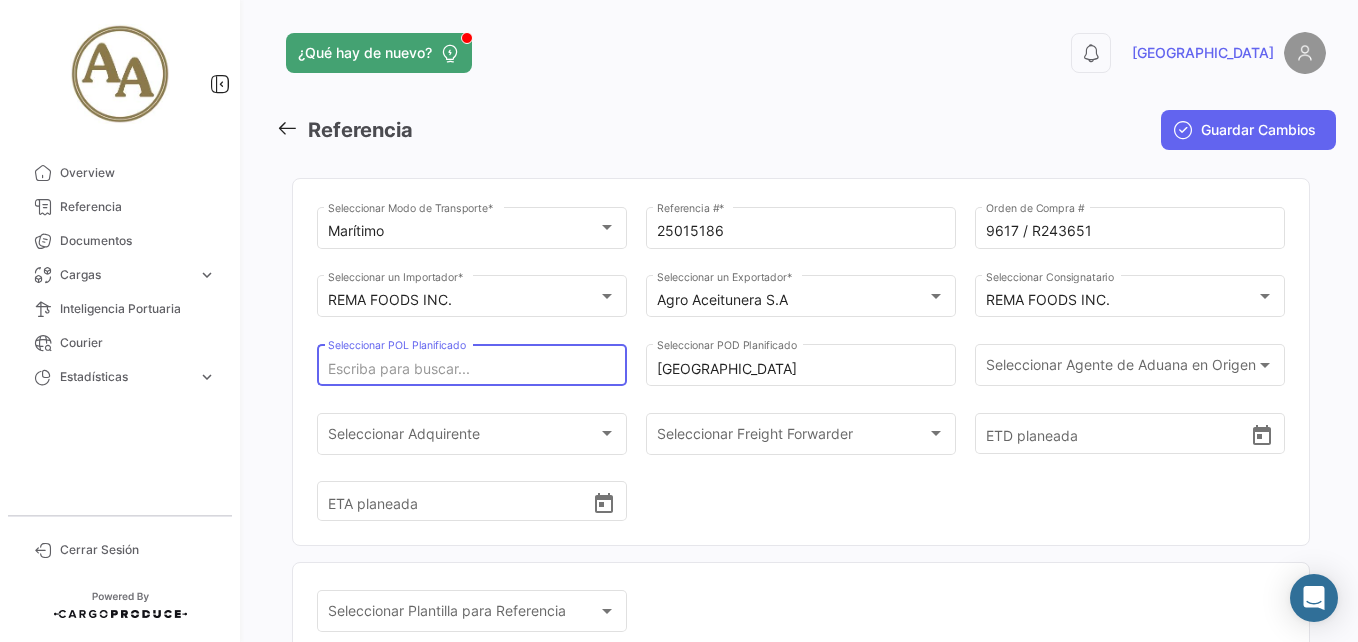 click on "Seleccionar
POL Planificado" at bounding box center (472, 369) 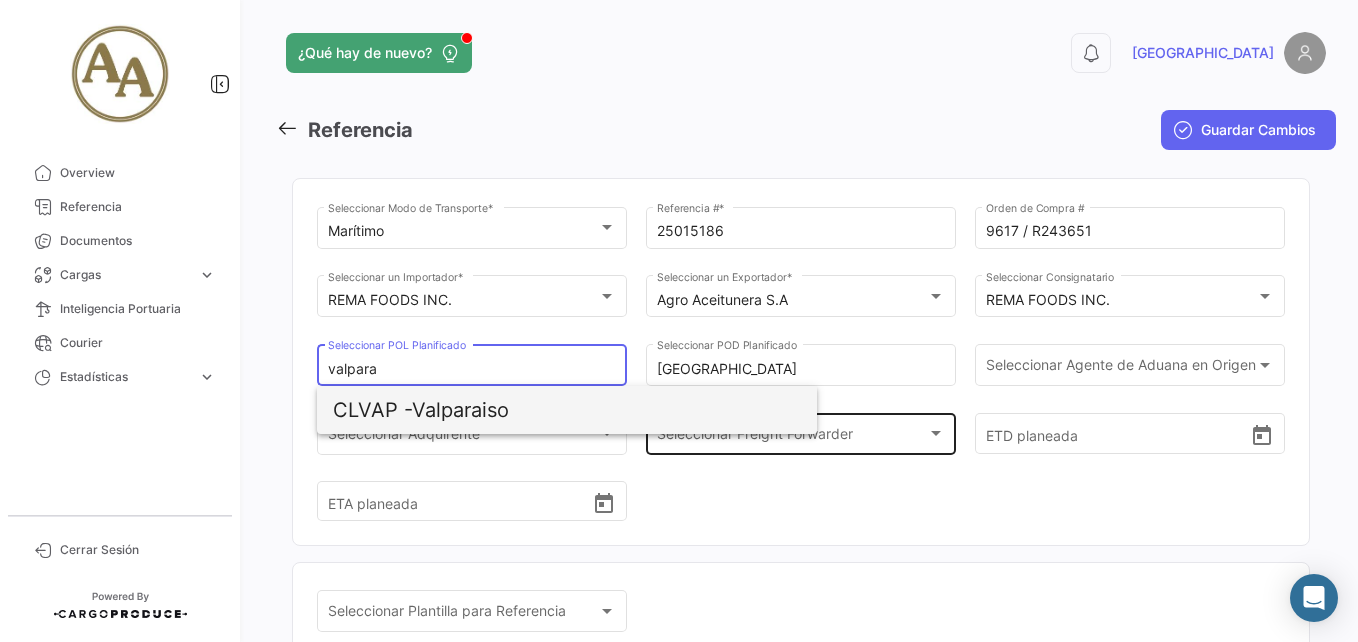 drag, startPoint x: 486, startPoint y: 399, endPoint x: 726, endPoint y: 435, distance: 242.68498 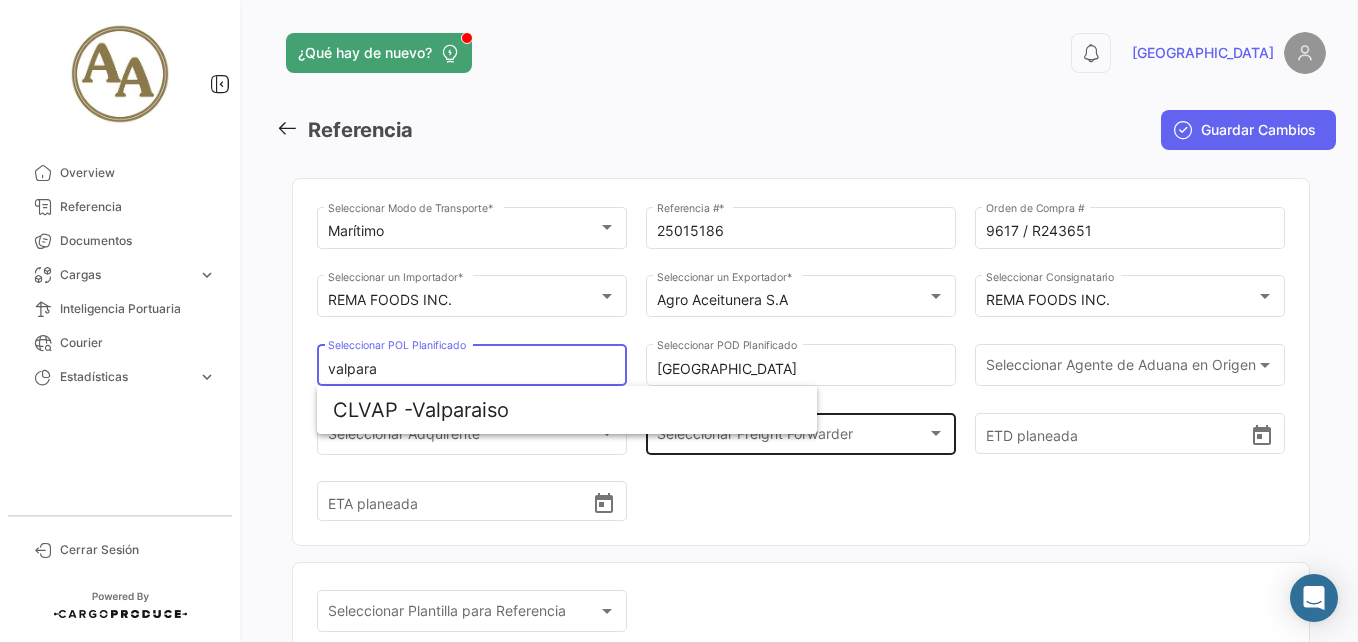 type on "Valparaiso" 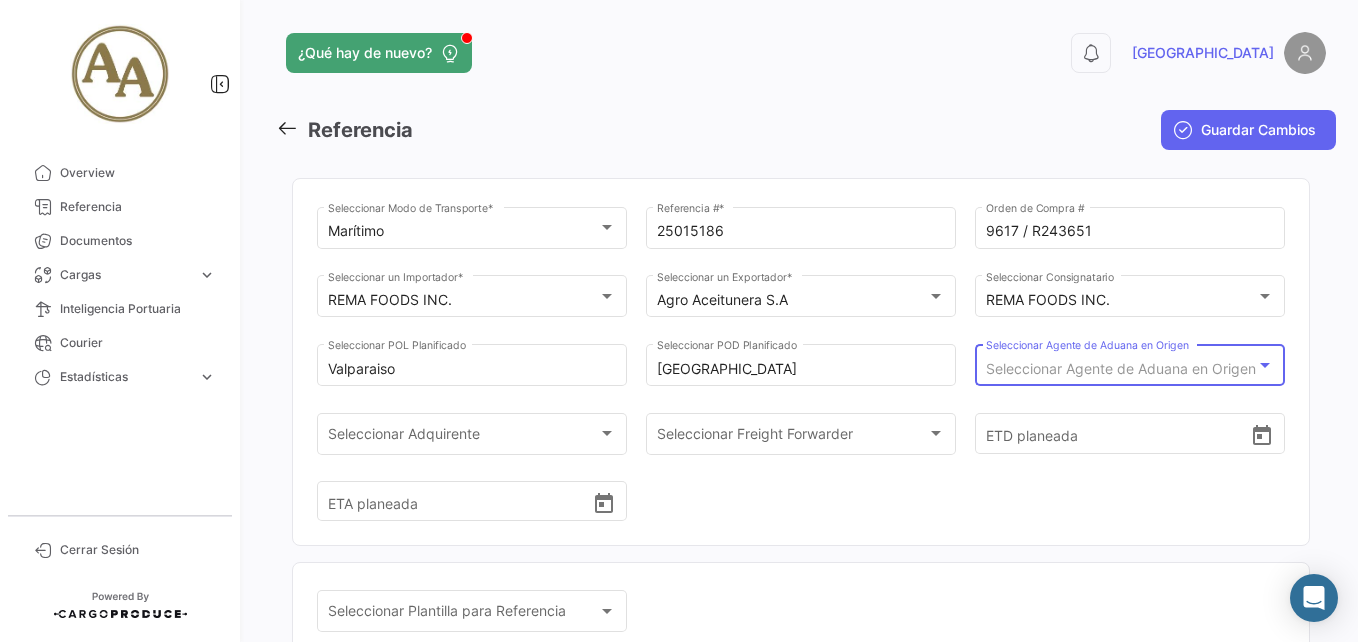 click on "Seleccionar
Agente de Aduana en Origen" at bounding box center [1121, 368] 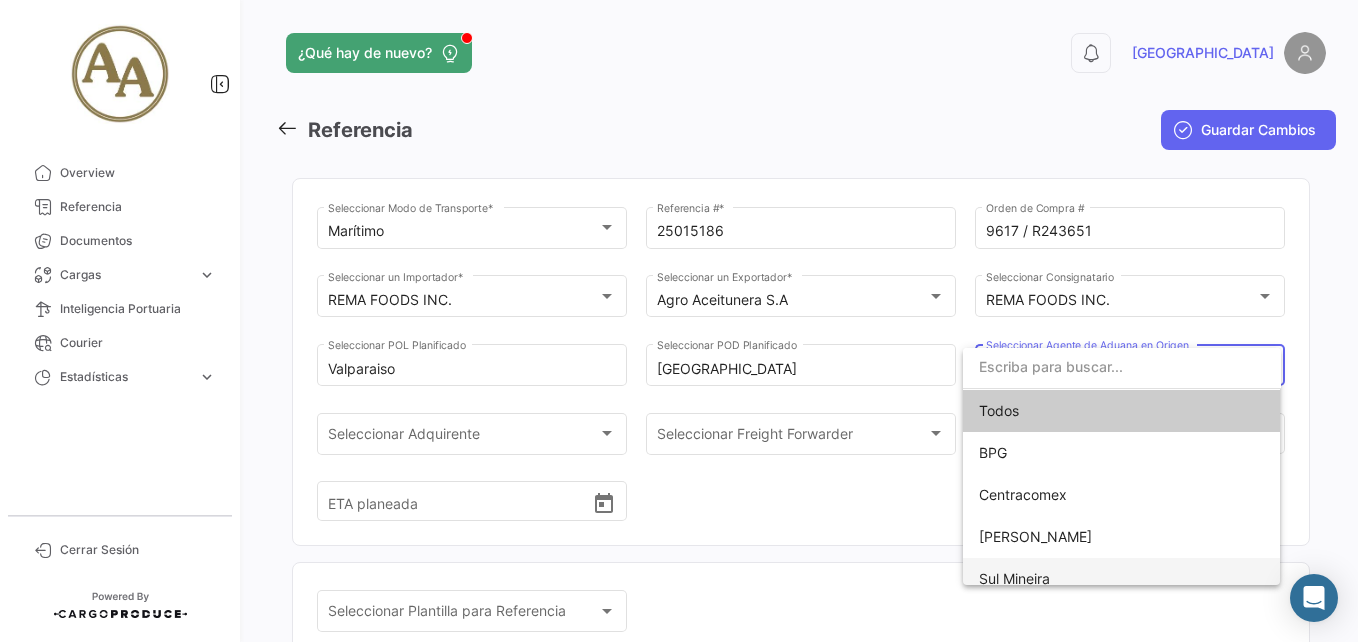 click on "Sul Mineira" at bounding box center (1122, 579) 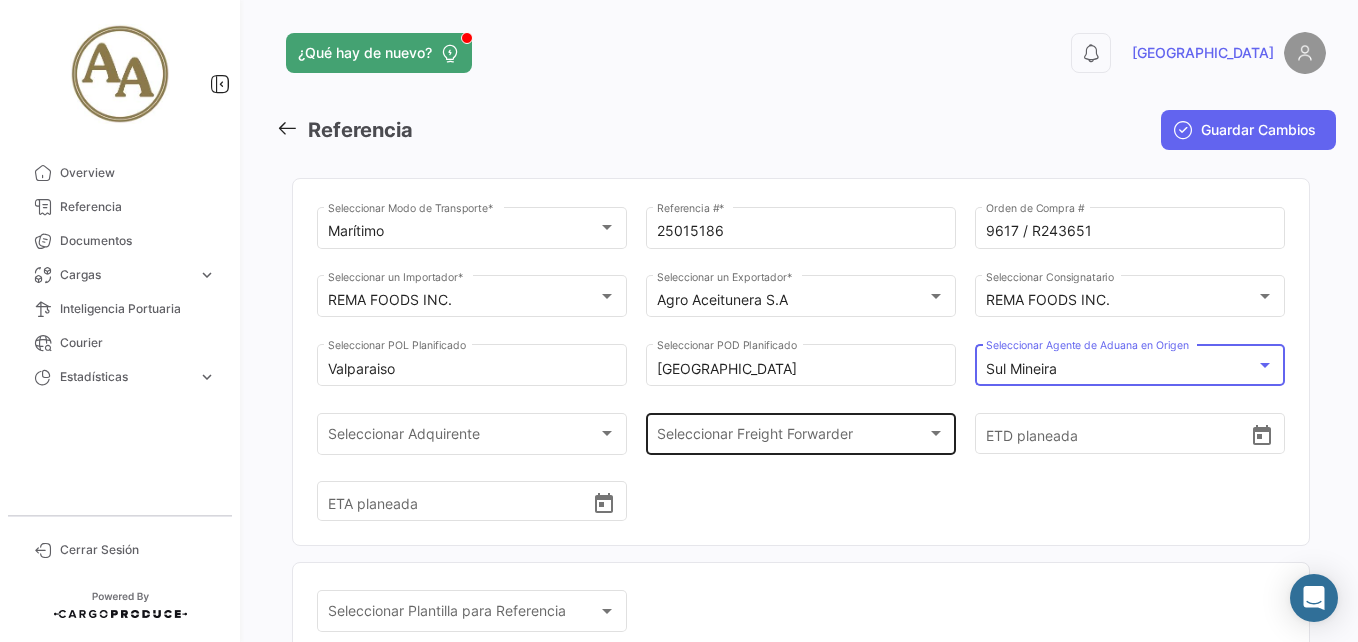 click on "Seleccionar Freight Forwarder" at bounding box center (792, 437) 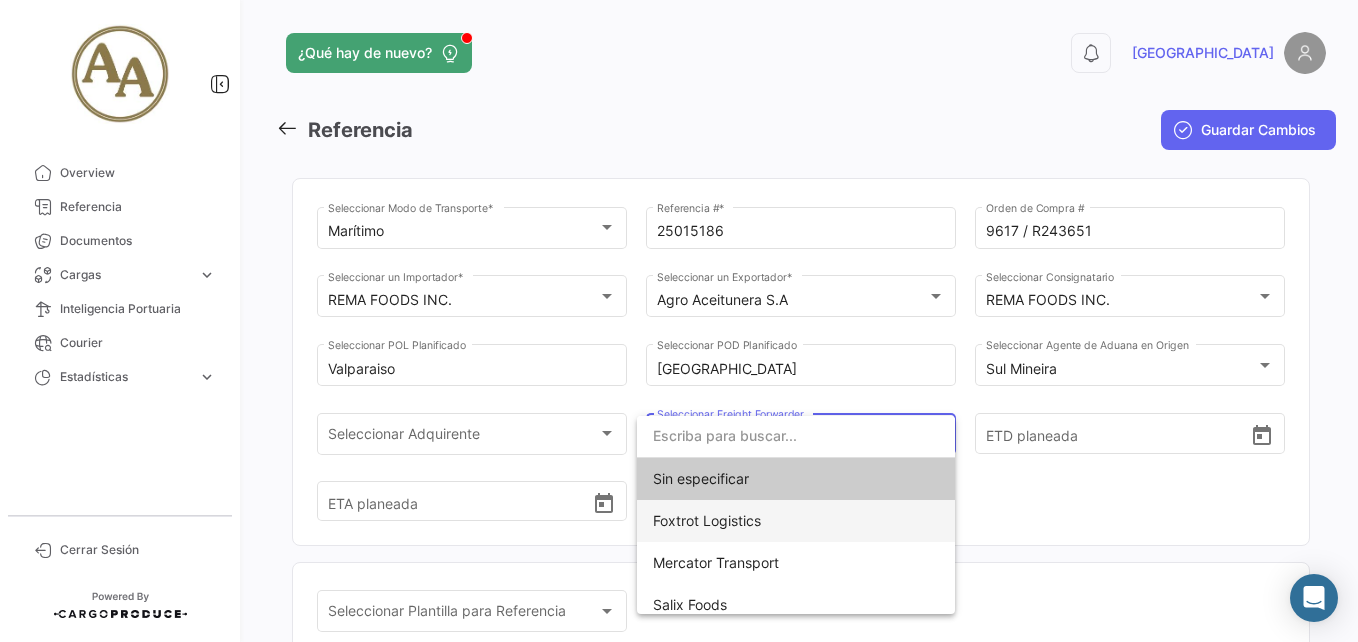 click on "Foxtrot Logistics" at bounding box center [796, 521] 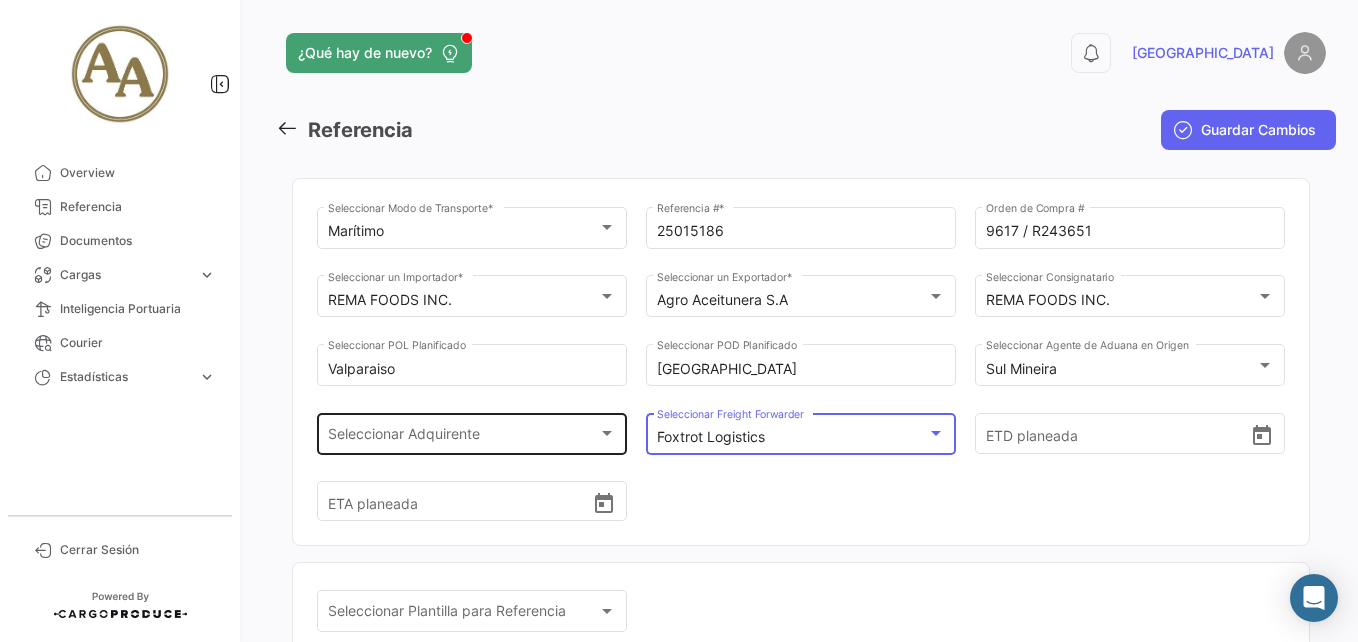 click on "Seleccionar Adquirente" at bounding box center [463, 437] 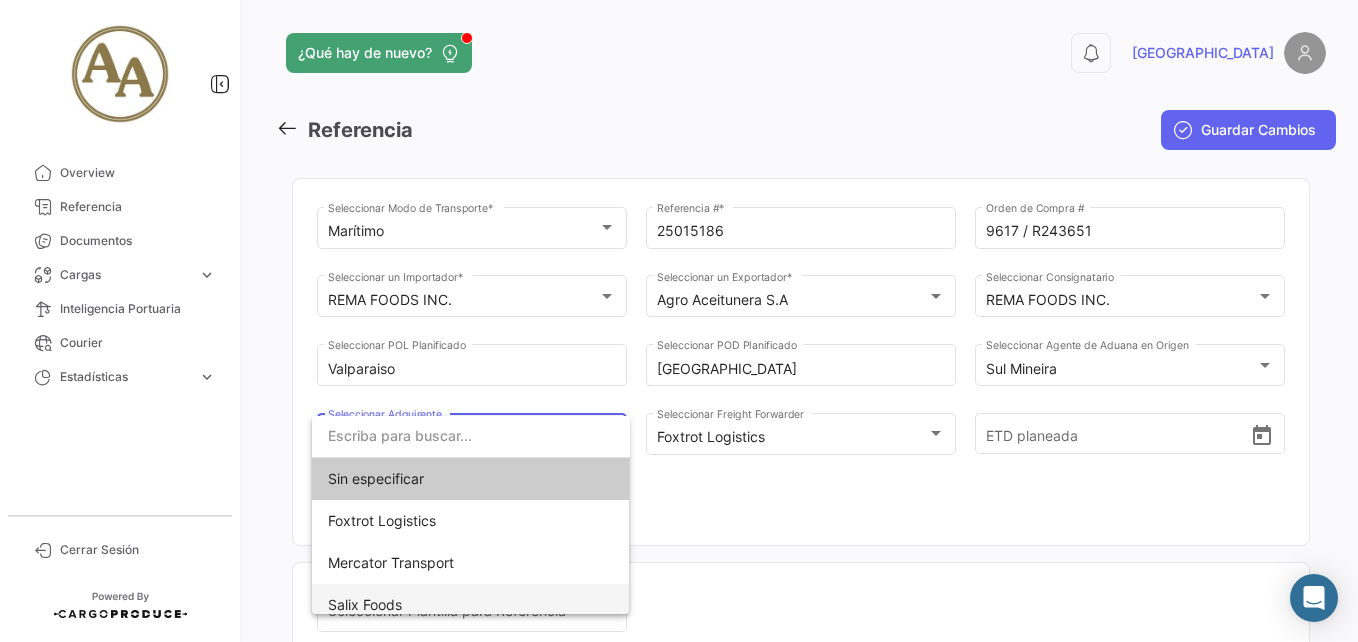 click on "Salix Foods" at bounding box center [471, 605] 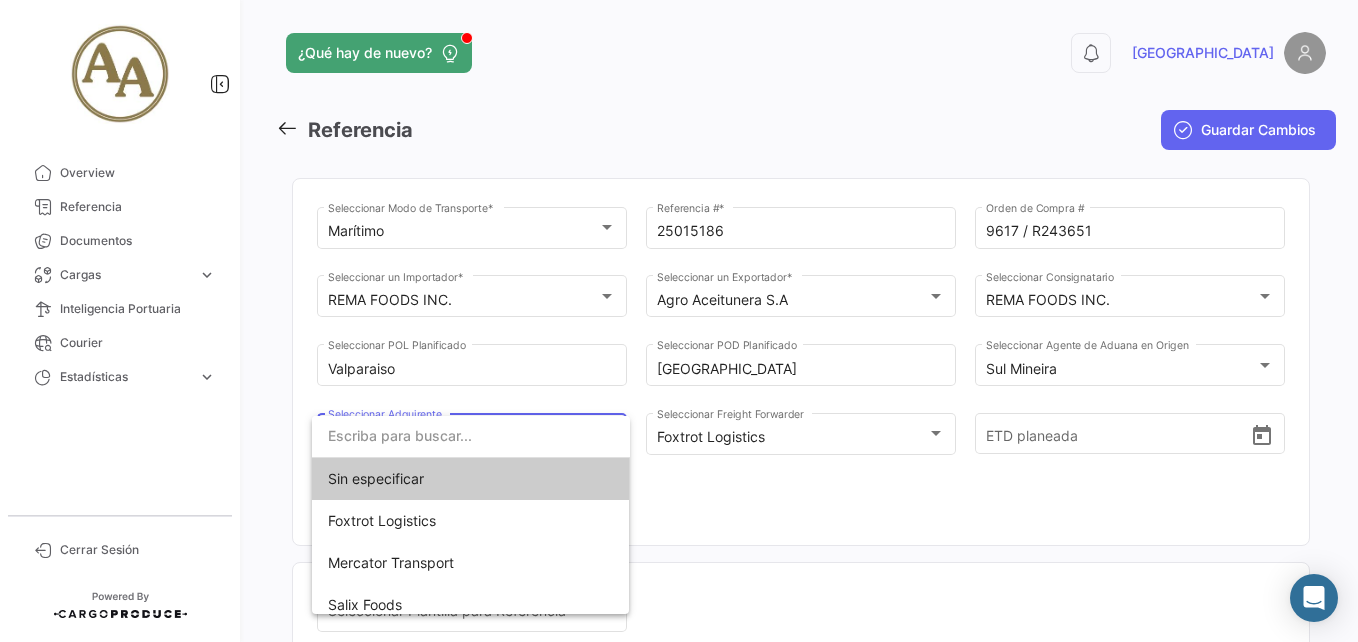 scroll, scrollTop: 0, scrollLeft: 0, axis: both 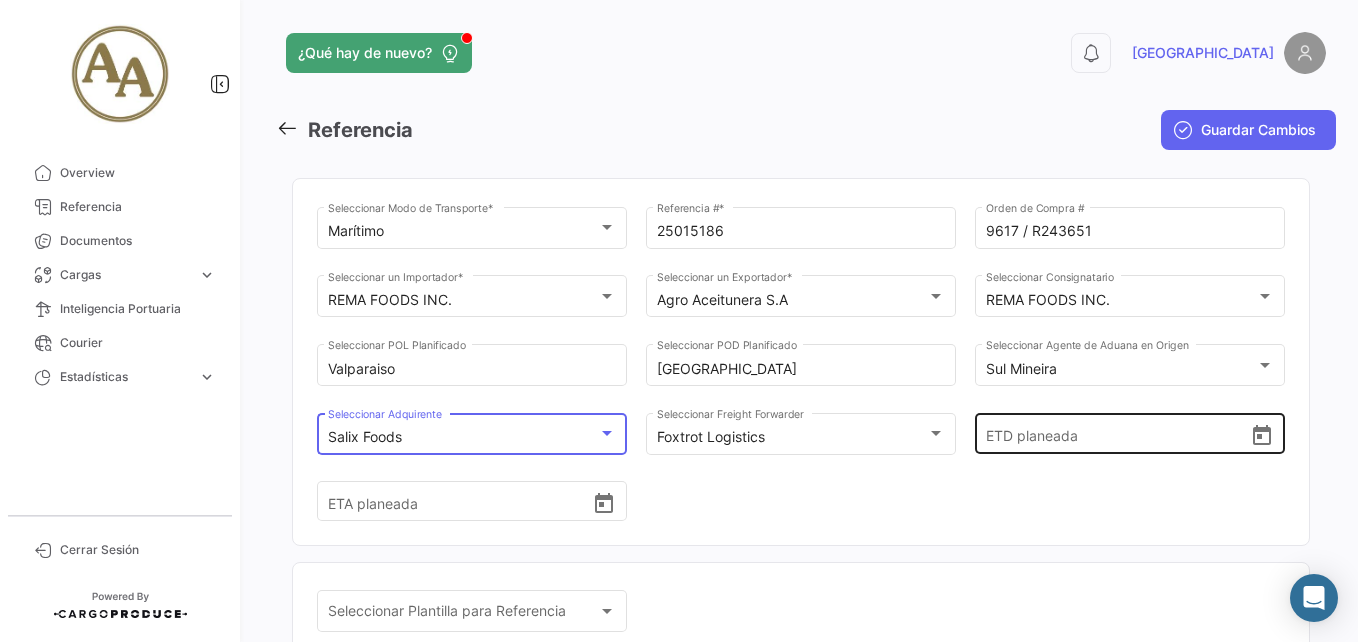 click on "ETD planeada" at bounding box center [1118, 434] 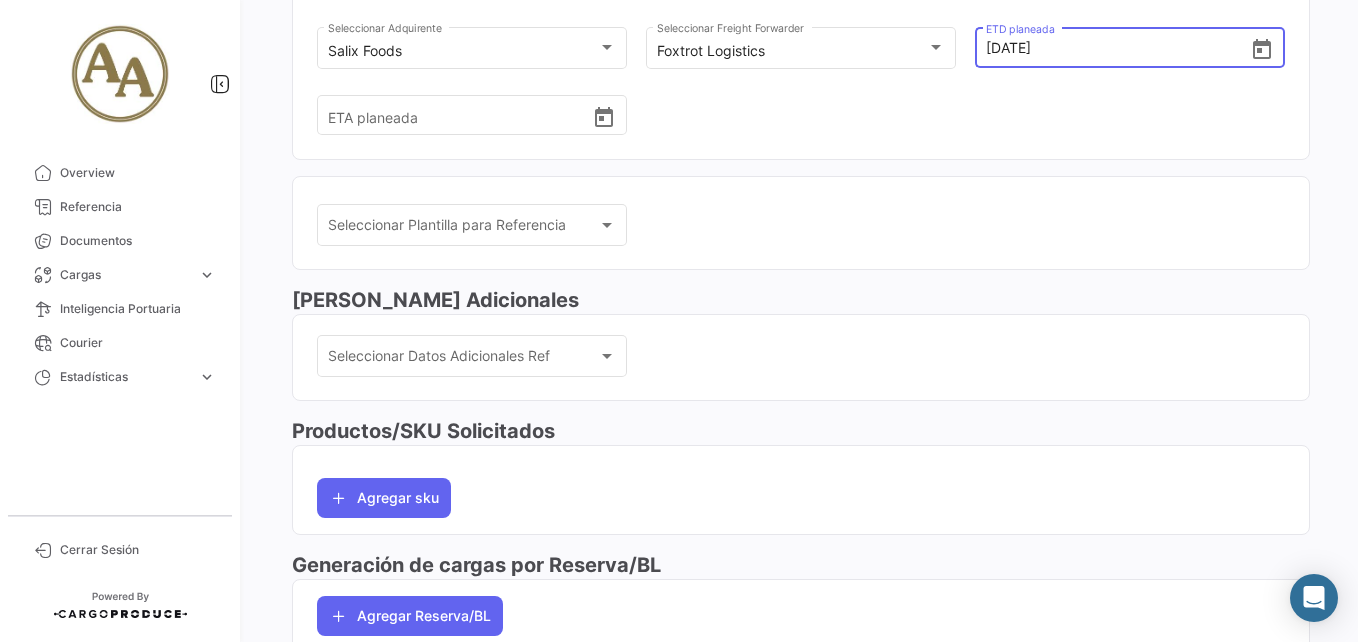 scroll, scrollTop: 400, scrollLeft: 0, axis: vertical 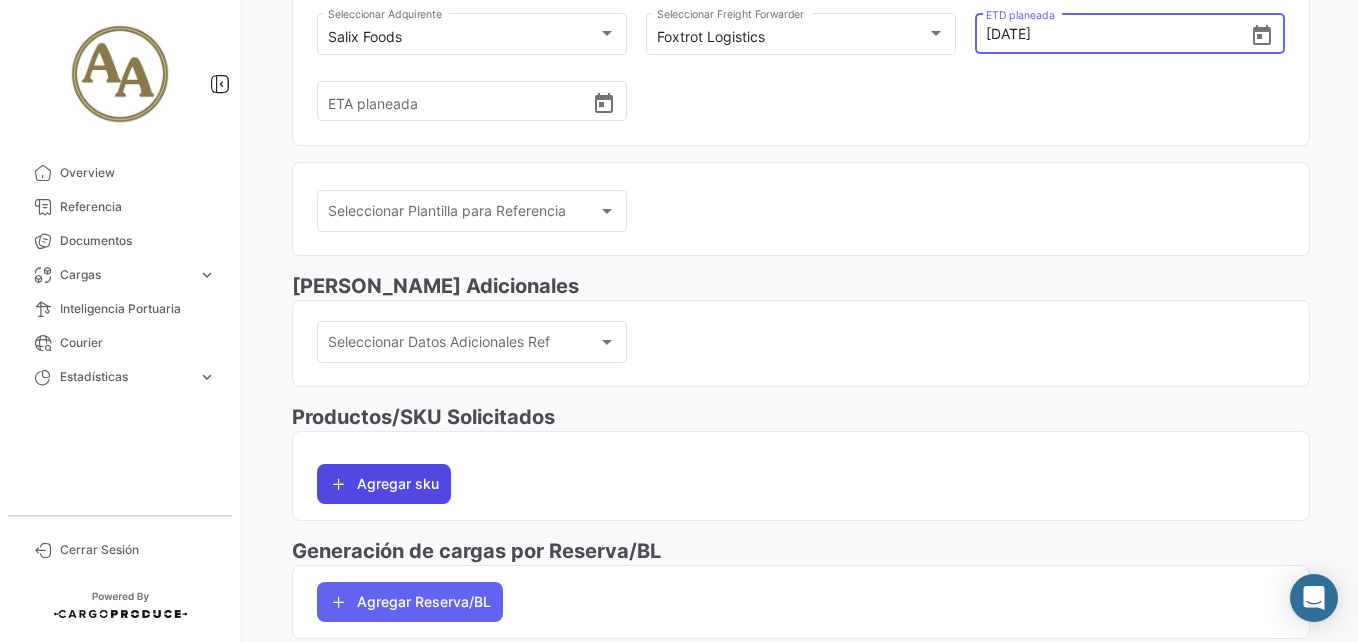type on "[DATE] 00:00" 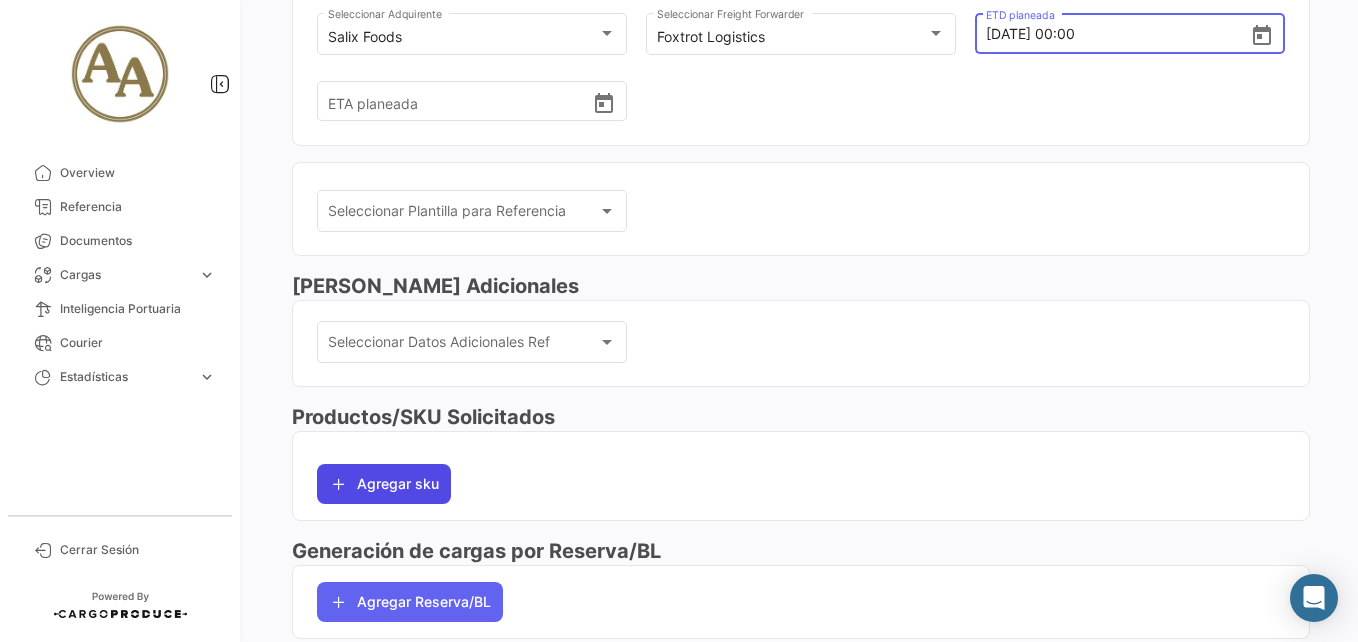 click on "Agregar sku" 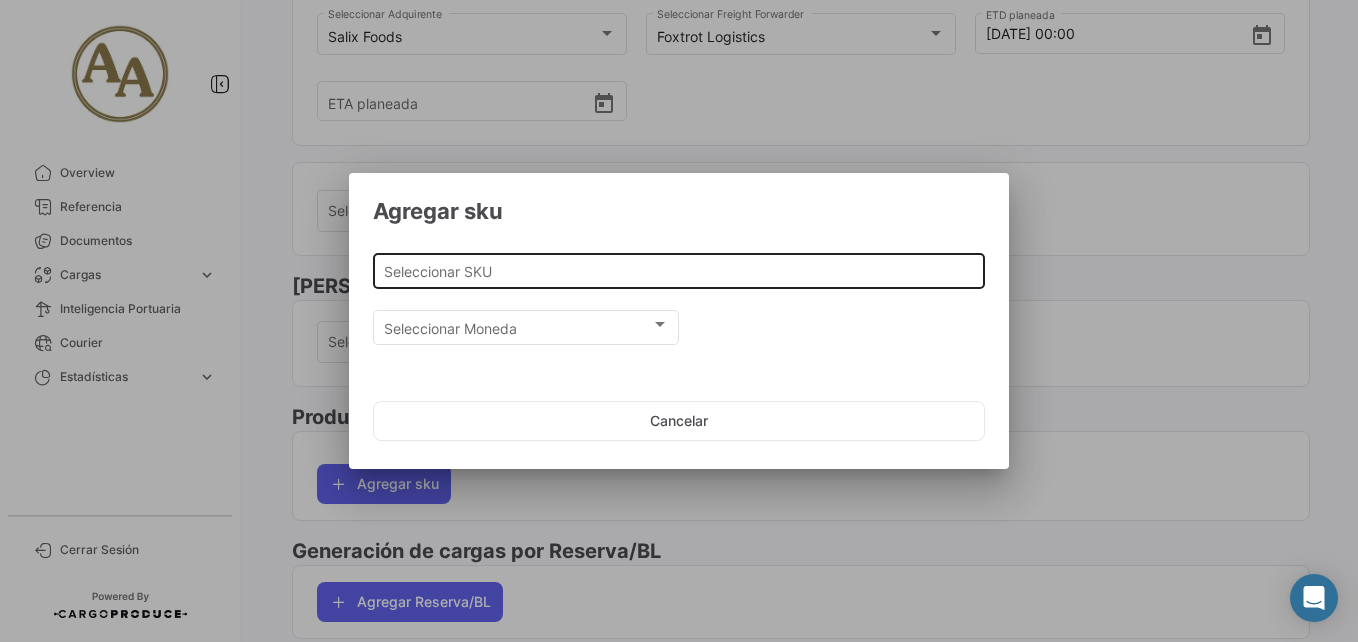 click on "Seleccionar
SKU" at bounding box center [679, 271] 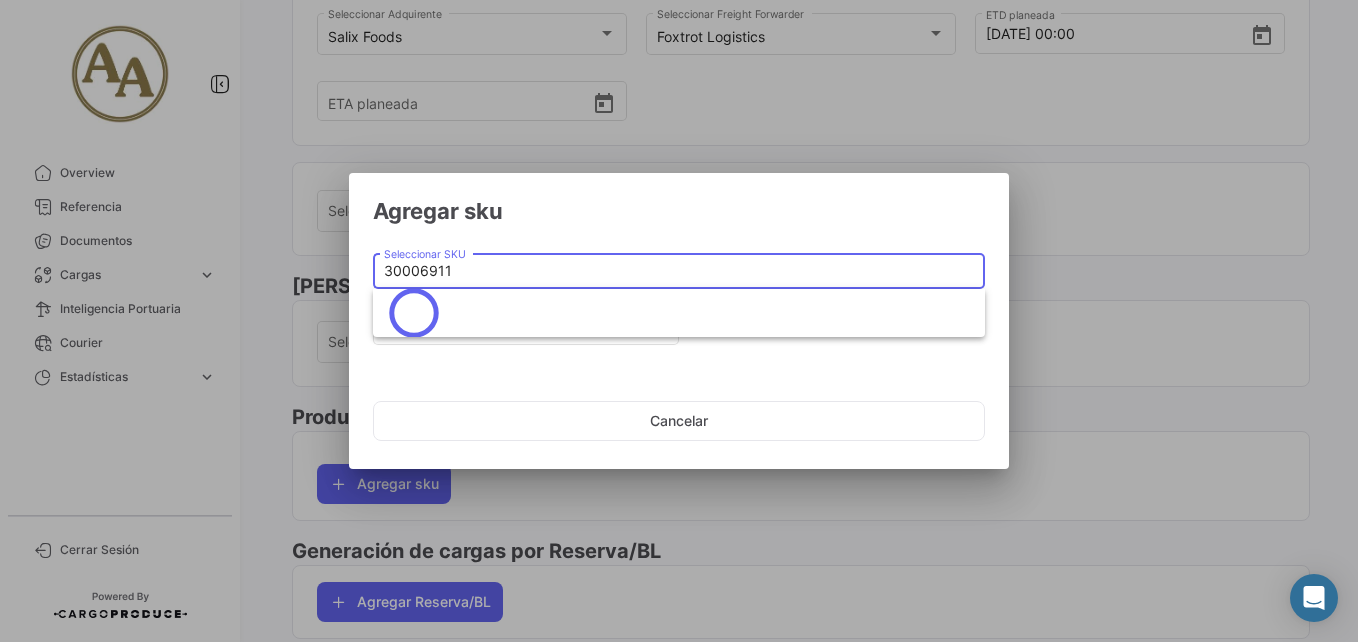 scroll, scrollTop: 0, scrollLeft: 0, axis: both 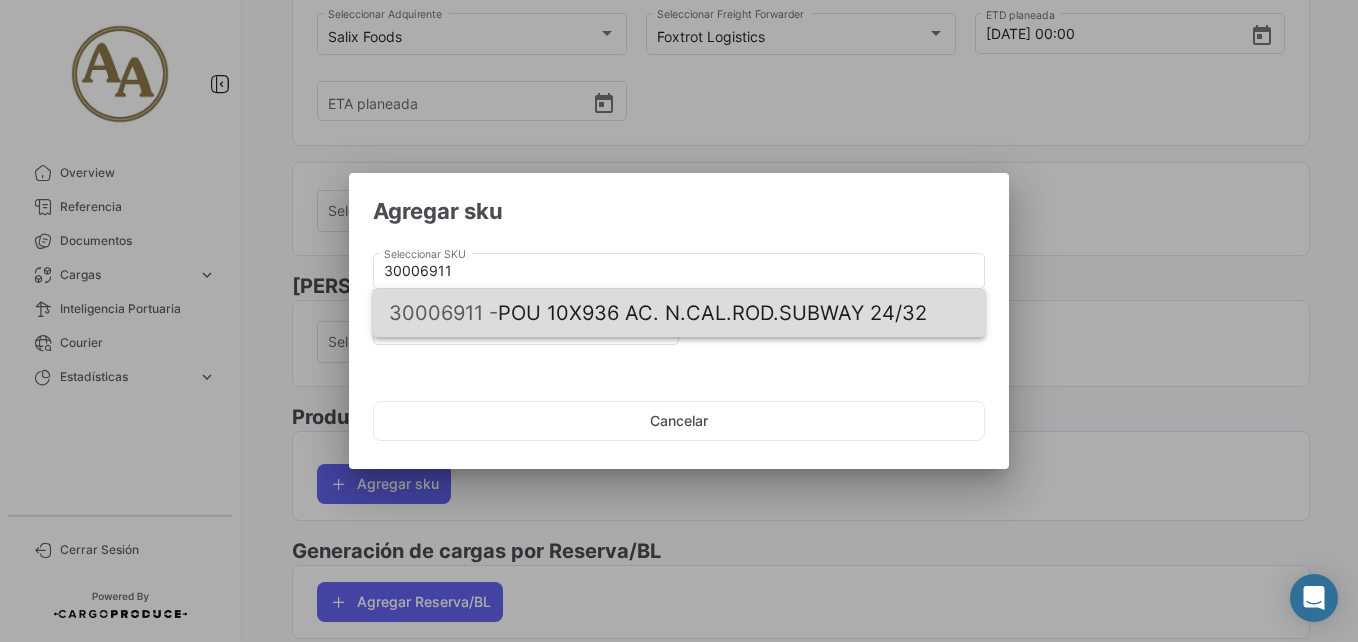 click on "30006911 -" at bounding box center [443, 313] 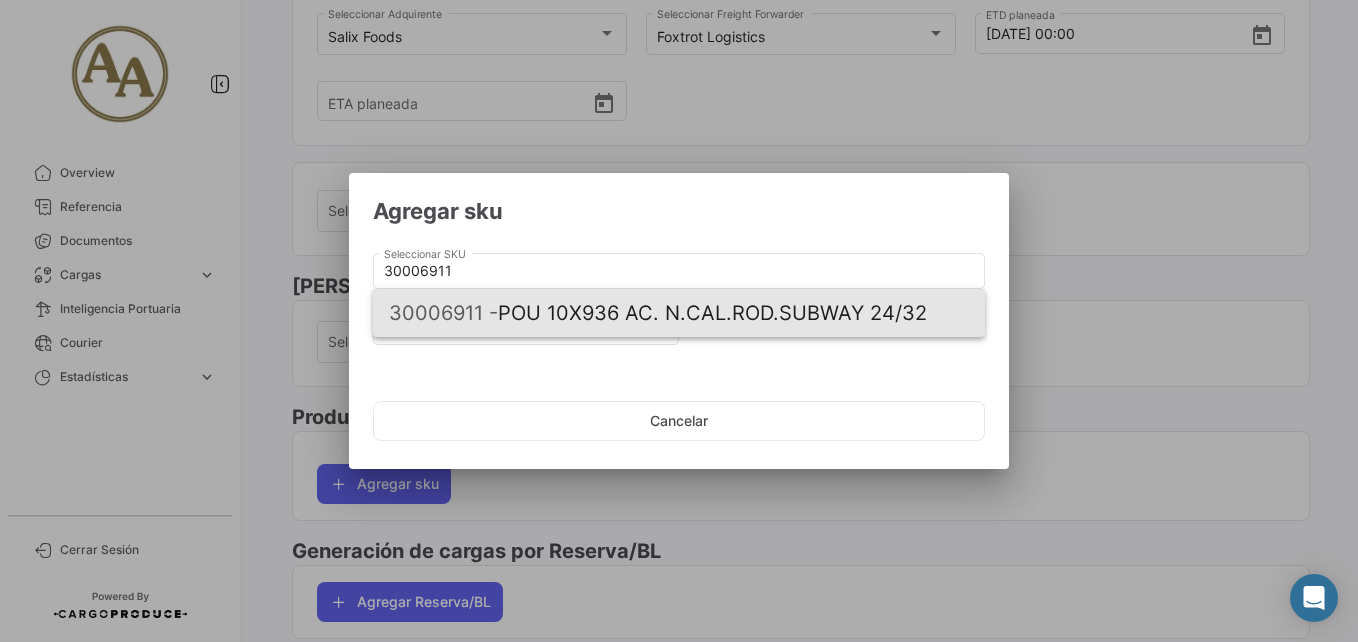 type on "POU 10X936 AC. N.CAL.ROD.SUBWAY  24/32" 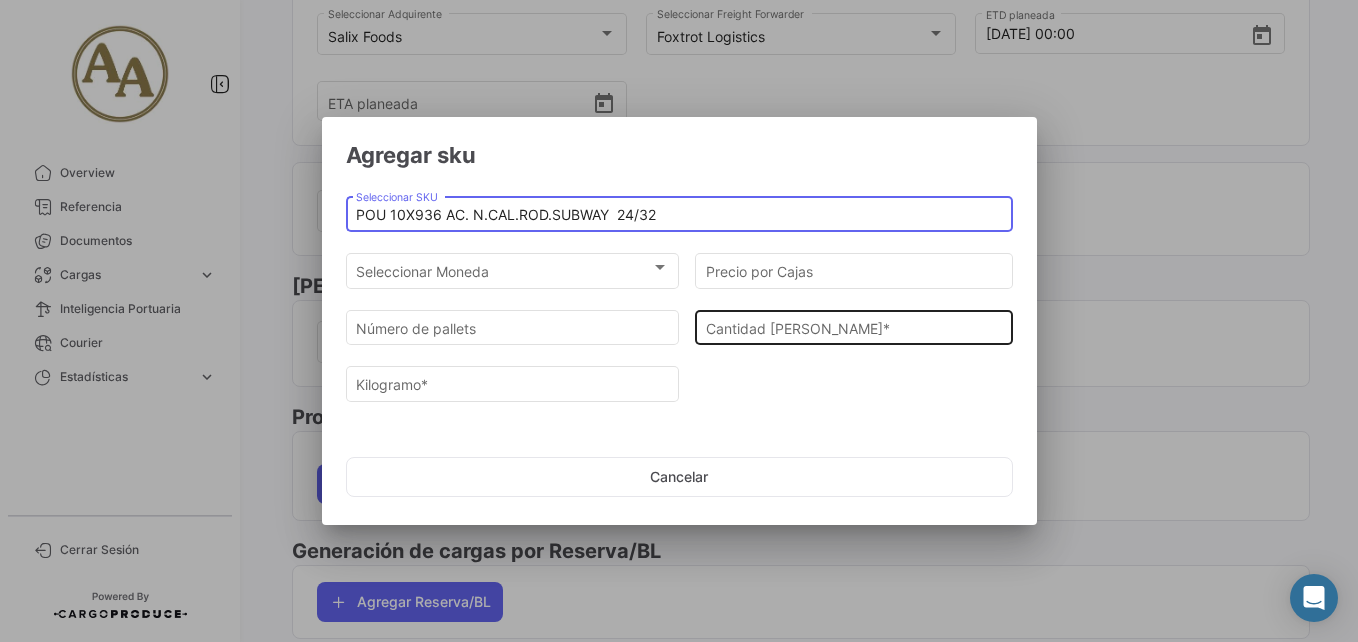 click on "Cantidad [PERSON_NAME]  *" at bounding box center [854, 328] 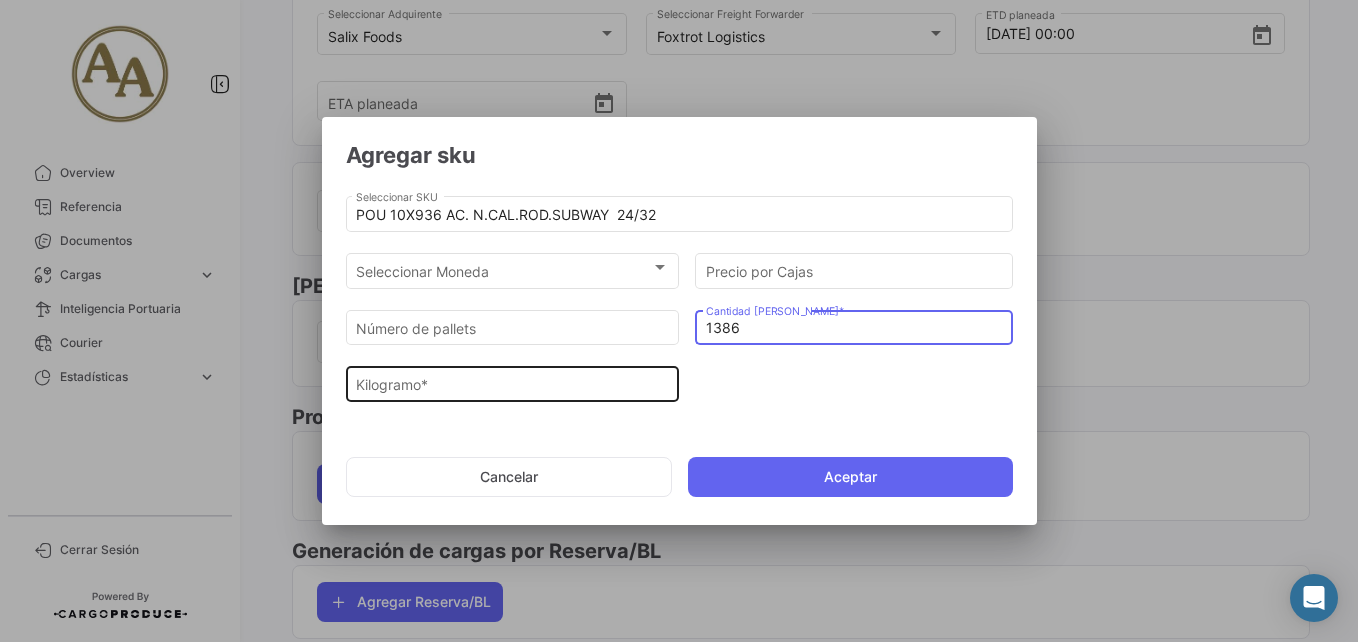 type on "1386" 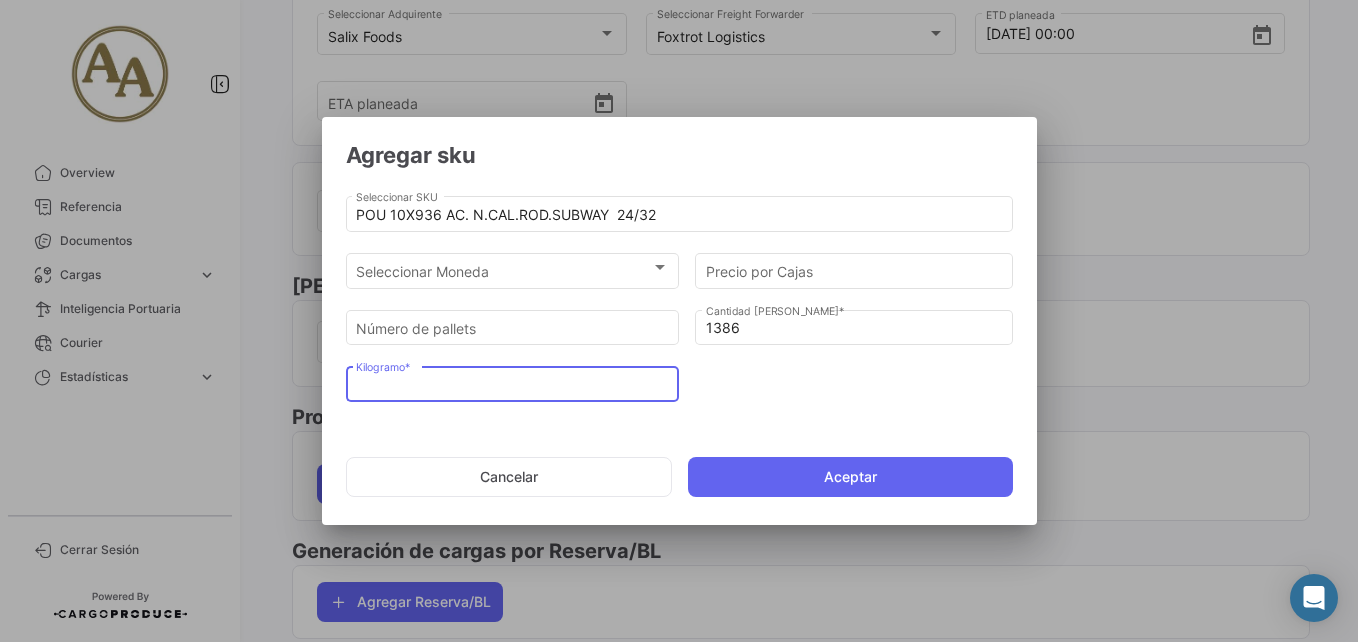 click on "Kilogramo  *" at bounding box center [512, 385] 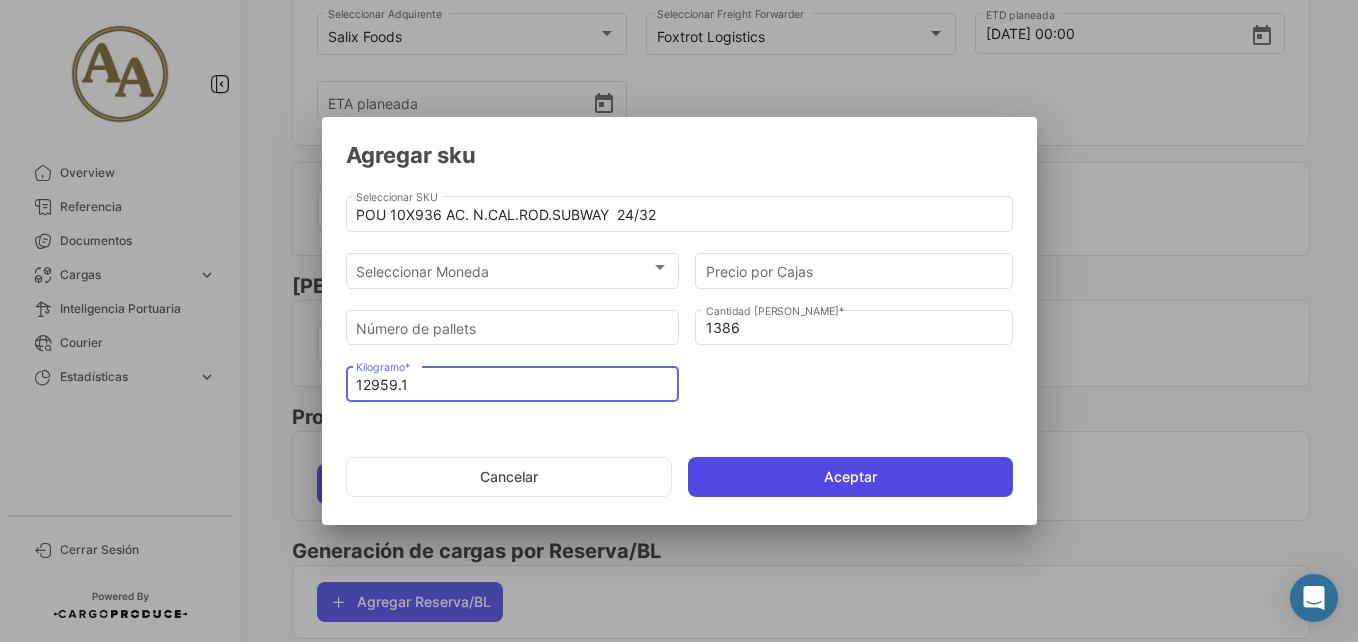 type on "12959.1" 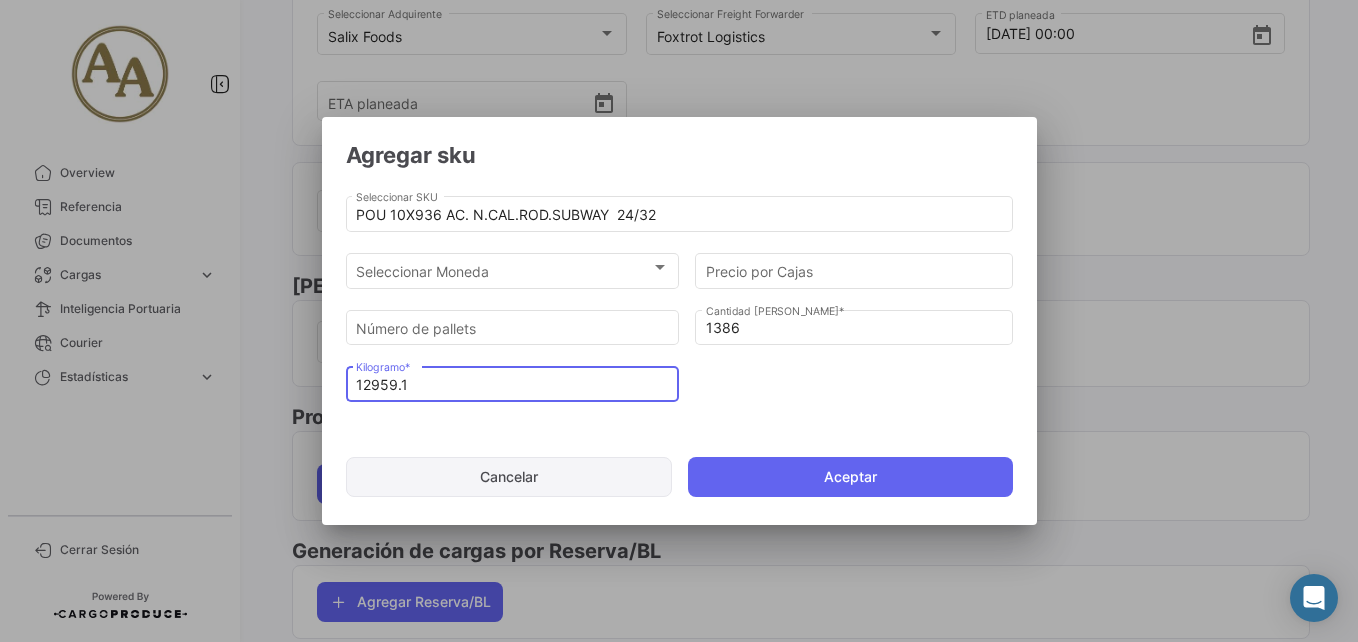 drag, startPoint x: 869, startPoint y: 464, endPoint x: 666, endPoint y: 464, distance: 203 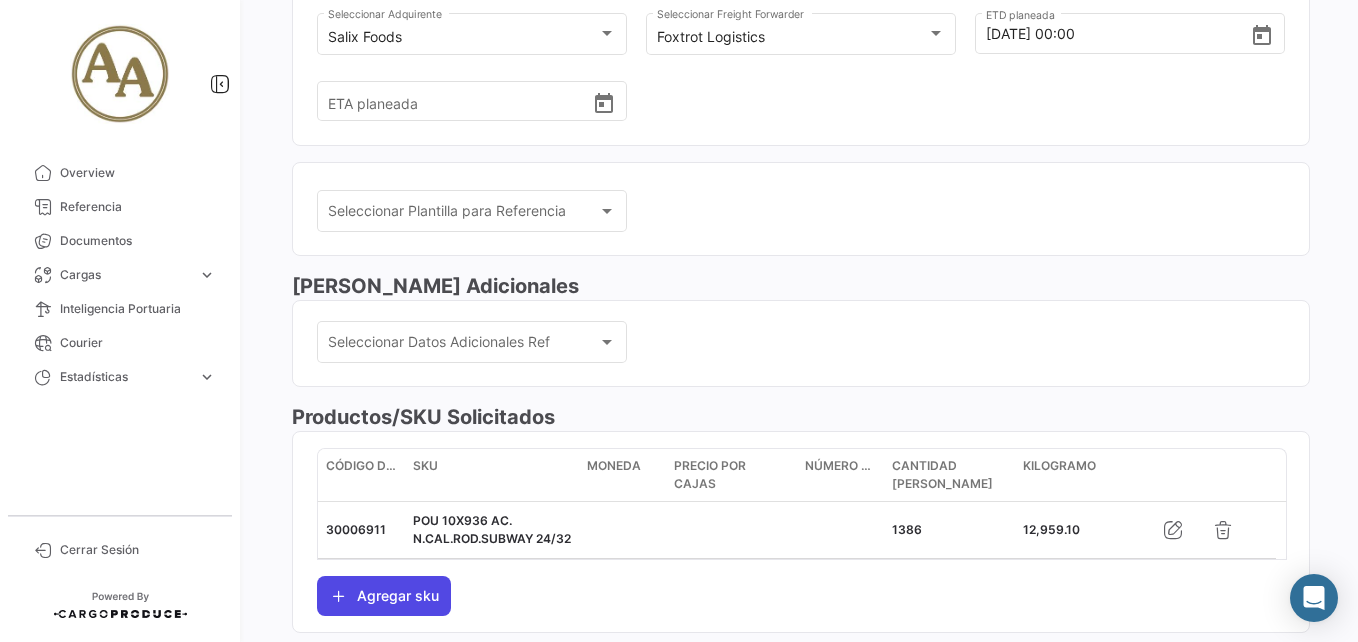 click on "Agregar sku" 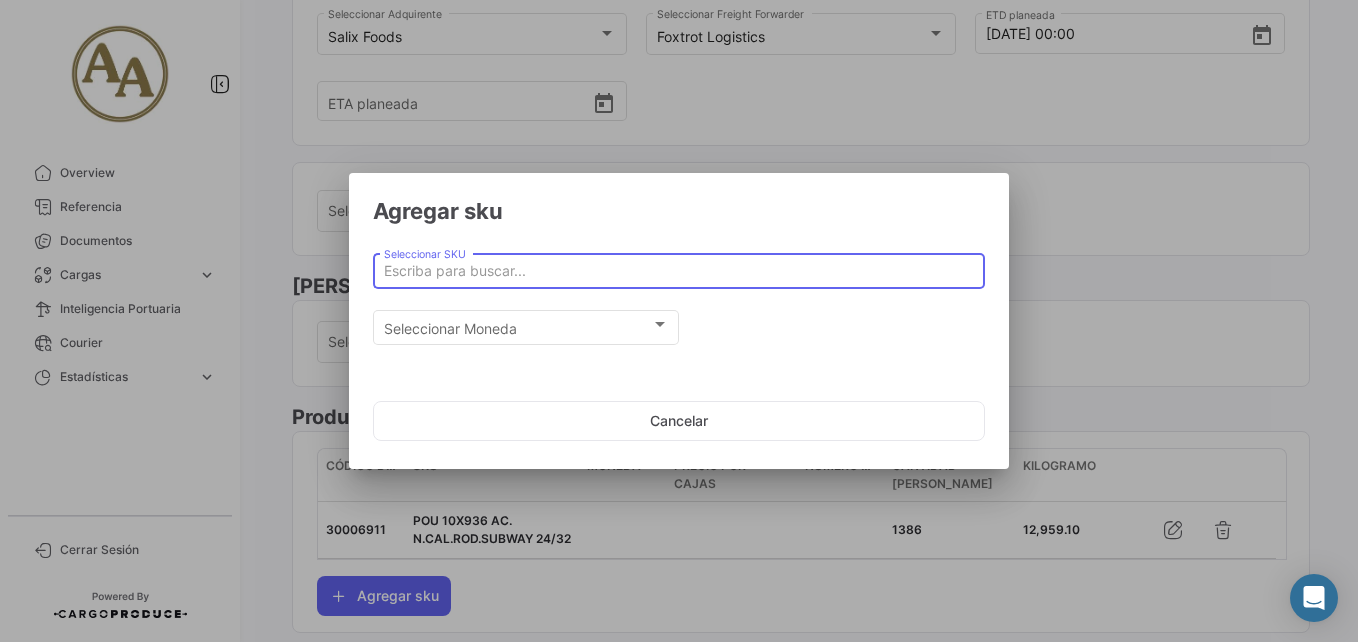 click on "Seleccionar
SKU" at bounding box center [679, 271] 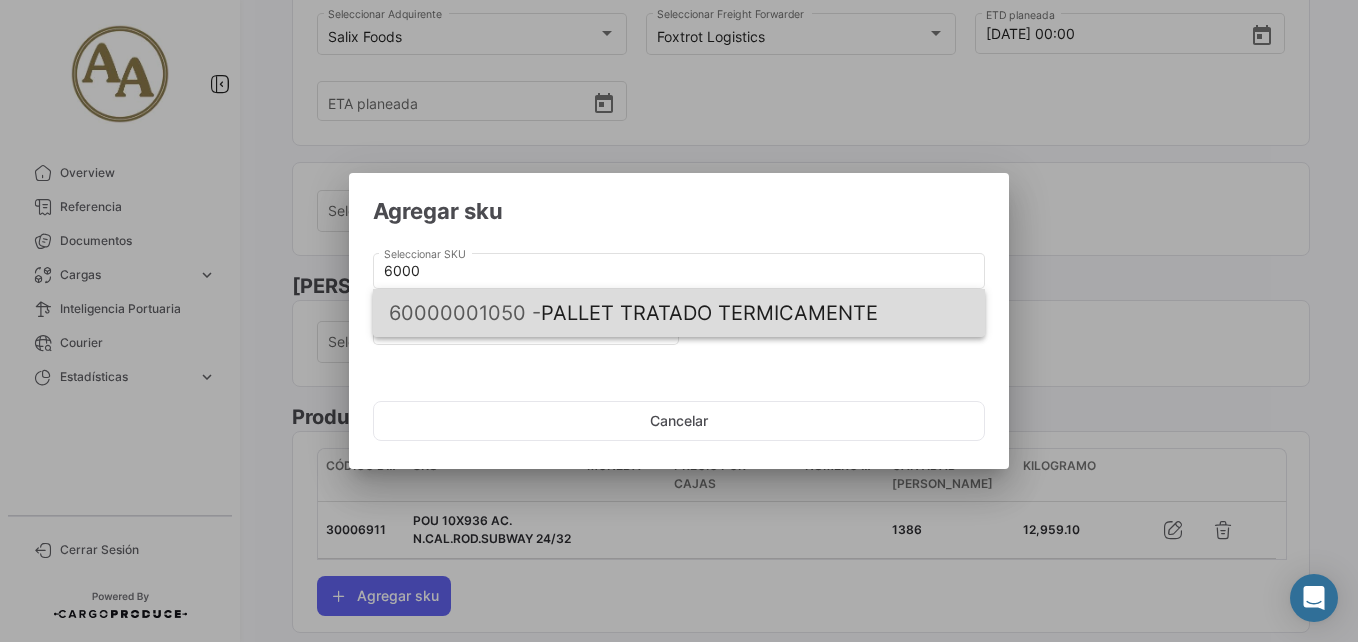 click on "60000001050 -    PALLET TRATADO TERMICAMENTE" at bounding box center [679, 313] 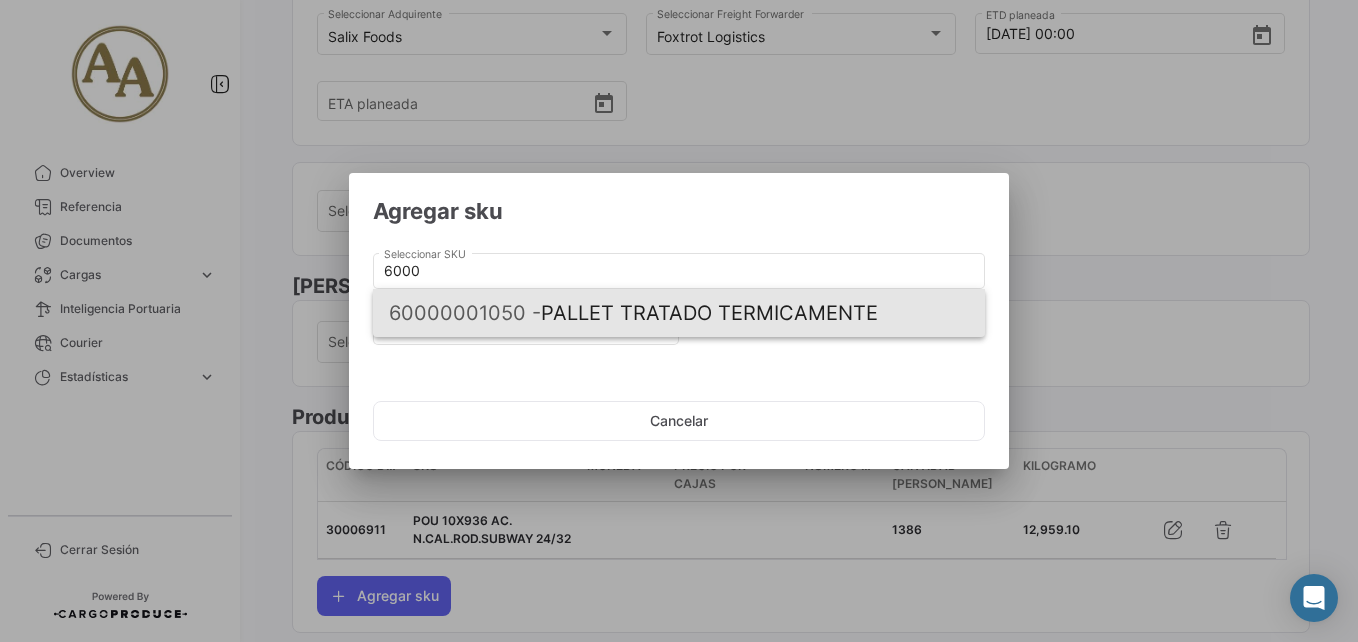 type on "PALLET TRATADO TERMICAMENTE" 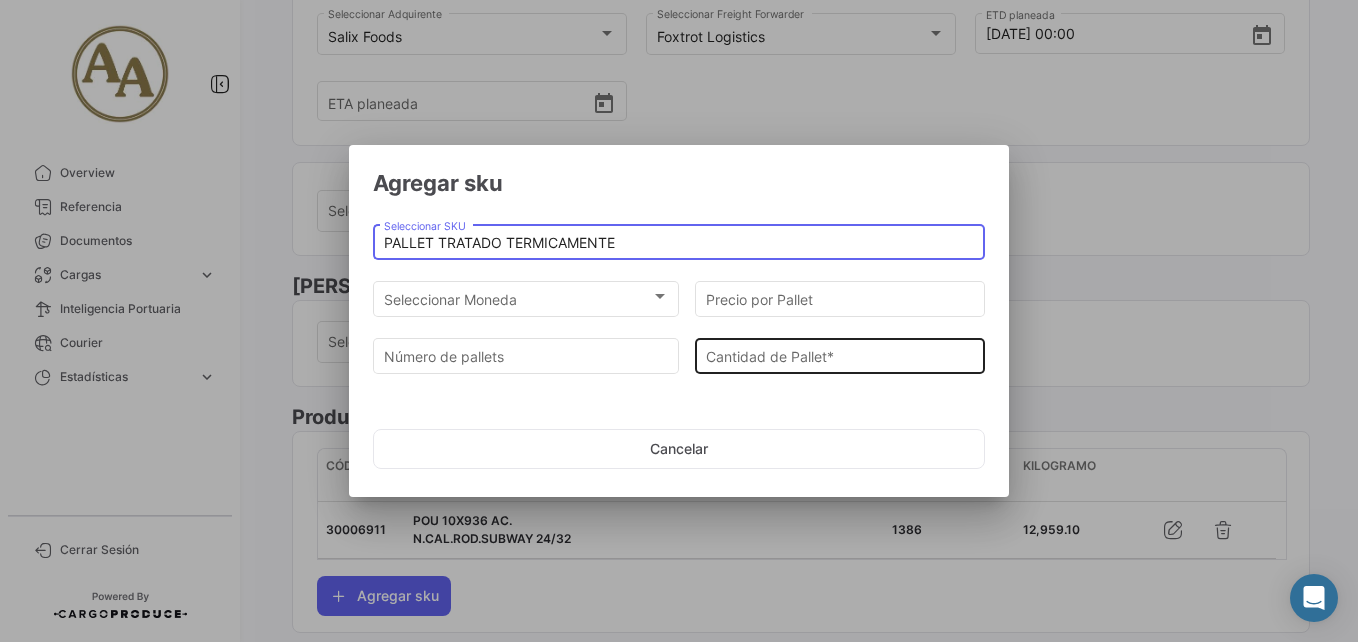 click on "Cantidad de Pallet  *" at bounding box center [840, 356] 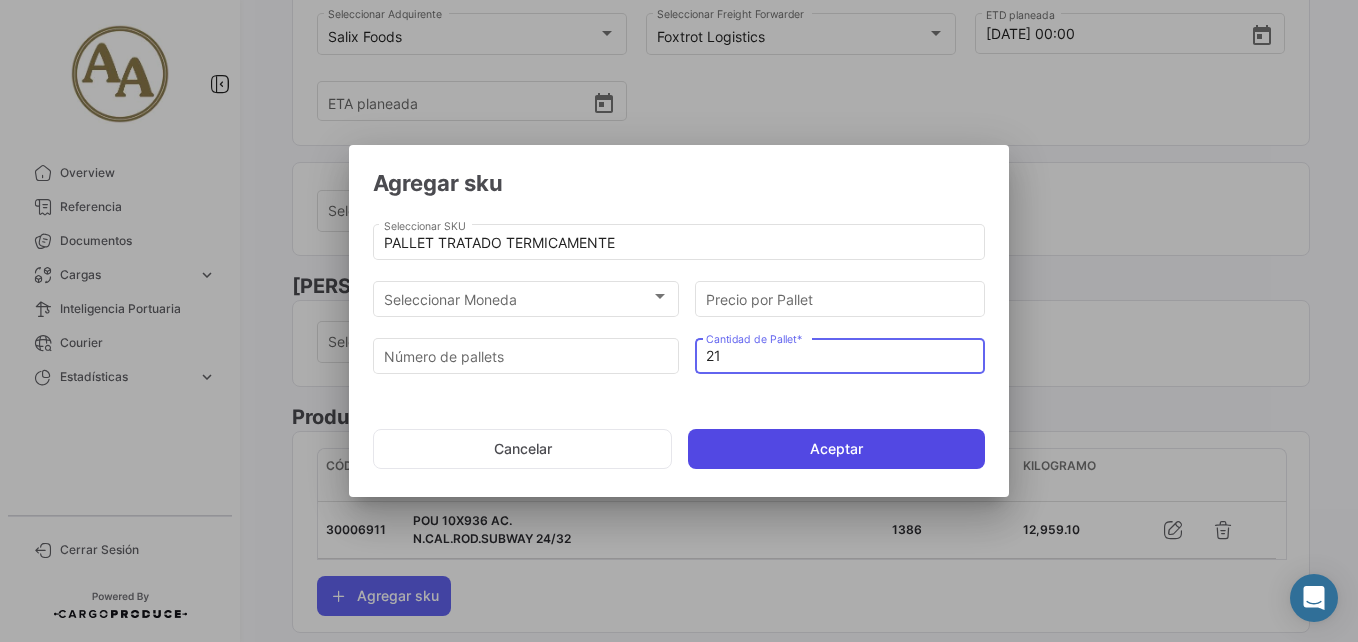 type on "21" 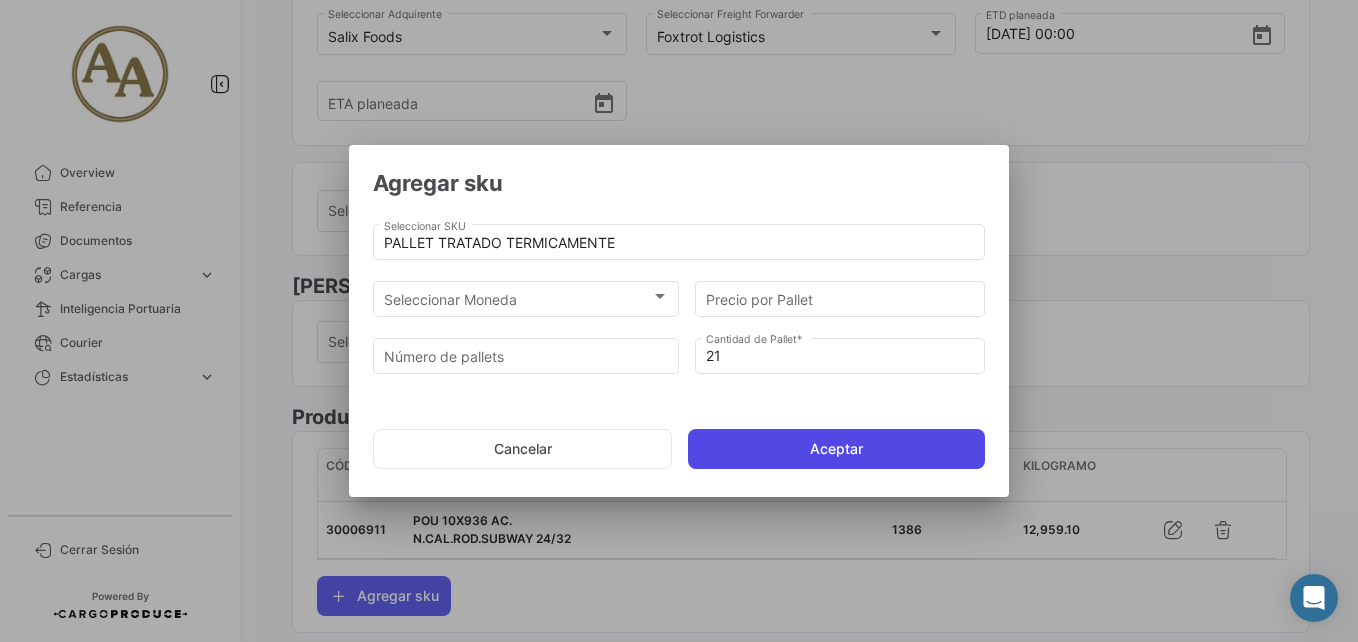 click on "Aceptar" 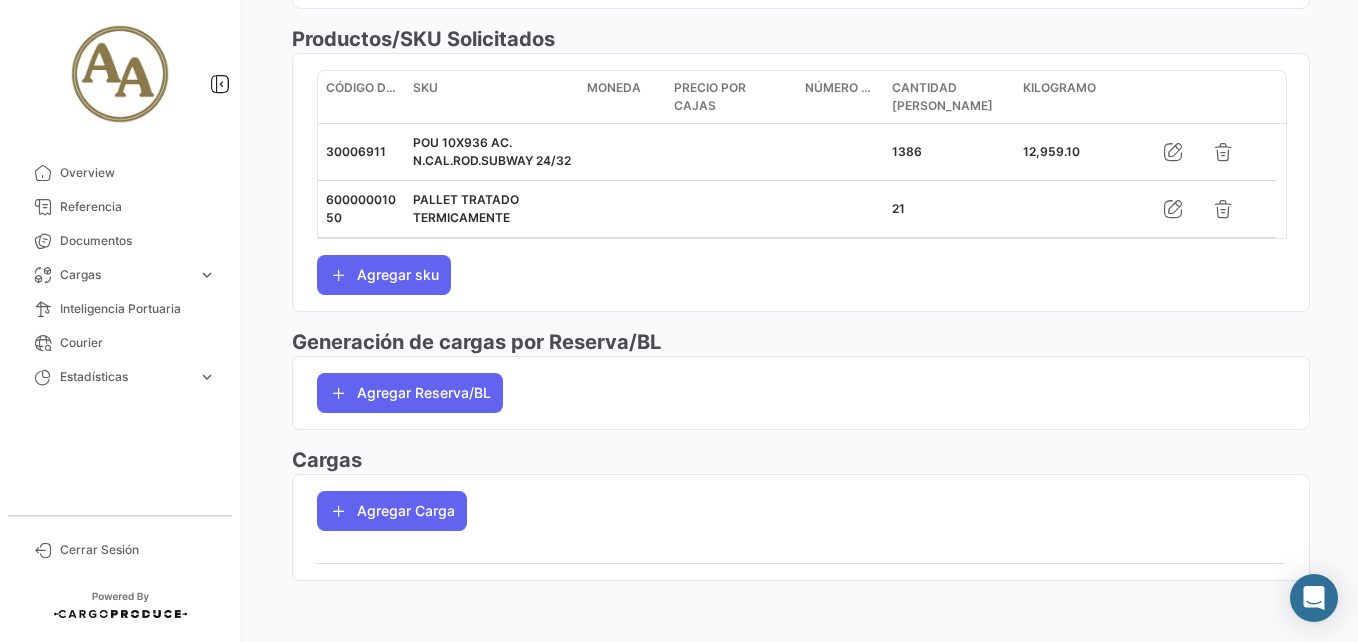 scroll, scrollTop: 795, scrollLeft: 0, axis: vertical 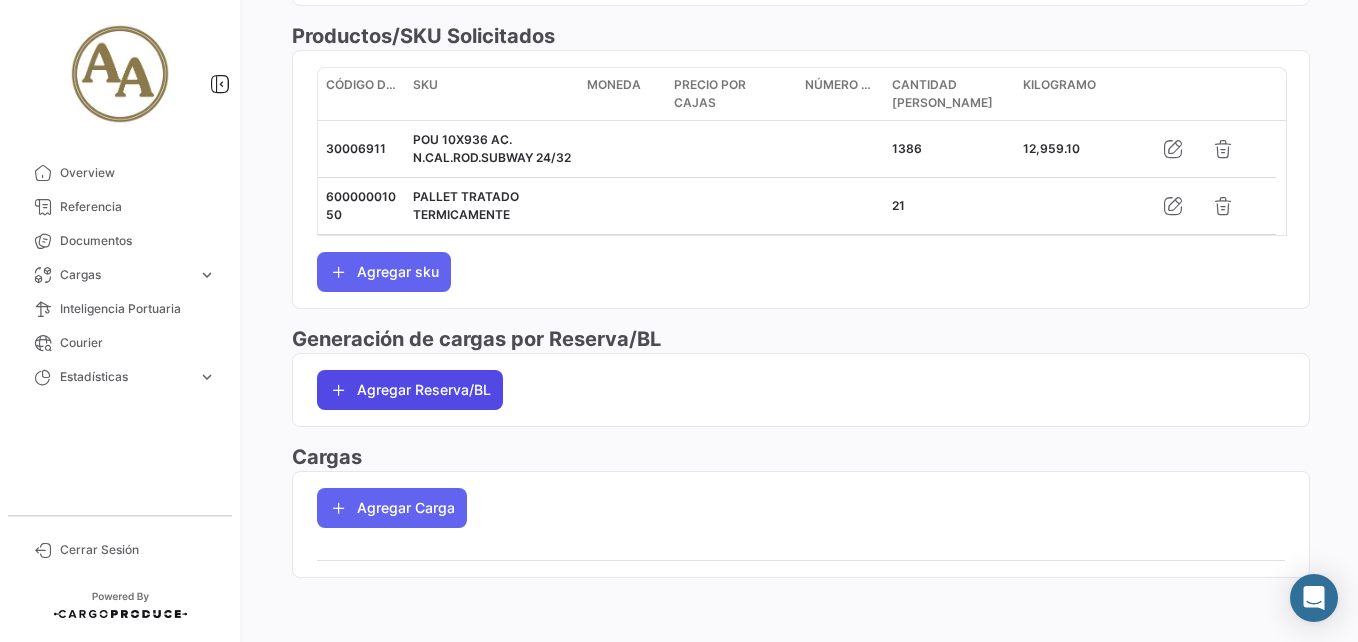 drag, startPoint x: 441, startPoint y: 398, endPoint x: 889, endPoint y: 296, distance: 459.4649 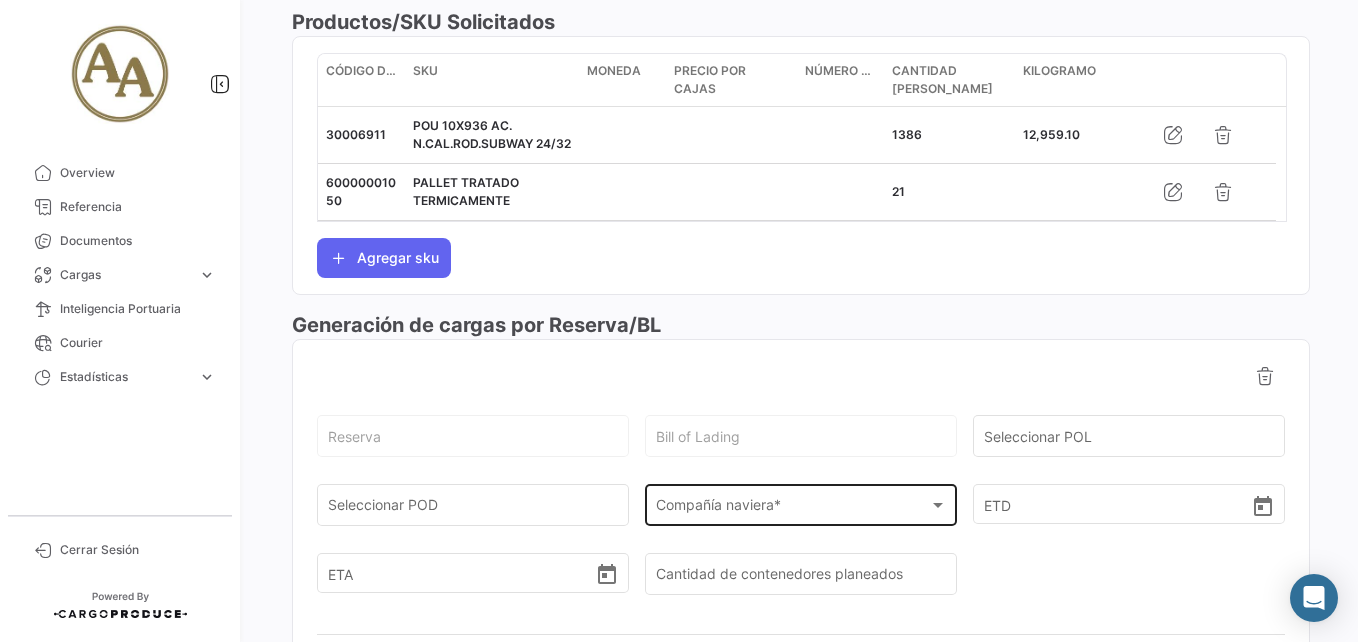 click on "Compañía naviera *" at bounding box center (792, 509) 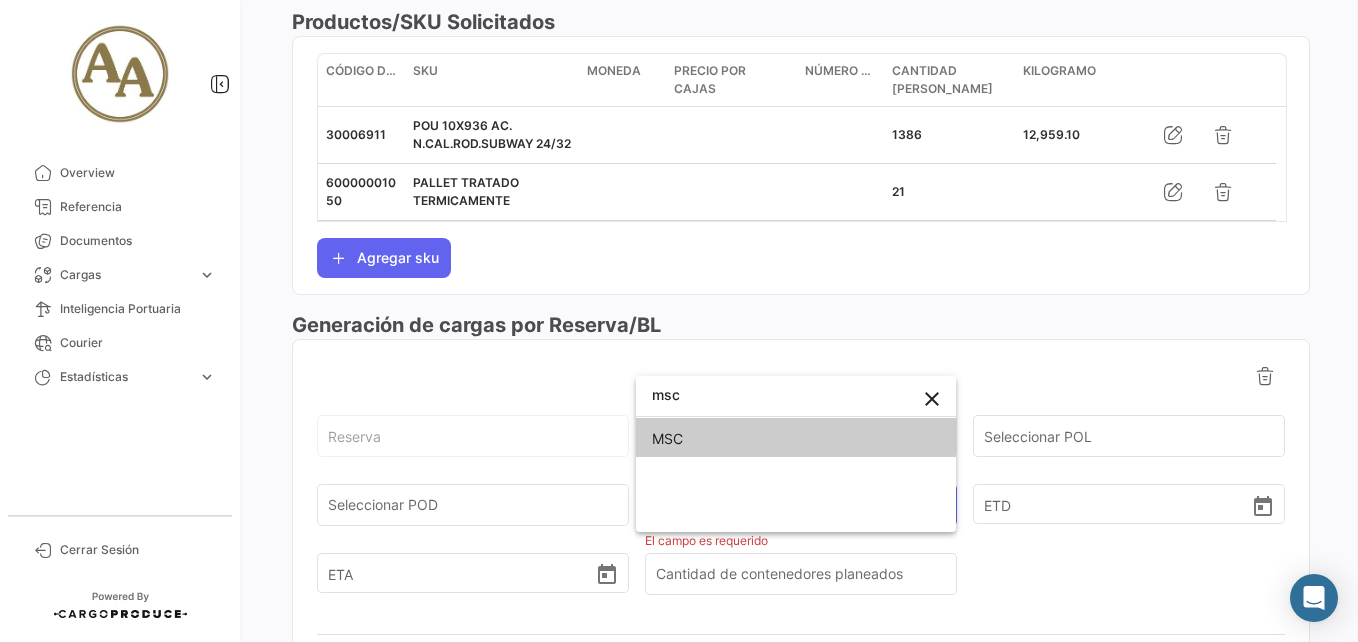 type on "msc" 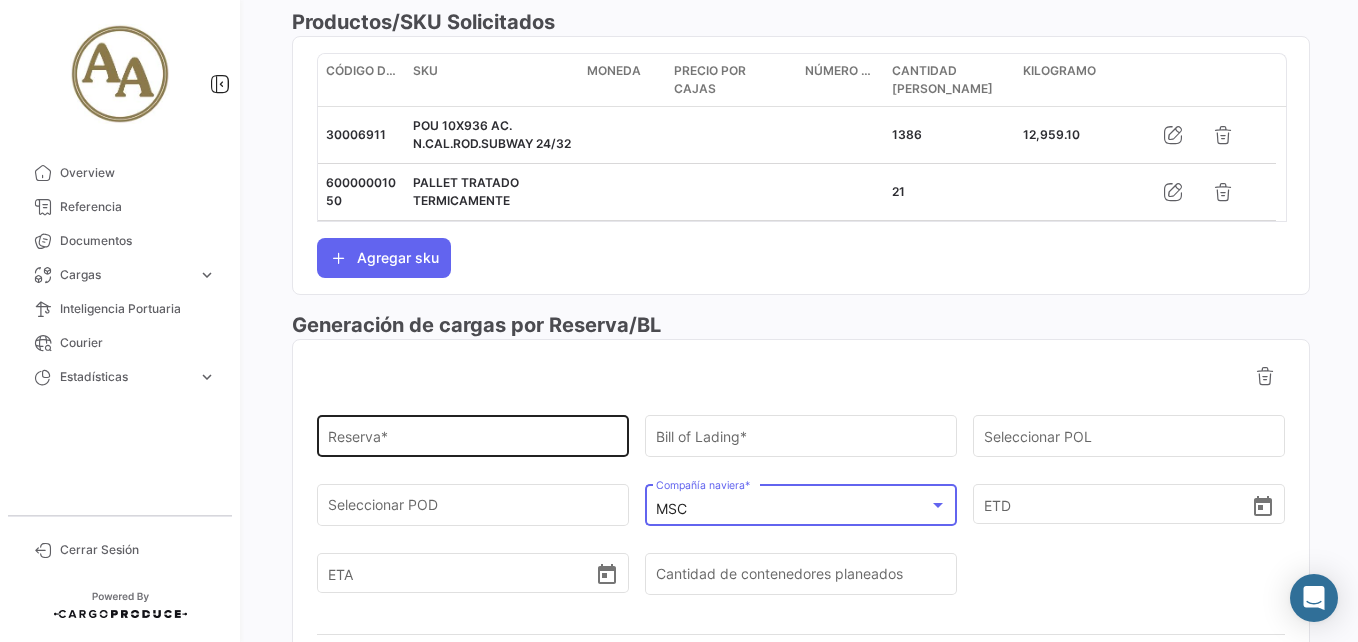 click on "Reserva  *" at bounding box center [473, 440] 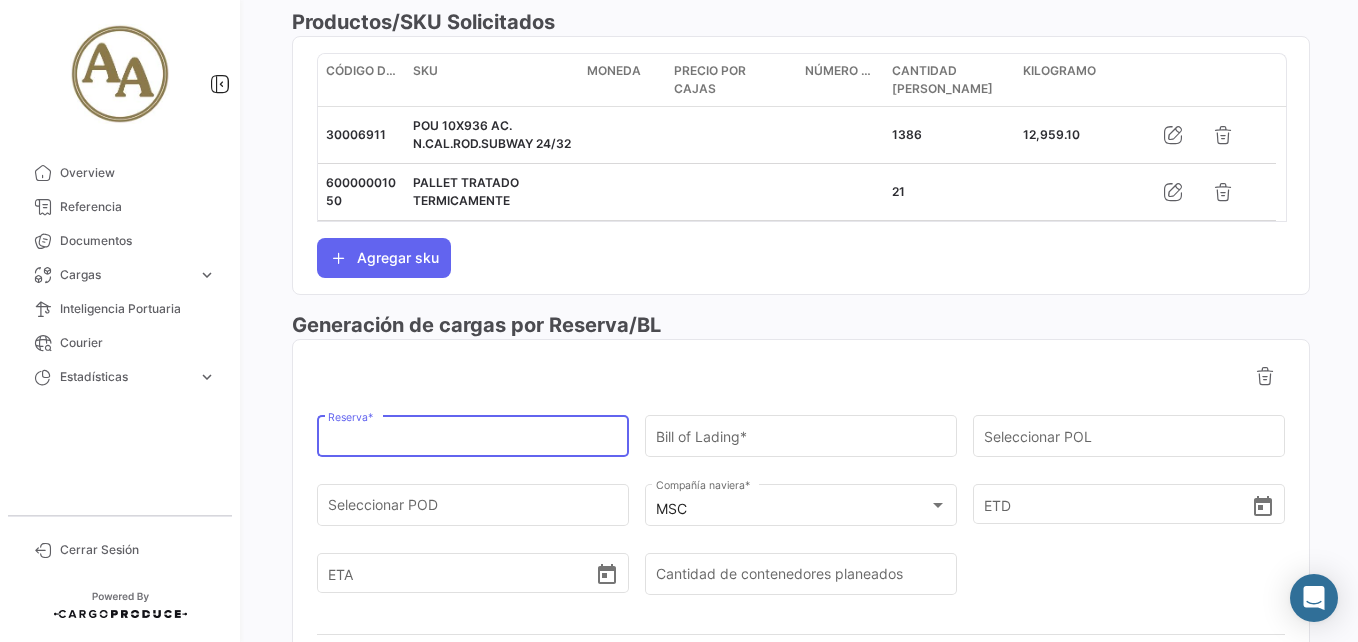 paste on "EBKG13680607" 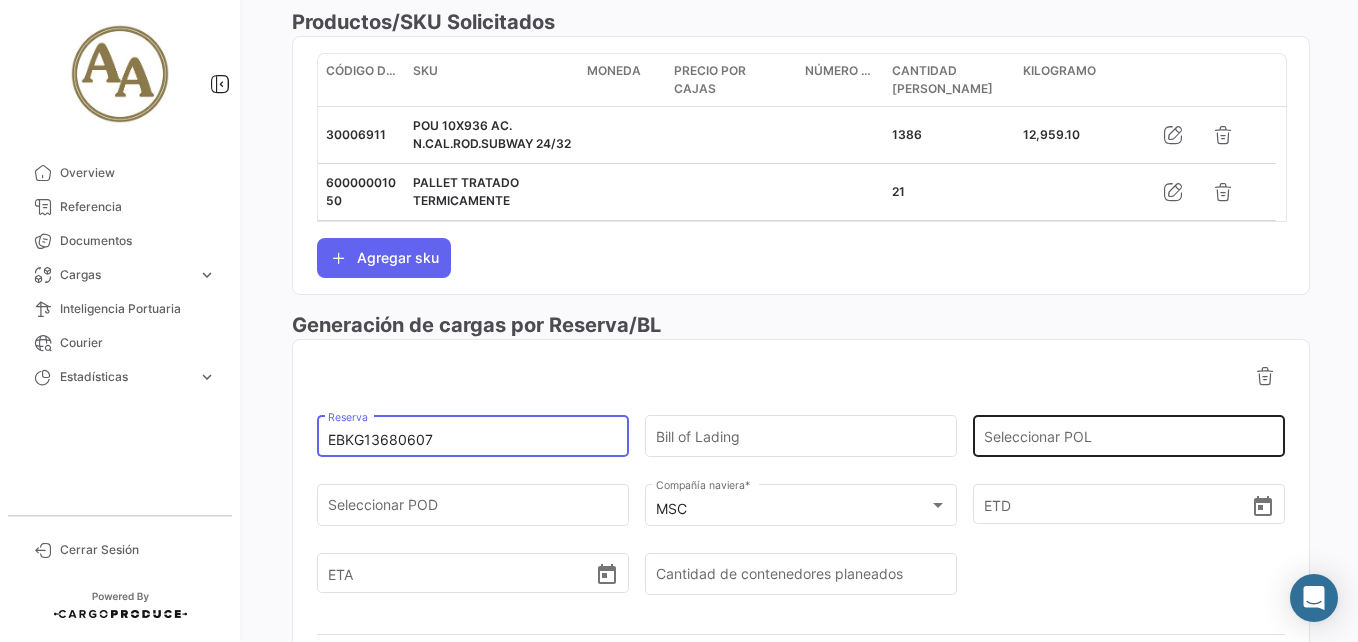 type on "EBKG13680607" 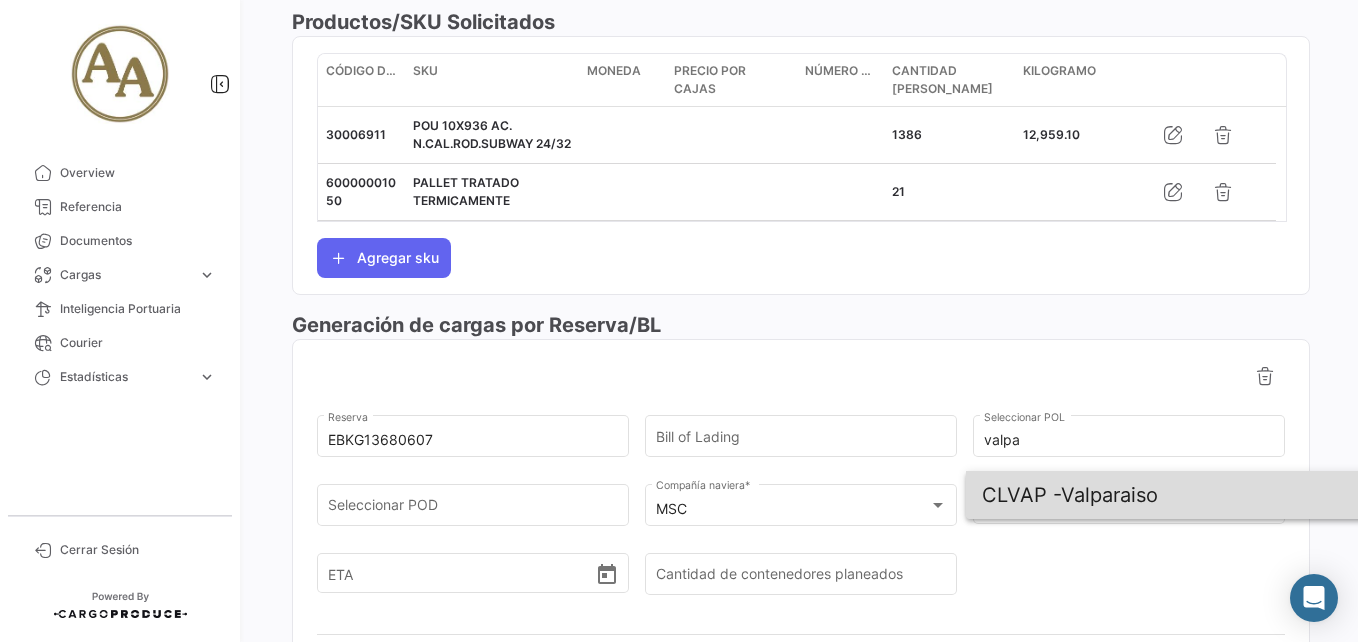 click on "CLVAP -    Valparaiso" at bounding box center (1216, 495) 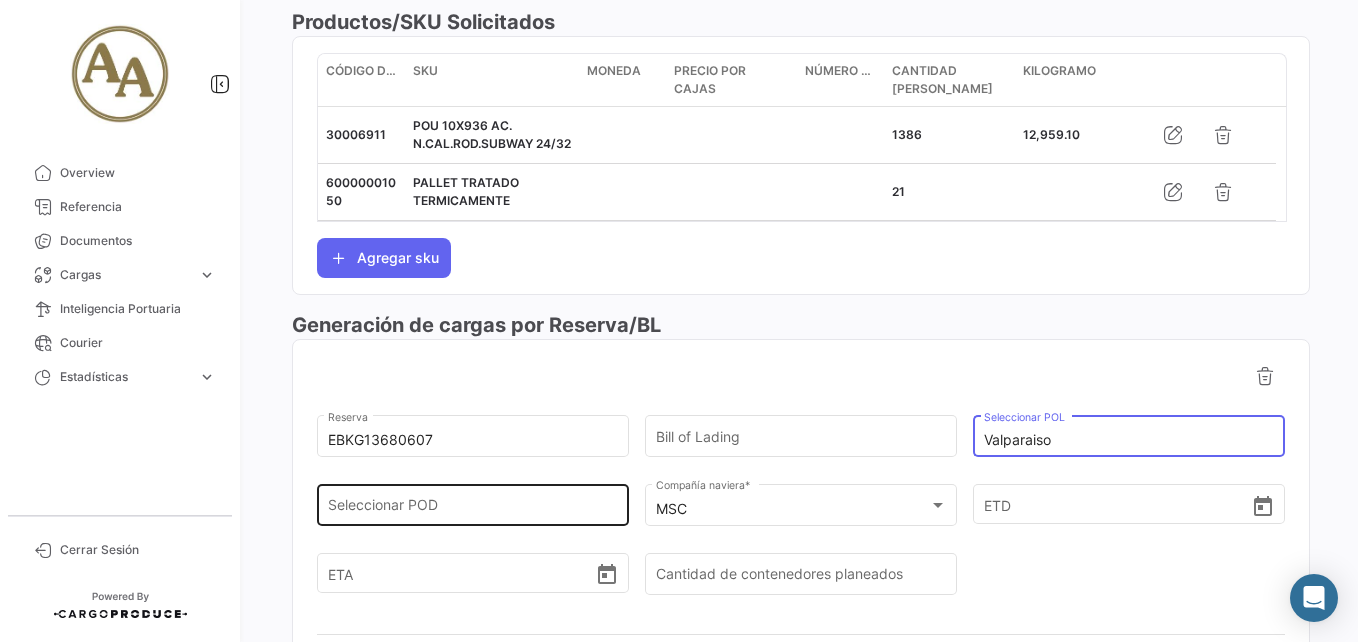 click on "Seleccionar POD" at bounding box center [473, 509] 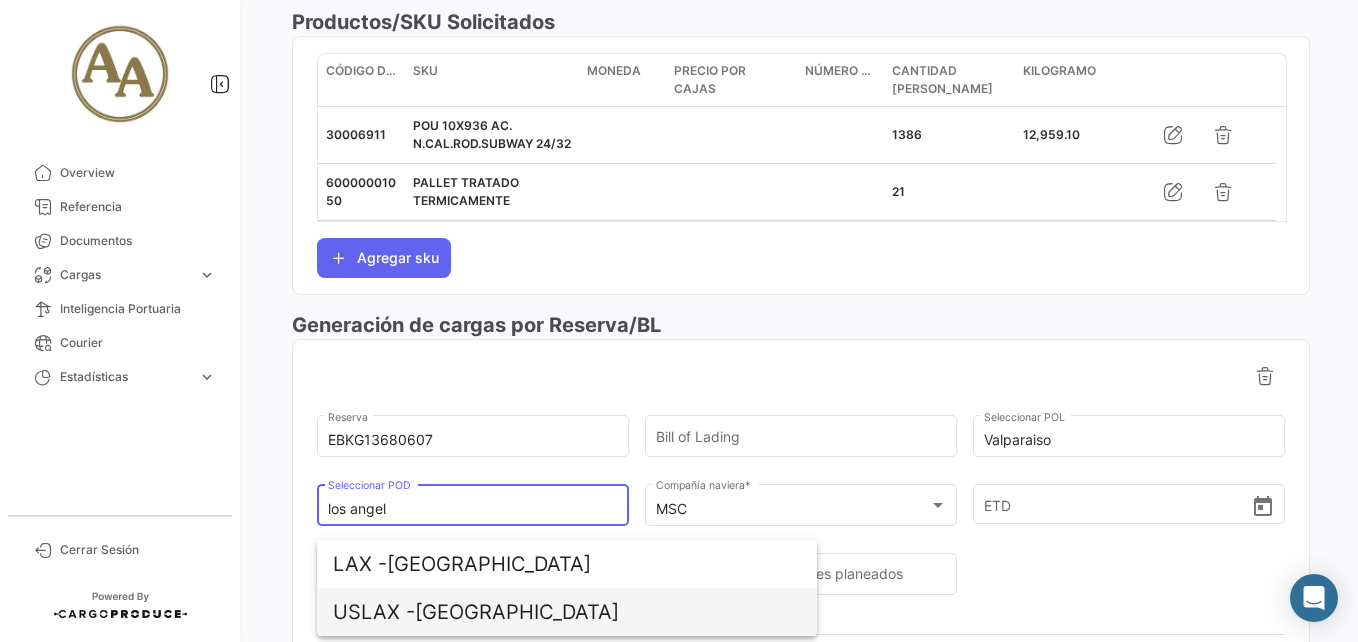 click on "USLAX -    [GEOGRAPHIC_DATA]" at bounding box center (567, 612) 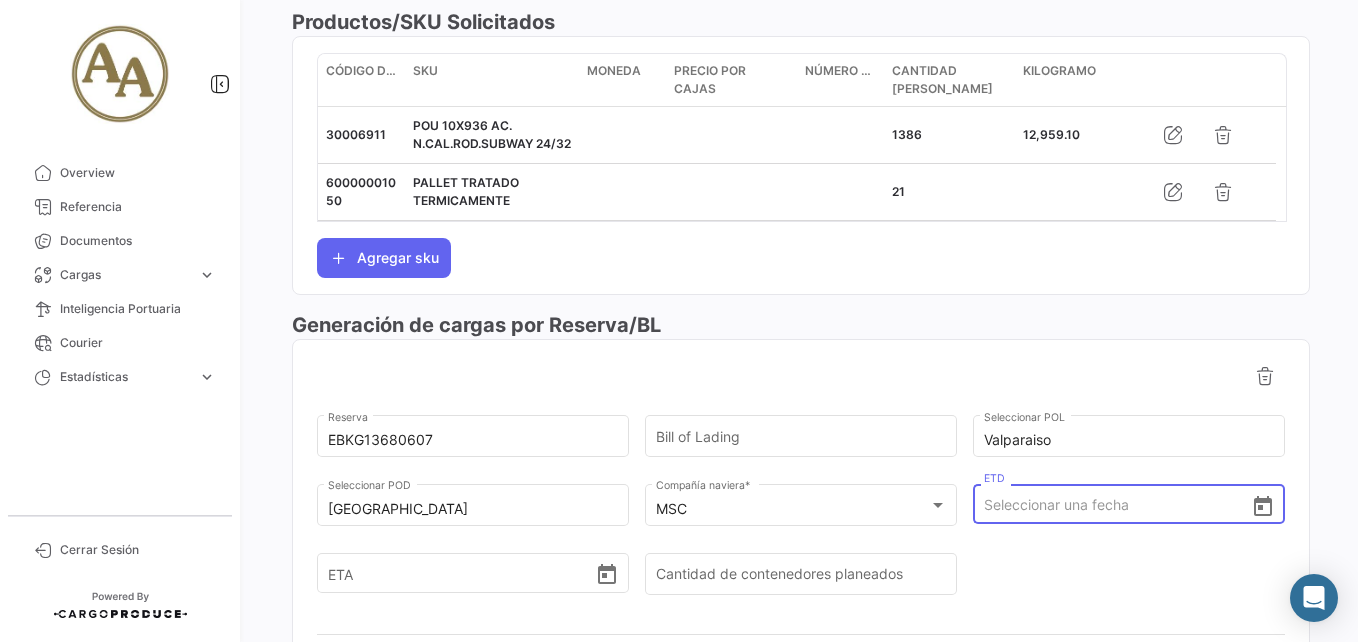 click on "ETD" at bounding box center [1117, 505] 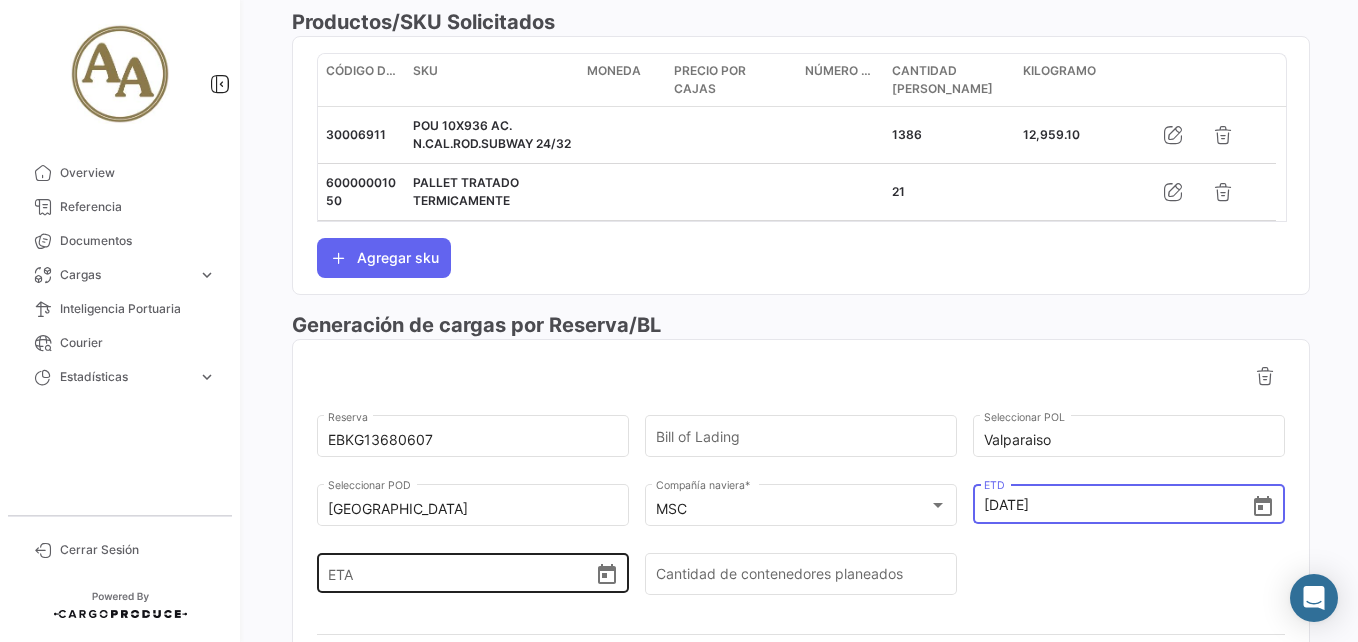 type on "[DATE] 00:00" 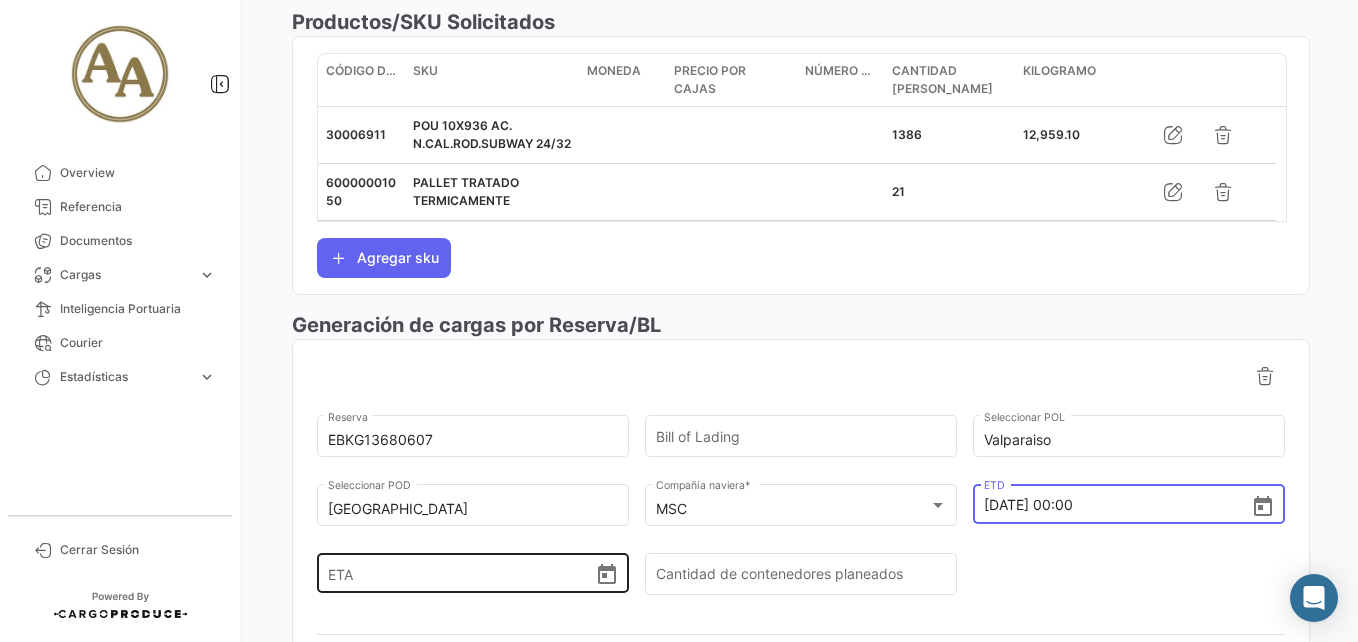 click on "ETA" at bounding box center [461, 573] 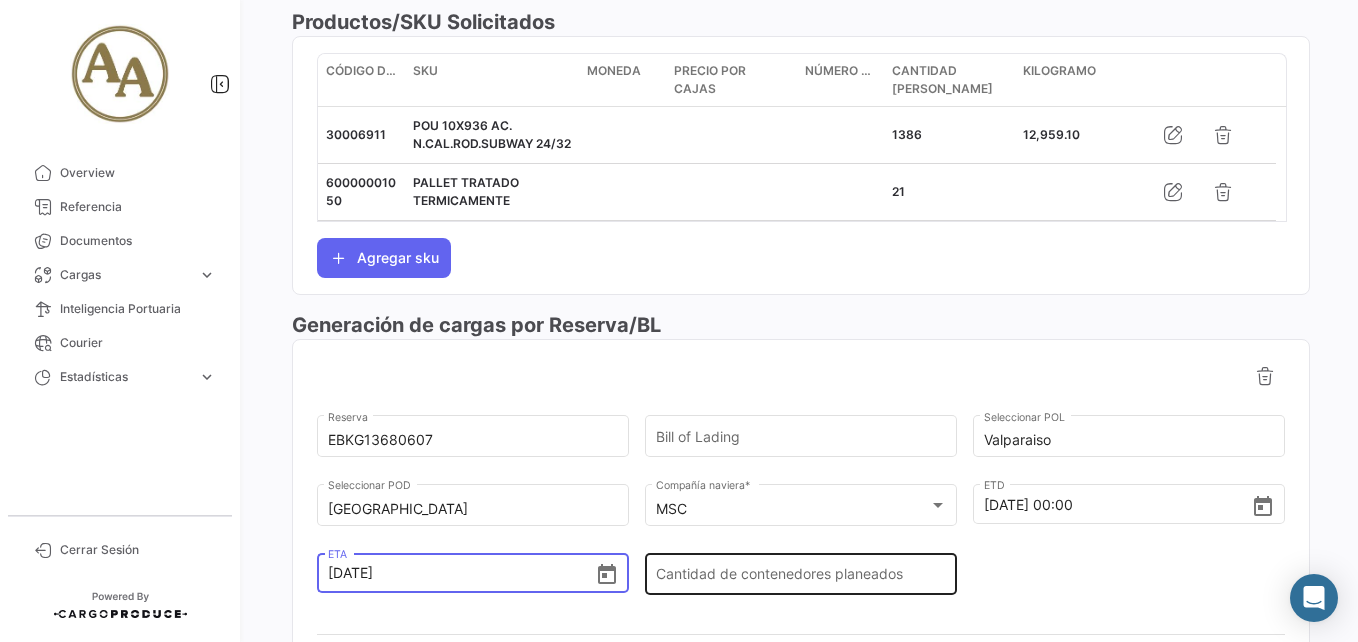 type on "[DATE] 00:00" 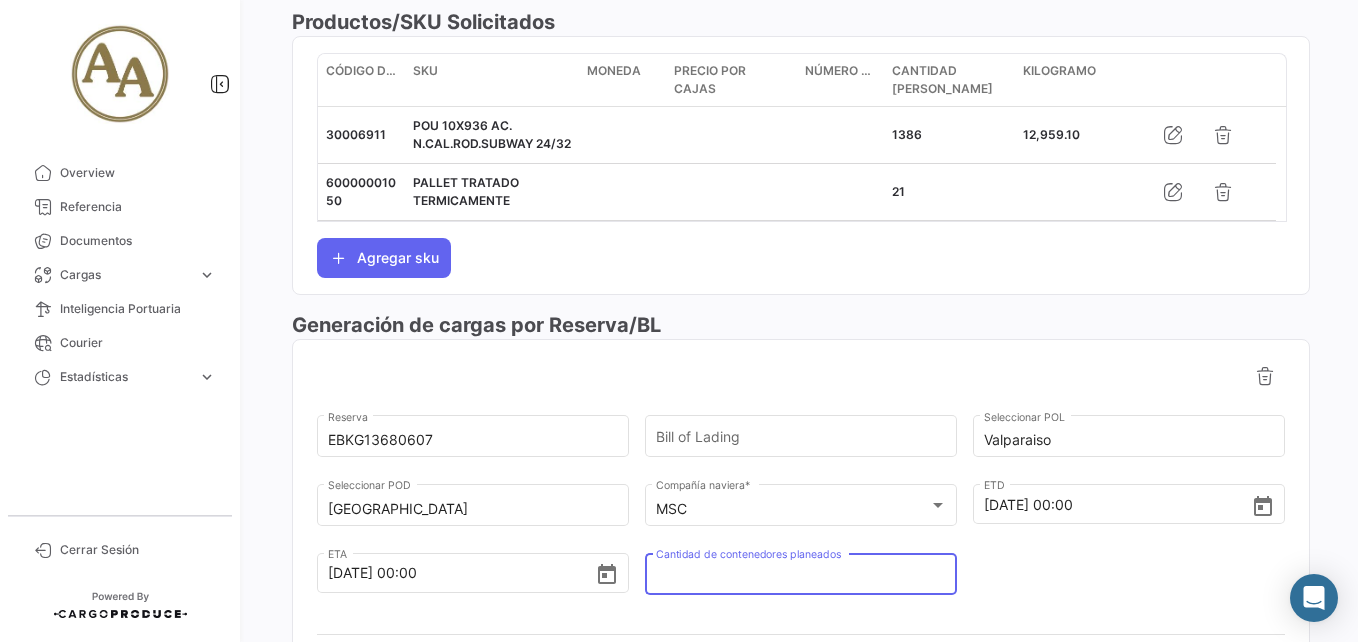click on "Cantidad de contenedores planeados" at bounding box center (801, 578) 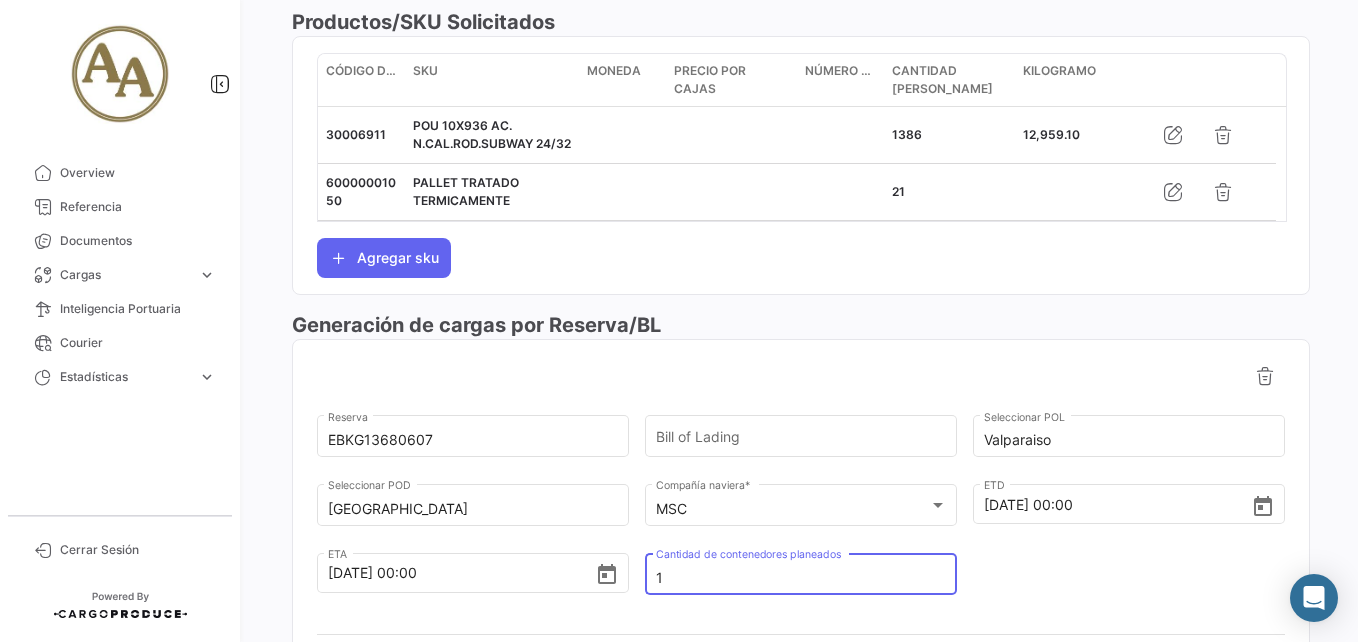 type on "1" 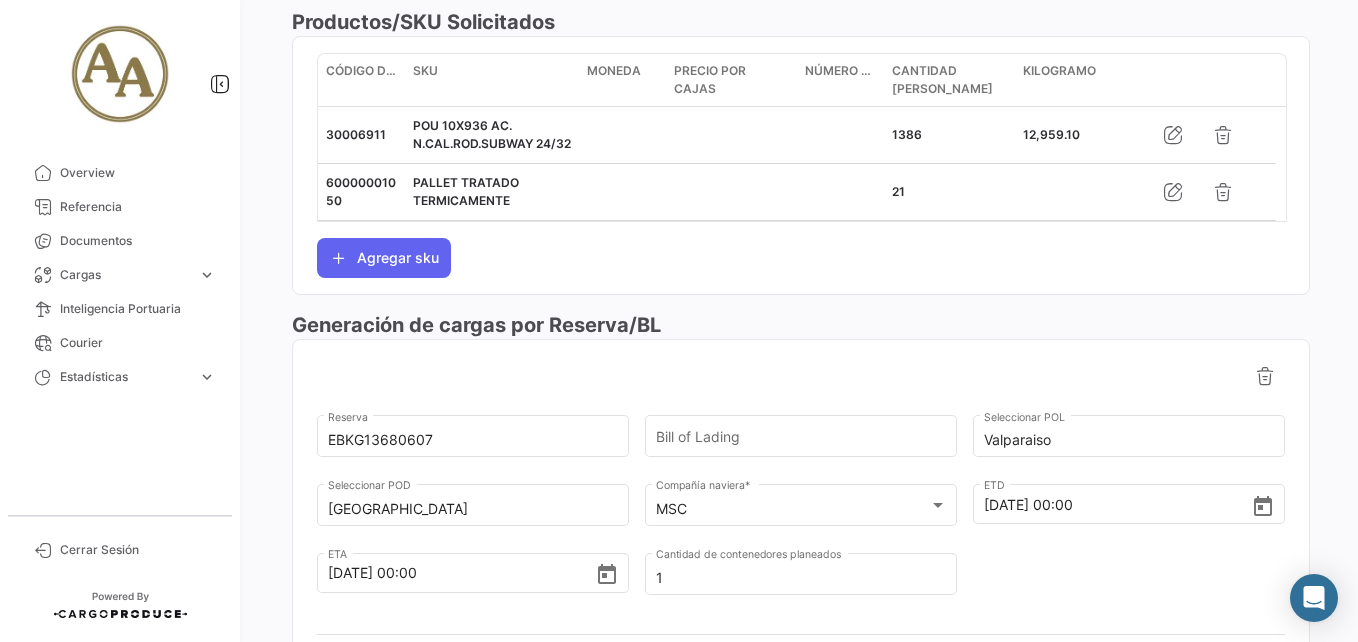click on "Código de SKU SKU Moneda  Precio por Cajas  Número de pallets  Cantidad [PERSON_NAME]  Kilogramo 30006911 POU 10X936 AC. N.CAL.ROD.SUBWAY  24/32 1386 12,959.10 60000001050 PALLET TRATADO TERMICAMENTE 21  Agregar sku" 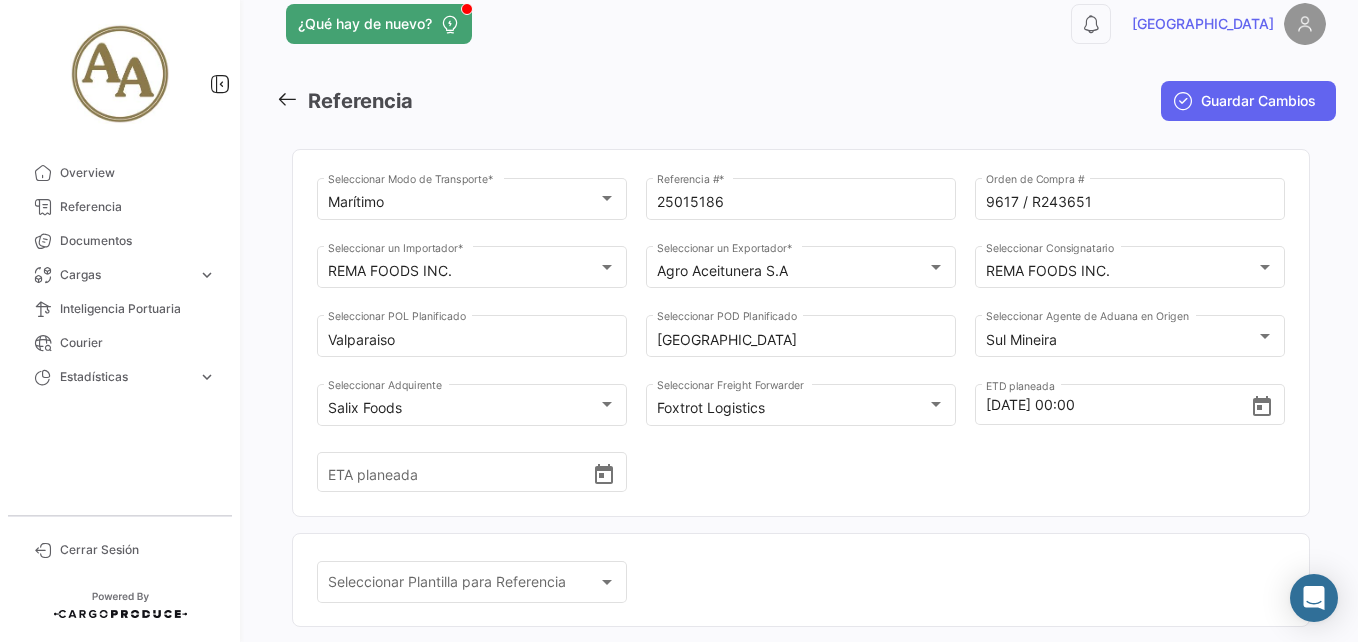 scroll, scrollTop: 0, scrollLeft: 0, axis: both 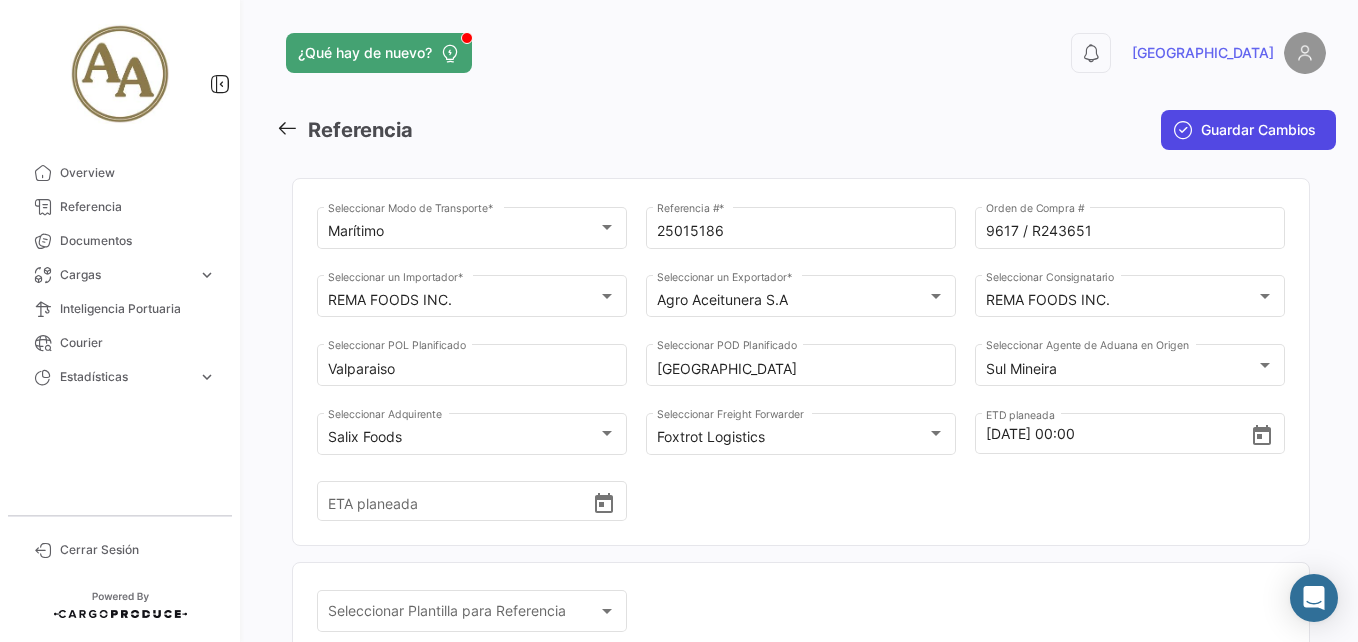 click on "Guardar Cambios" 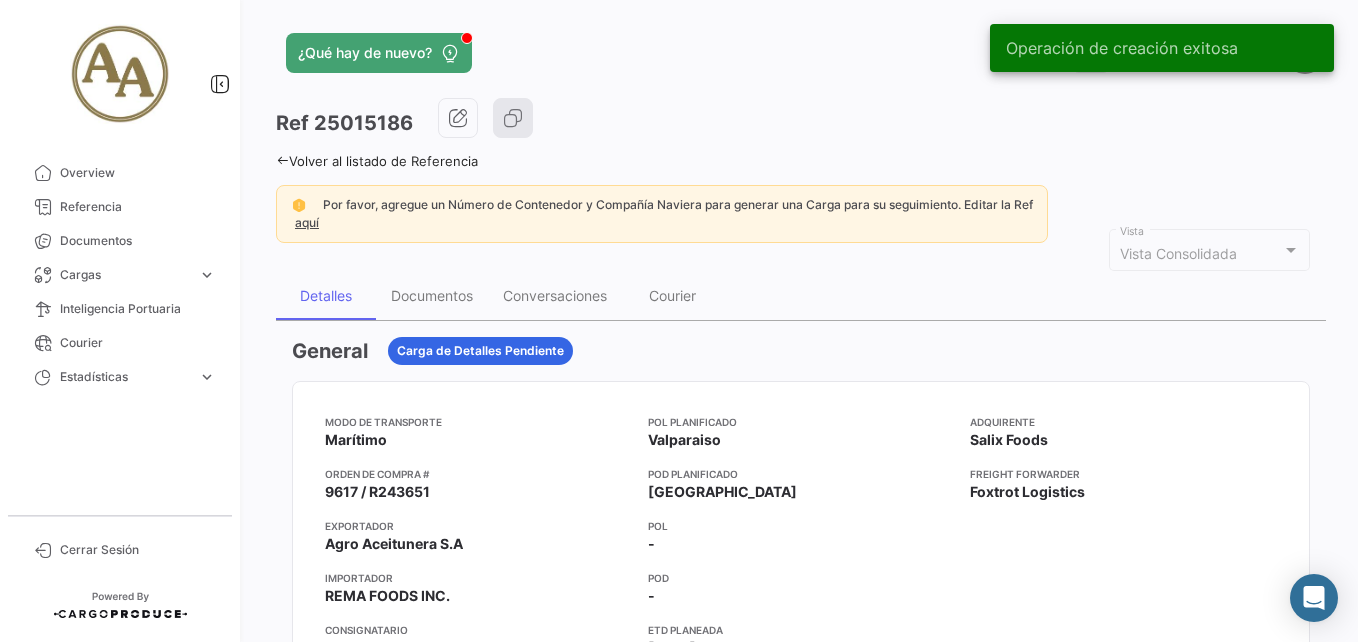 click on "Volver al listado de Referencia" 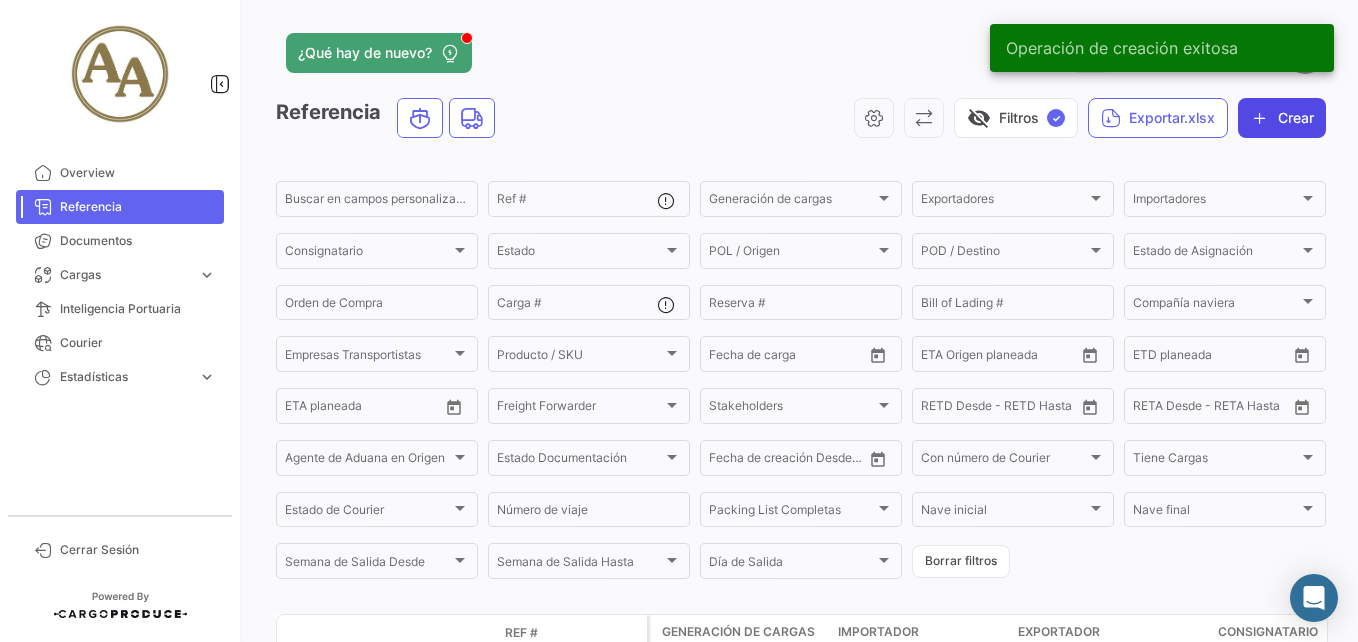 click on "Crear" 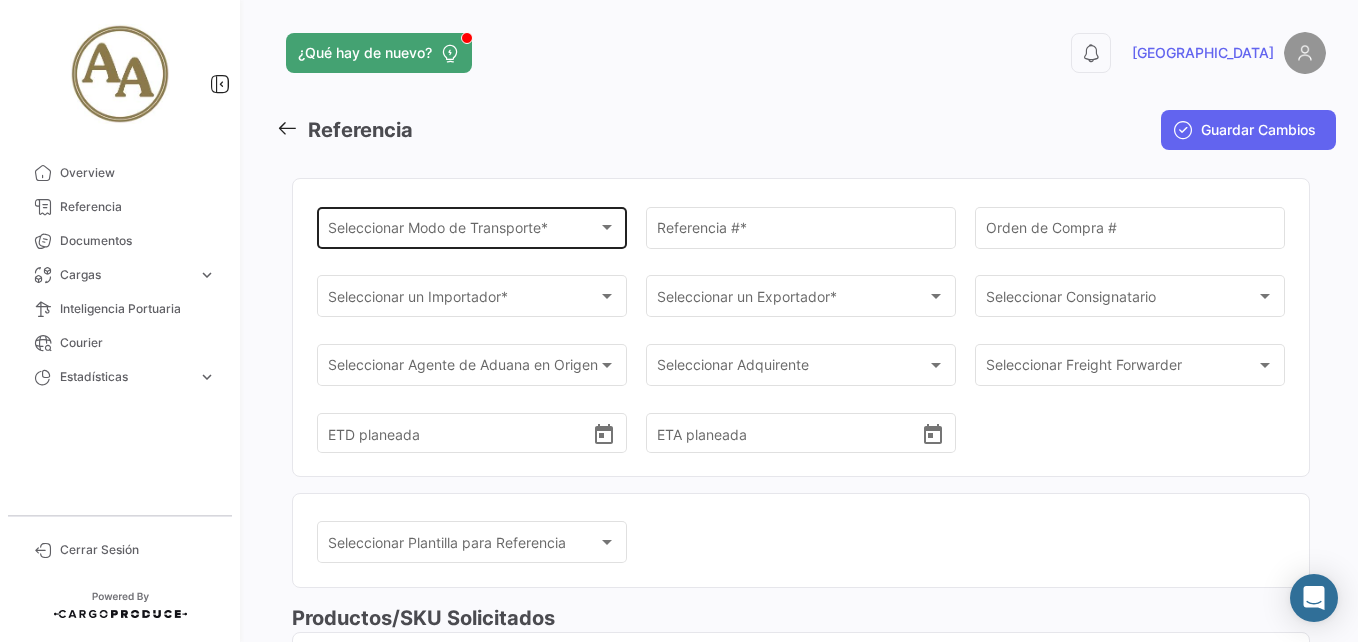 click on "Seleccionar
Modo de Transporte * Seleccionar
Modo de Transporte  *" 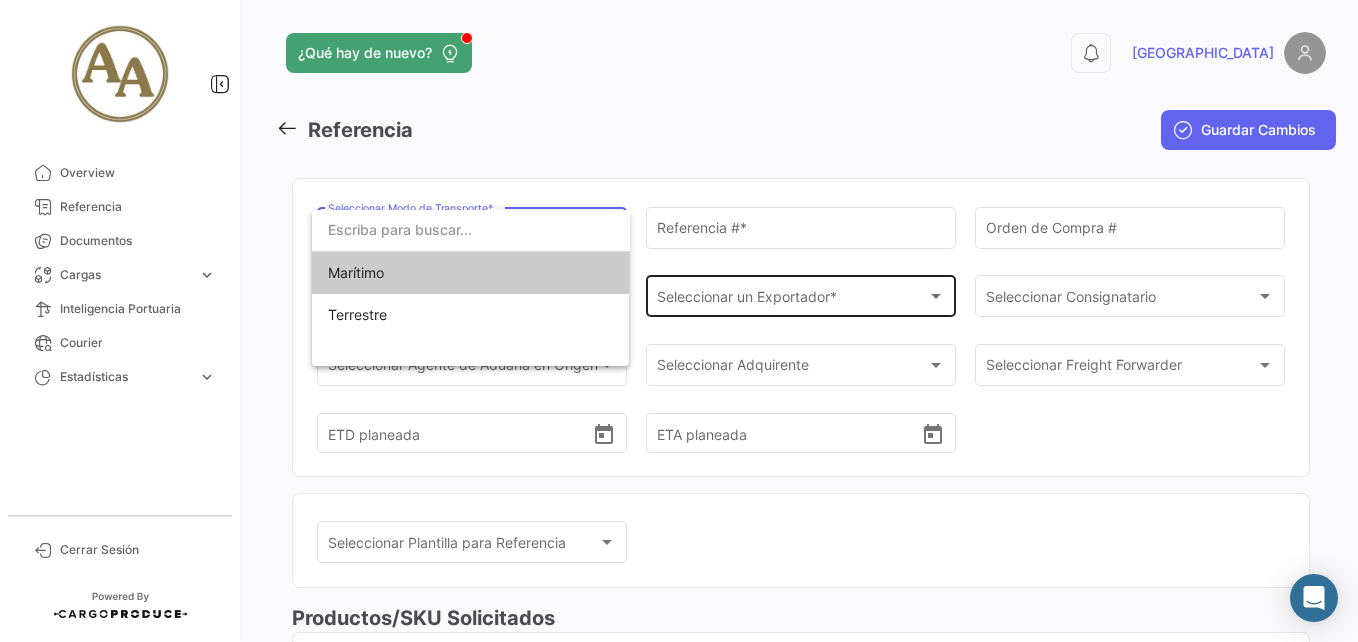 drag, startPoint x: 433, startPoint y: 269, endPoint x: 710, endPoint y: 281, distance: 277.2598 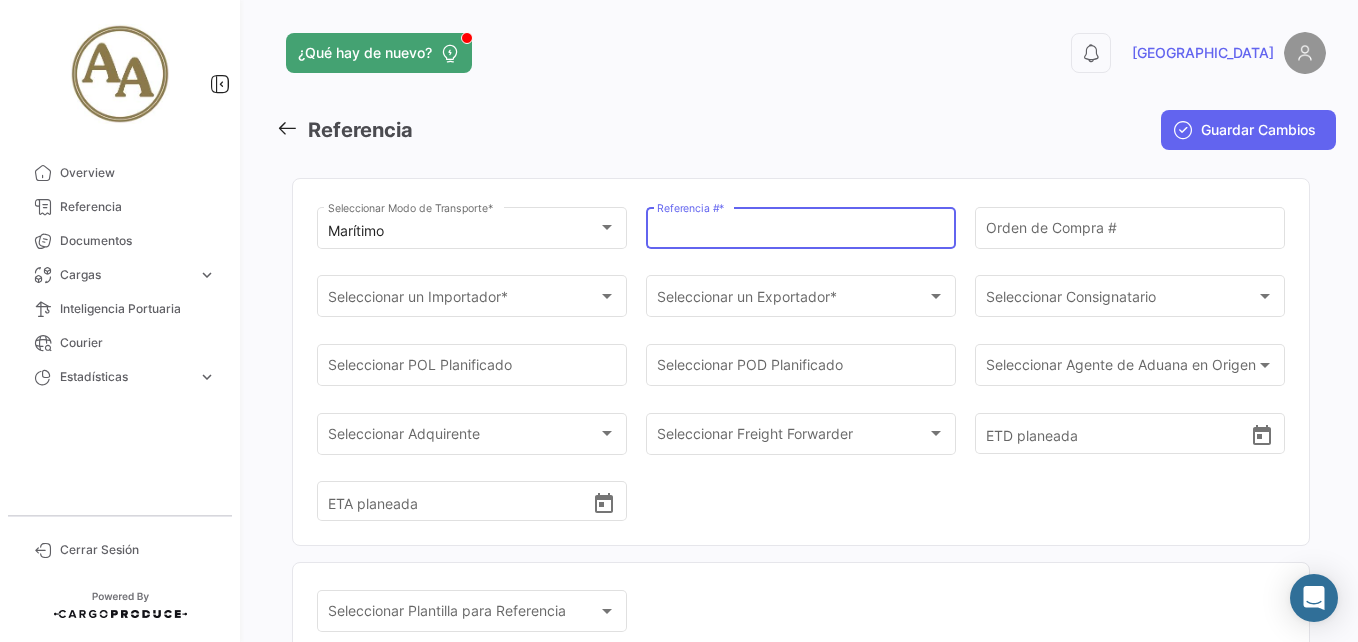 click on "Referencia #  *" at bounding box center (801, 231) 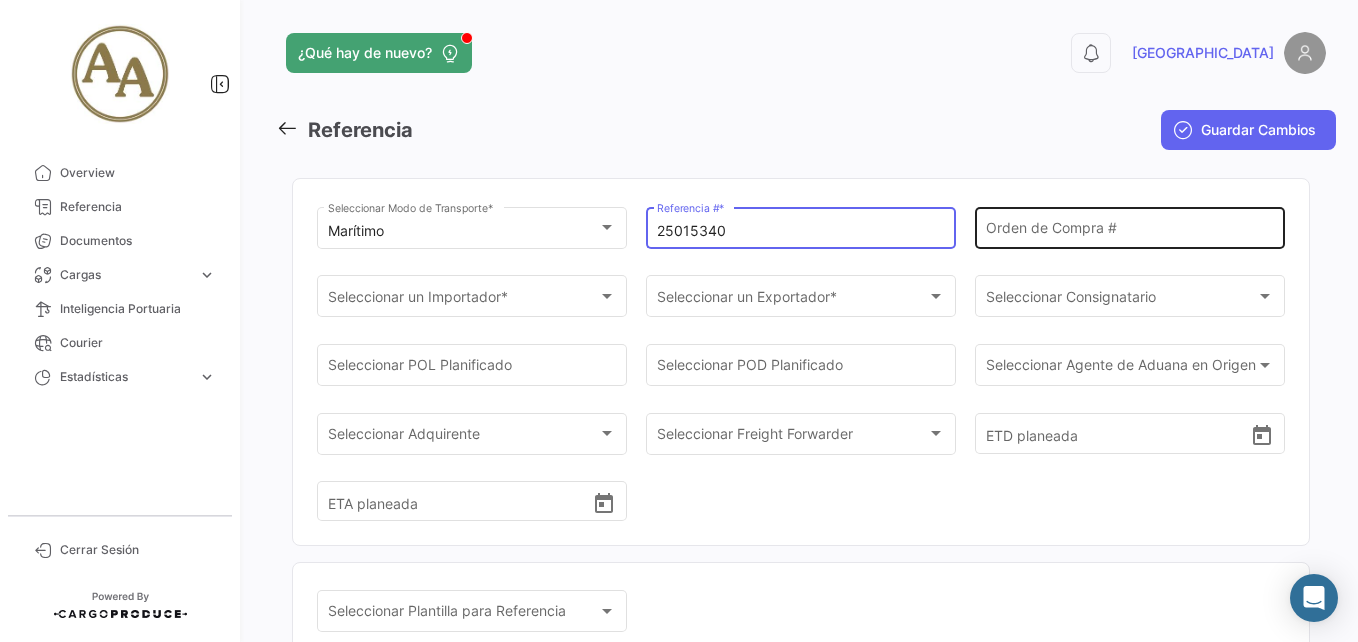 type on "25015340" 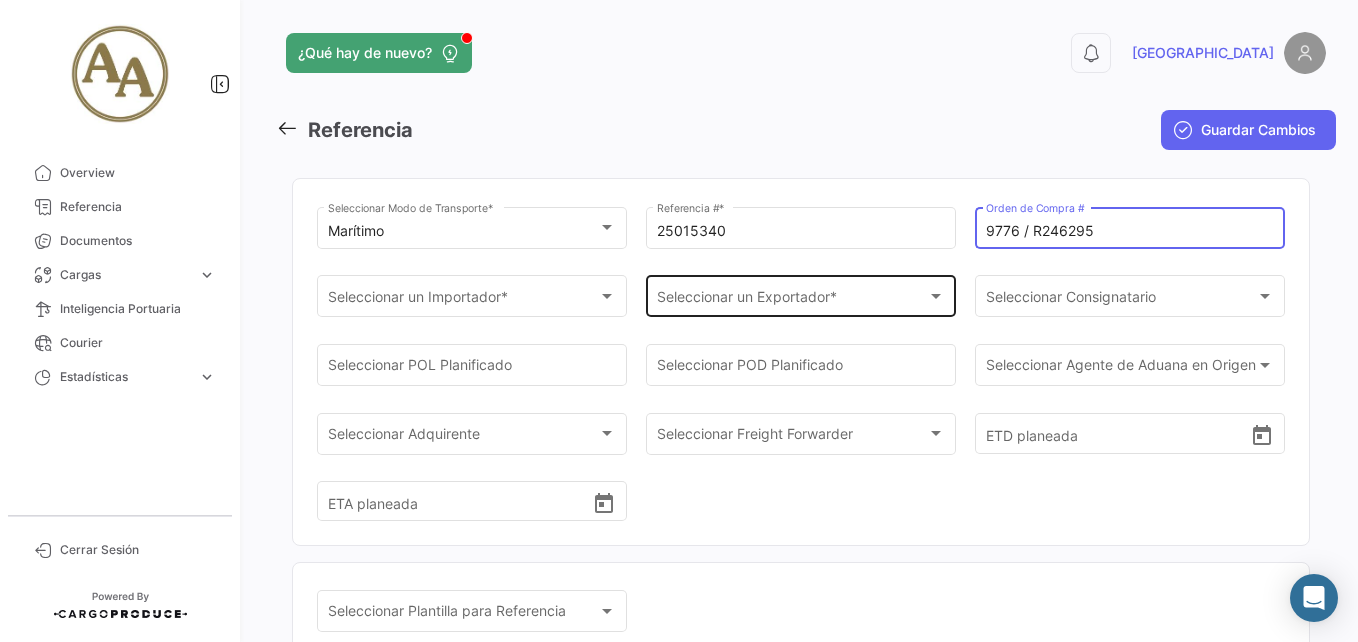 type on "9776 / R246295" 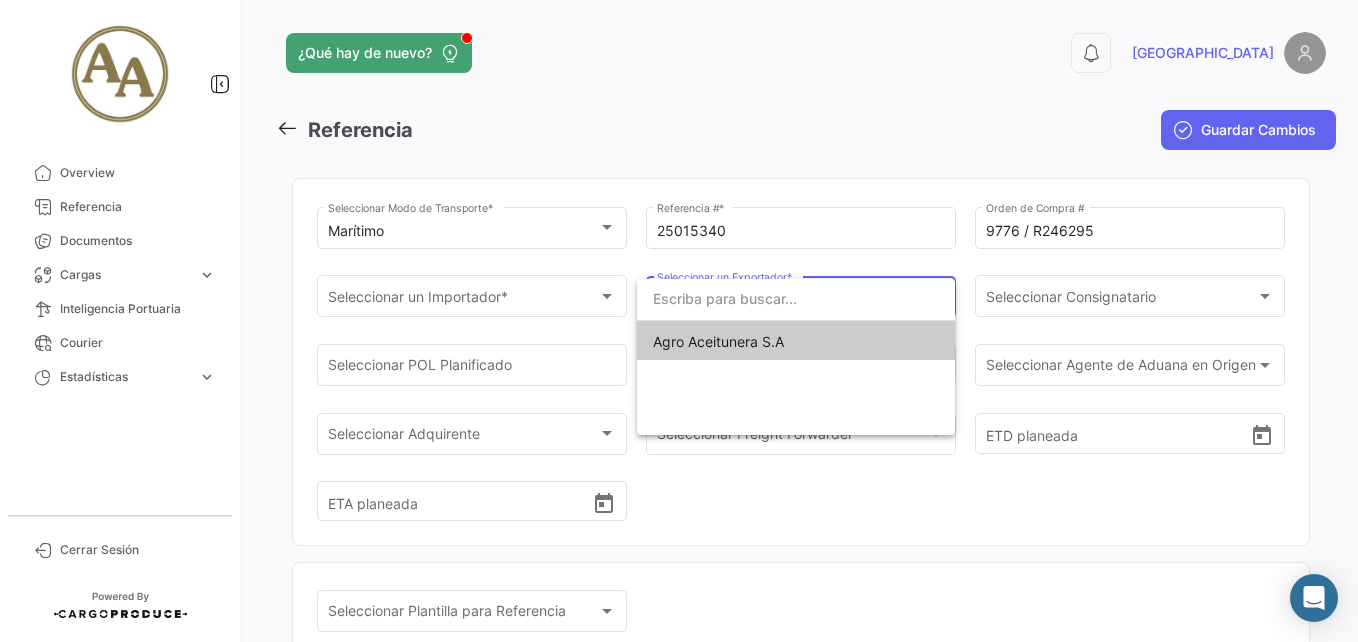 click on "Agro Aceitunera S.A" at bounding box center [718, 341] 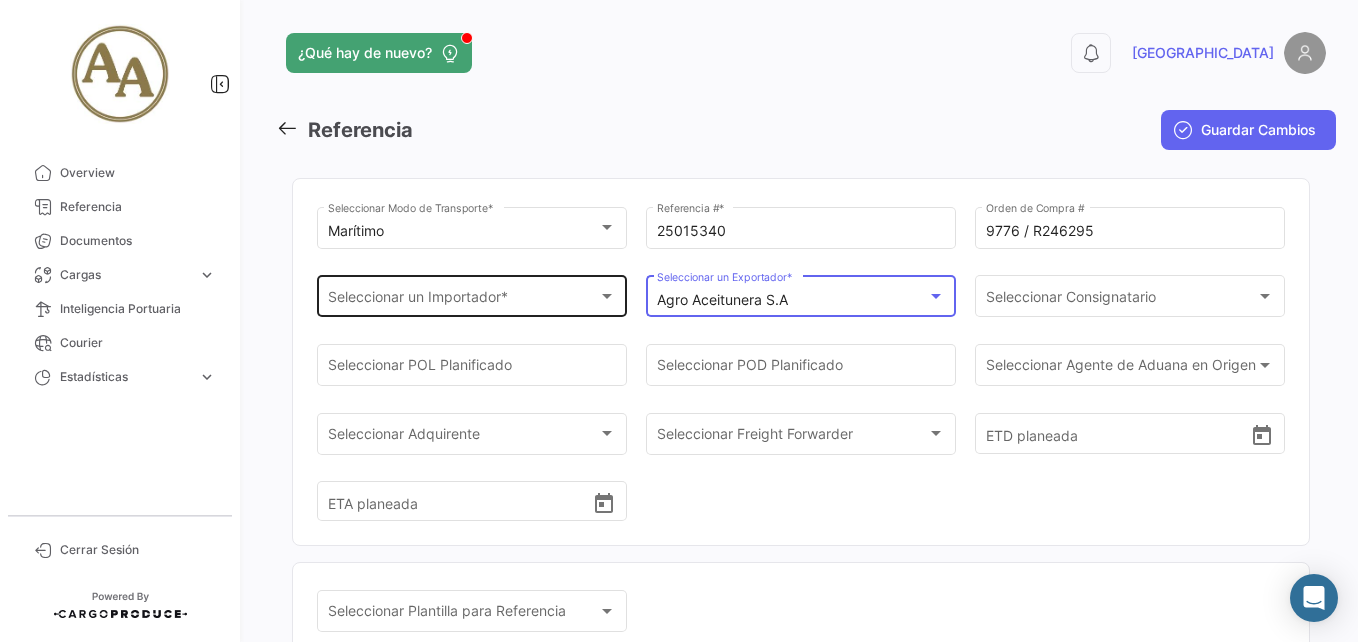 click on "Seleccionar un Importador *" at bounding box center (463, 300) 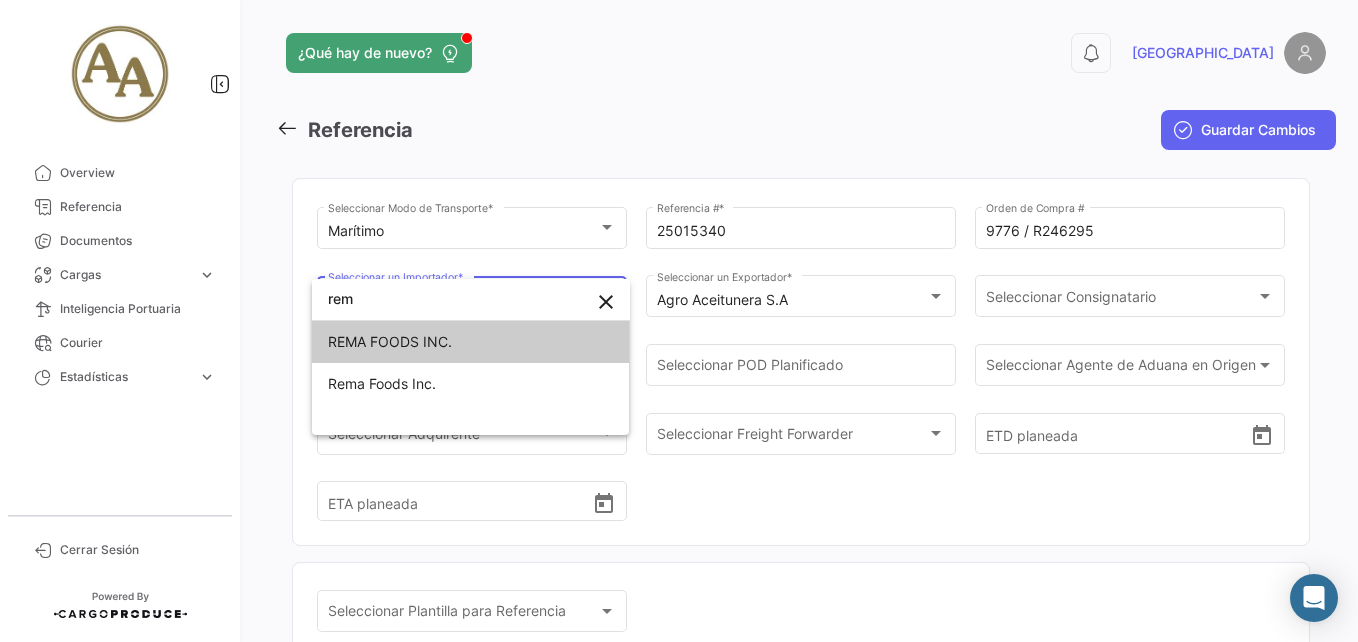 type on "rem" 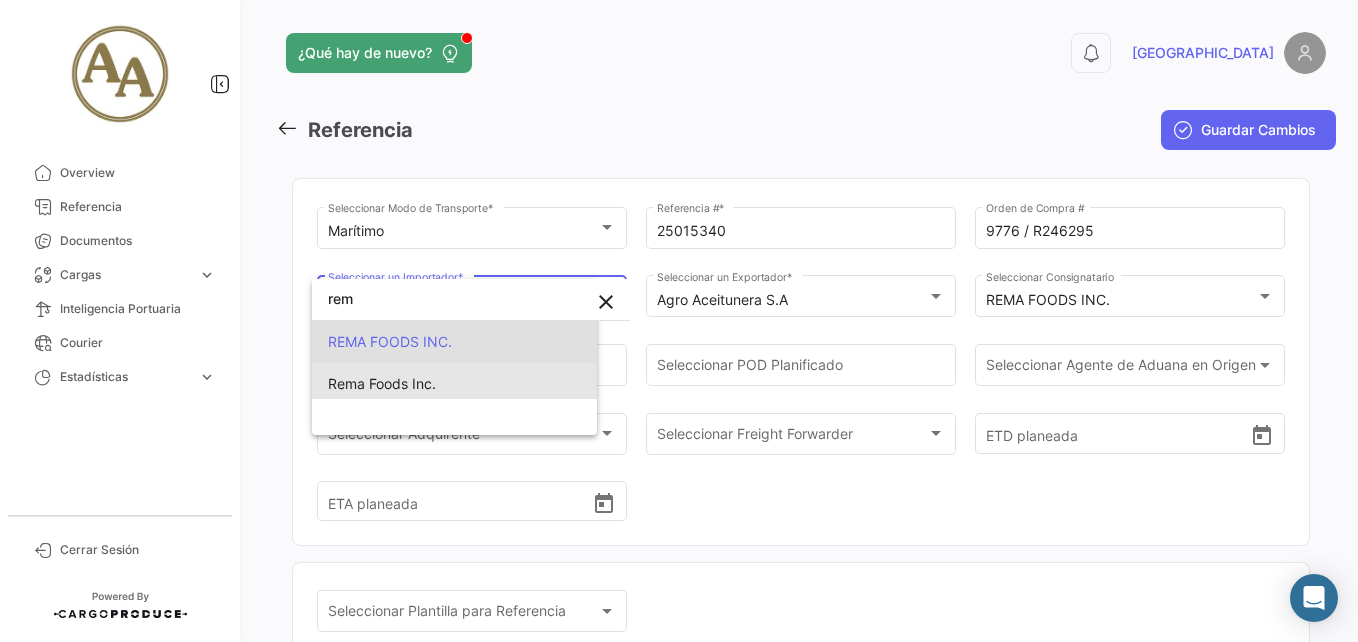 scroll, scrollTop: 0, scrollLeft: 0, axis: both 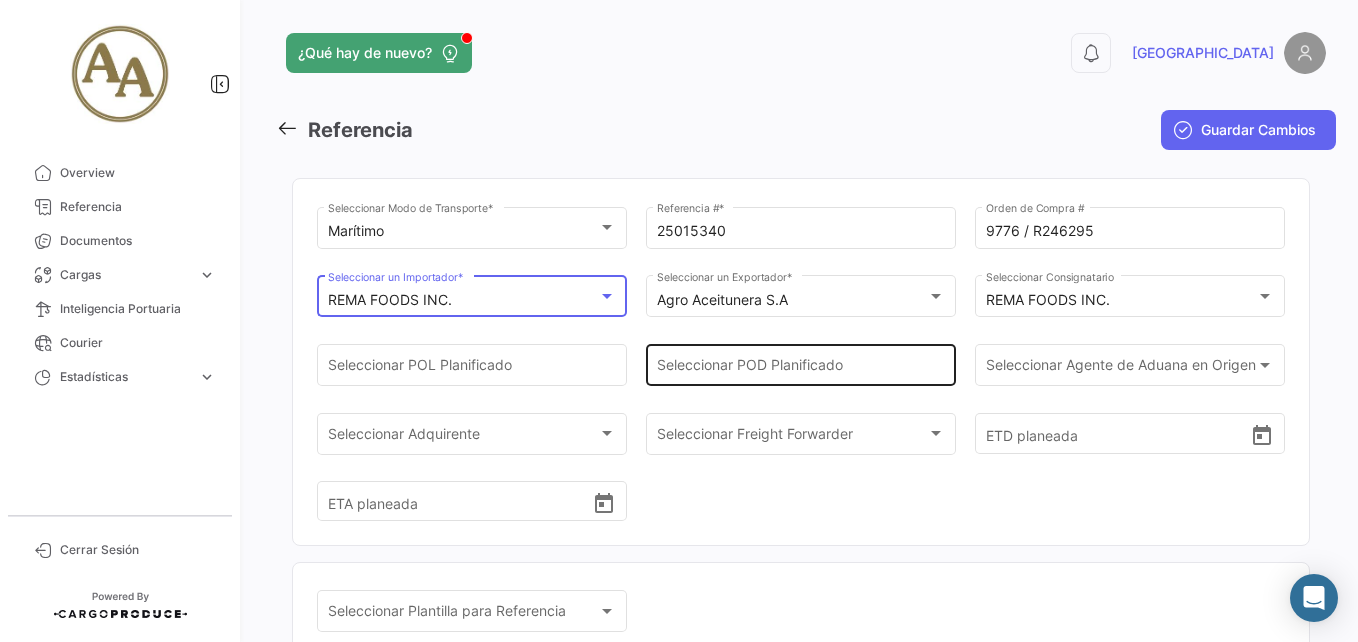 click on "Seleccionar
POD Planificado" at bounding box center (801, 369) 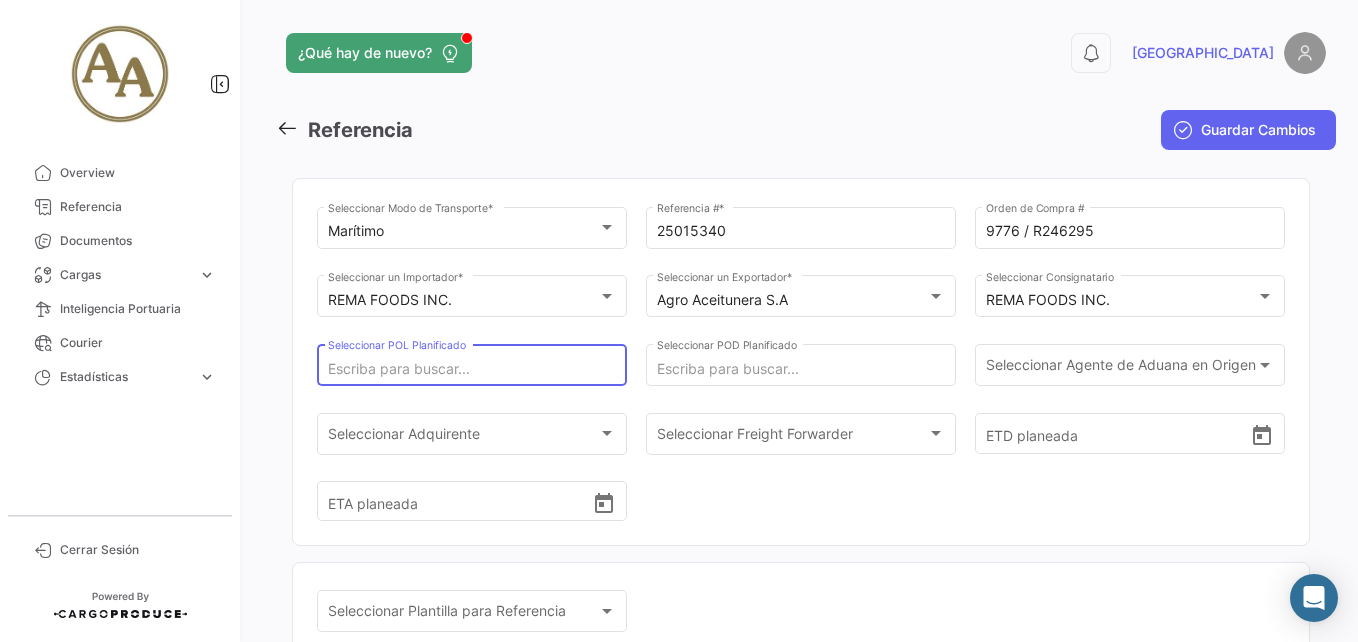 click on "Seleccionar
POL Planificado" at bounding box center [472, 369] 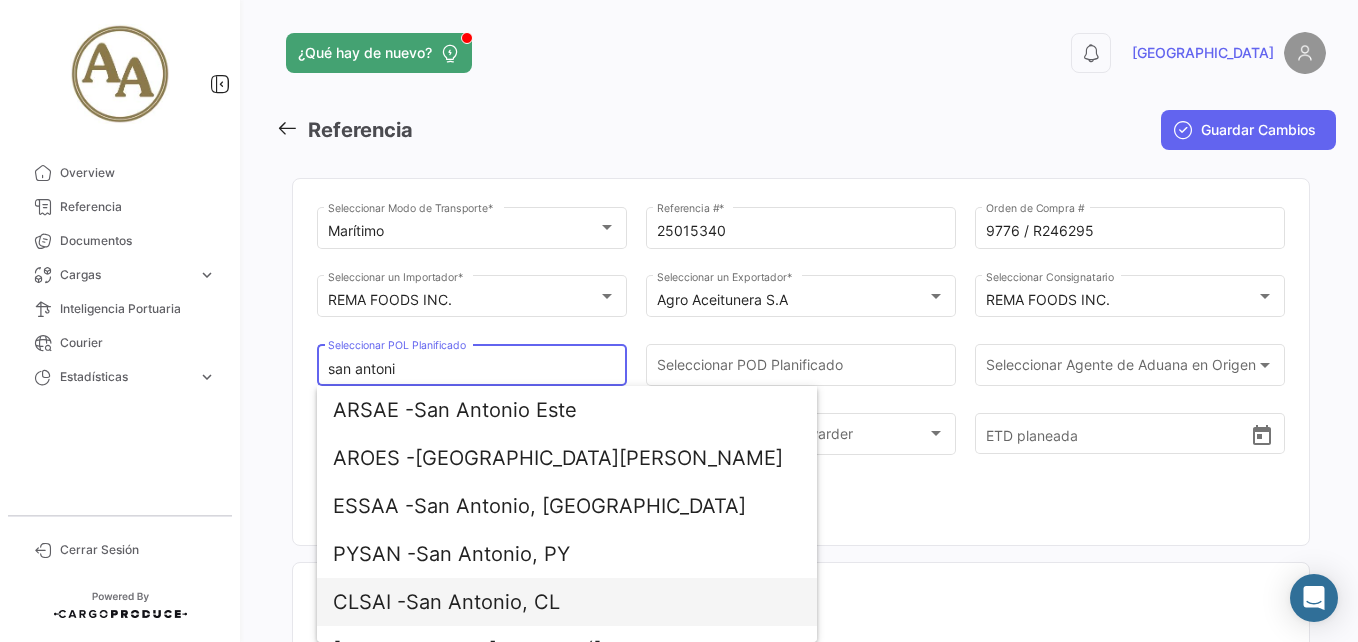 click on "CLSAI -    [GEOGRAPHIC_DATA], CL" at bounding box center [567, 602] 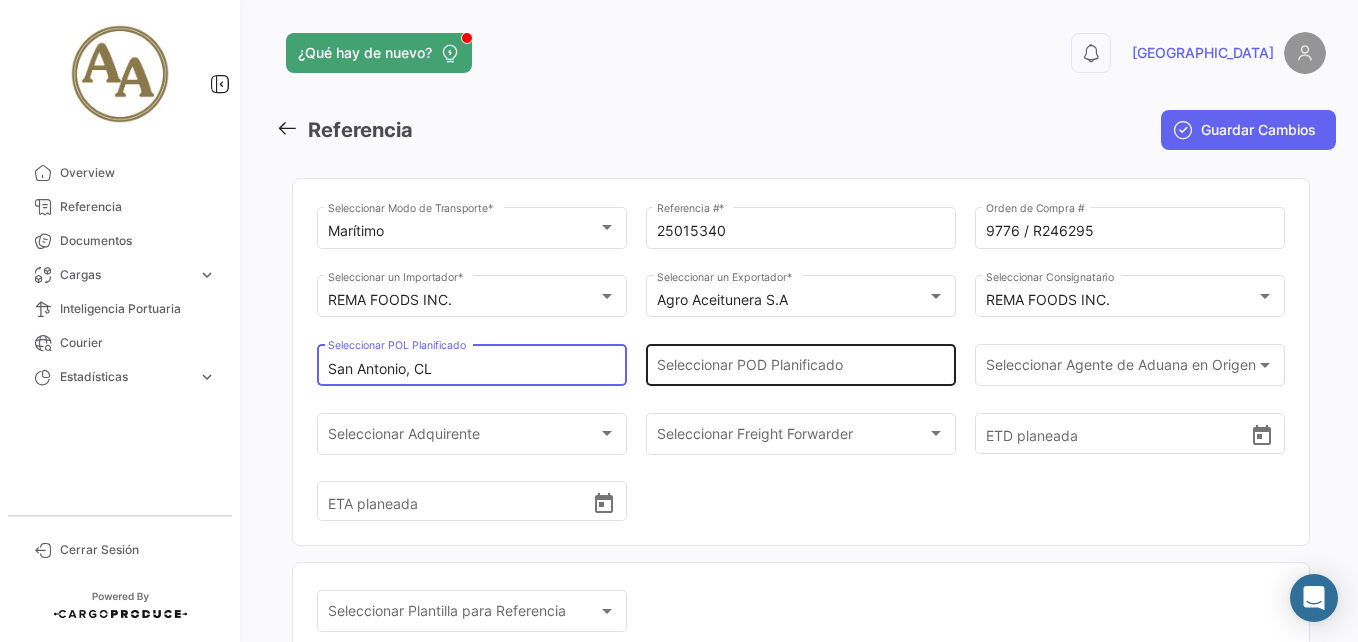 click on "Seleccionar
POD Planificado" at bounding box center (801, 369) 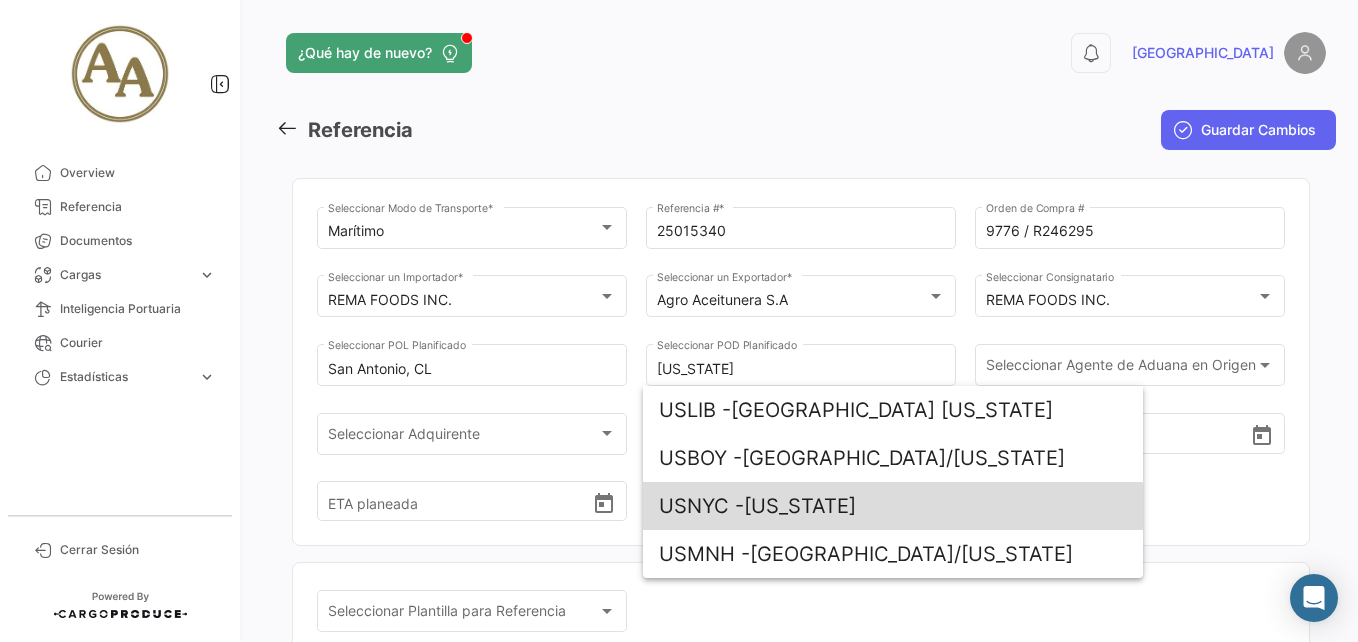 click on "USNYC -    [US_STATE]" at bounding box center (893, 506) 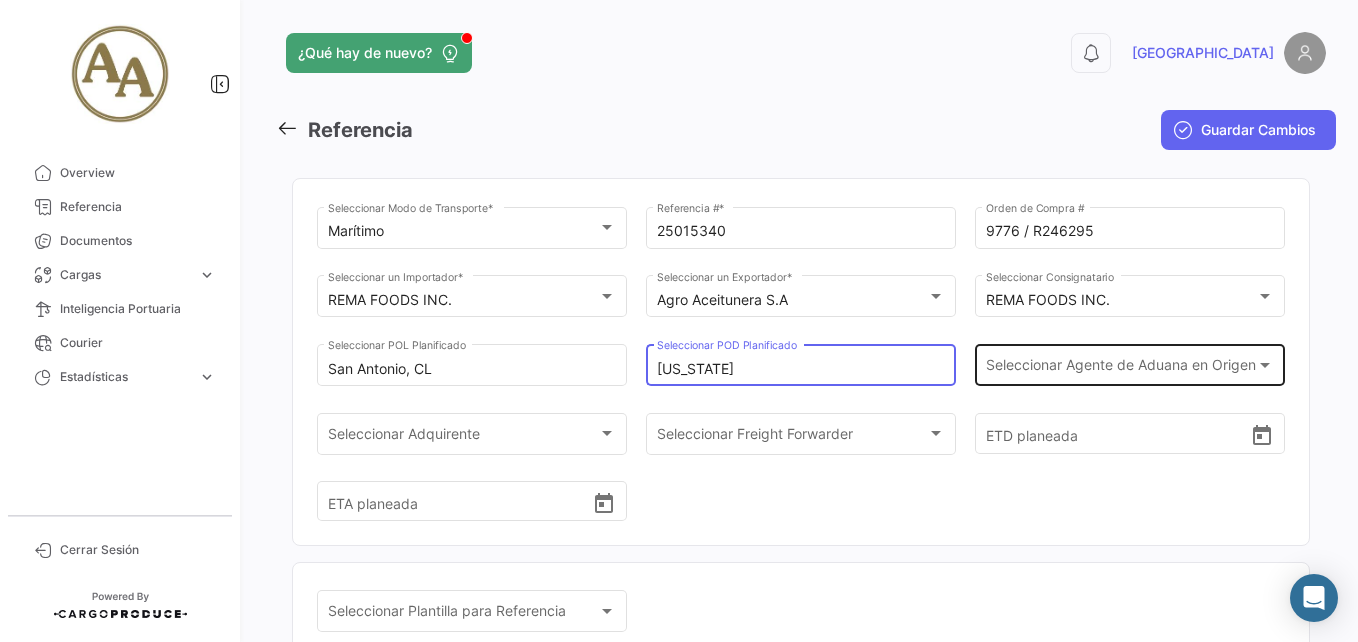 click on "Seleccionar
Agente de Aduana en Origen" at bounding box center [1121, 369] 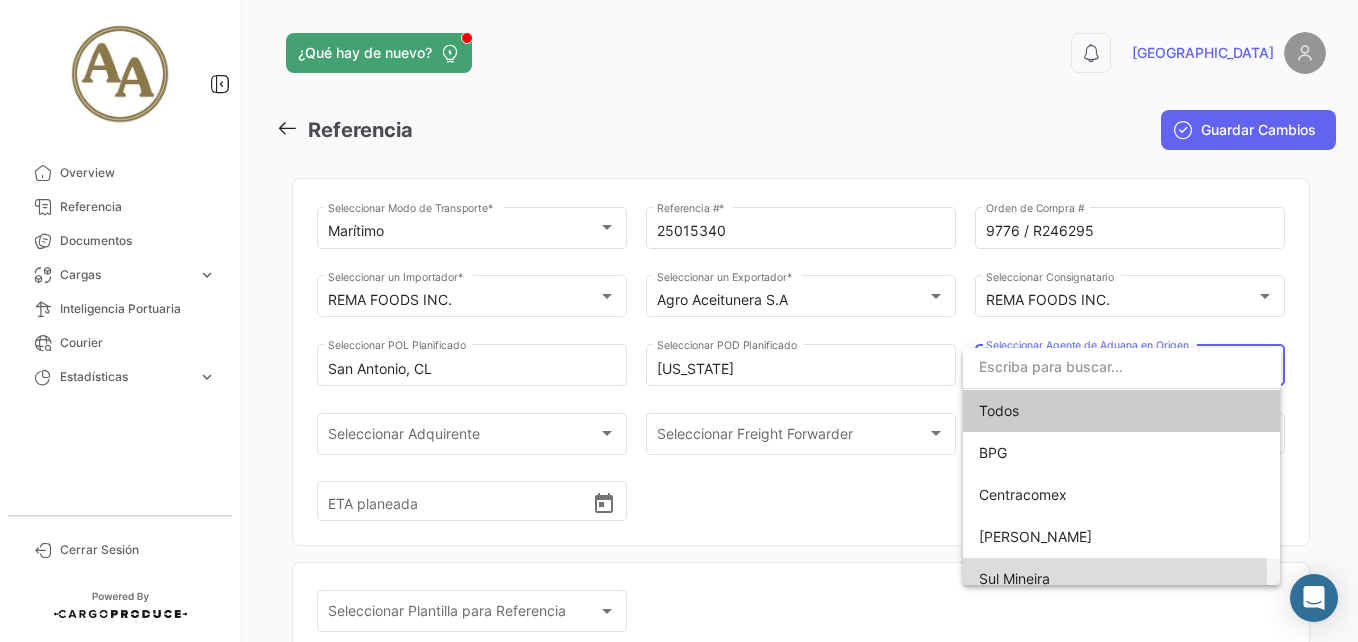 click on "Sul Mineira" at bounding box center (1122, 579) 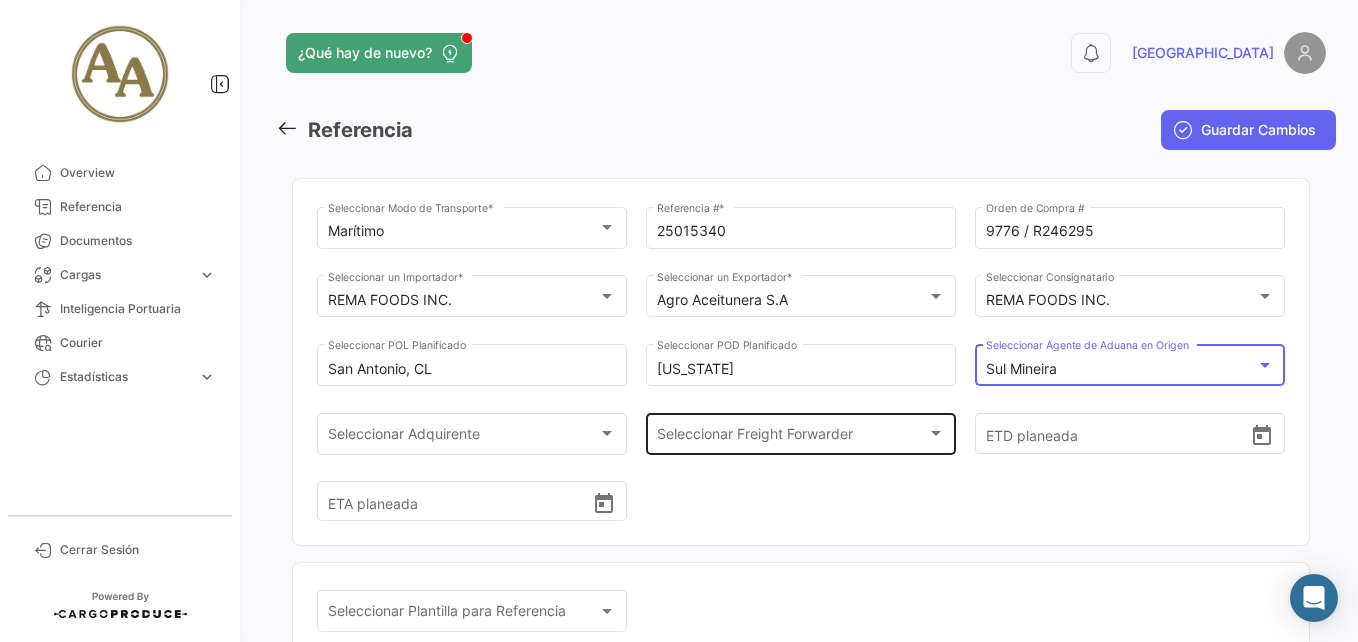 click on "Seleccionar Freight Forwarder Seleccionar Freight Forwarder" 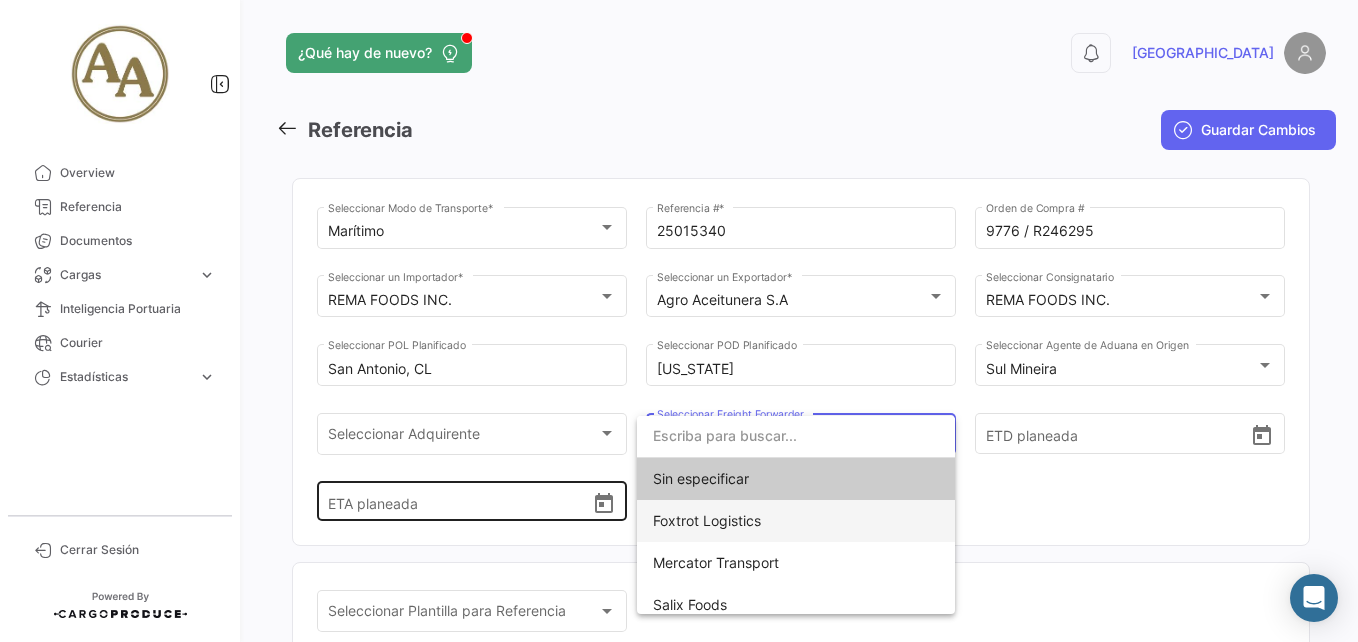 drag, startPoint x: 802, startPoint y: 531, endPoint x: 620, endPoint y: 492, distance: 186.13167 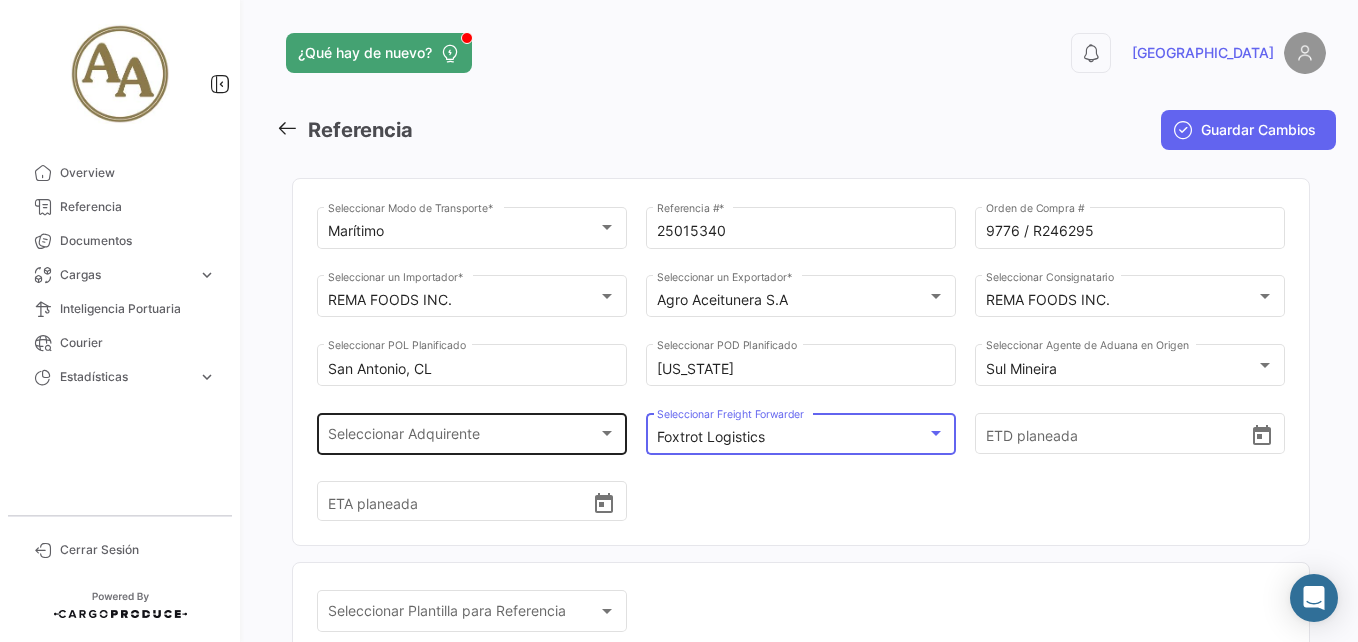 click on "Seleccionar Adquirente" at bounding box center (463, 437) 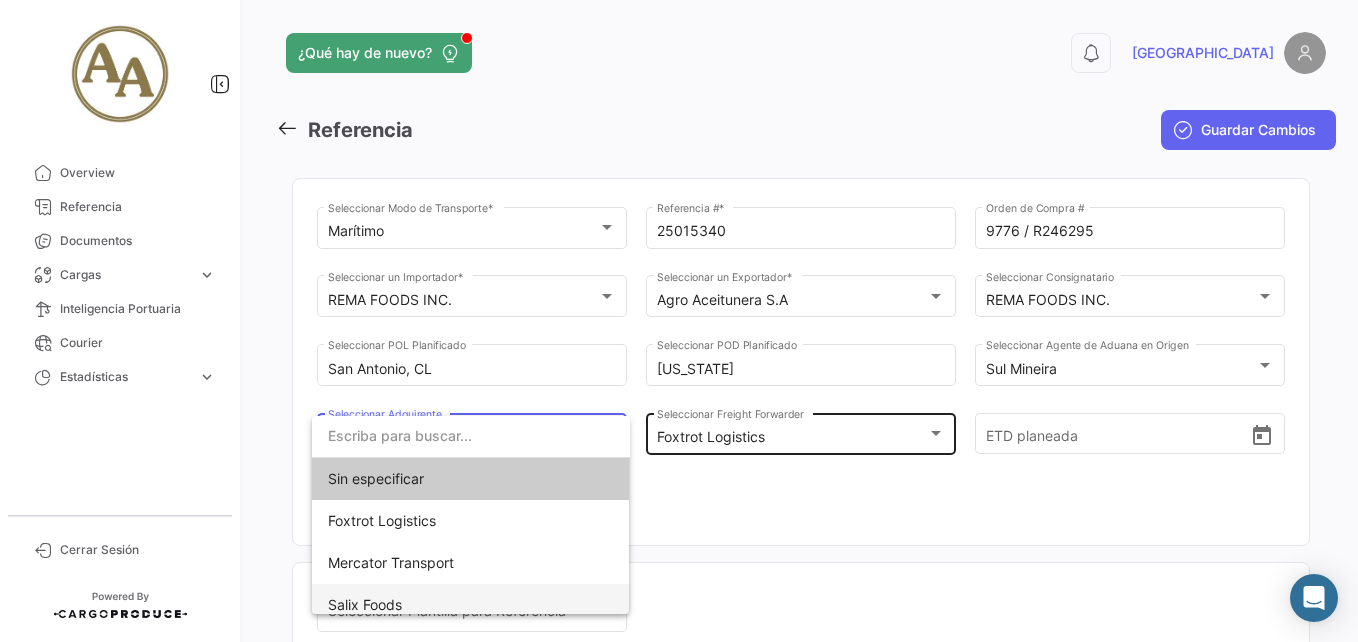 drag, startPoint x: 437, startPoint y: 591, endPoint x: 904, endPoint y: 425, distance: 495.62585 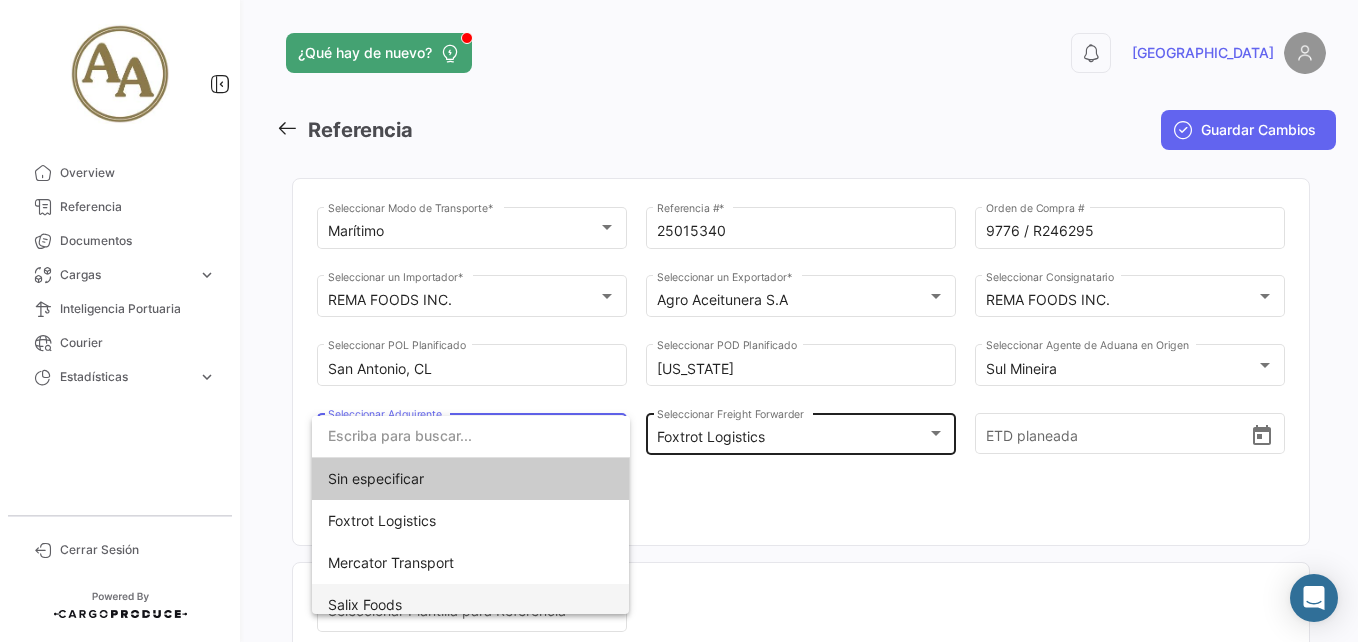 click on "Salix Foods" at bounding box center (471, 605) 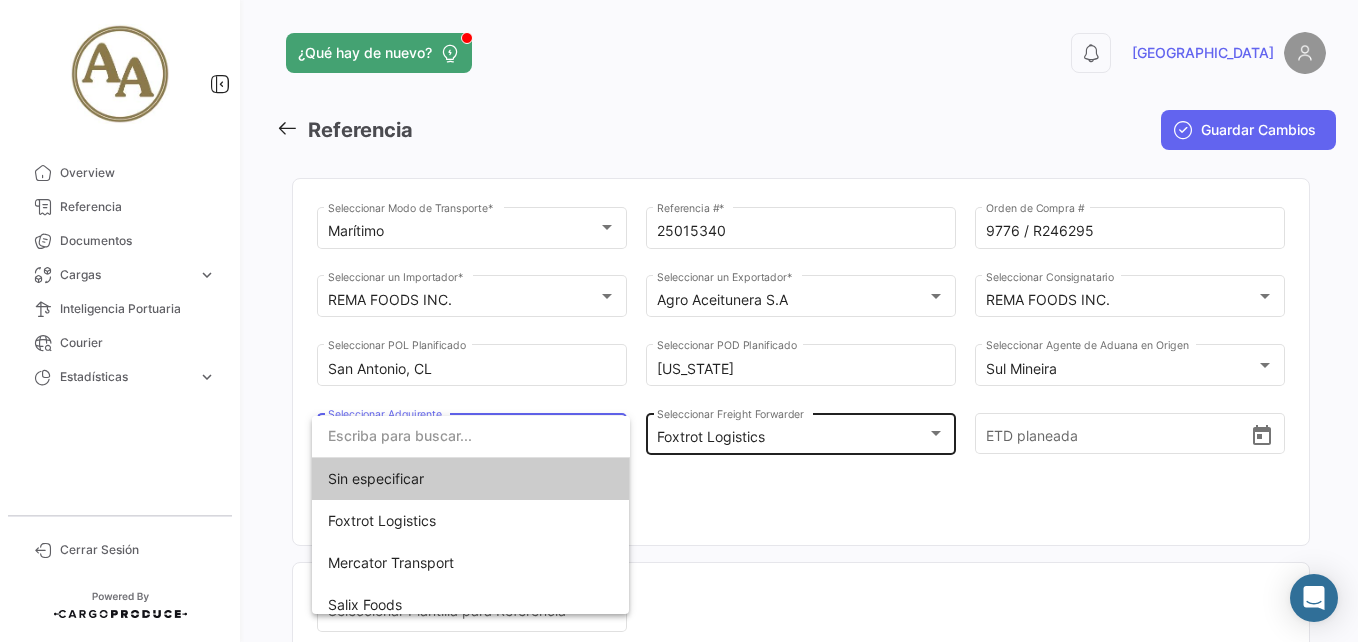 scroll, scrollTop: 0, scrollLeft: 0, axis: both 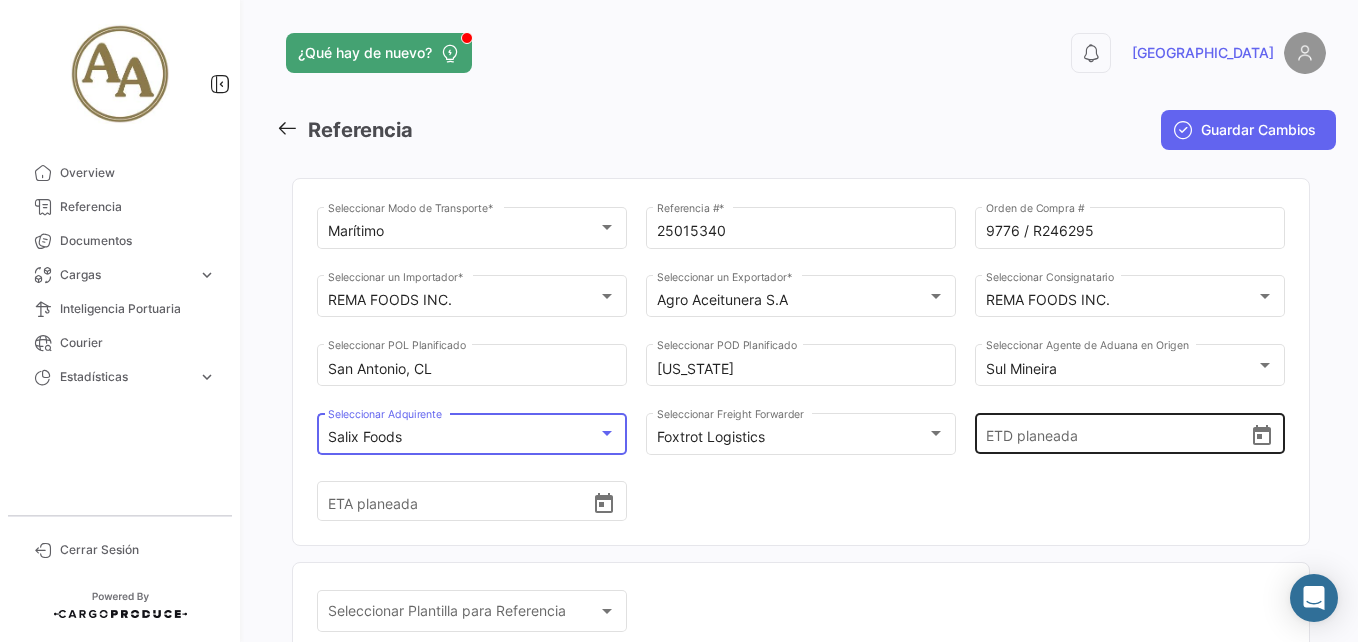 click on "ETD planeada" at bounding box center (1118, 434) 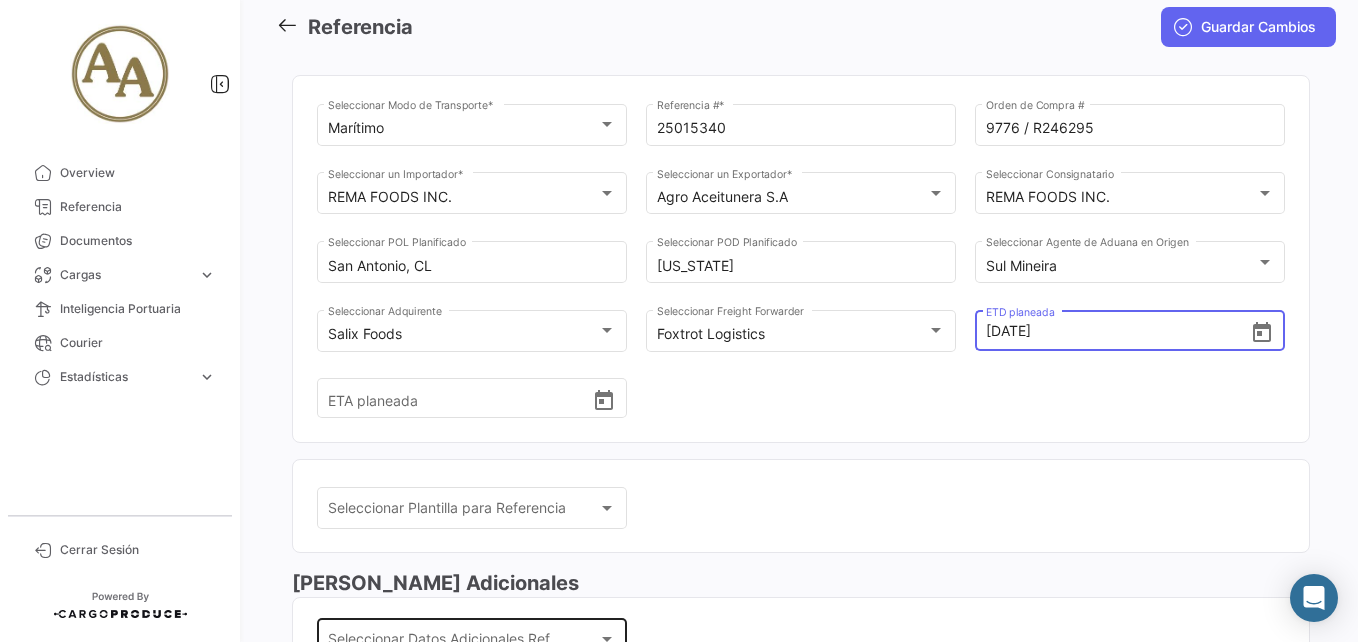 scroll, scrollTop: 300, scrollLeft: 0, axis: vertical 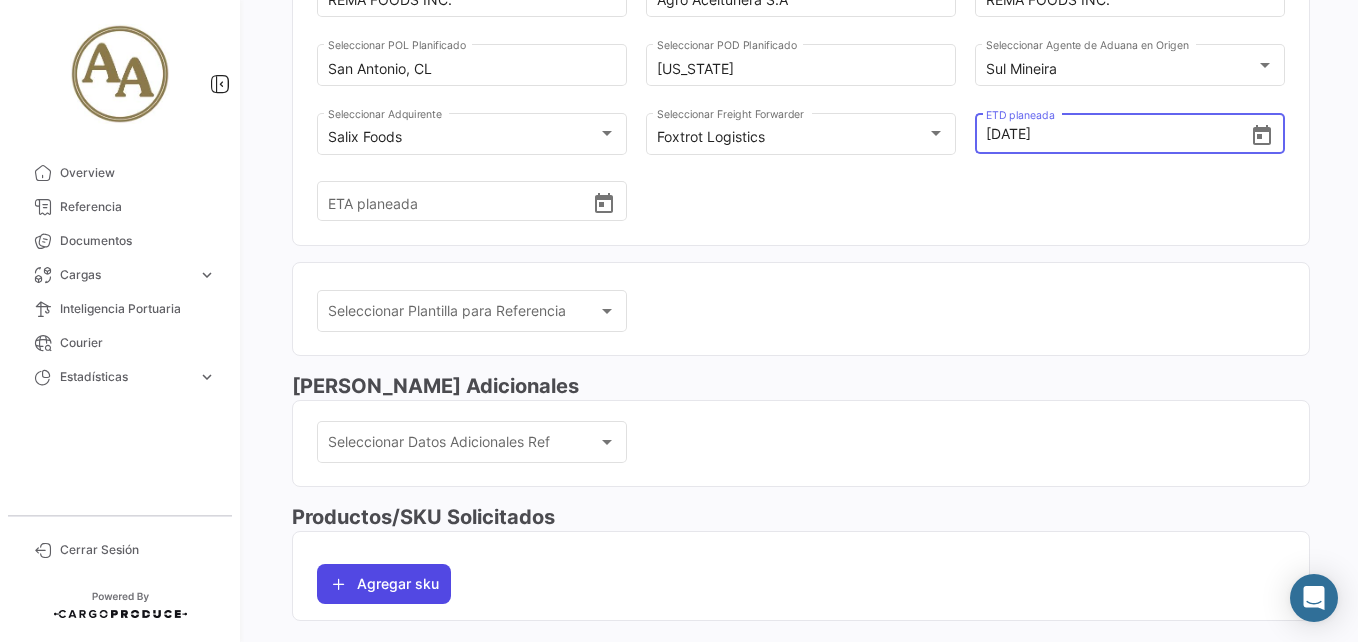 type on "[DATE] 00:00" 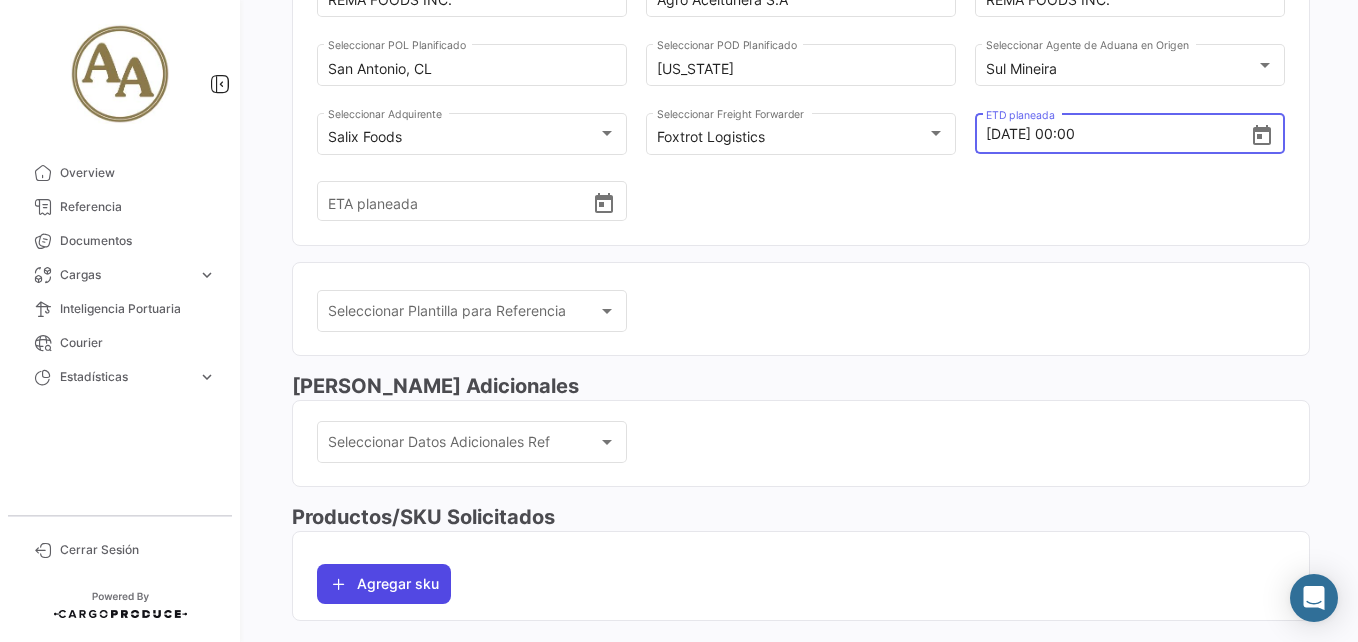 click on "Agregar sku" 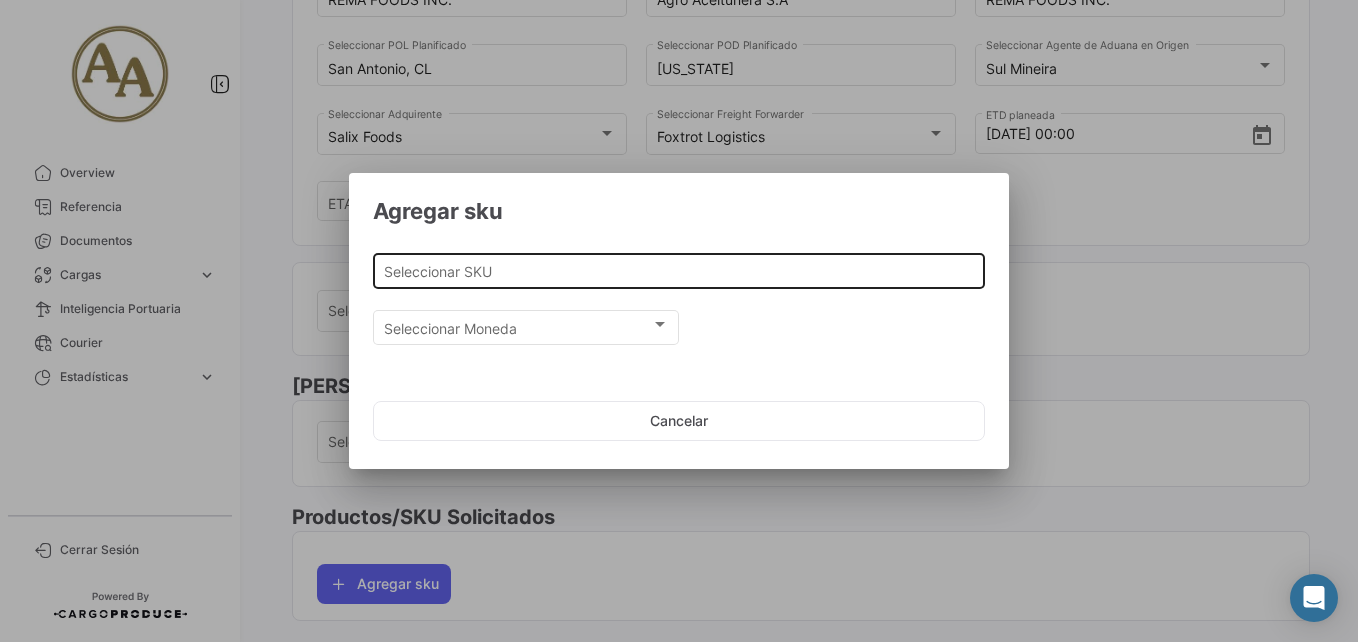 click on "Seleccionar
SKU" at bounding box center [679, 271] 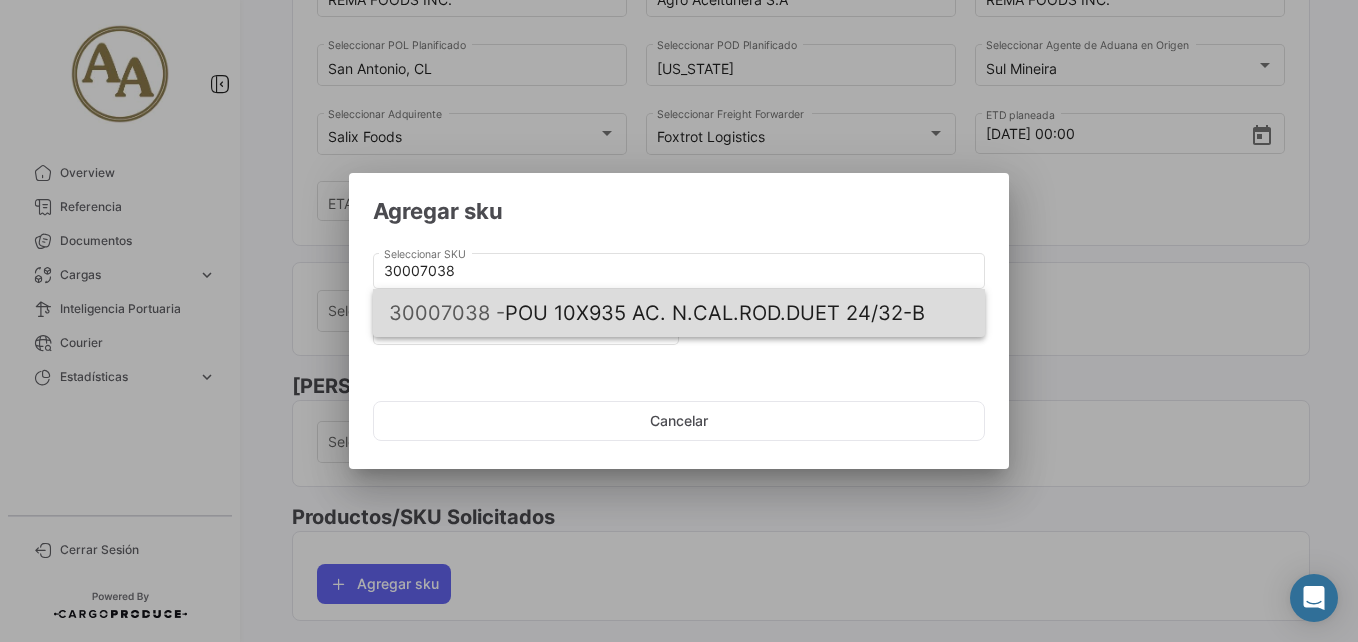 click on "30007038 -    POU 10X935 AC. N.CAL.ROD.DUET 24/32-B" at bounding box center (679, 313) 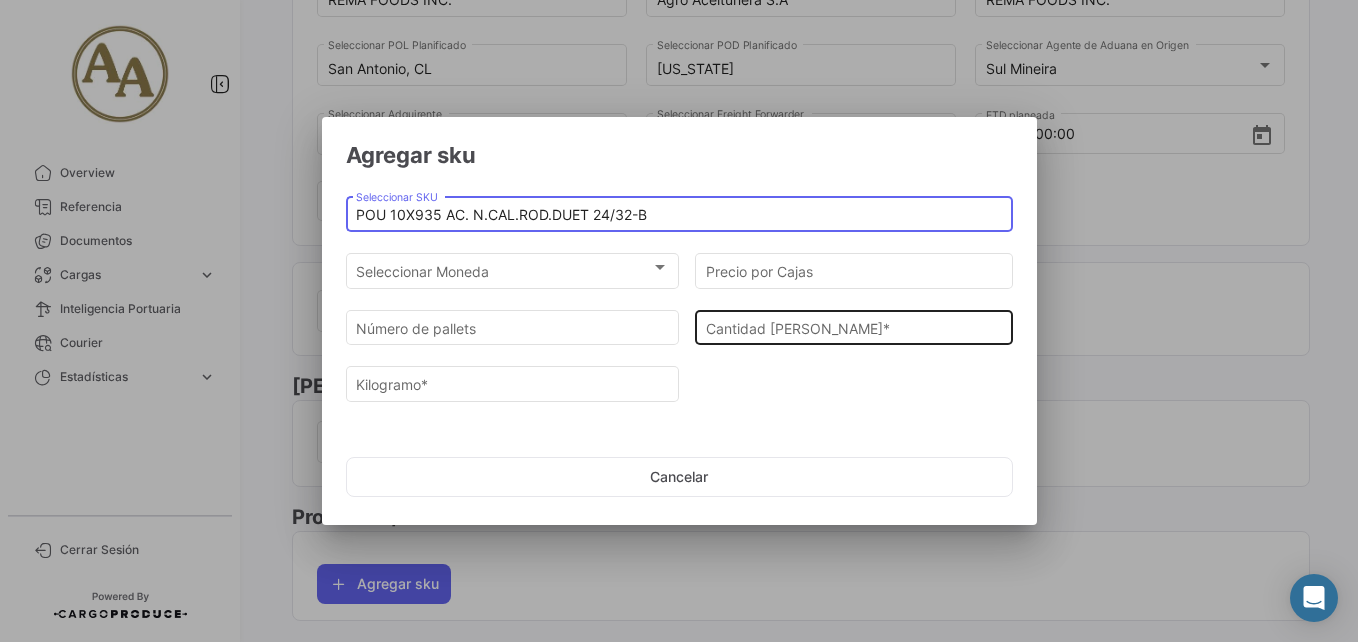 click on "Cantidad [PERSON_NAME]  *" at bounding box center [854, 325] 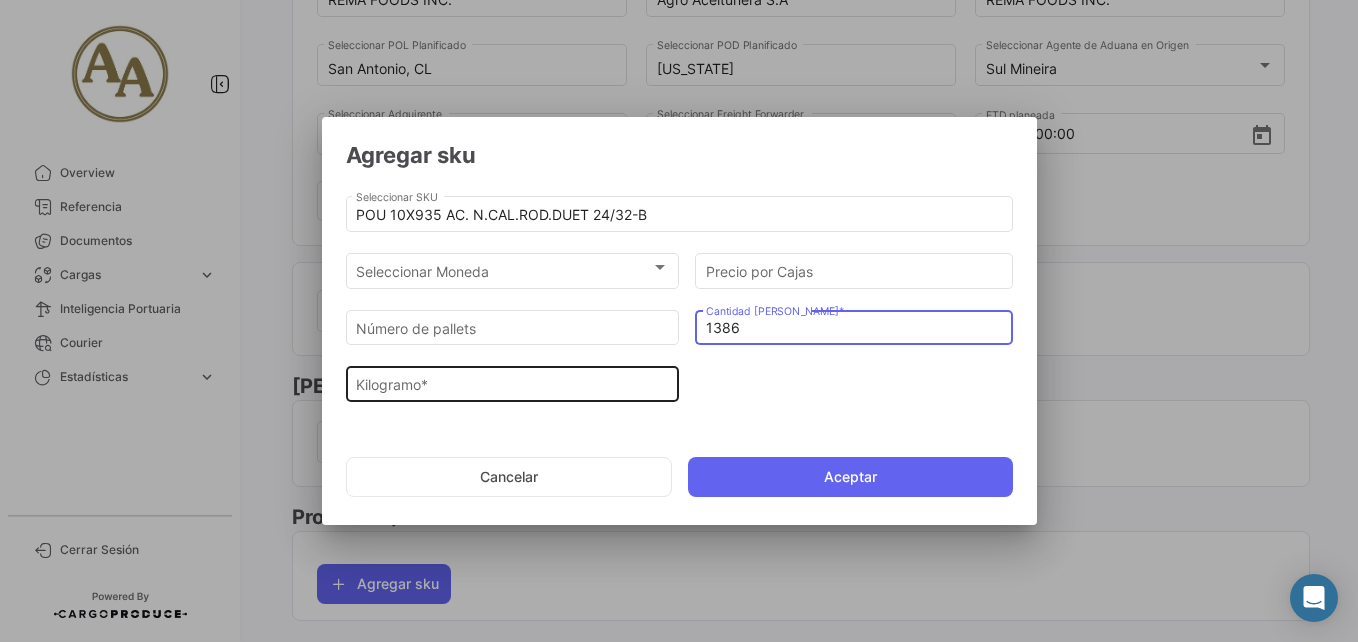 type on "1386" 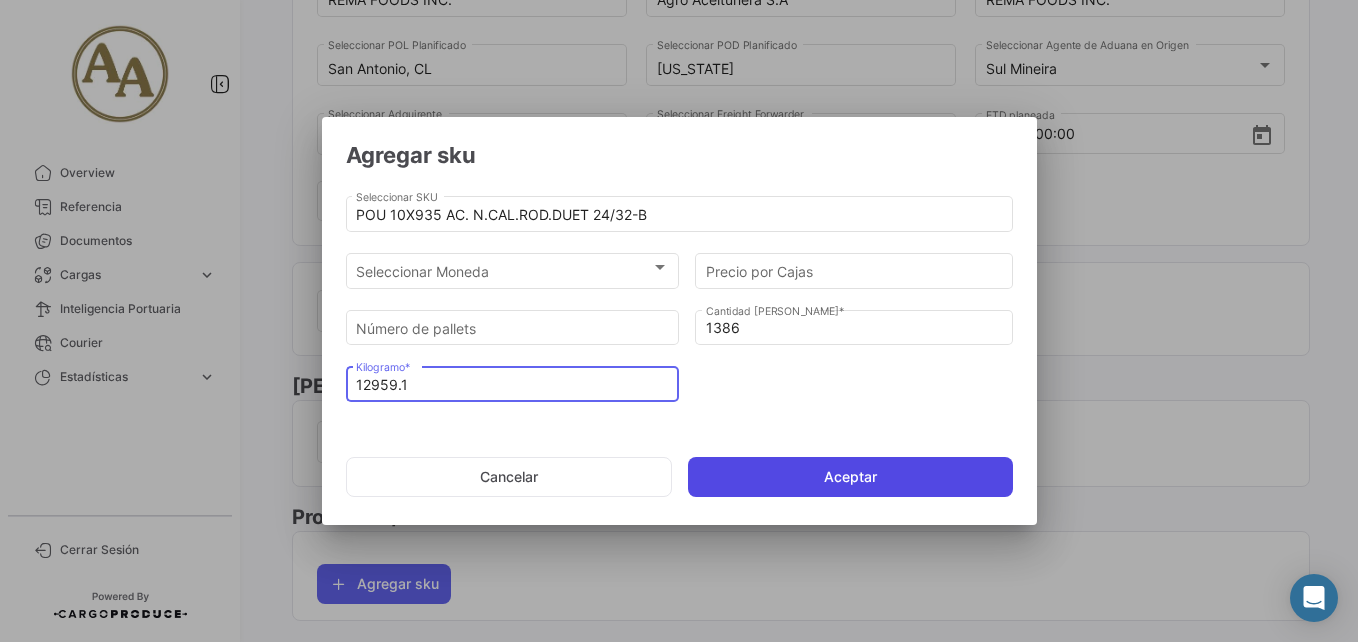 type on "12959.1" 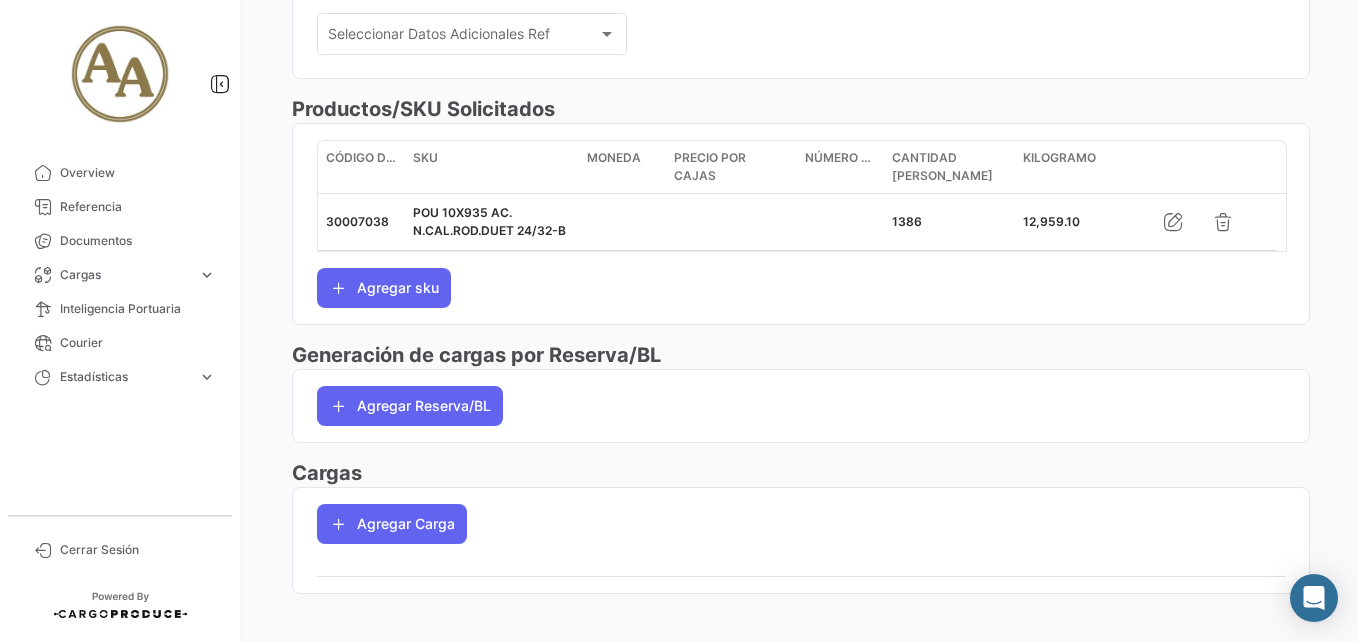 scroll, scrollTop: 724, scrollLeft: 0, axis: vertical 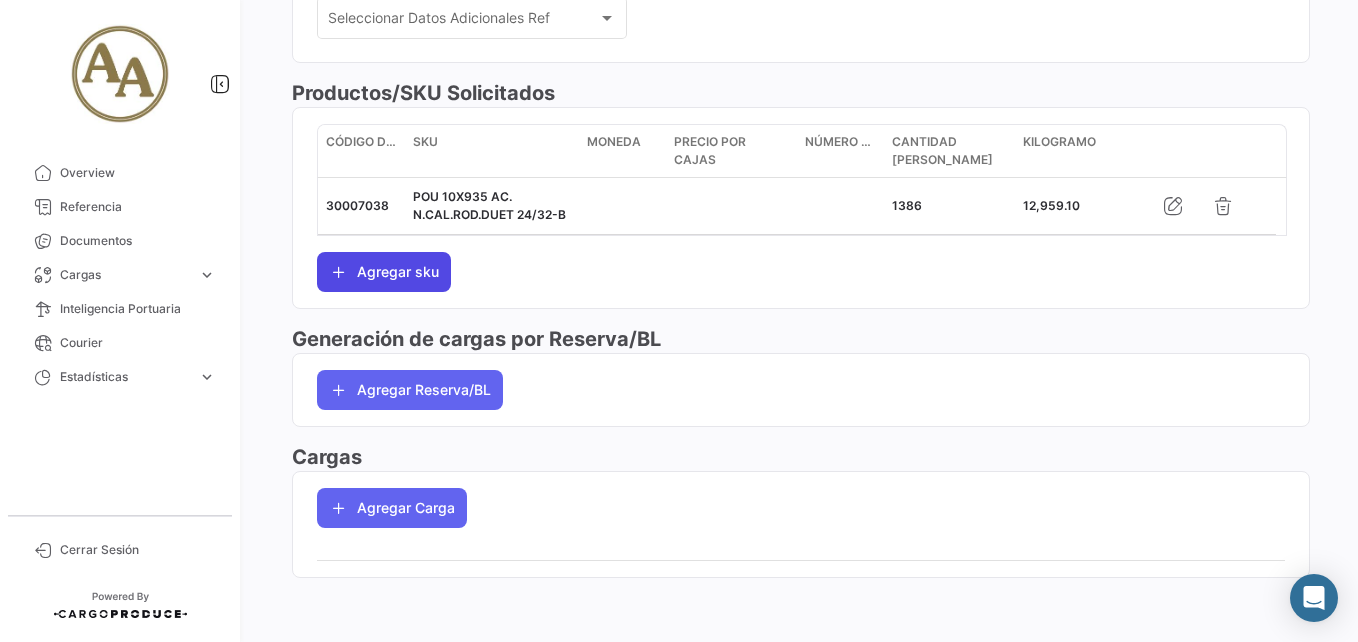 click on "Agregar sku" 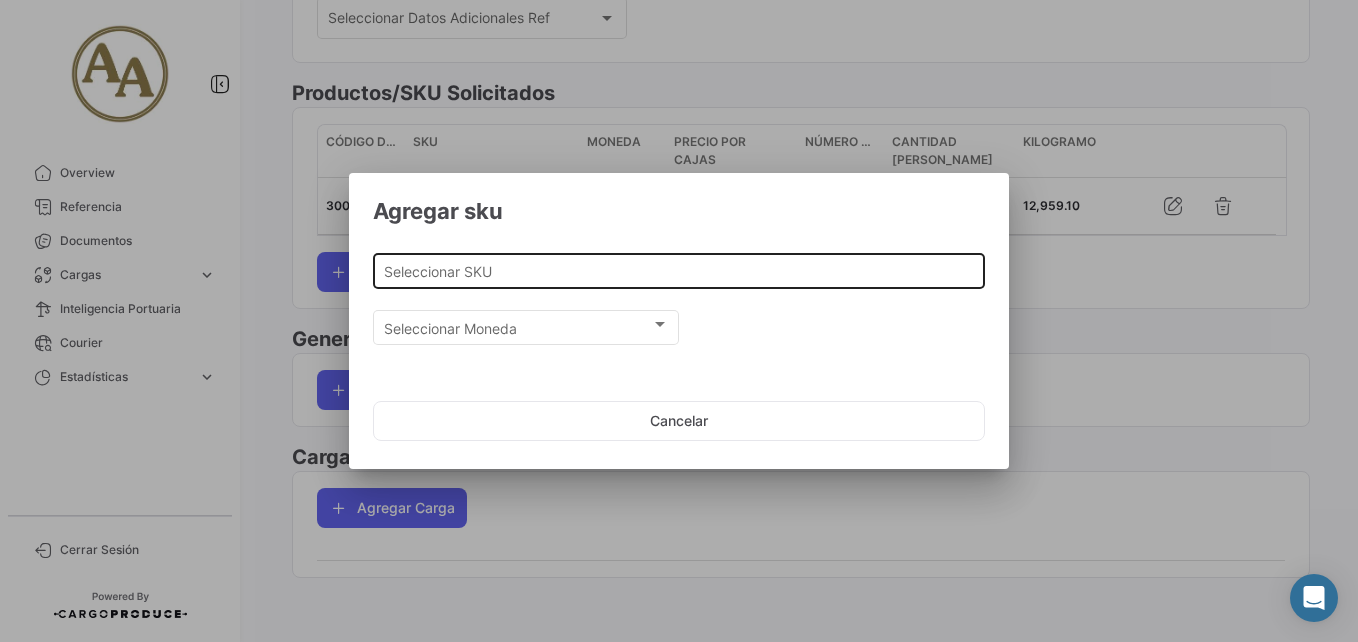 click on "Seleccionar
SKU" at bounding box center [679, 268] 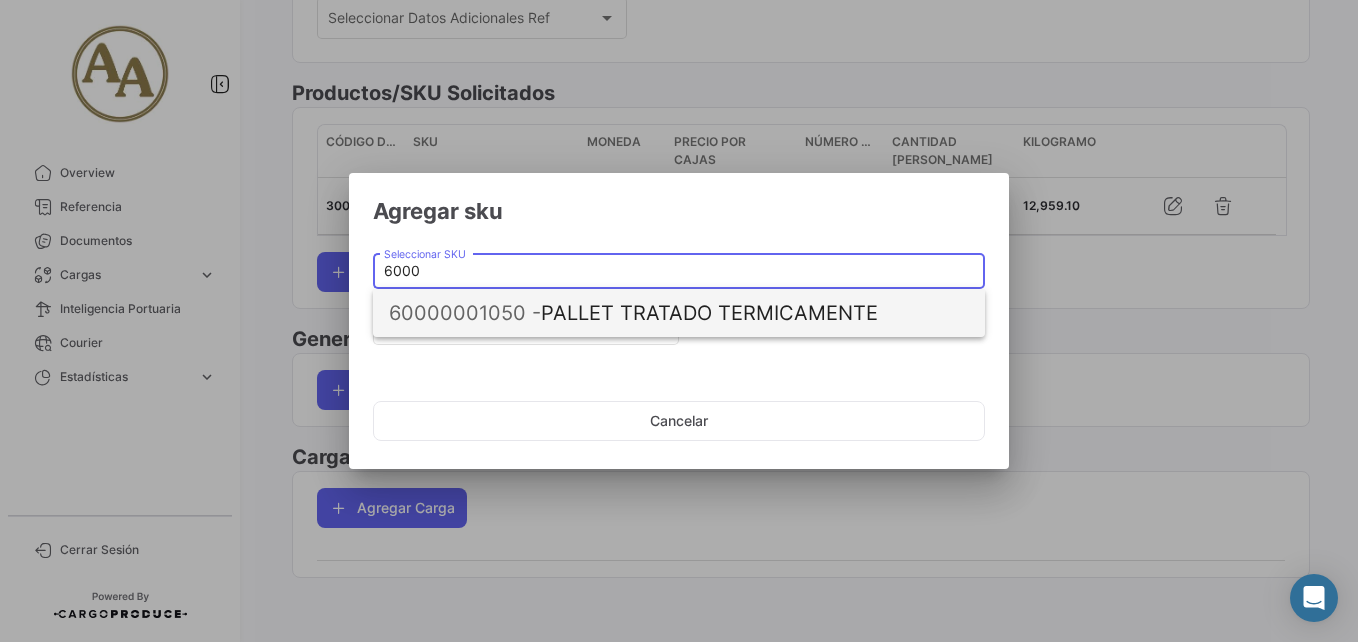click on "60000001050 -    PALLET TRATADO TERMICAMENTE" at bounding box center (679, 313) 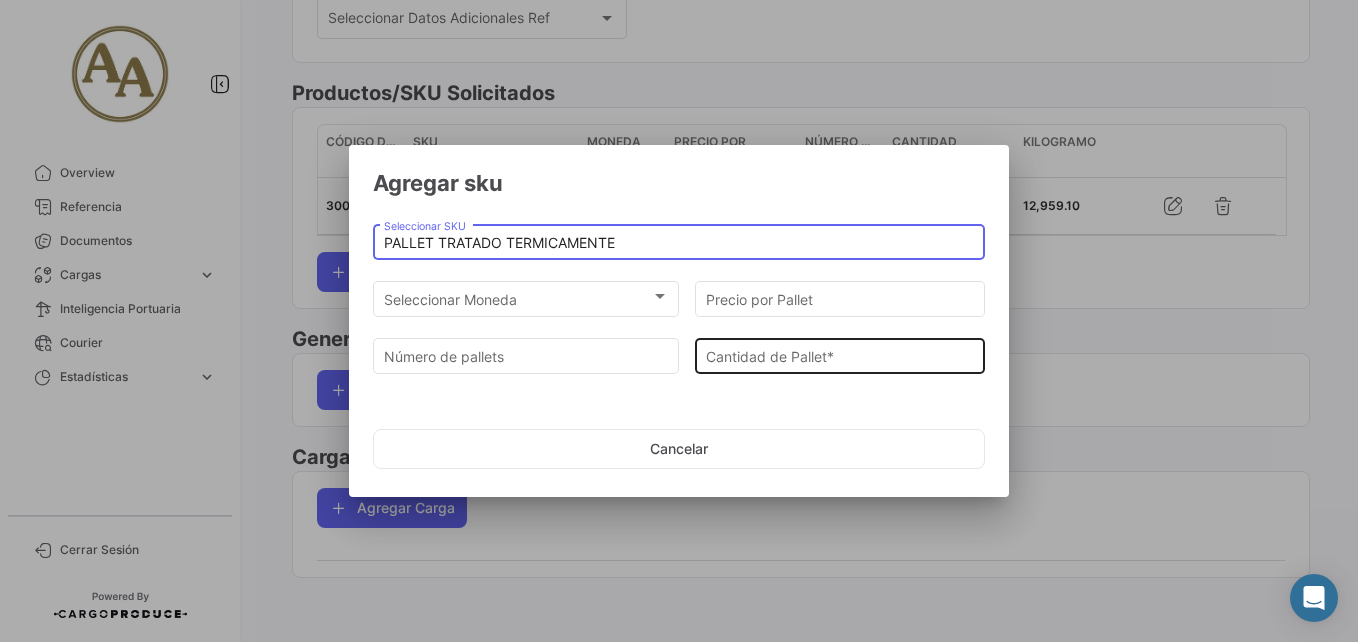 click on "Cantidad de Pallet  *" at bounding box center (840, 353) 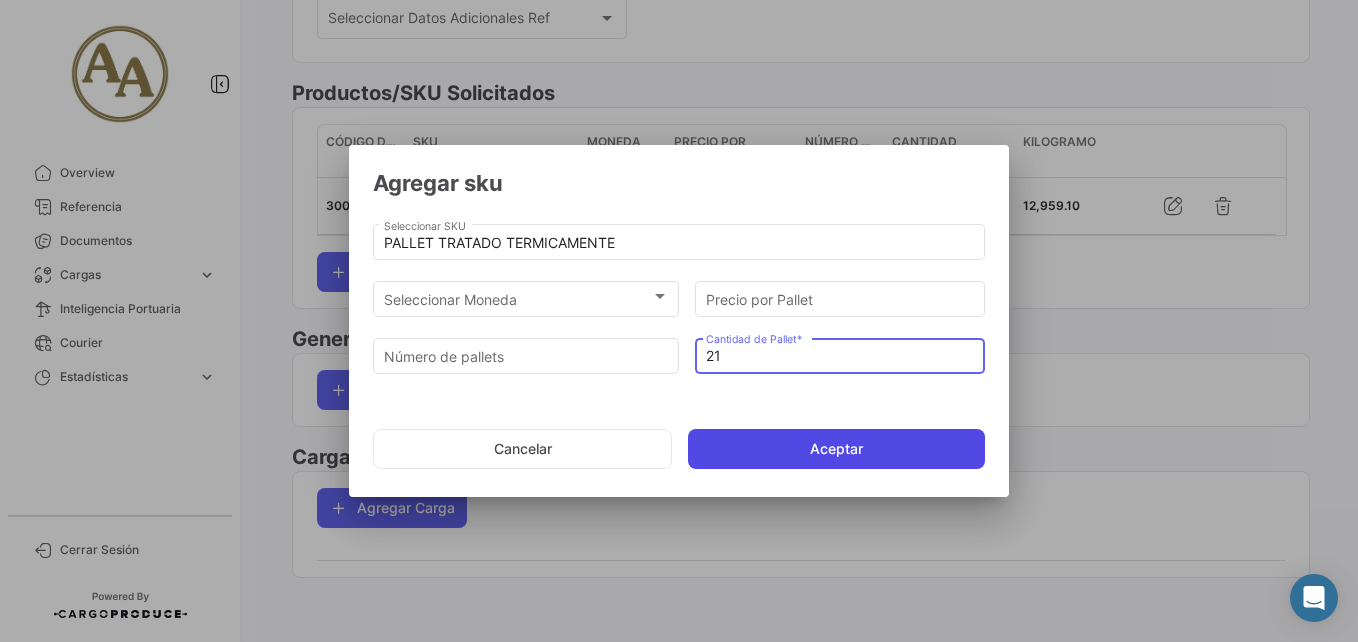 type on "21" 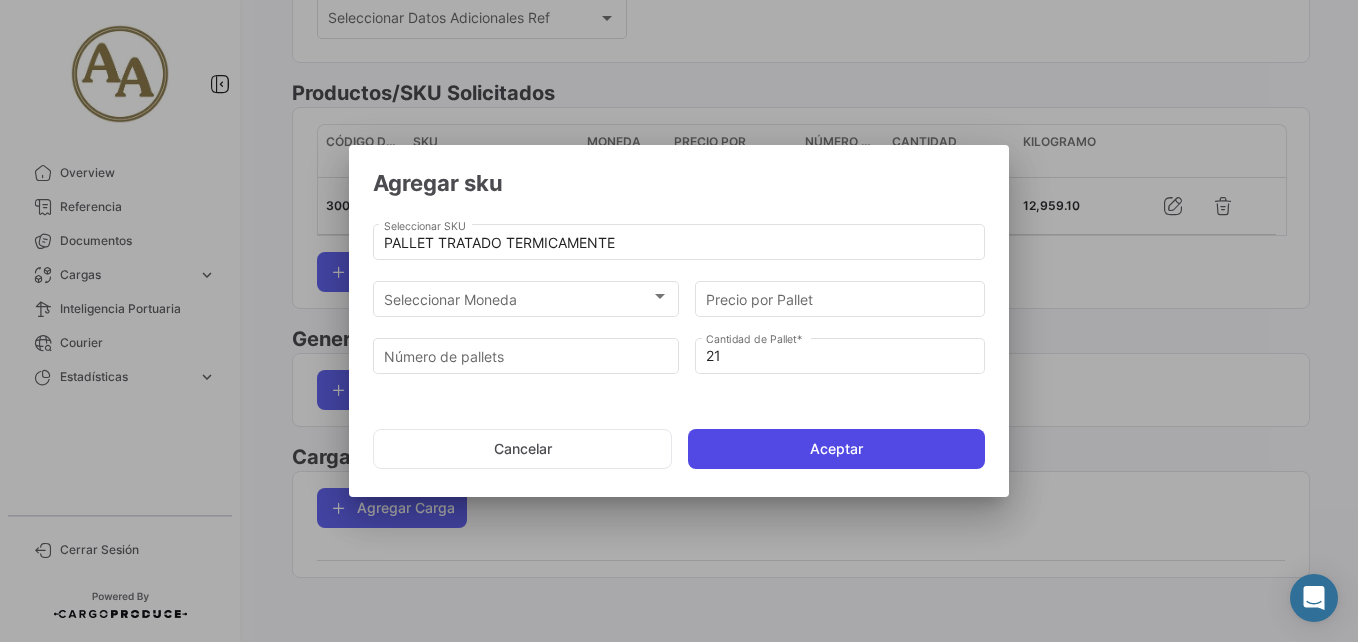 click on "Aceptar" 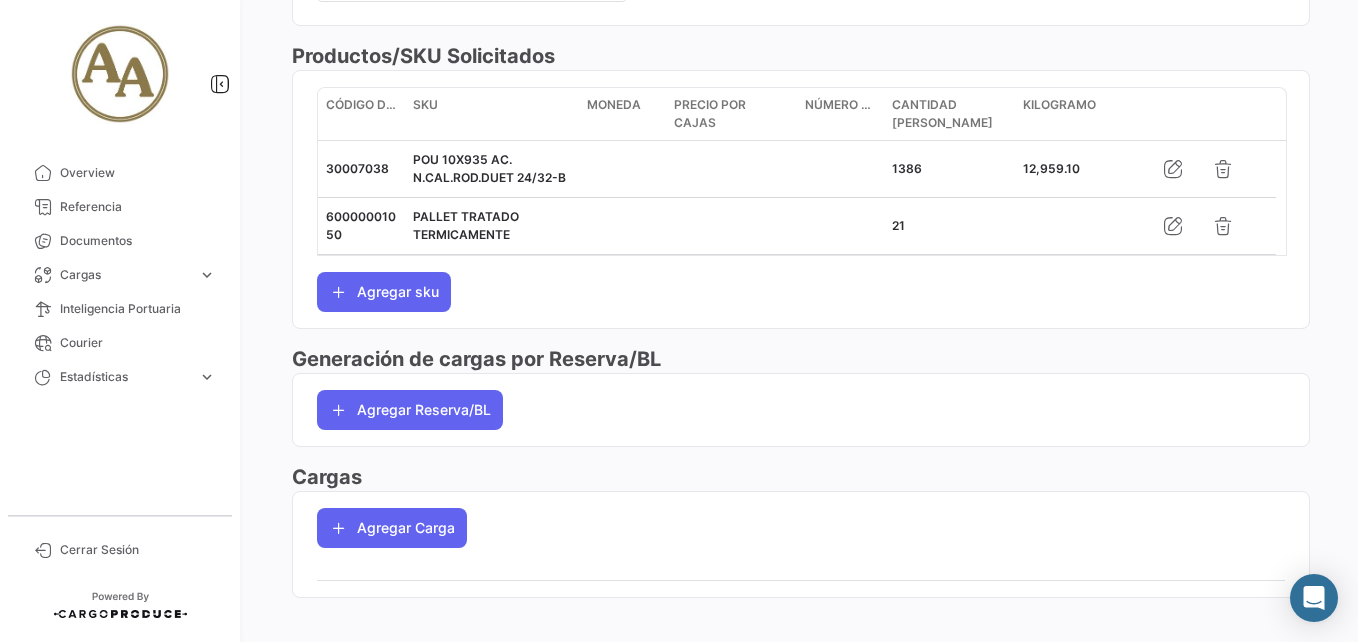 scroll, scrollTop: 781, scrollLeft: 0, axis: vertical 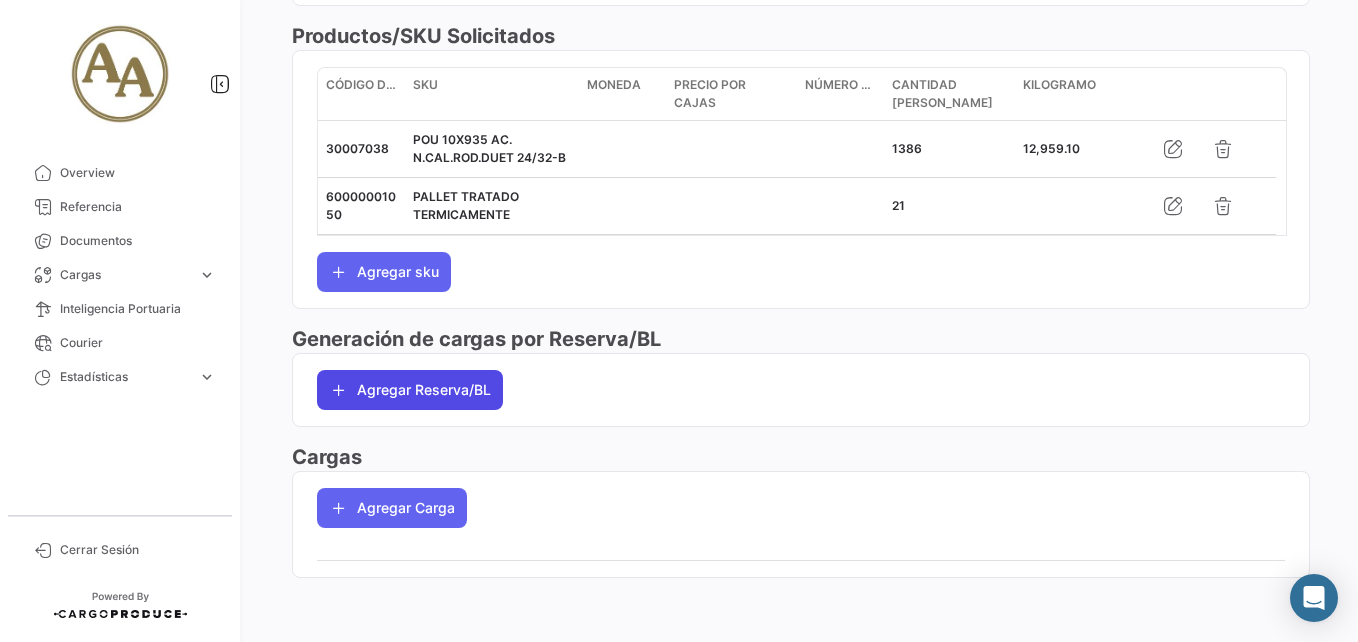 click on "Agregar Reserva/BL" 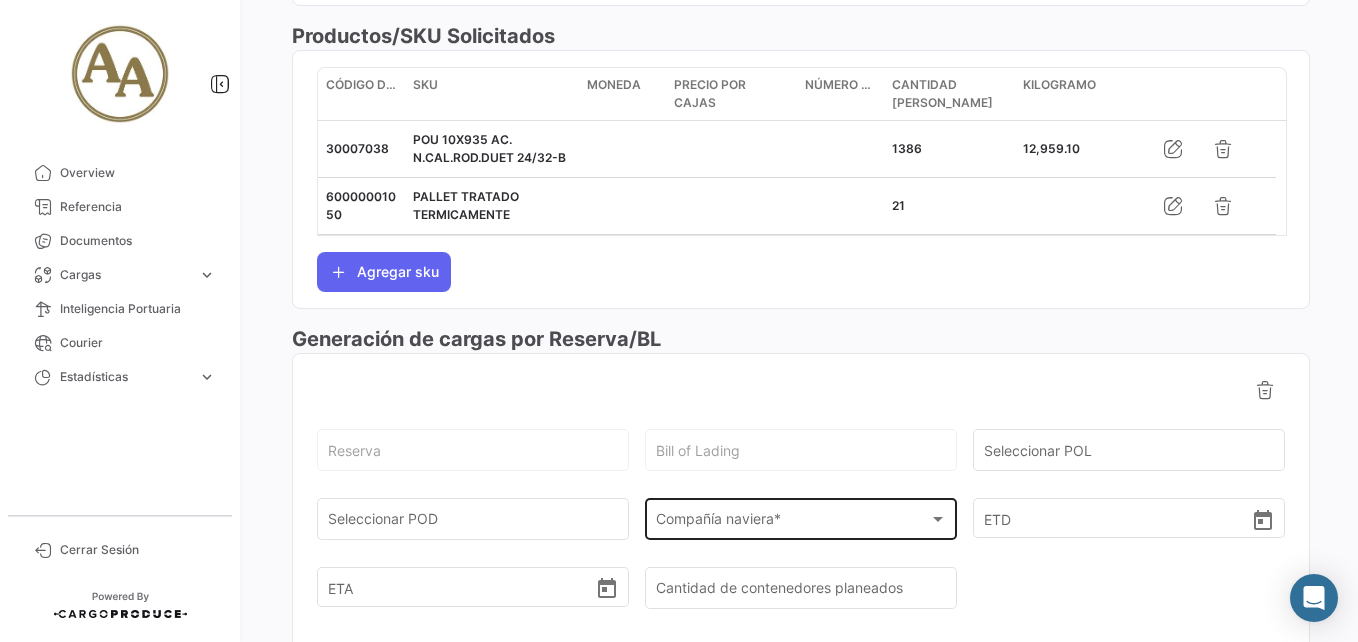 click on "Compañía naviera *" at bounding box center (792, 523) 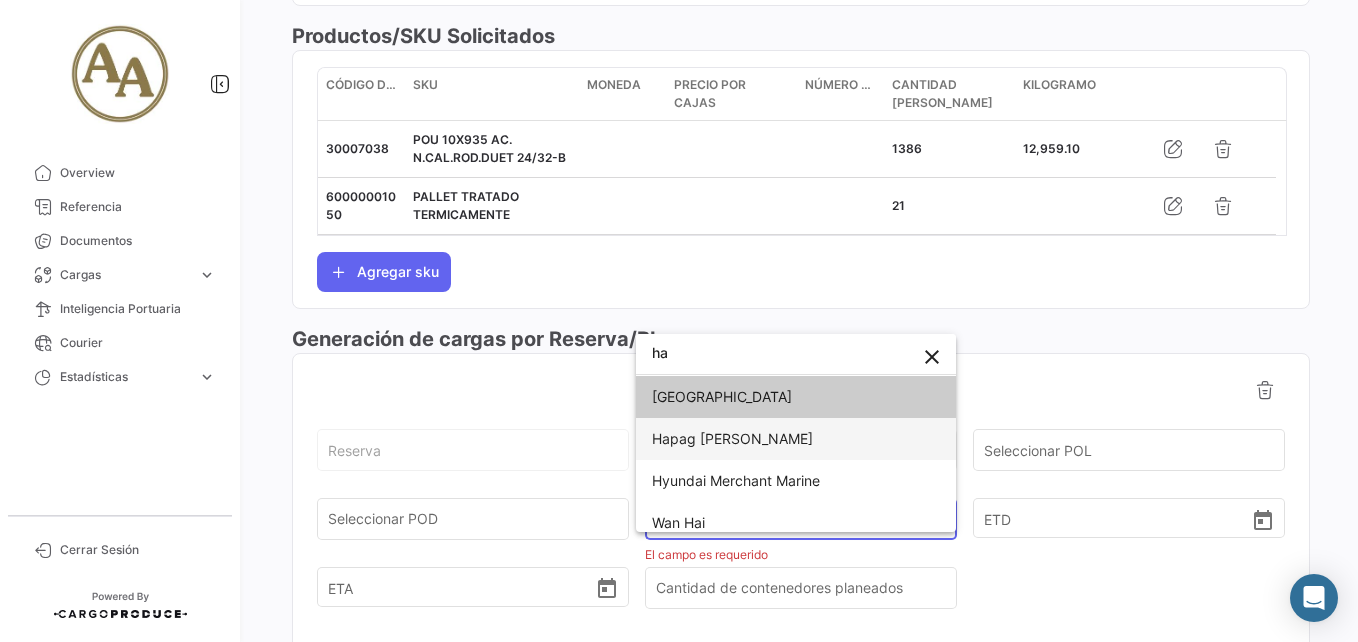 type on "ha" 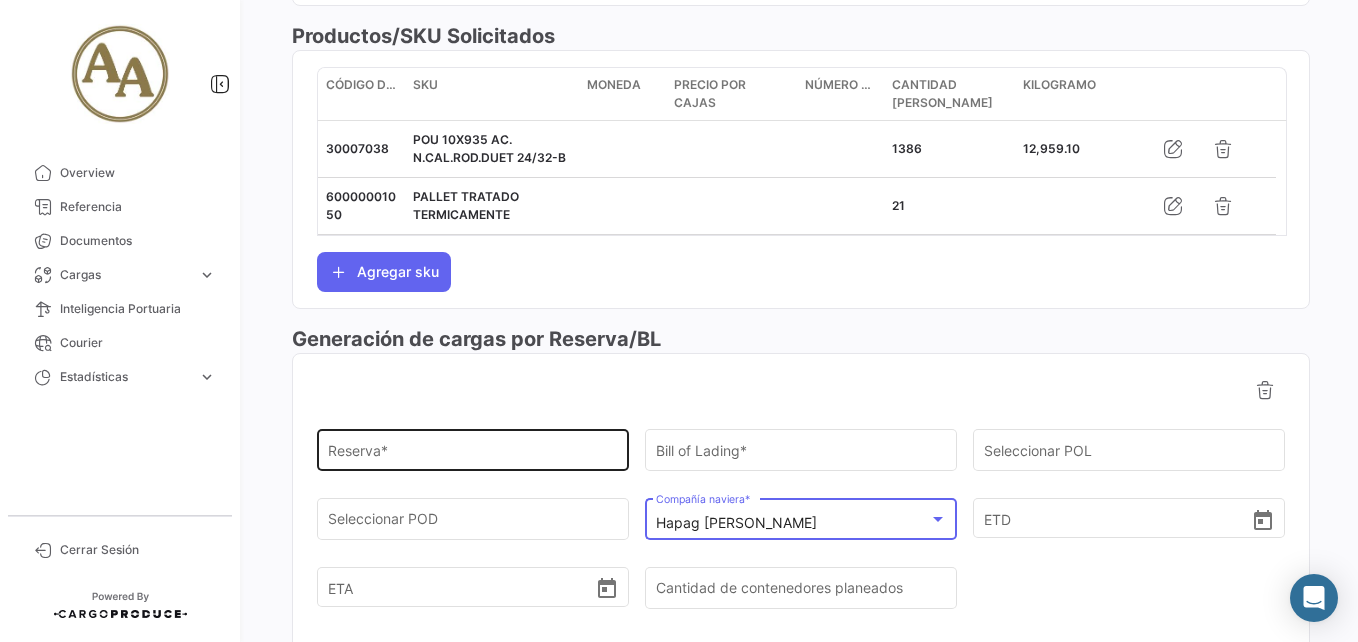 click on "Reserva  *" 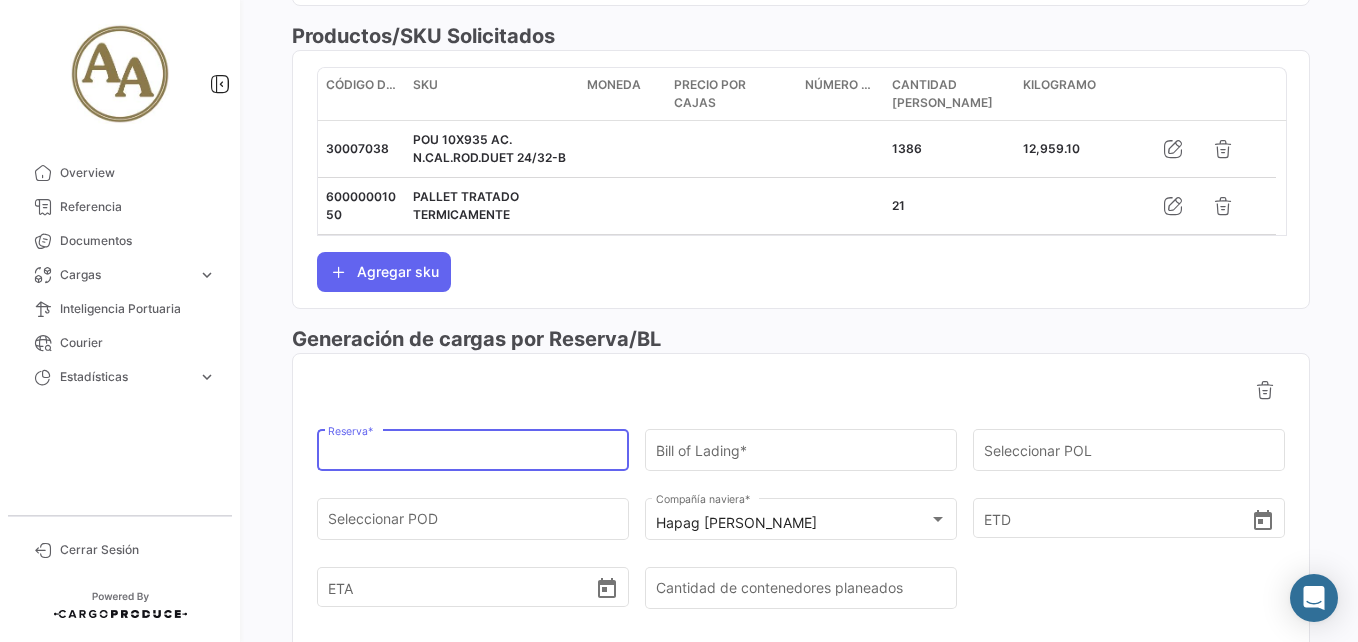 click on "Reserva  *" at bounding box center (473, 454) 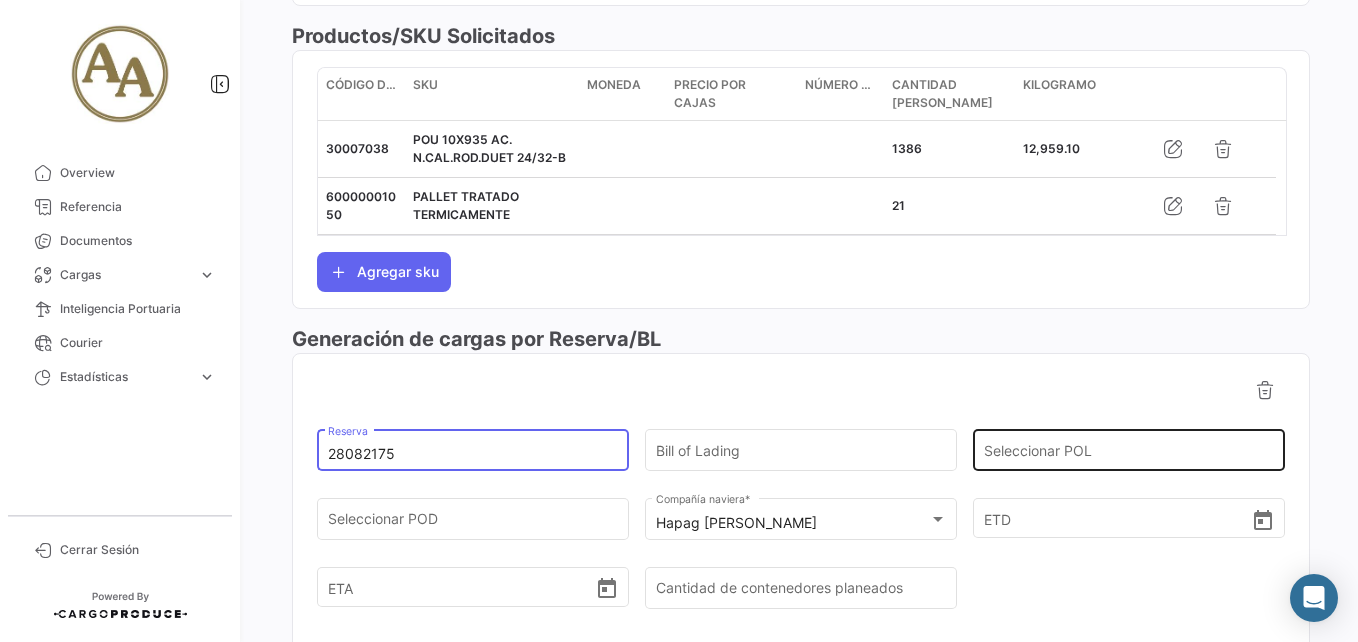 type on "28082175" 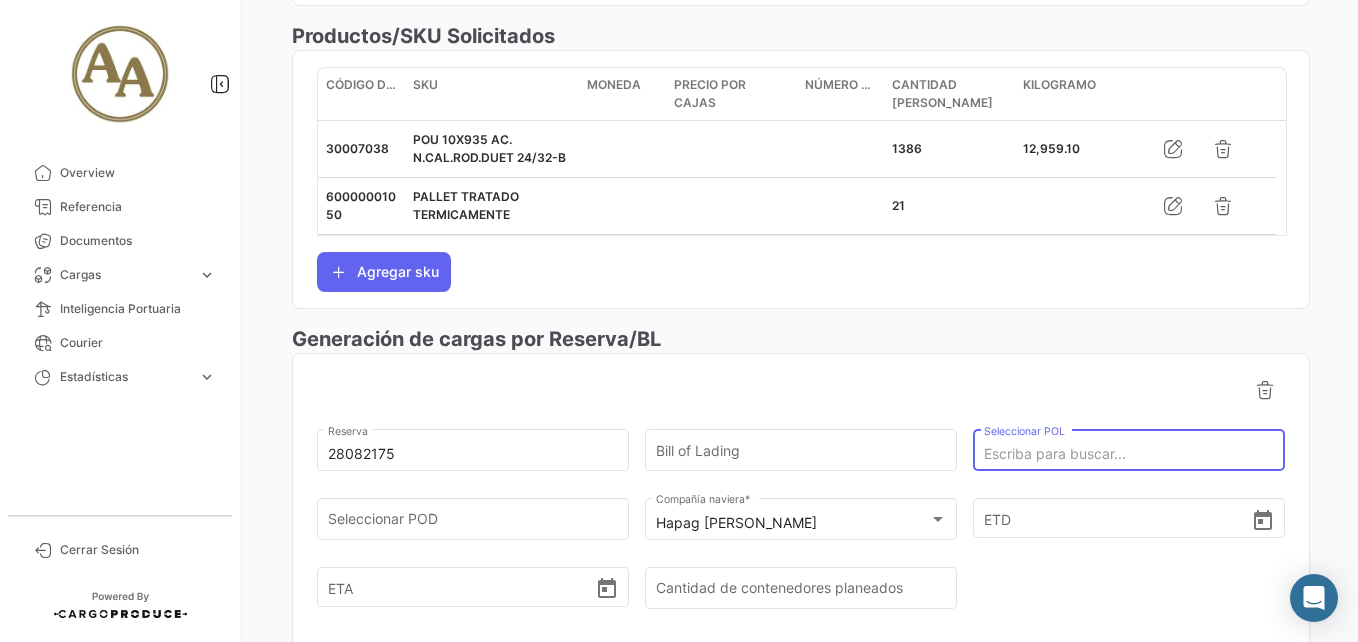 click on "Seleccionar POL" at bounding box center (1129, 454) 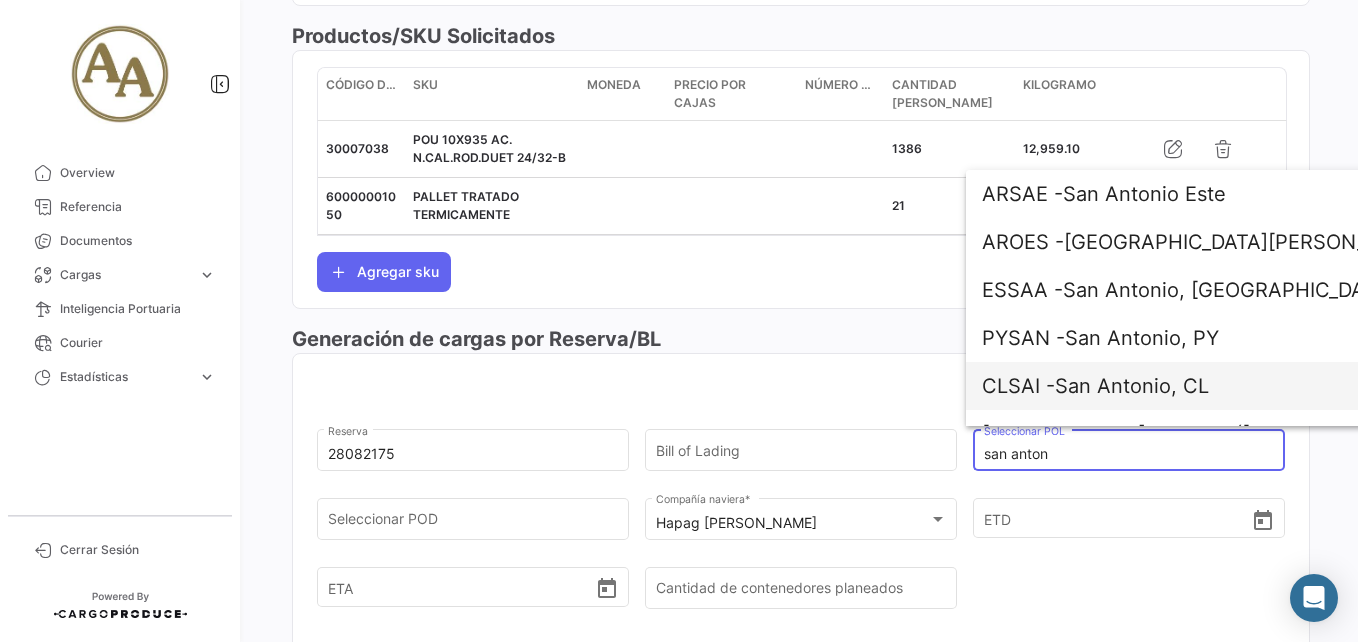 click on "CLSAI -    [GEOGRAPHIC_DATA], CL" at bounding box center [1216, 386] 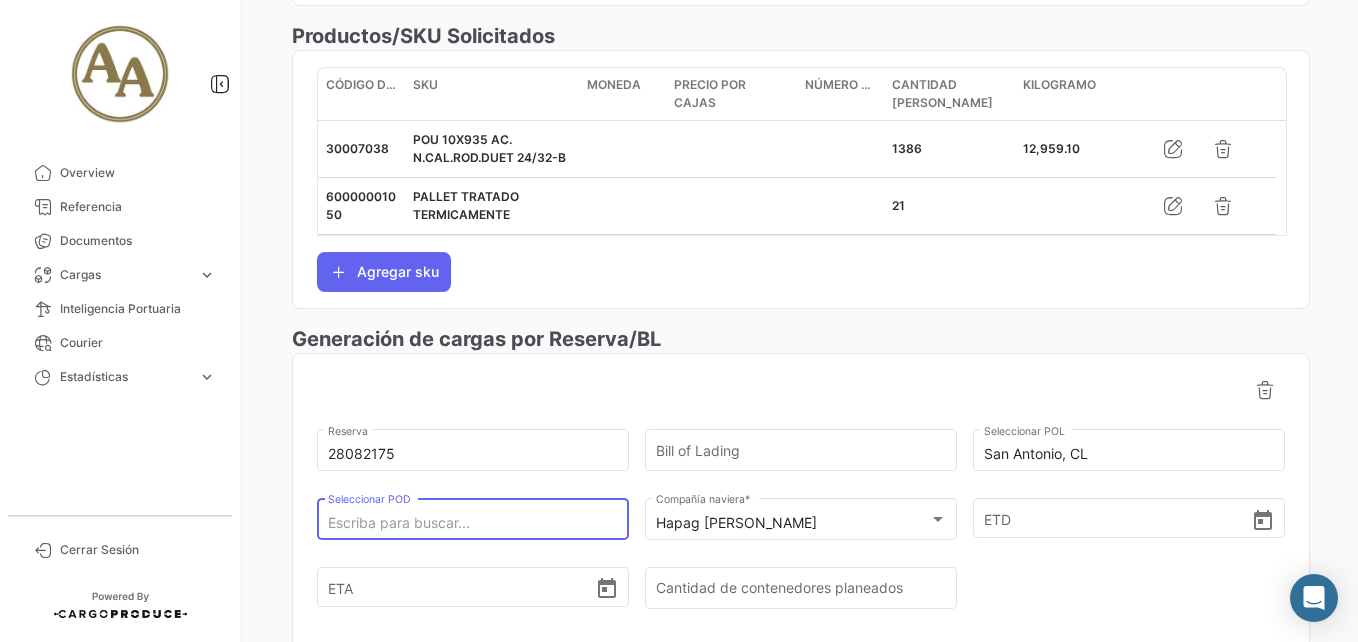 click on "Seleccionar POD" at bounding box center [473, 523] 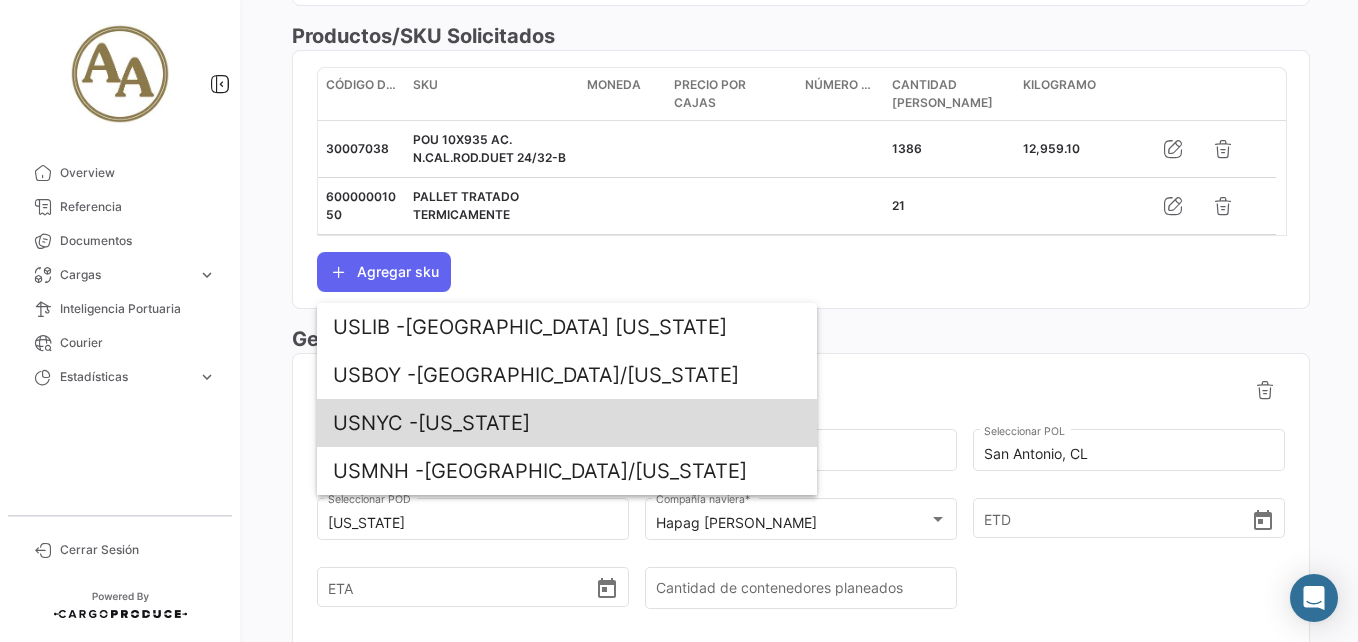 click on "USNYC -    [US_STATE]" at bounding box center [567, 423] 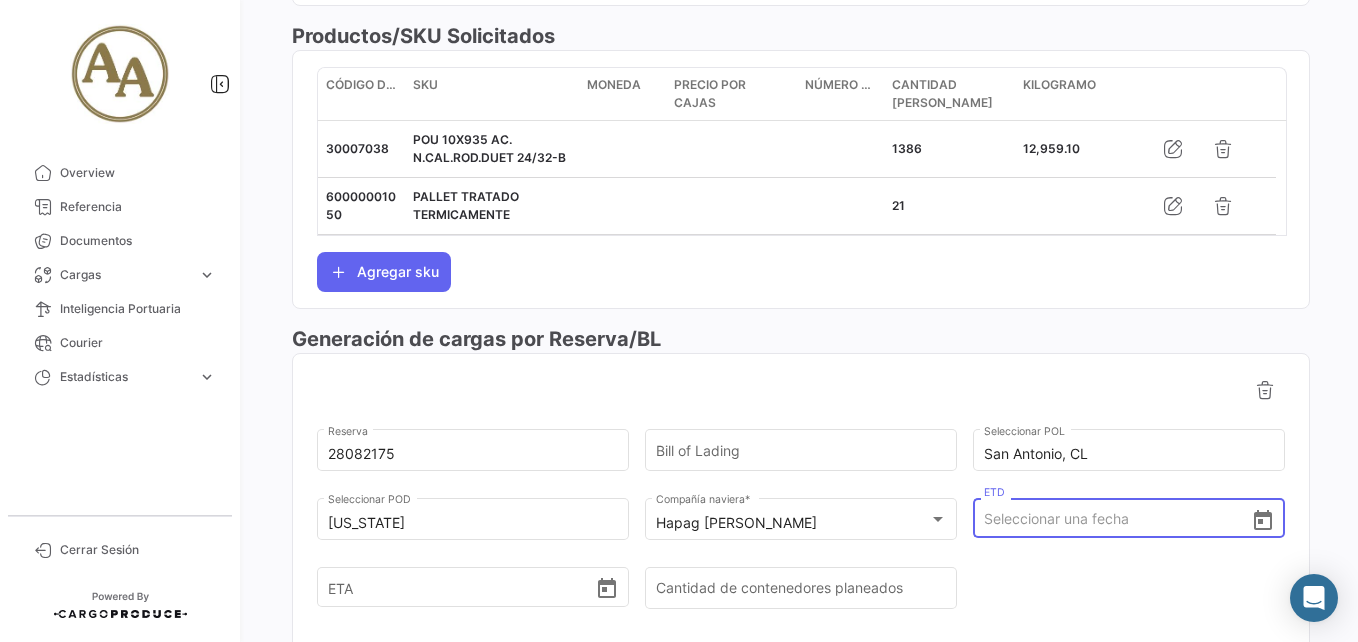 drag, startPoint x: 1035, startPoint y: 513, endPoint x: 1047, endPoint y: 511, distance: 12.165525 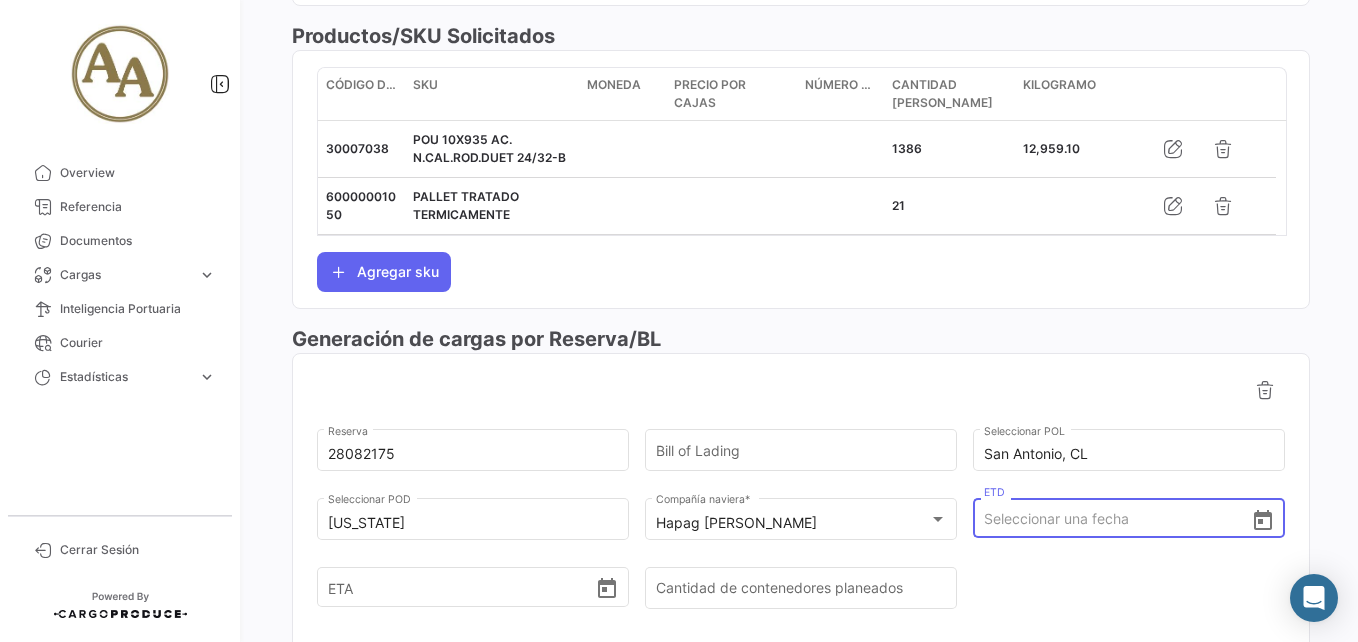 click on "ETD" at bounding box center (1117, 519) 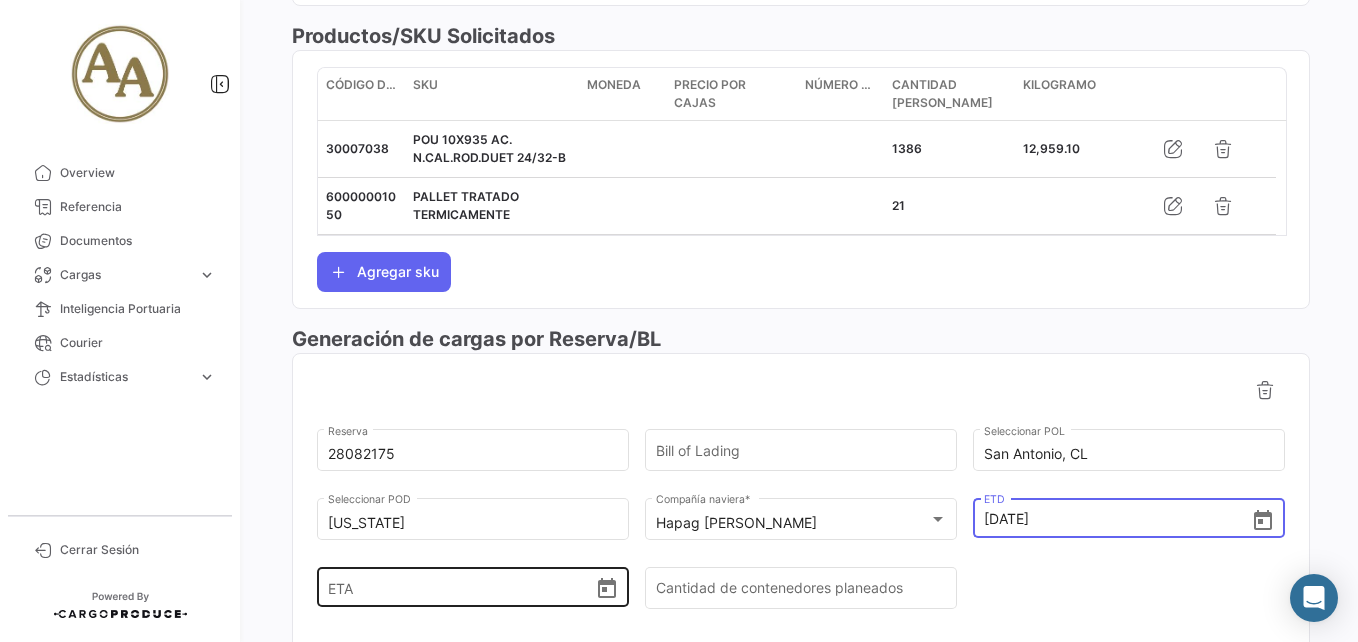 type on "[DATE] 00:00" 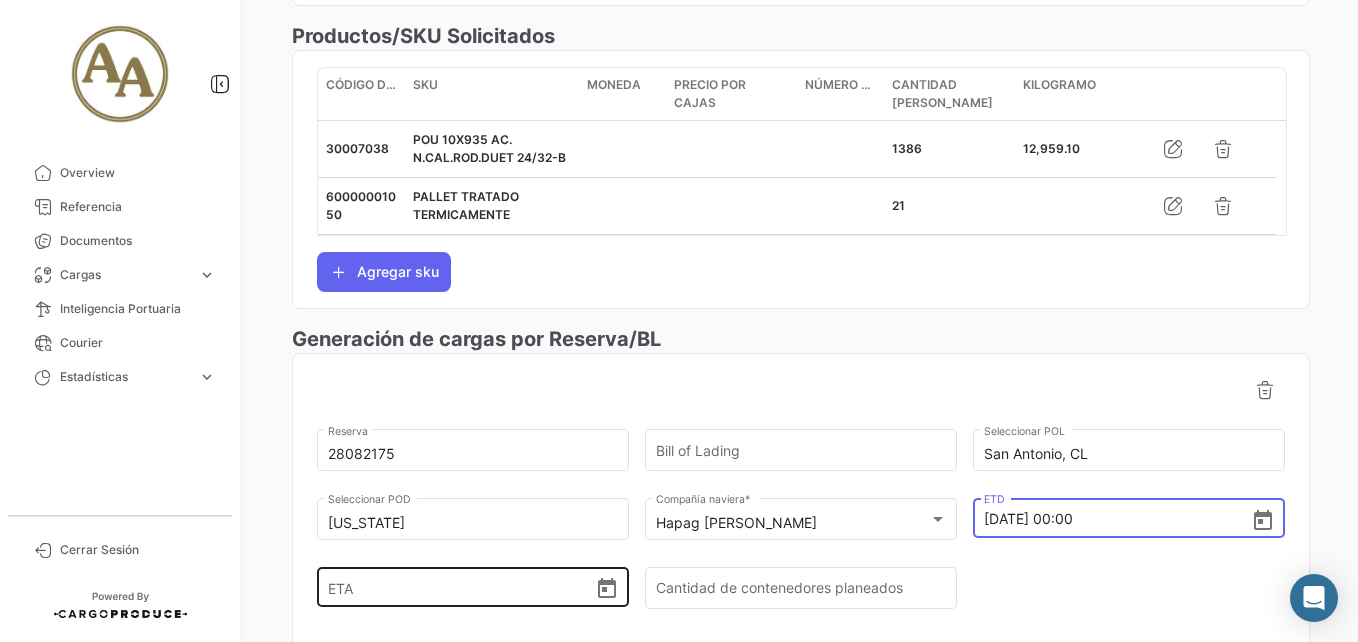 click on "ETA" at bounding box center (461, 587) 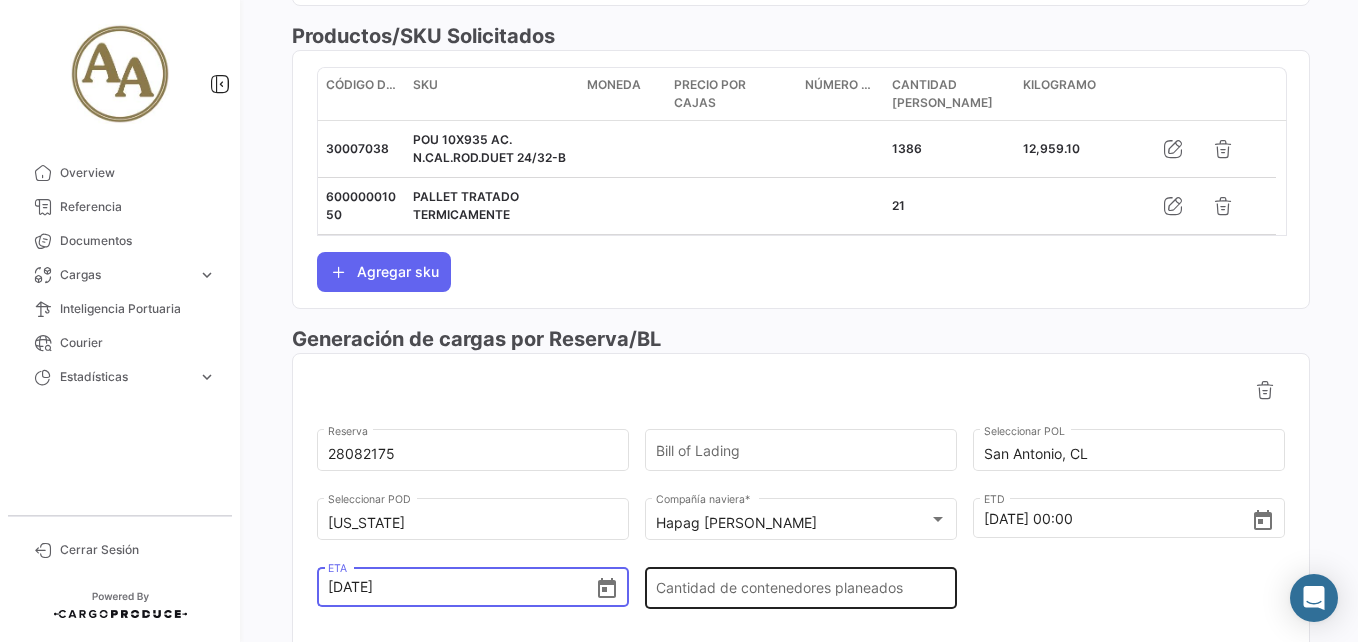 type on "[DATE] 00:00" 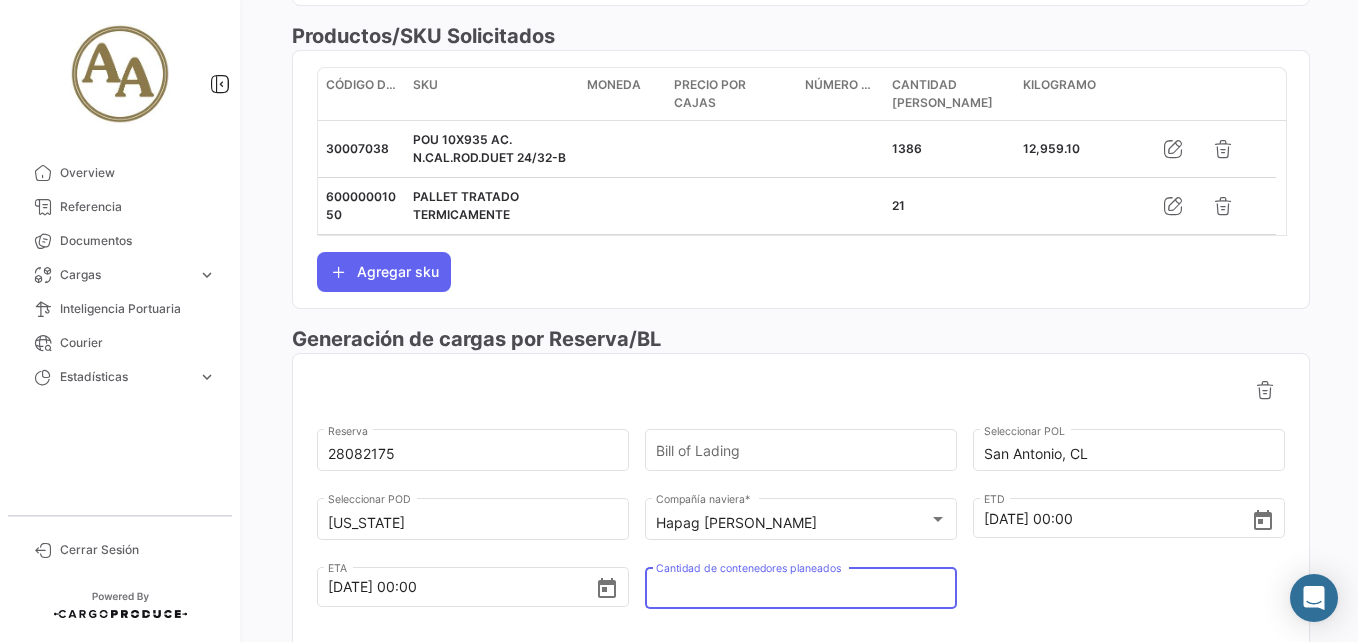 click on "Cantidad de contenedores planeados" at bounding box center [801, 592] 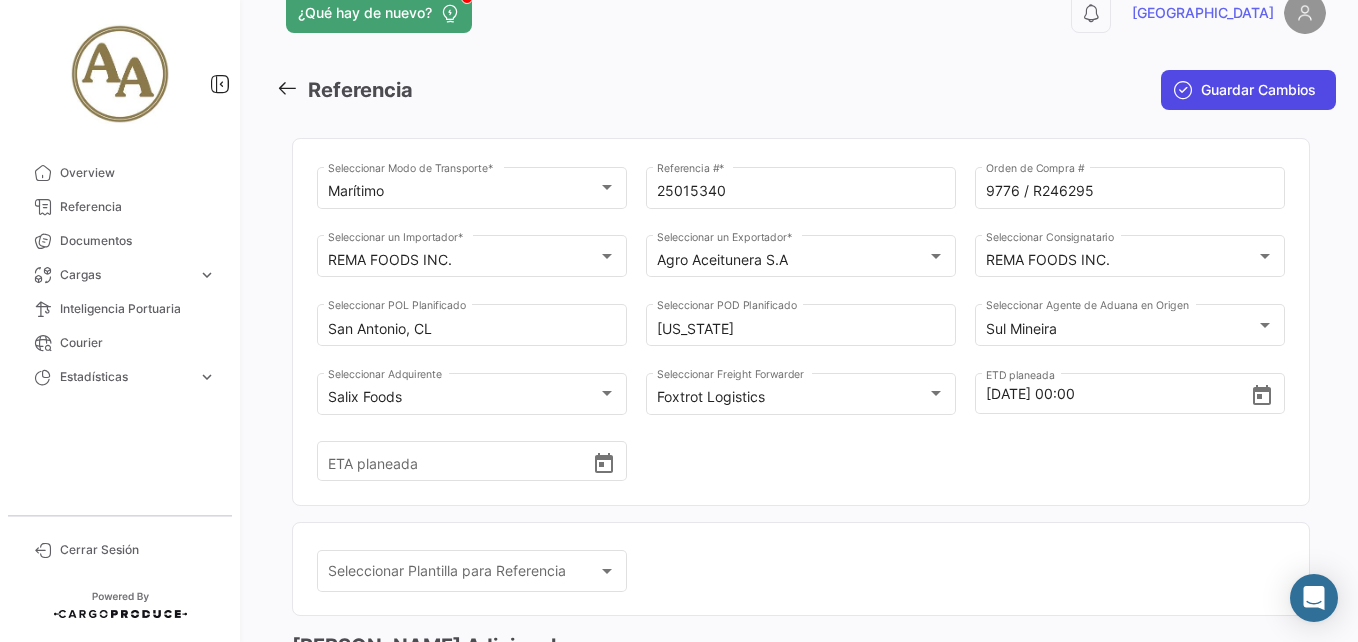 scroll, scrollTop: 0, scrollLeft: 0, axis: both 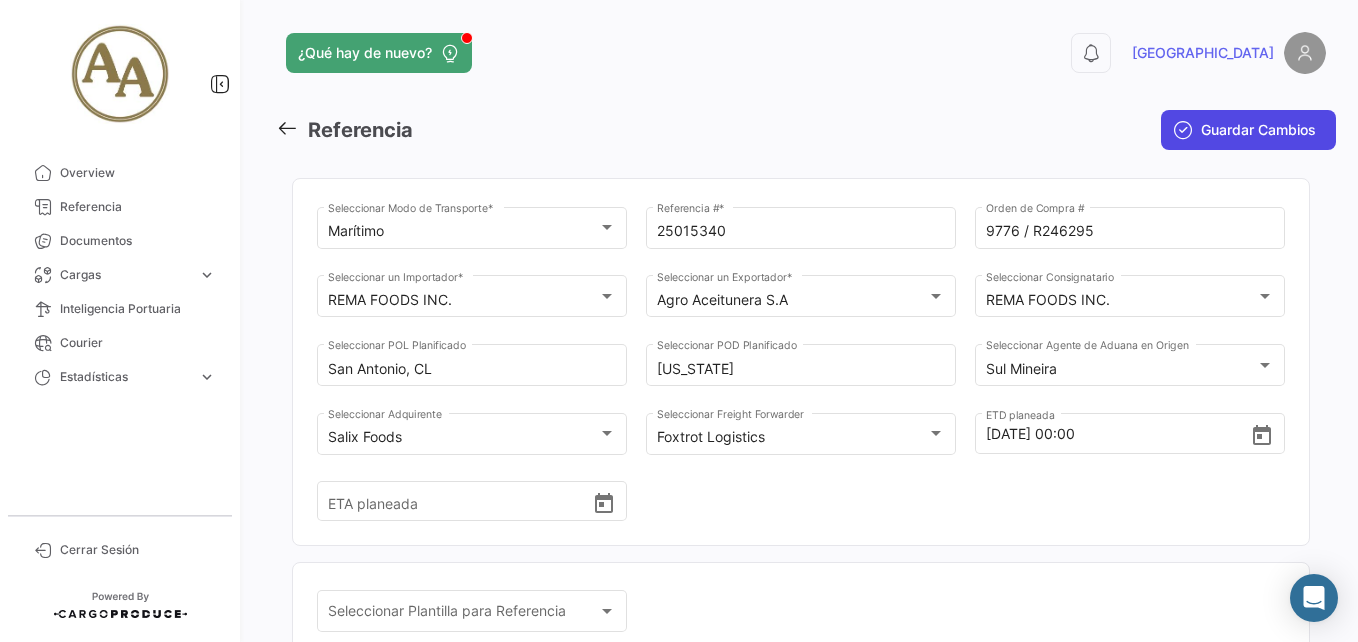 type on "1" 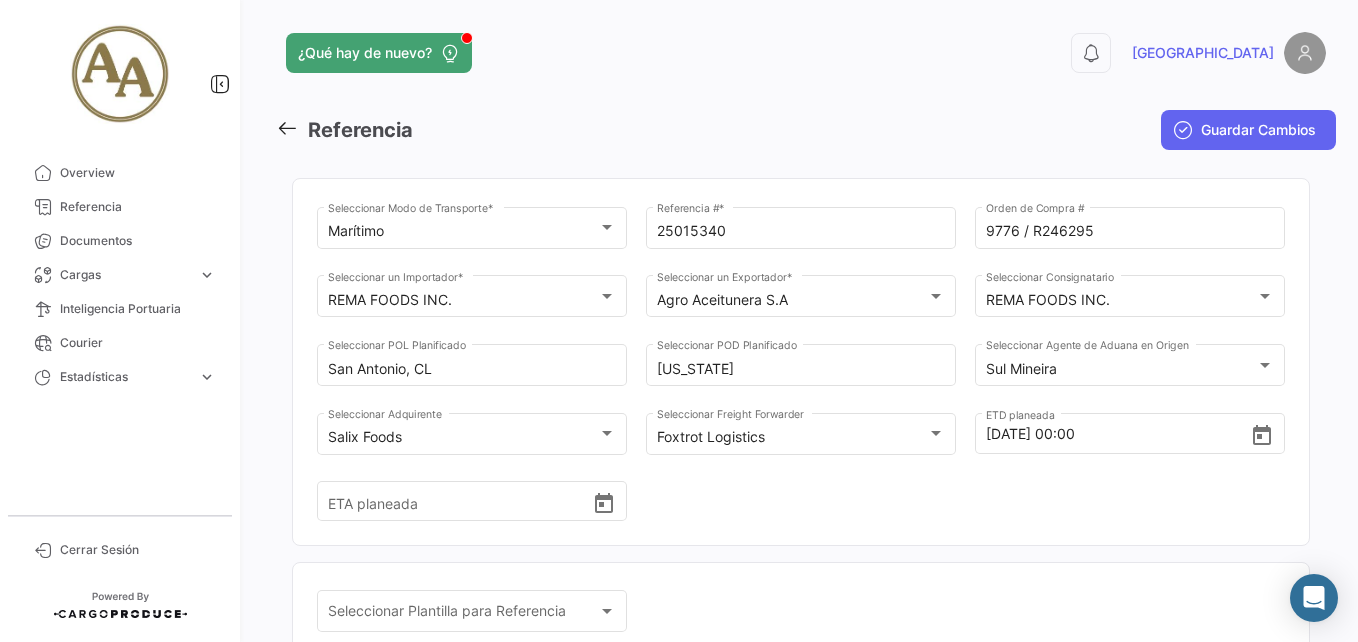 click on "Guardar Cambios" 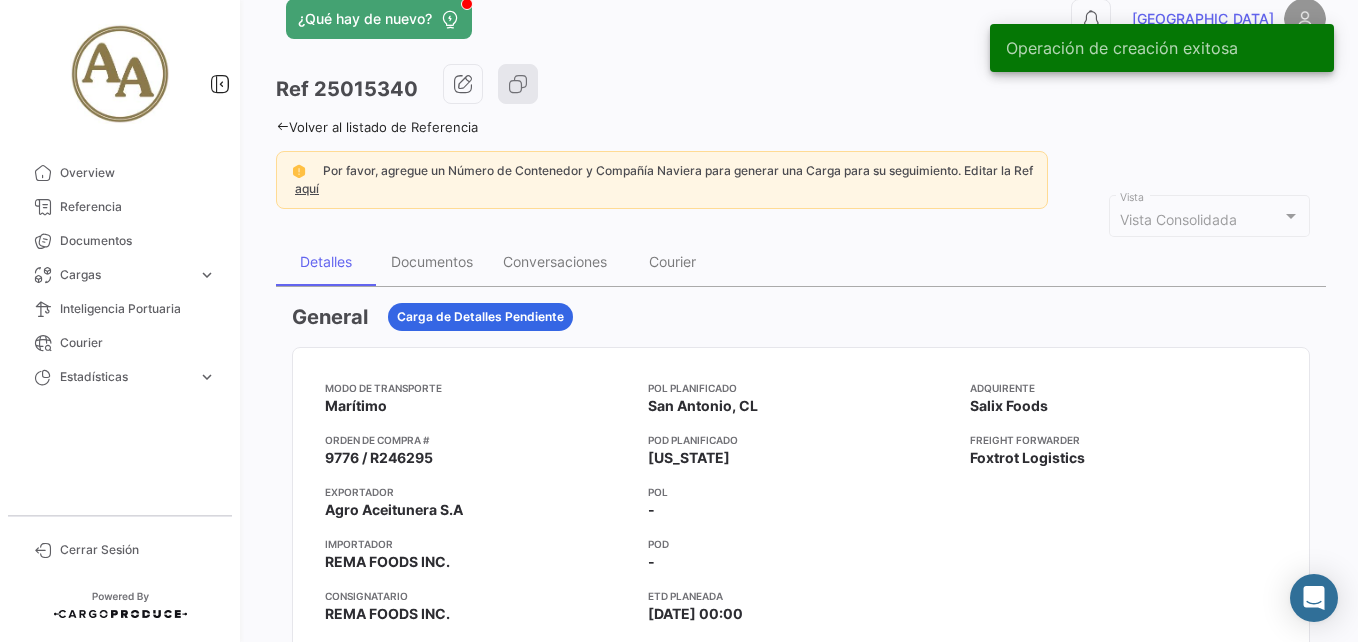 scroll, scrollTop: 0, scrollLeft: 0, axis: both 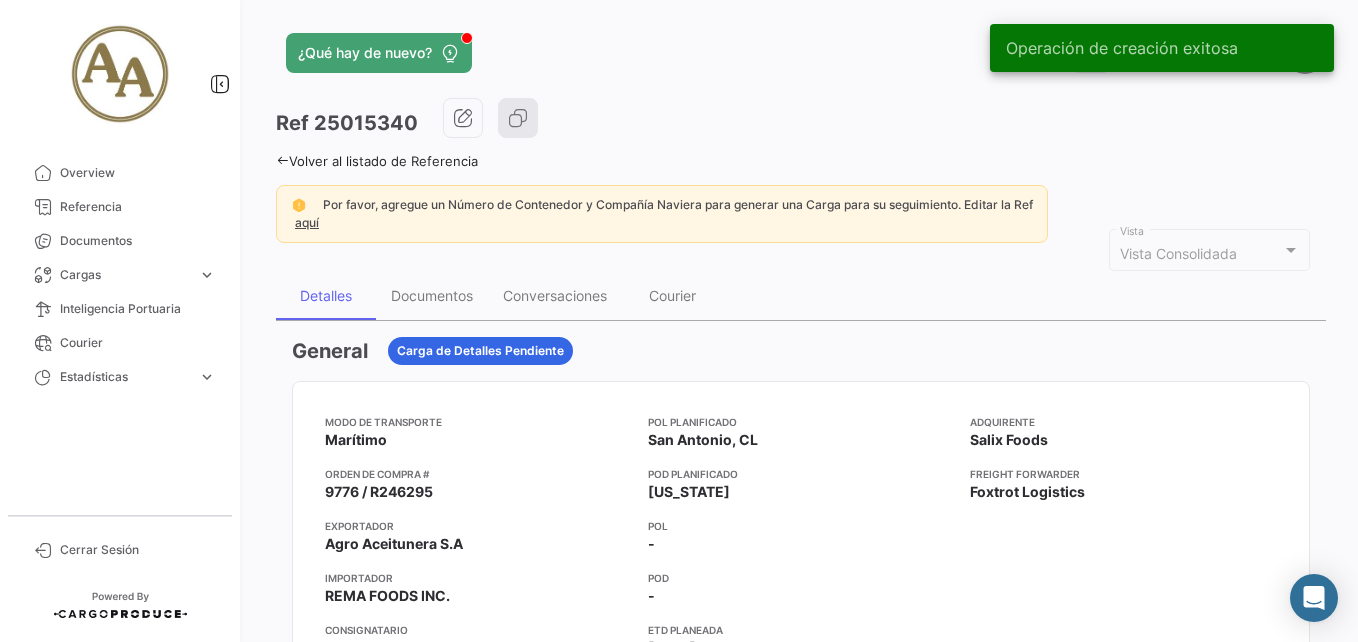 click 